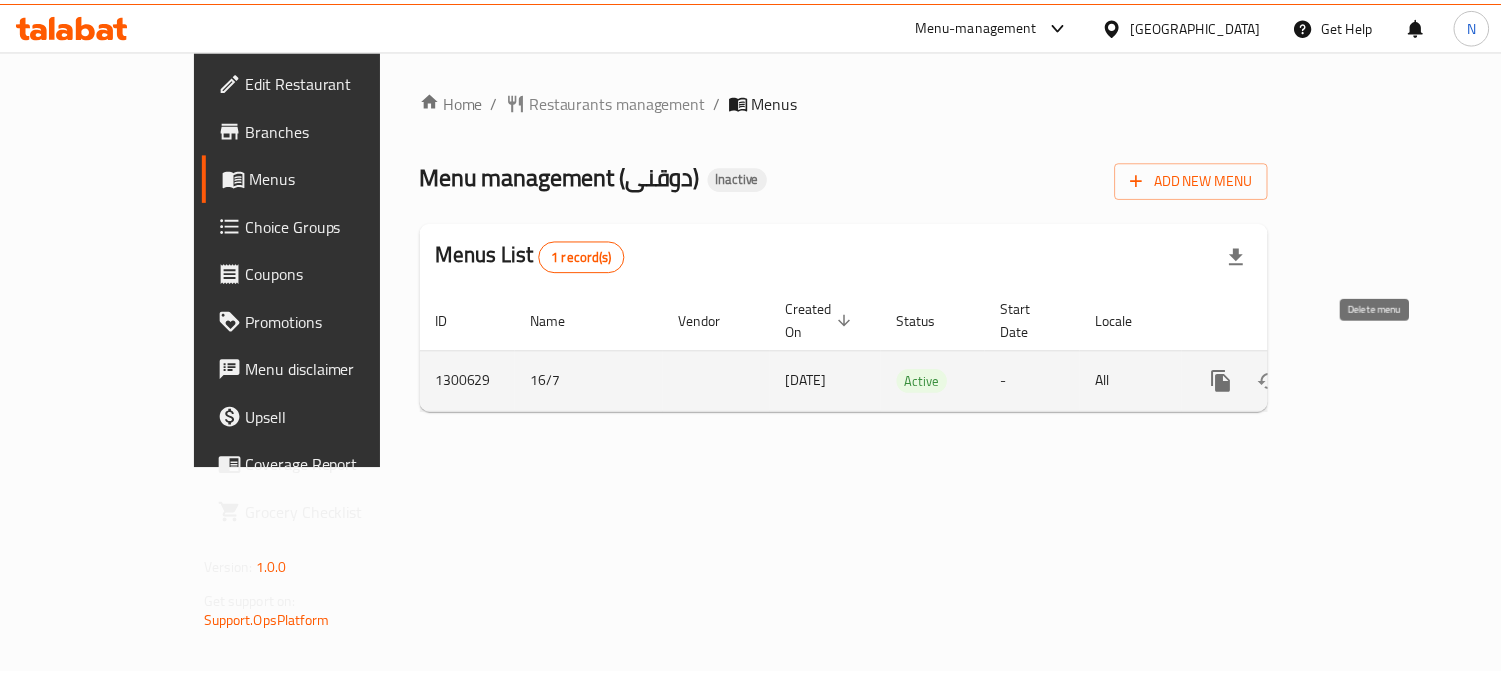 scroll, scrollTop: 0, scrollLeft: 0, axis: both 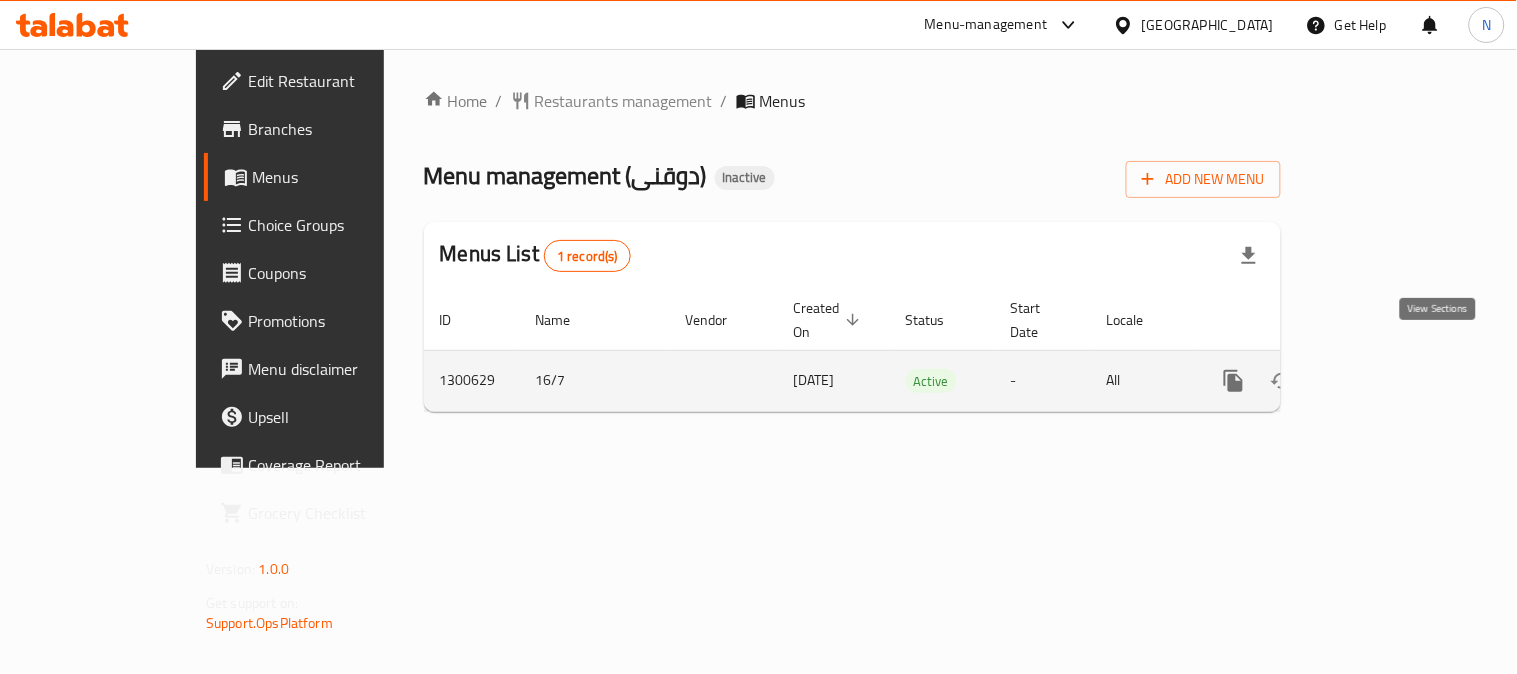 click 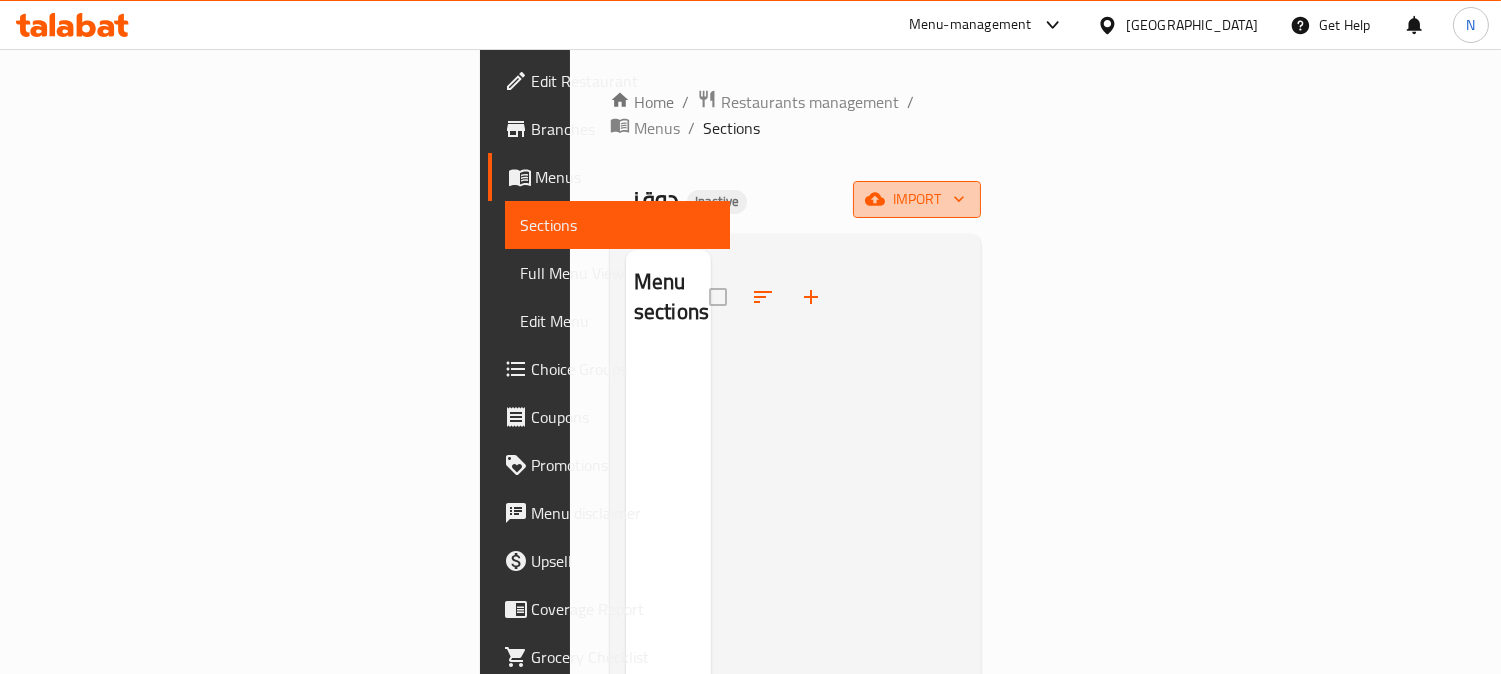 click on "import" at bounding box center [917, 199] 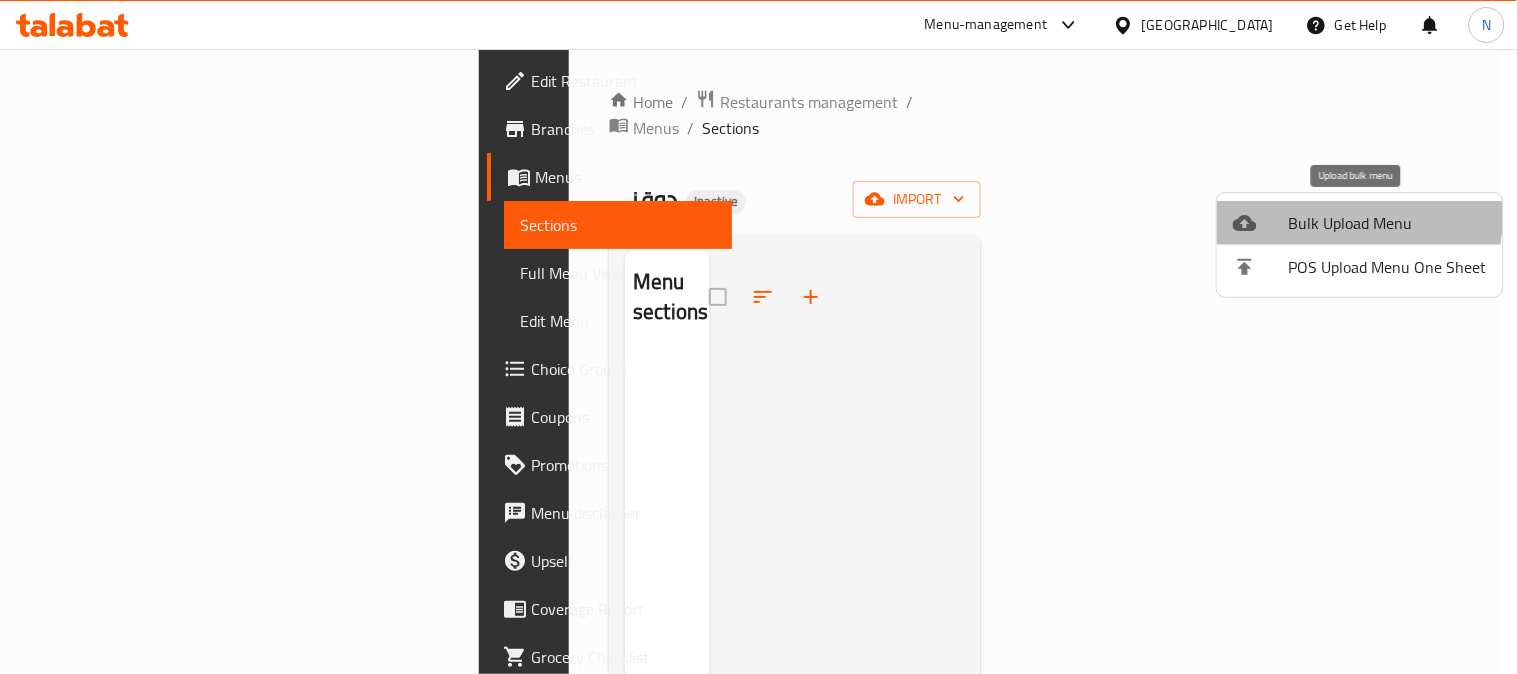 click on "Bulk Upload Menu" at bounding box center [1388, 223] 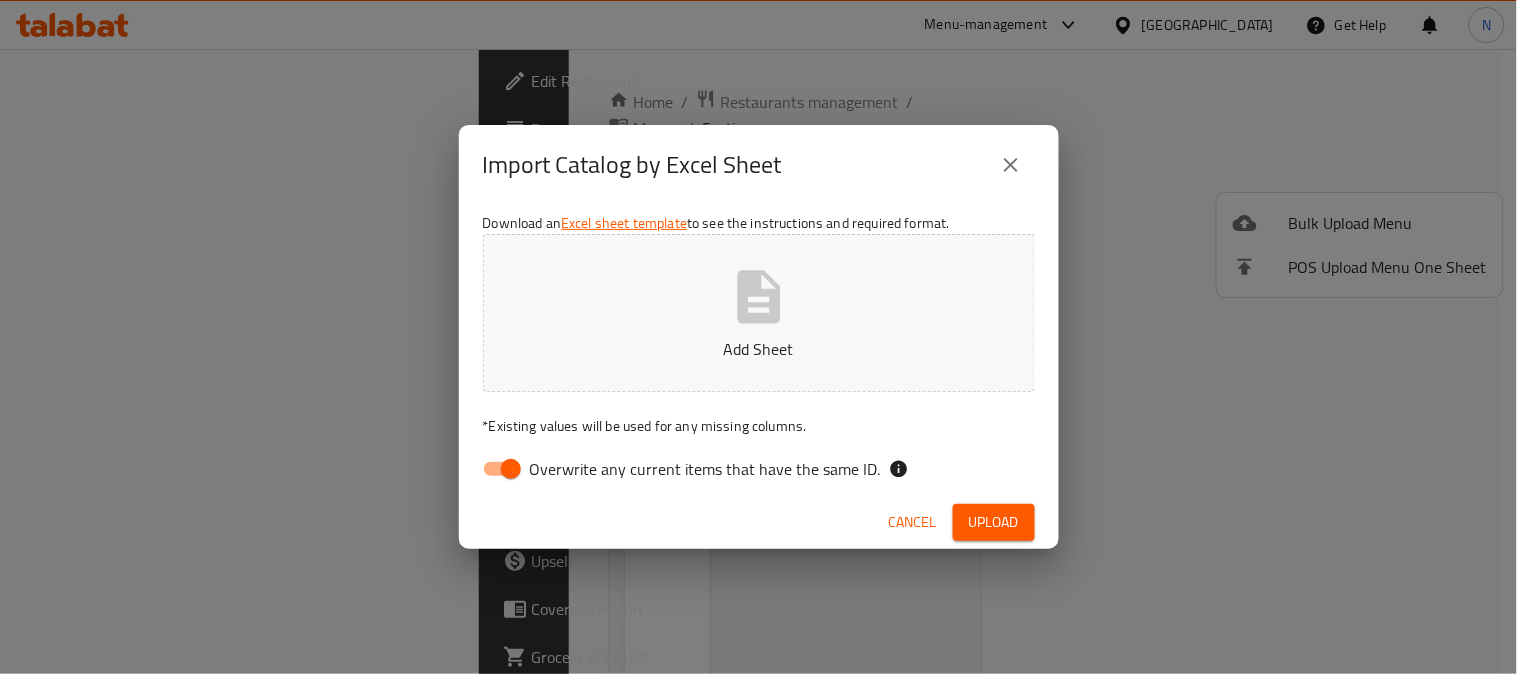 click on "Overwrite any current items that have the same ID." at bounding box center [511, 469] 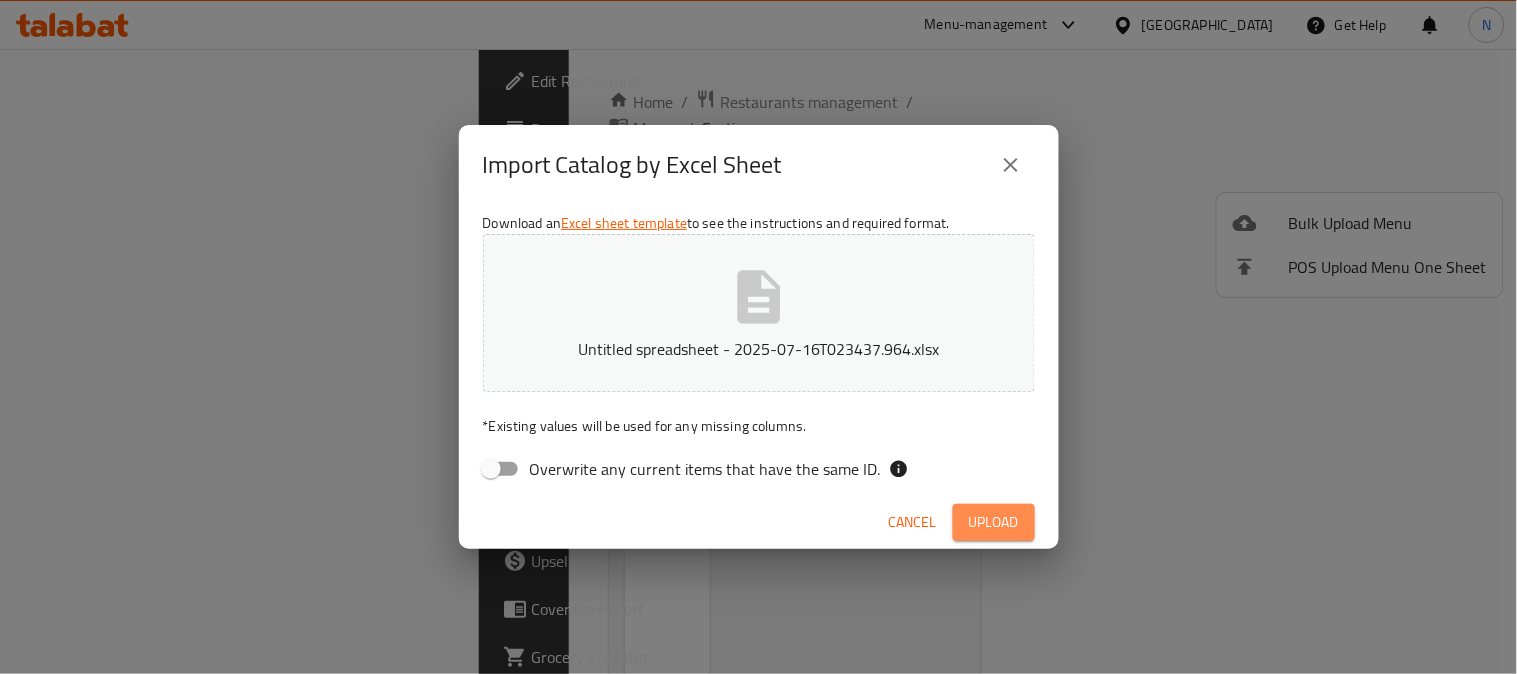 click on "Upload" at bounding box center (994, 522) 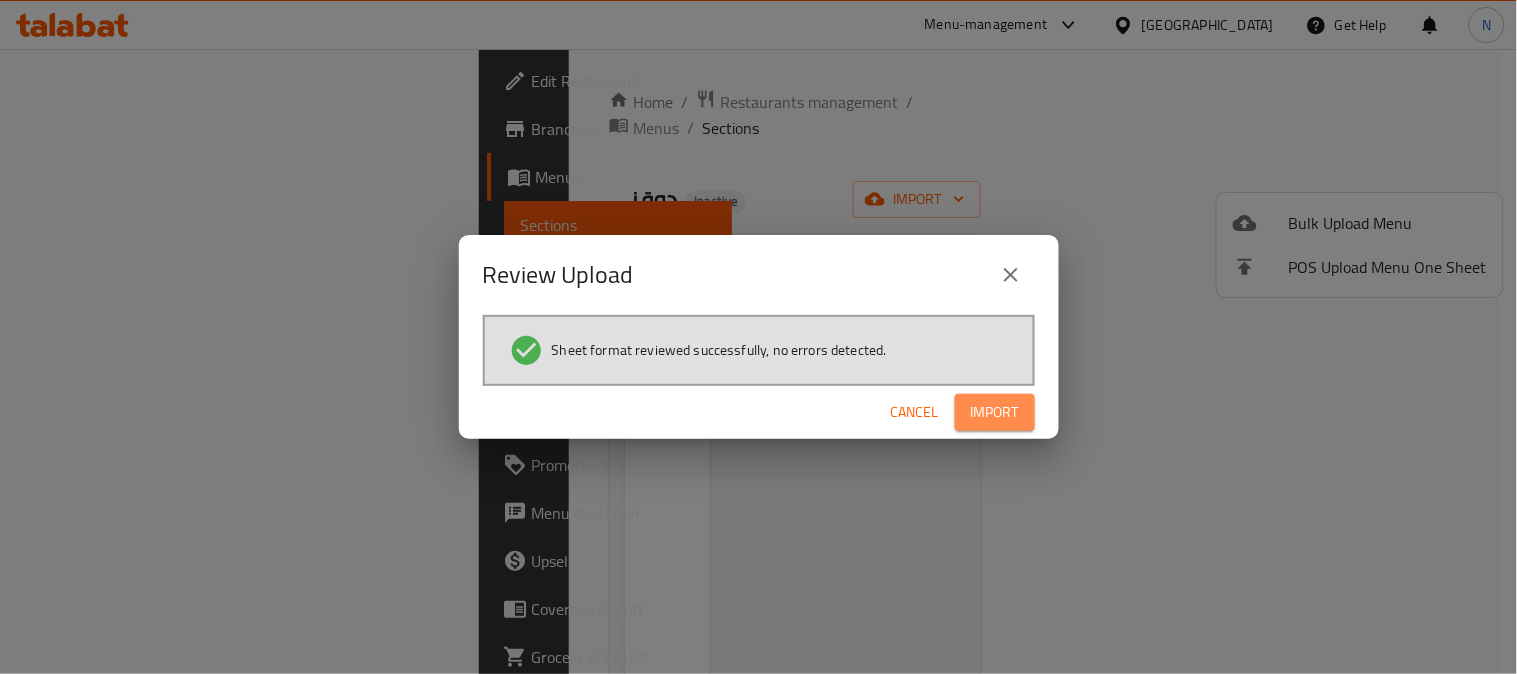 click on "Import" at bounding box center [995, 412] 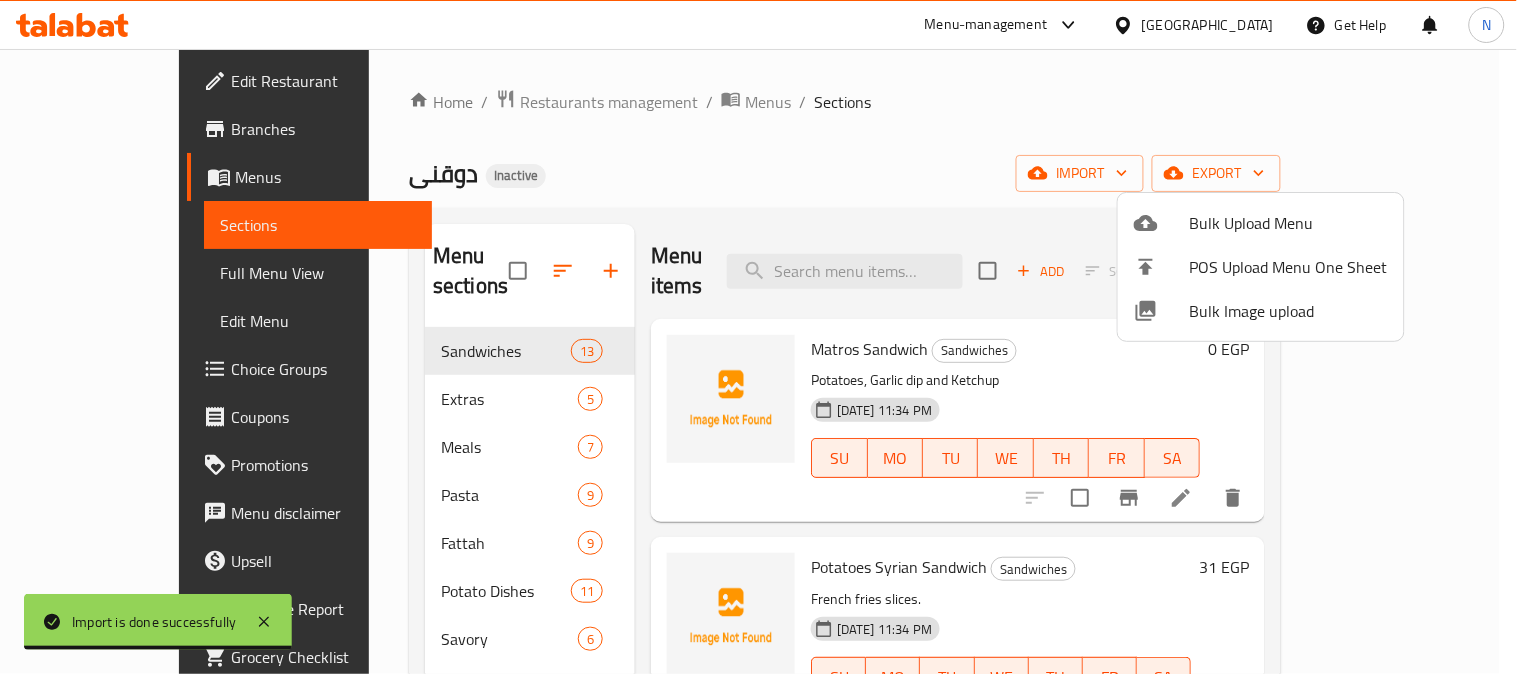 click at bounding box center (758, 337) 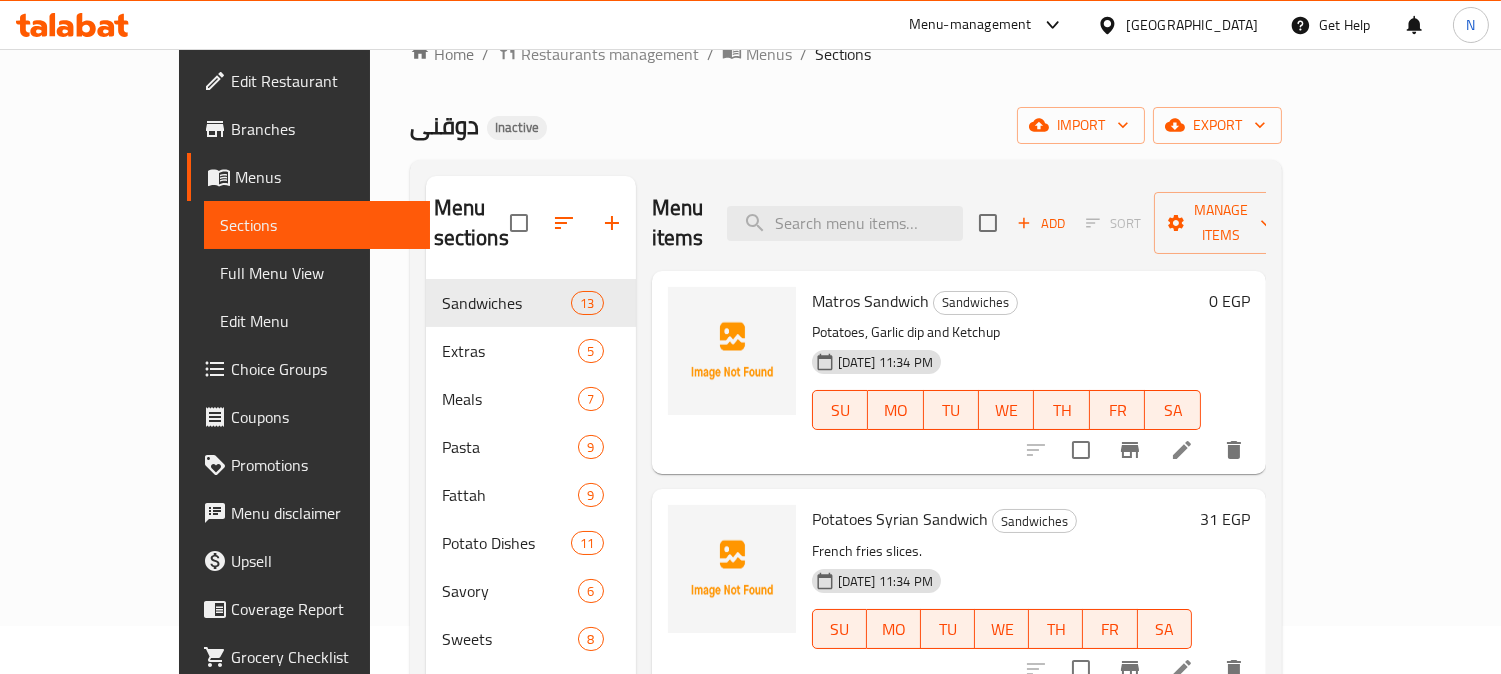 scroll, scrollTop: 0, scrollLeft: 0, axis: both 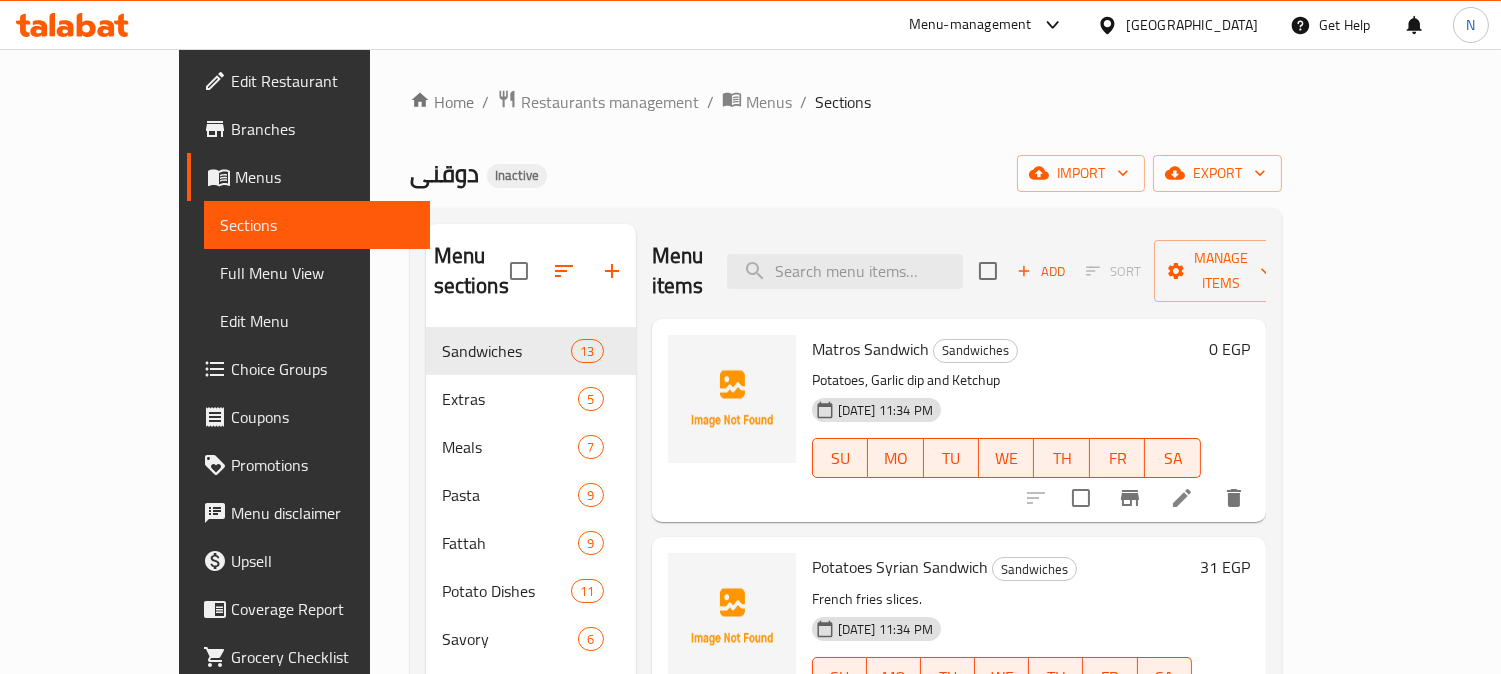 click on "Full Menu View" at bounding box center [317, 273] 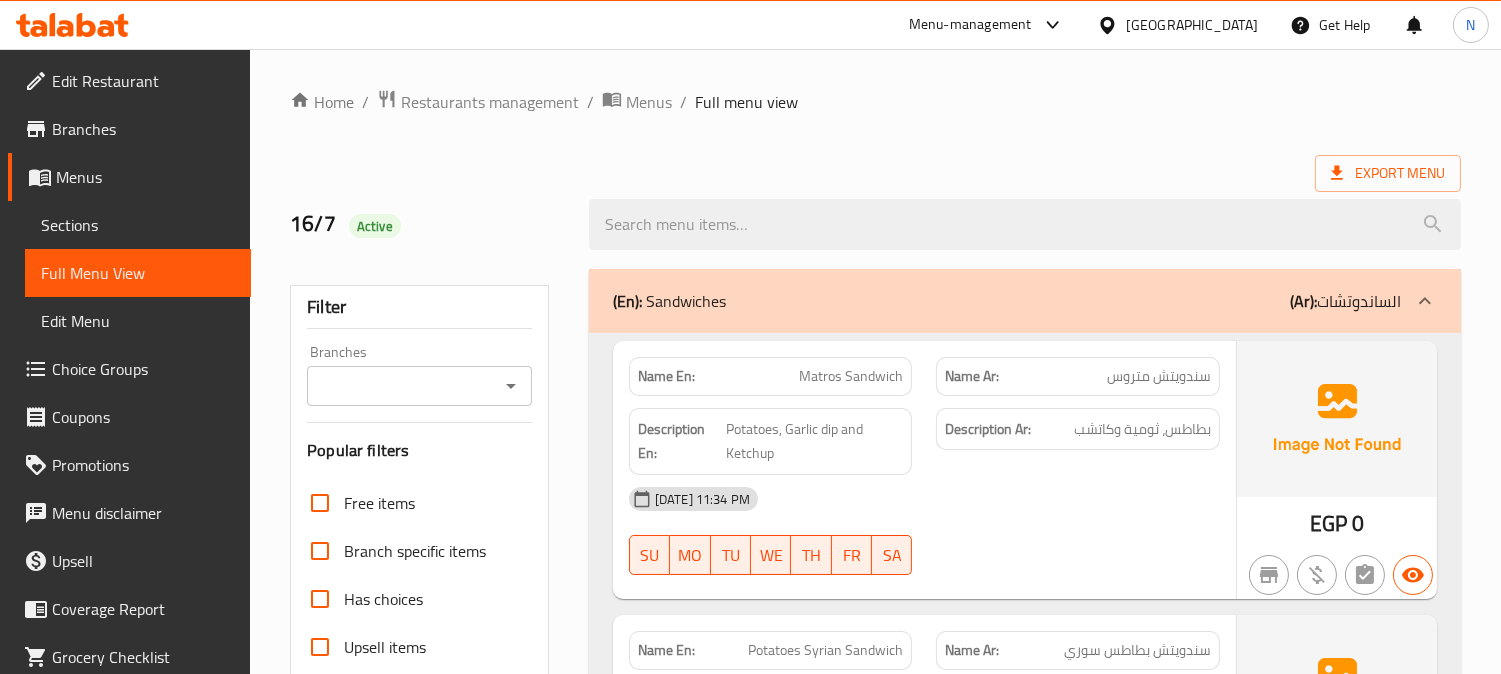 scroll, scrollTop: 444, scrollLeft: 0, axis: vertical 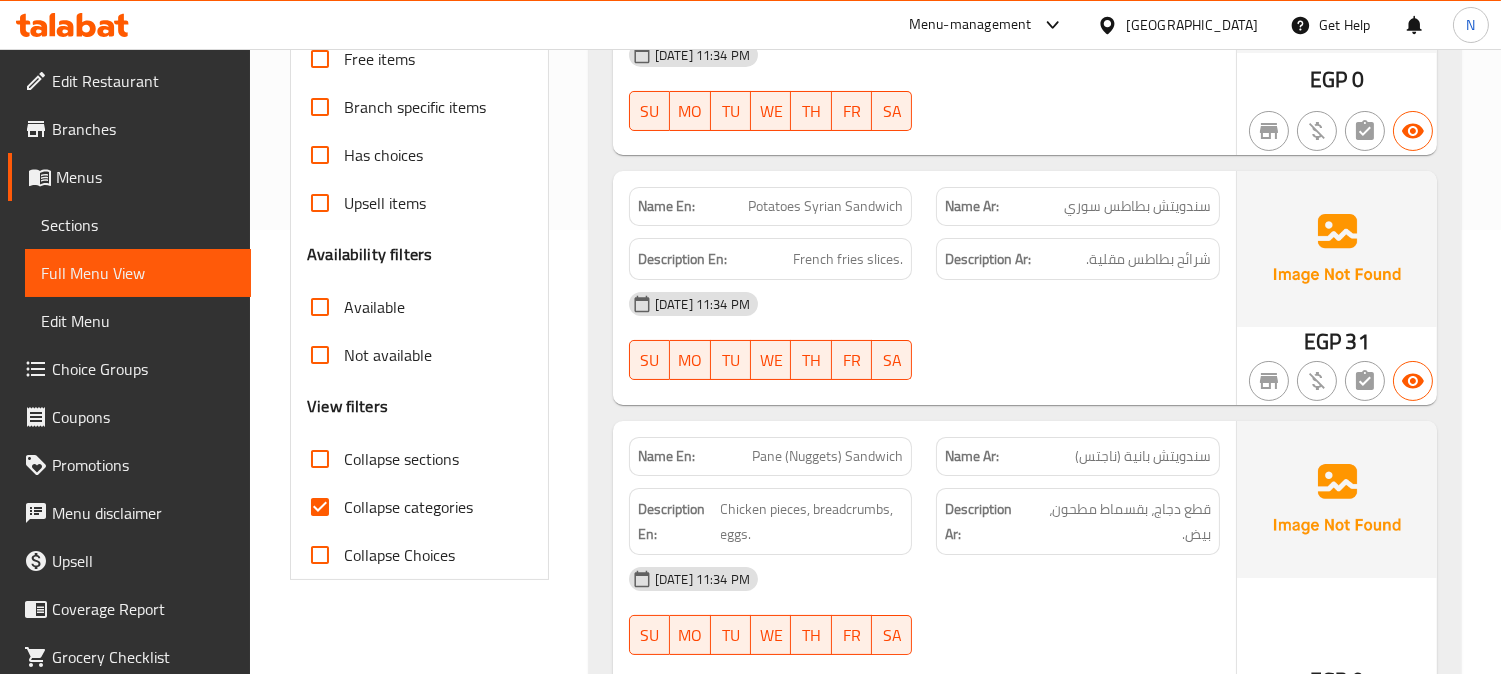 click on "Edit Restaurant" at bounding box center [143, 81] 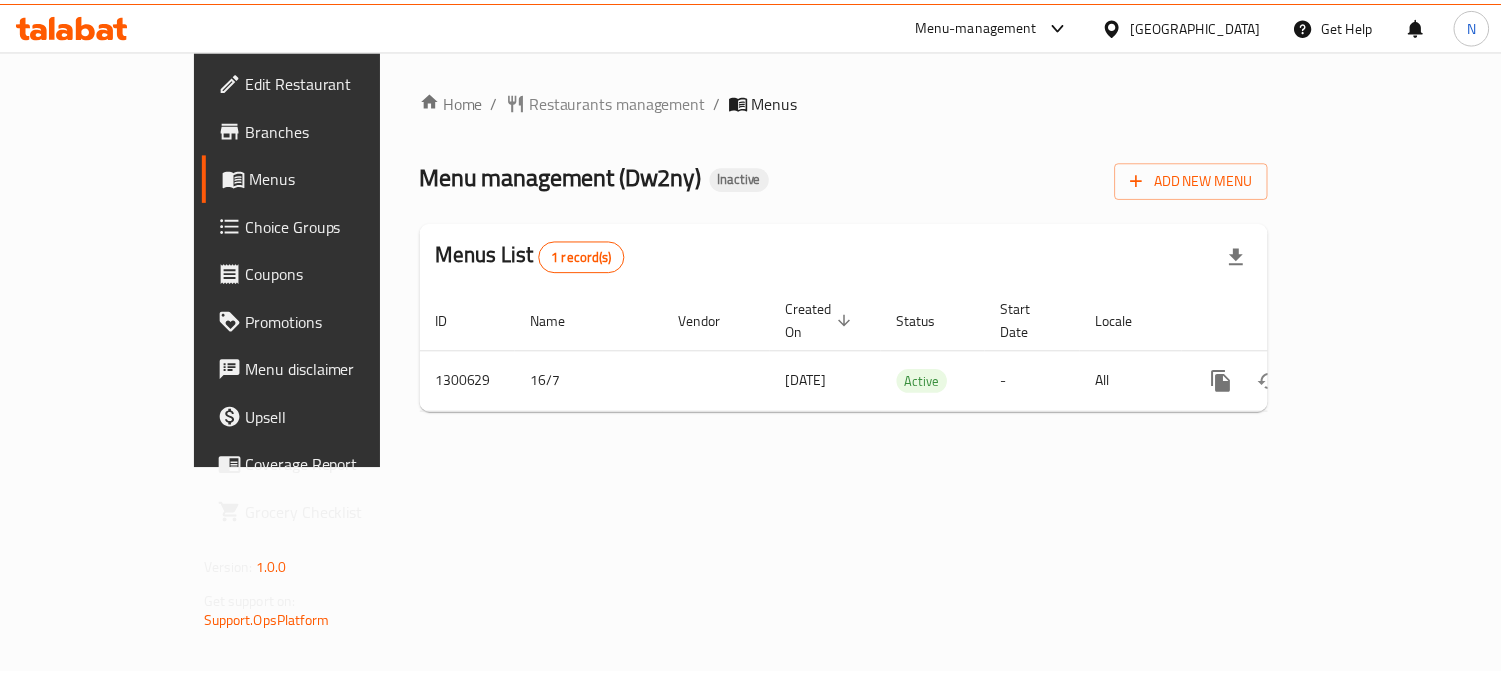 scroll, scrollTop: 0, scrollLeft: 0, axis: both 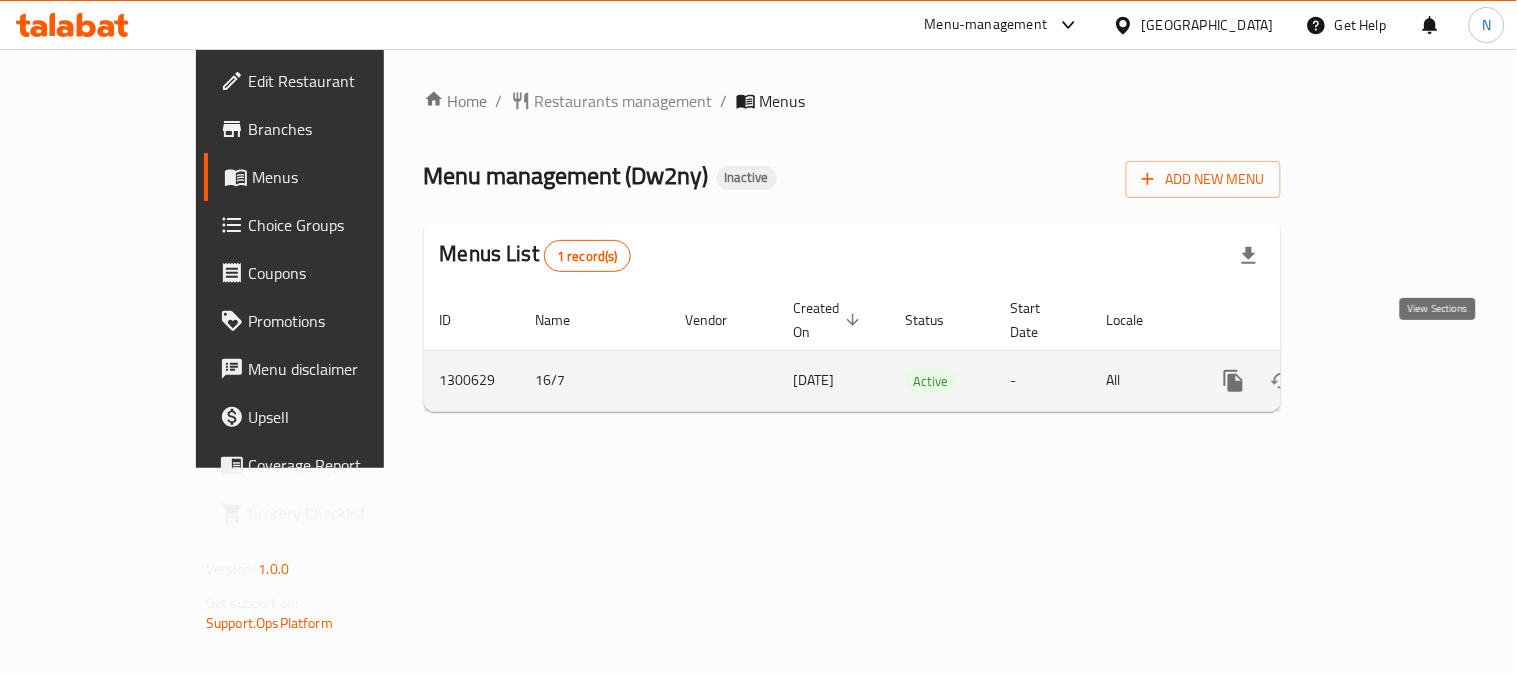 click 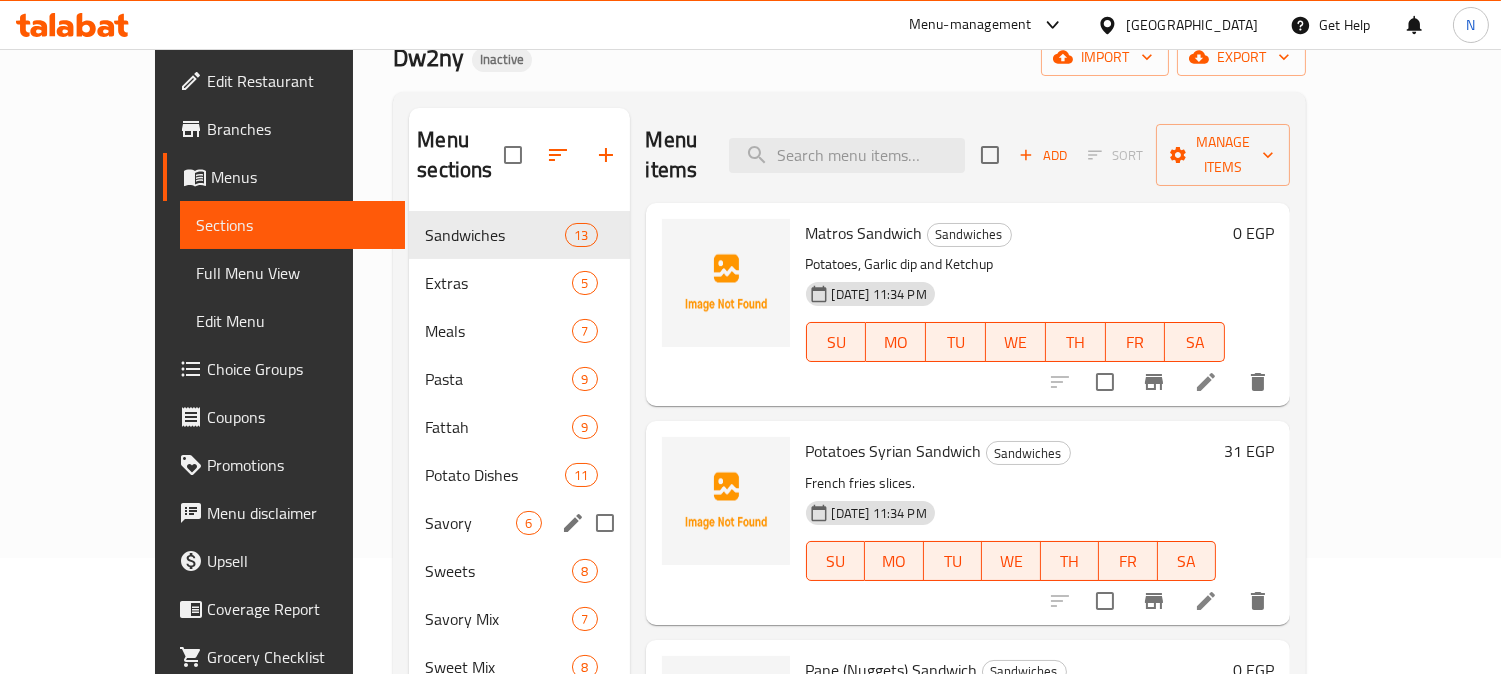 scroll, scrollTop: 280, scrollLeft: 0, axis: vertical 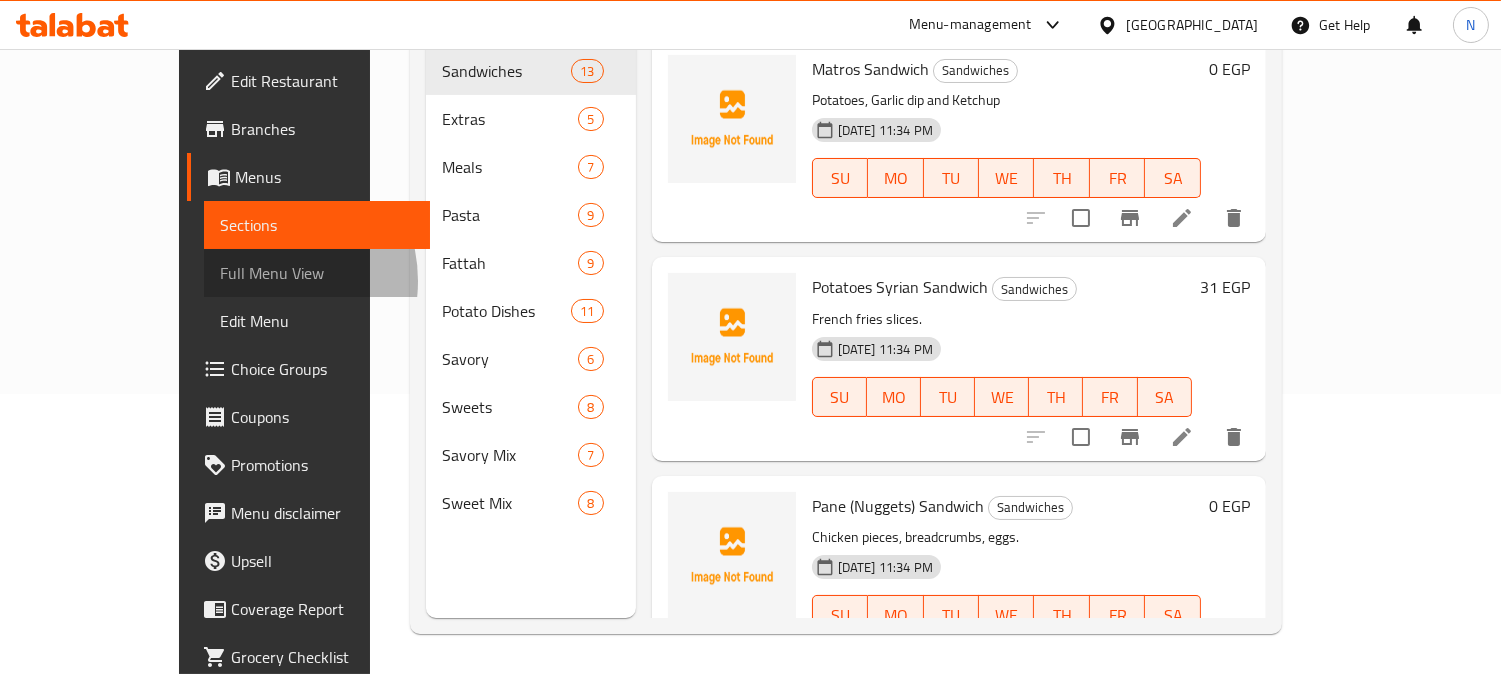 click on "Full Menu View" at bounding box center (317, 273) 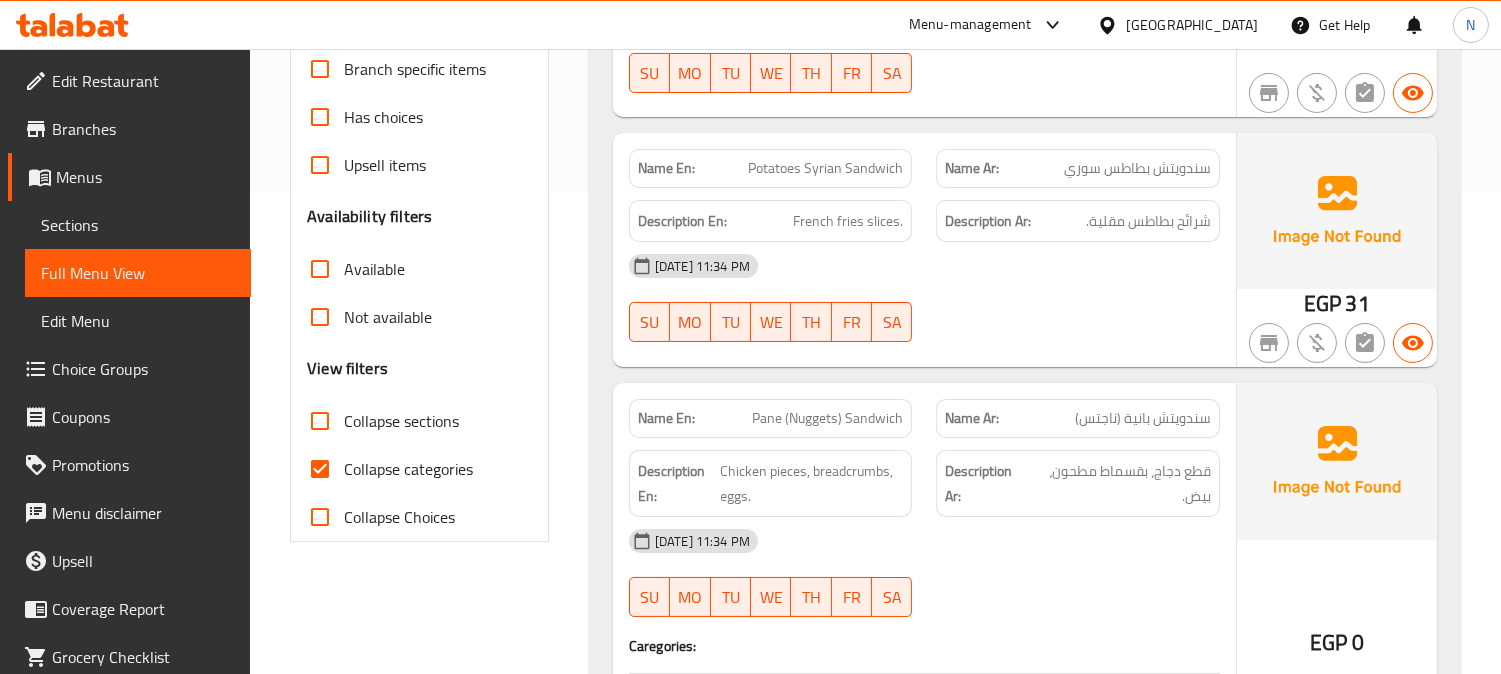 scroll, scrollTop: 502, scrollLeft: 0, axis: vertical 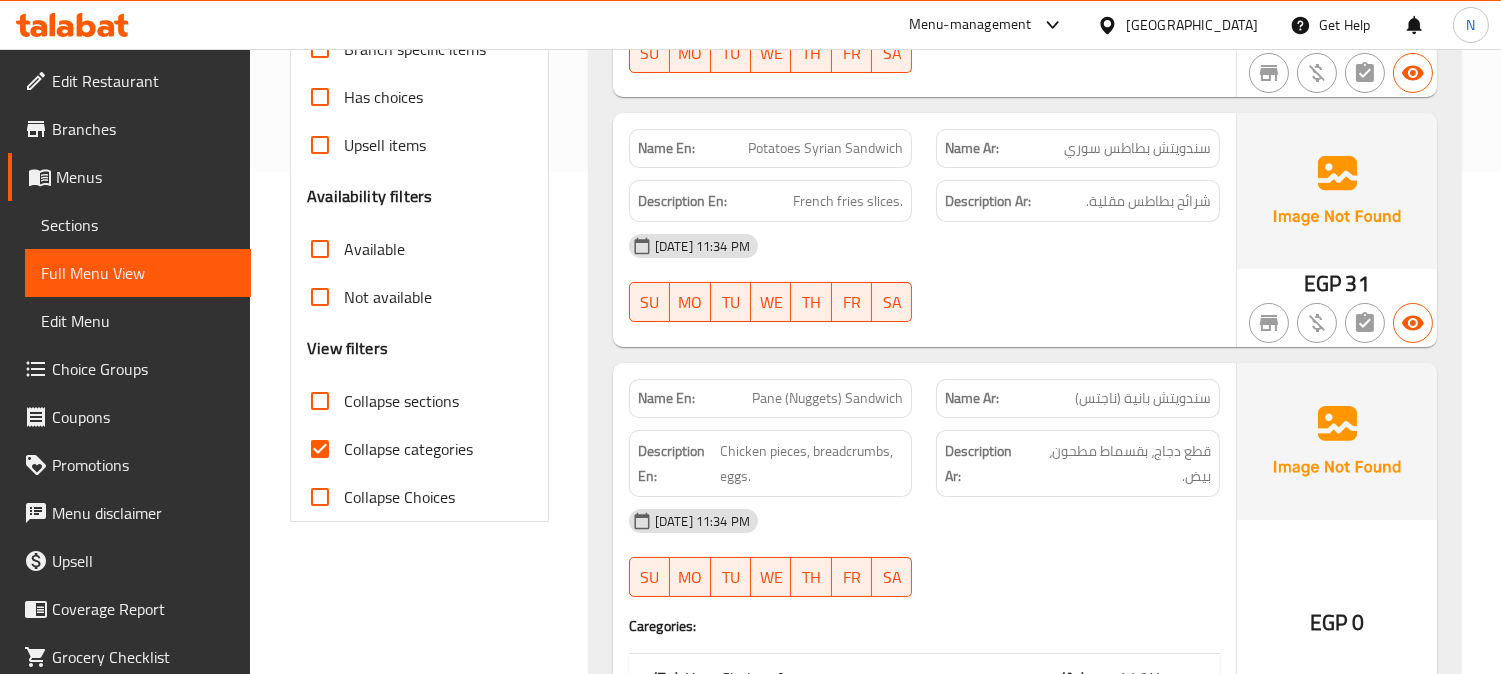 click on "Collapse categories" at bounding box center [320, 449] 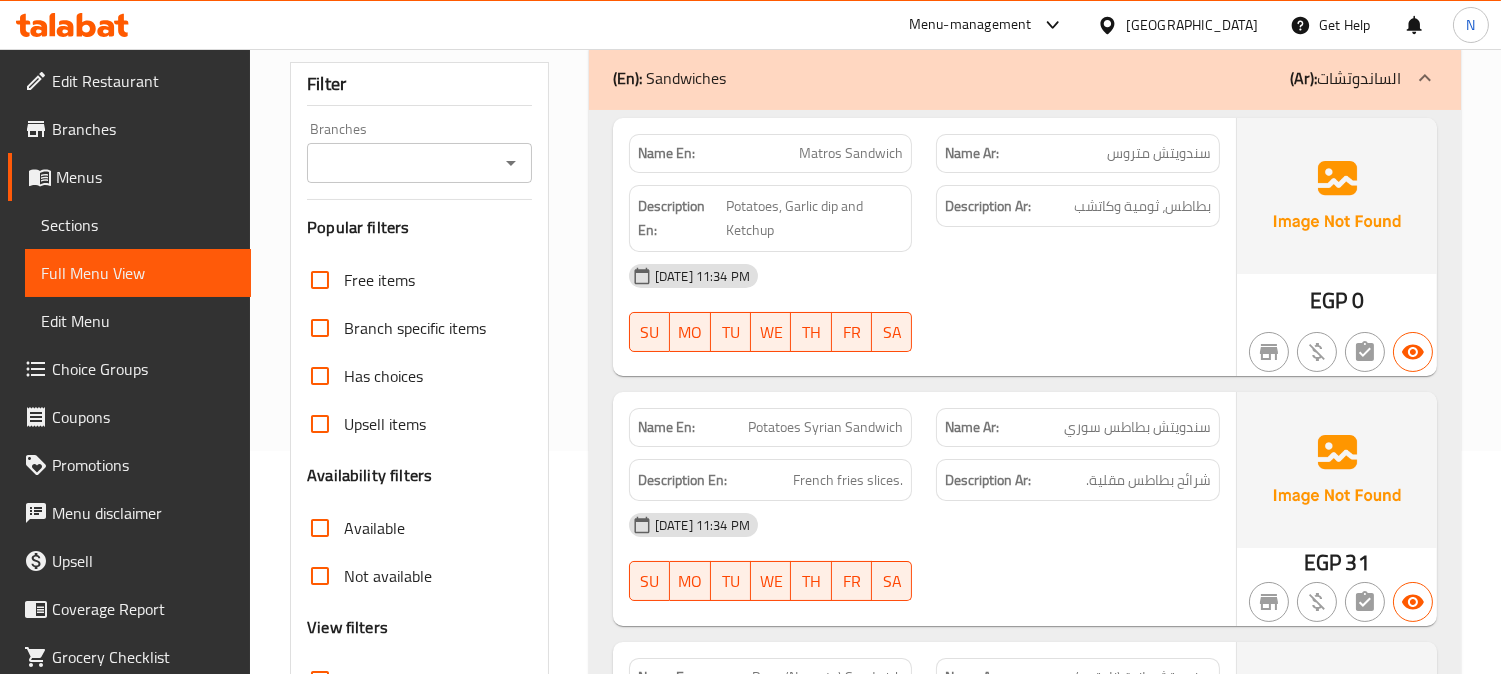 scroll, scrollTop: 168, scrollLeft: 0, axis: vertical 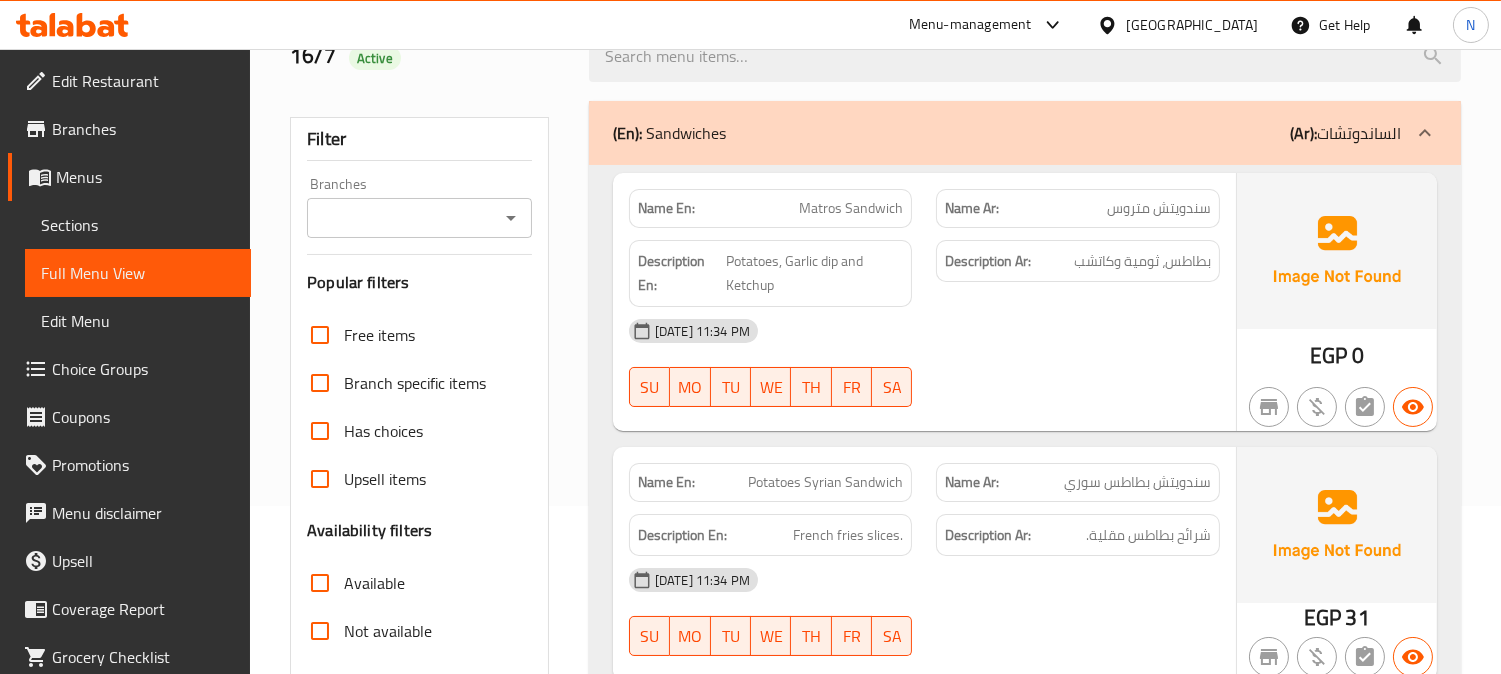 click on "Matros Sandwich" at bounding box center [851, 208] 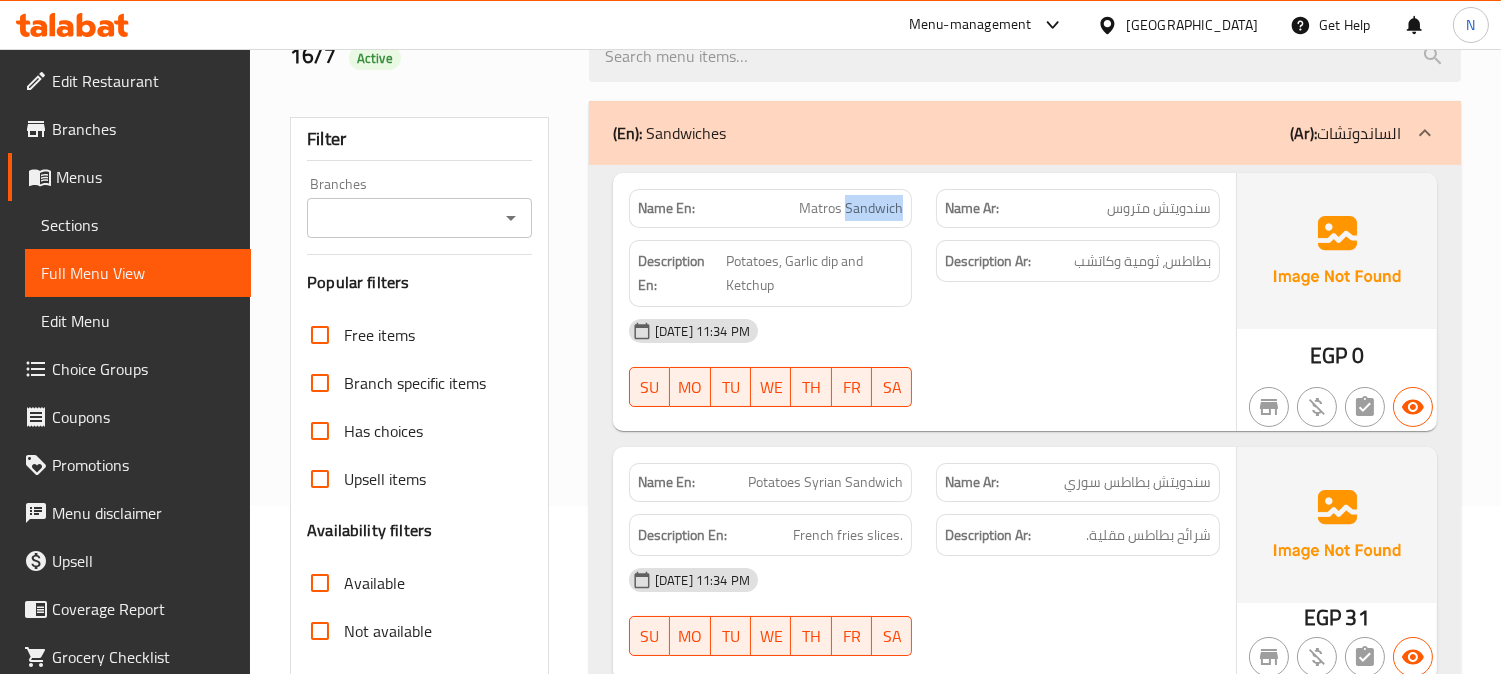 click on "Matros Sandwich" at bounding box center (851, 208) 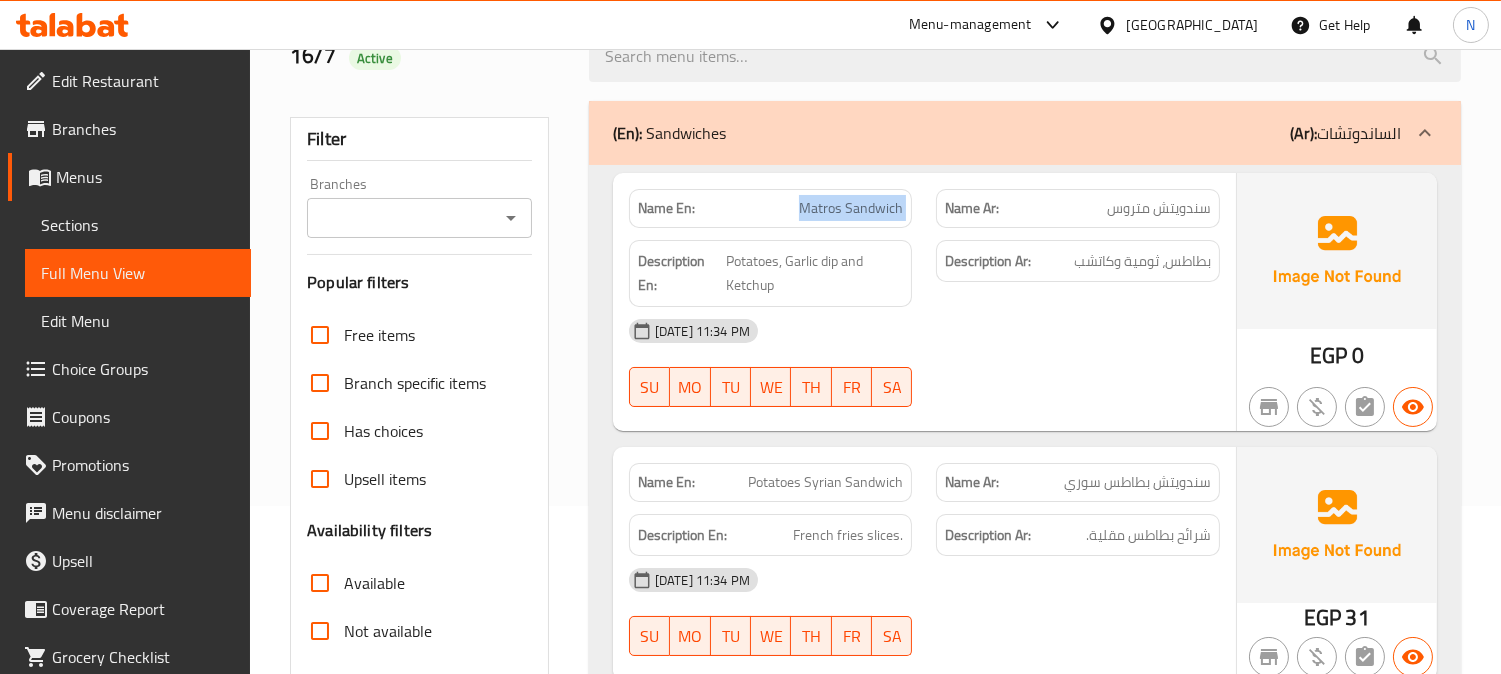 click on "Matros Sandwich" at bounding box center [851, 208] 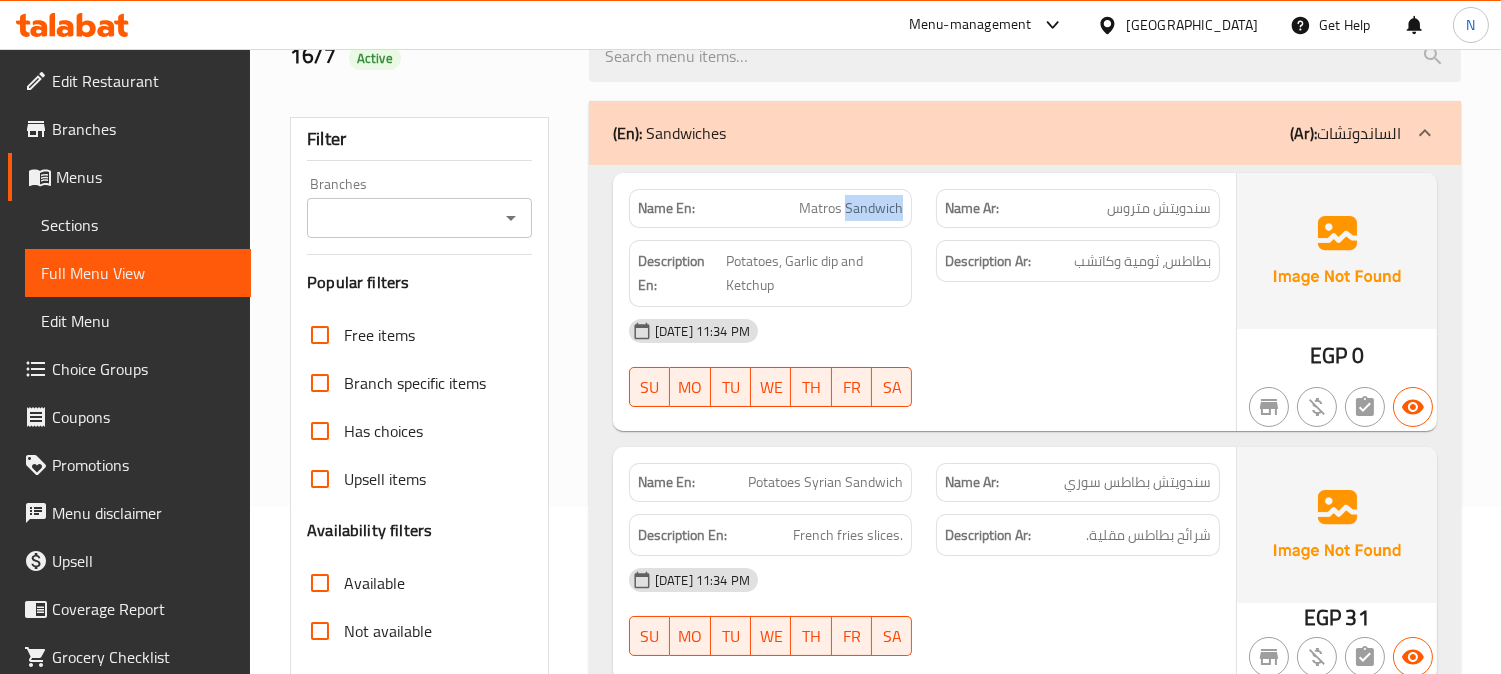 click on "Matros Sandwich" at bounding box center [851, 208] 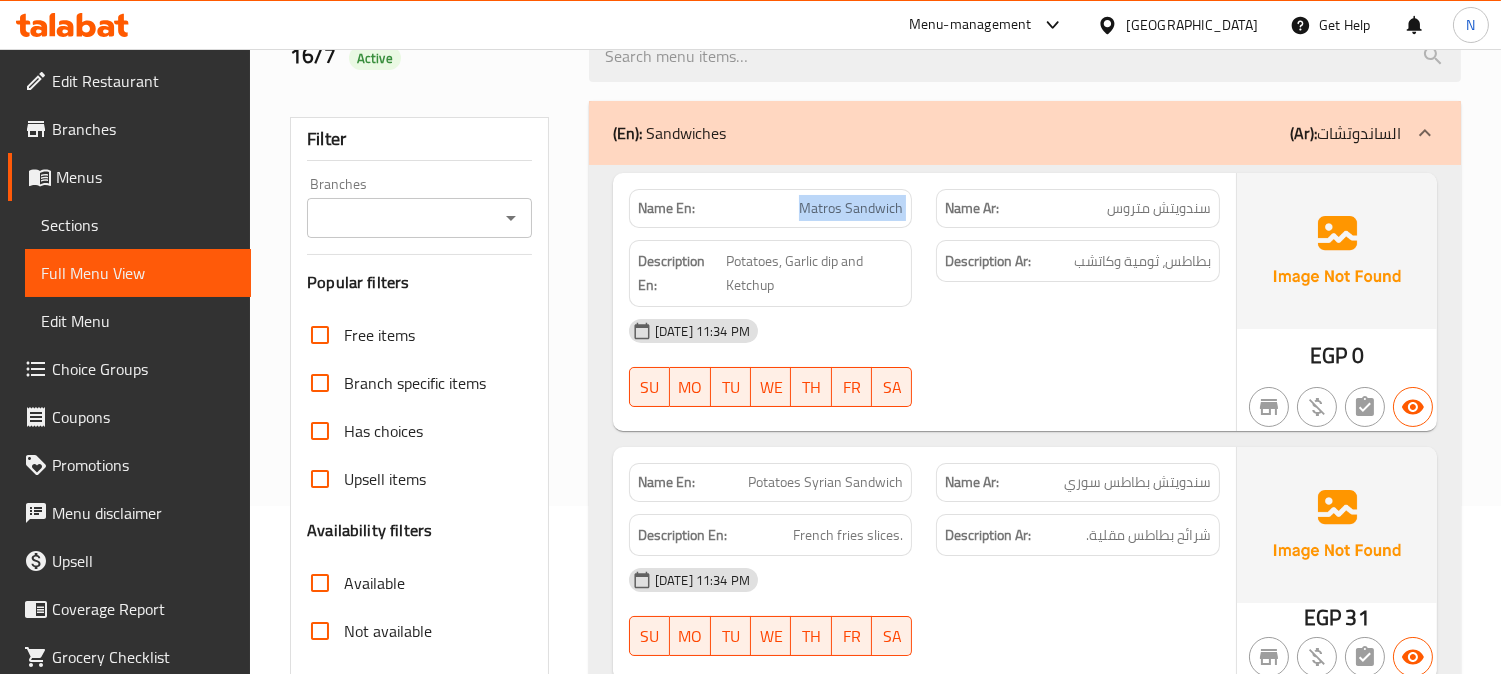 click on "Matros Sandwich" at bounding box center [851, 208] 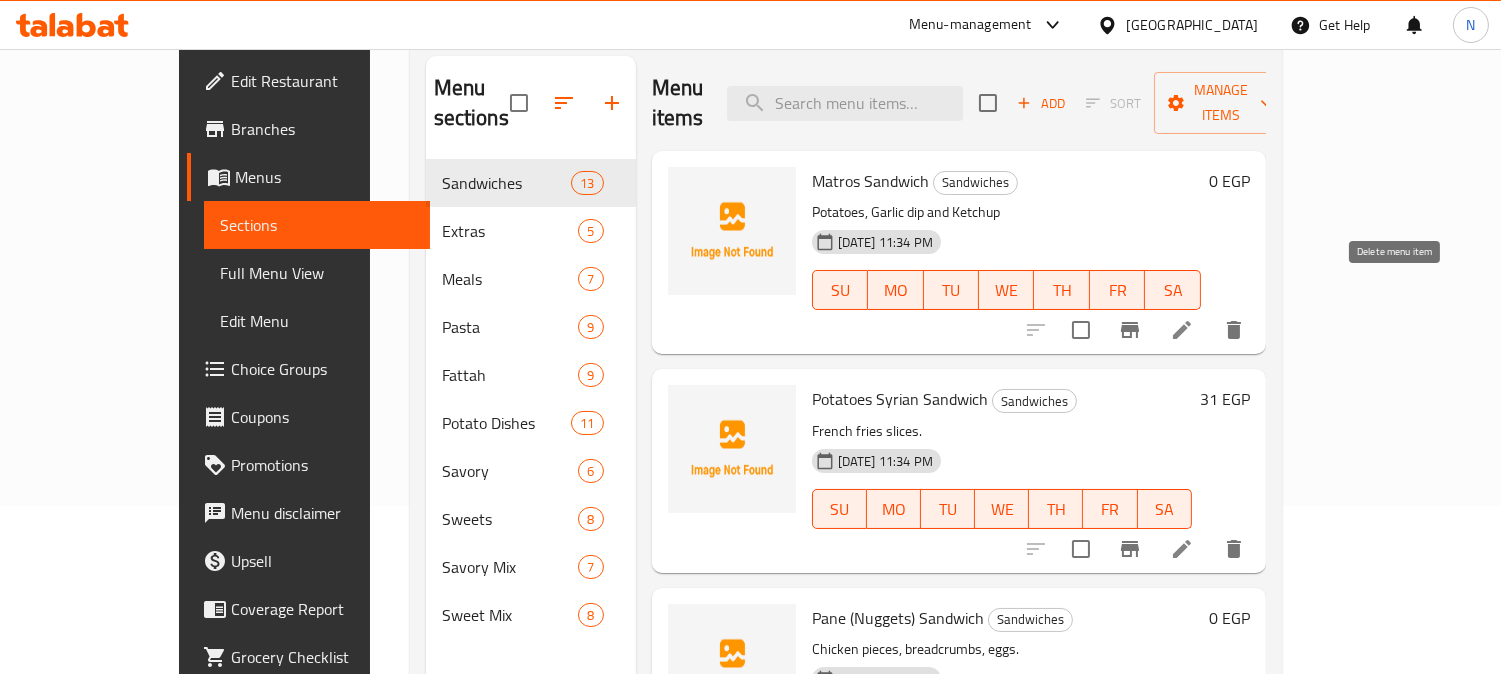 click 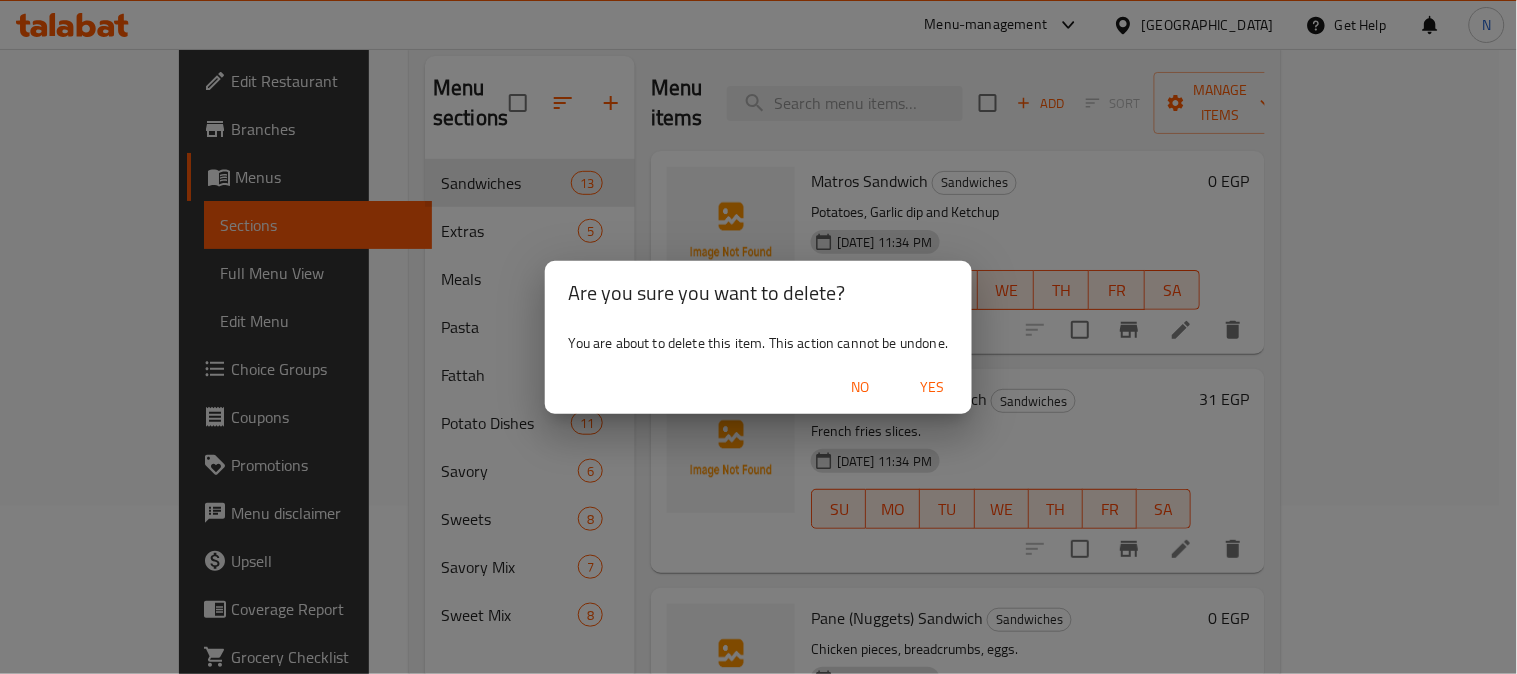 click on "Yes" at bounding box center [932, 387] 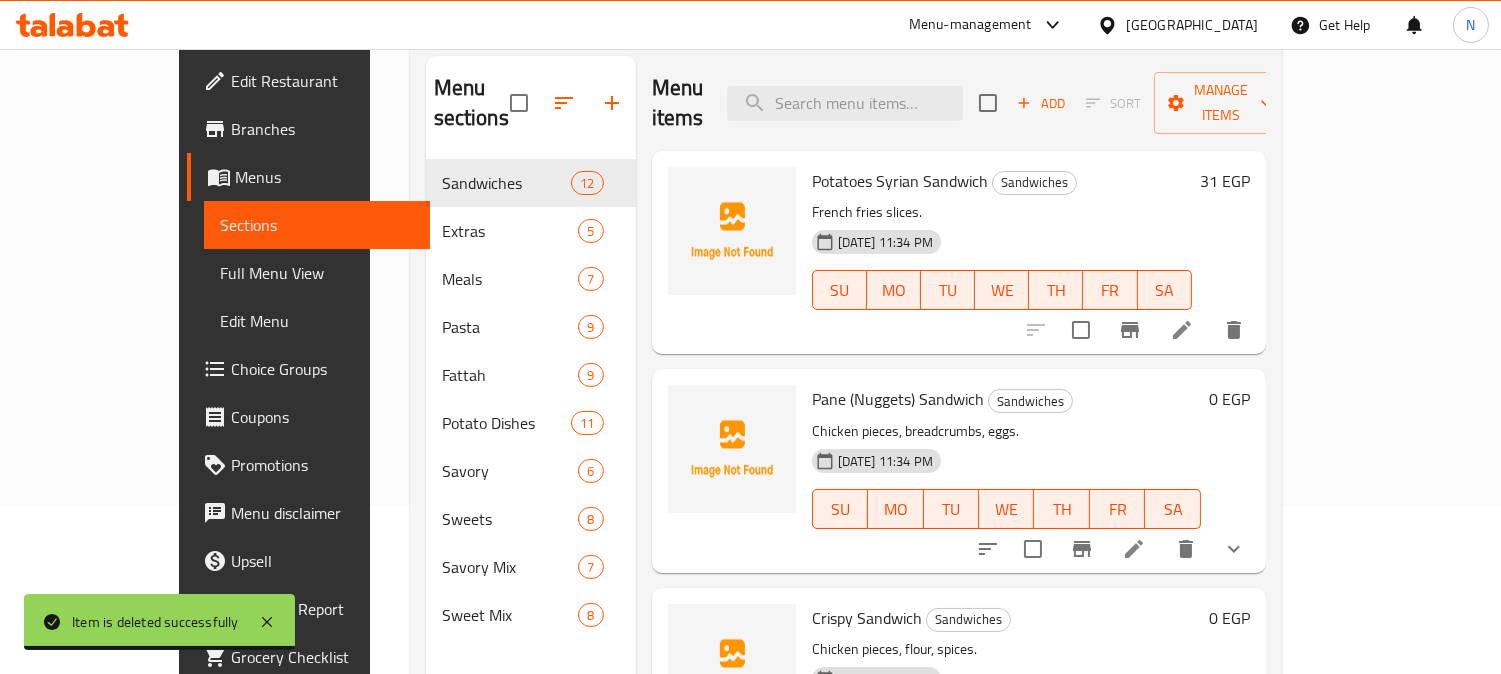 click on "Full Menu View" at bounding box center [317, 273] 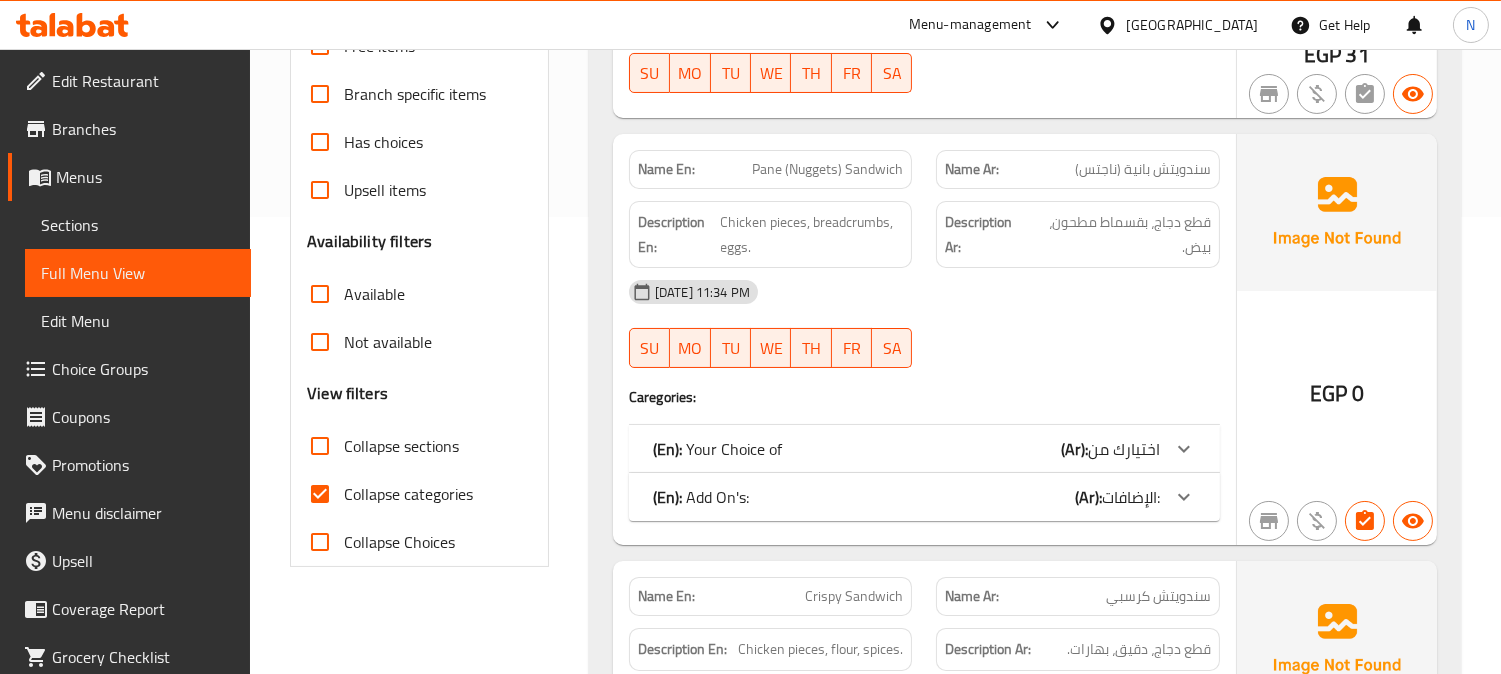 scroll, scrollTop: 502, scrollLeft: 0, axis: vertical 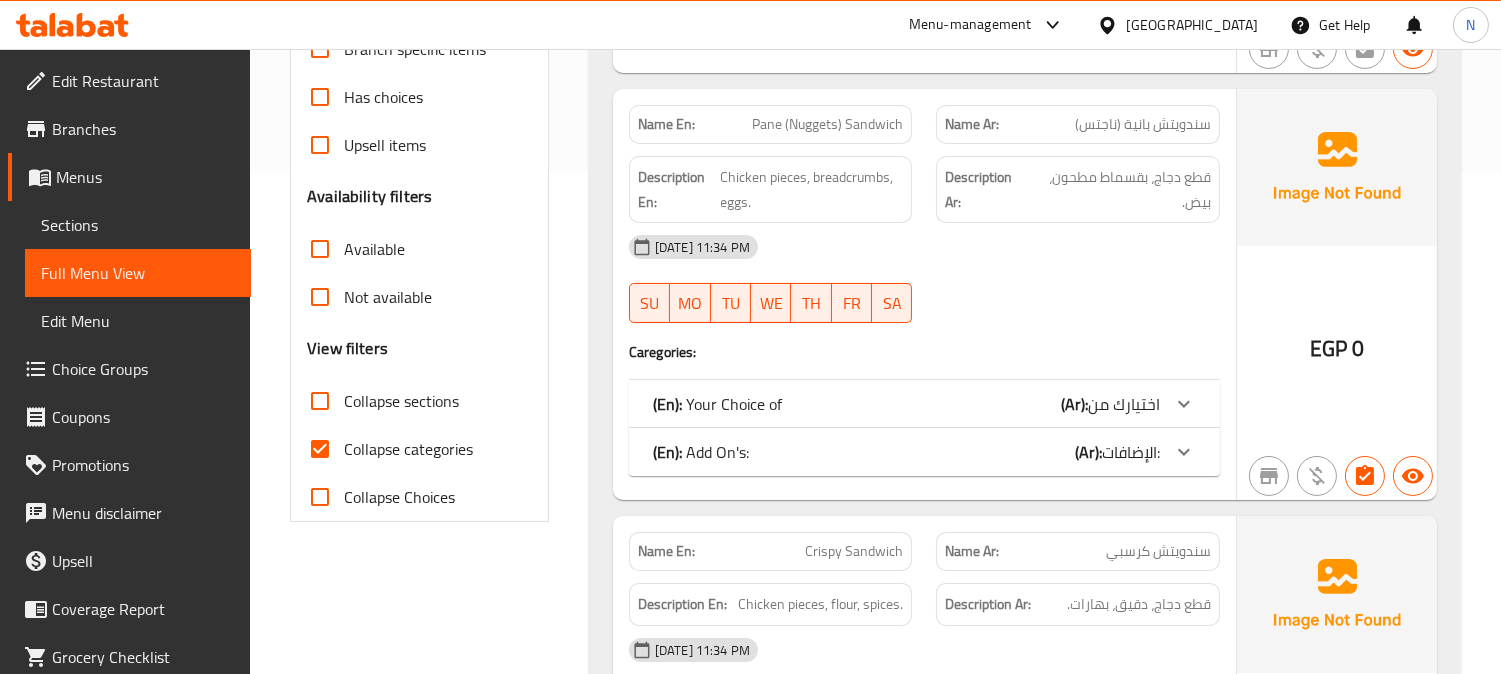 drag, startPoint x: 345, startPoint y: 441, endPoint x: 316, endPoint y: 443, distance: 29.068884 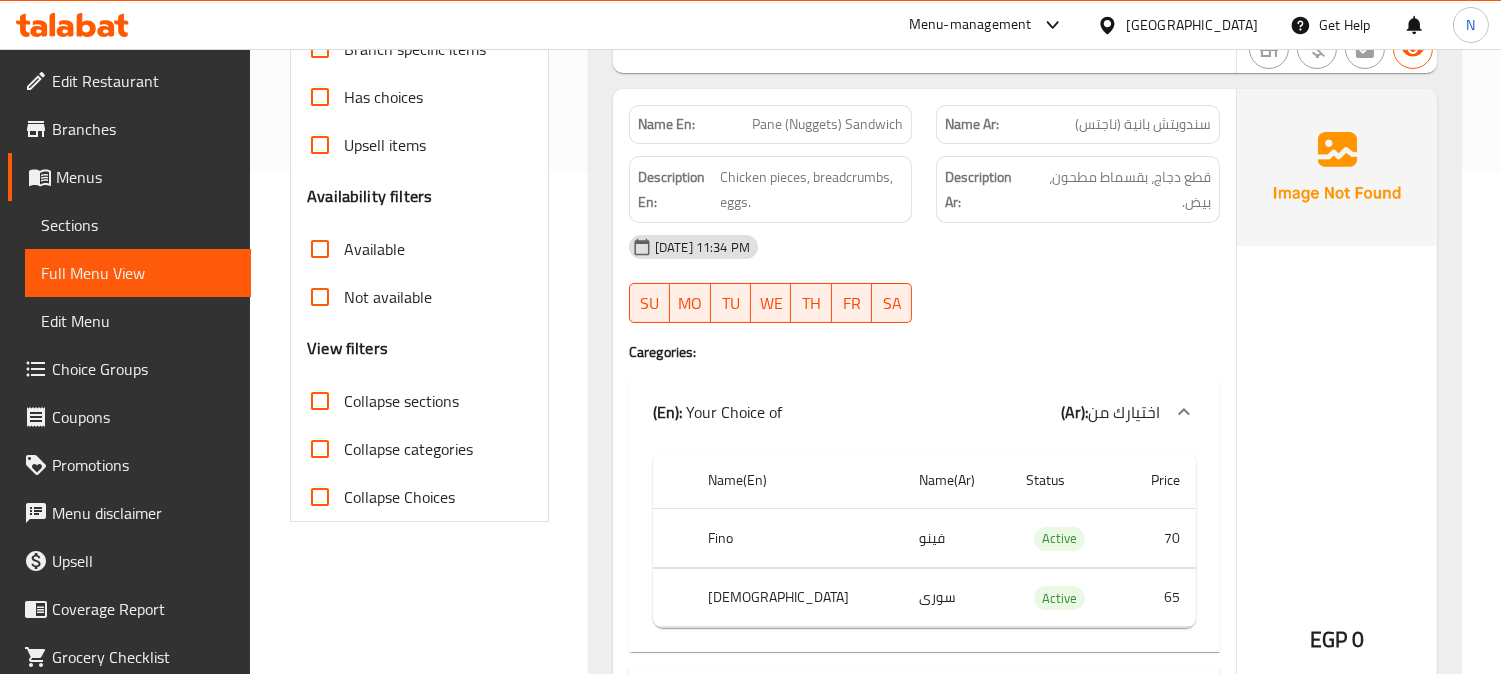 click on "Collapse categories" at bounding box center (320, 449) 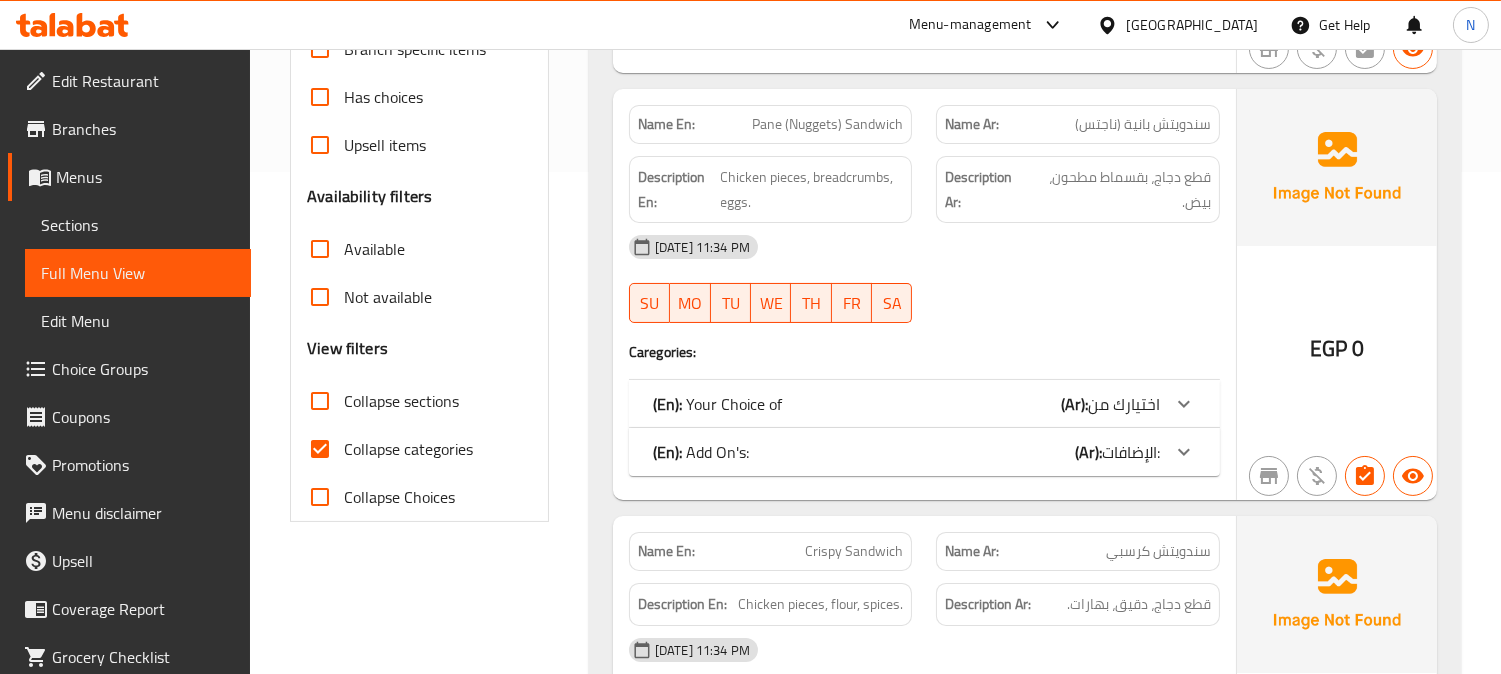click on "Collapse categories" at bounding box center [320, 449] 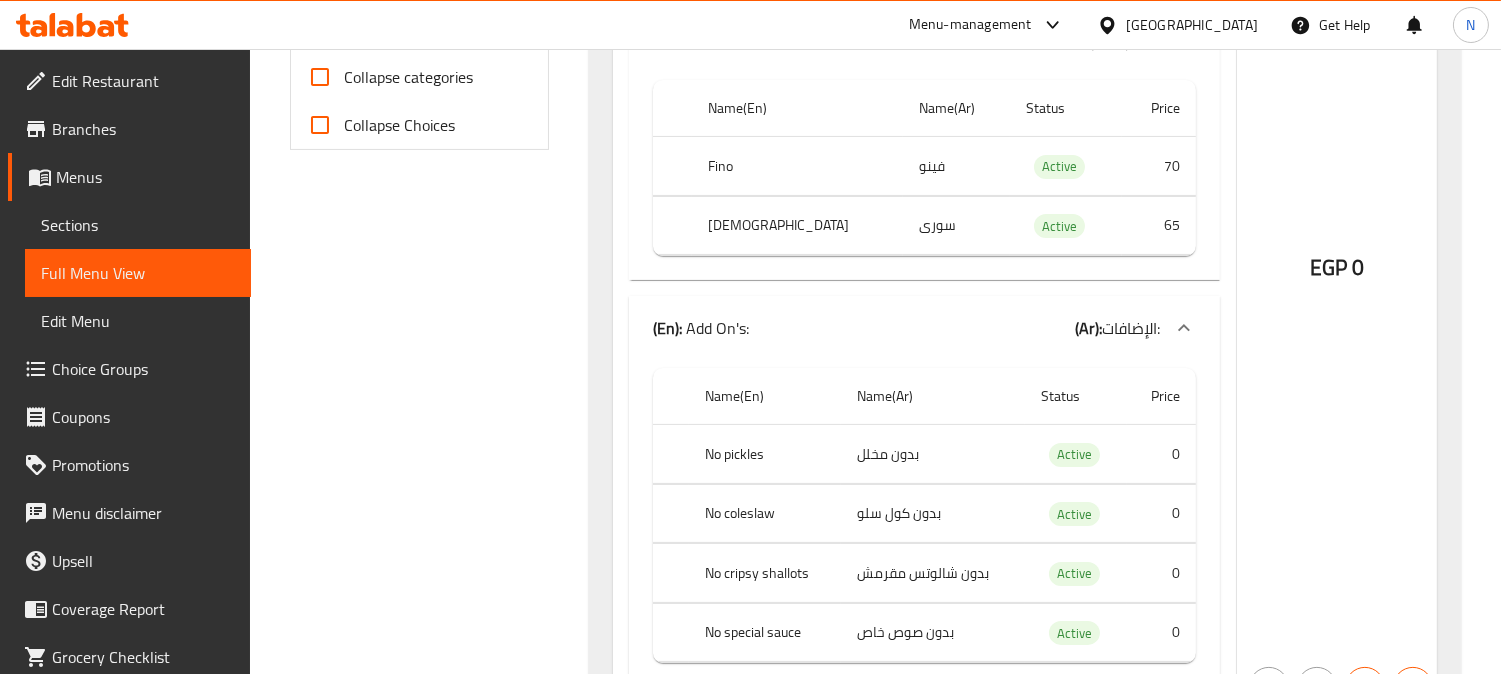 scroll, scrollTop: 888, scrollLeft: 0, axis: vertical 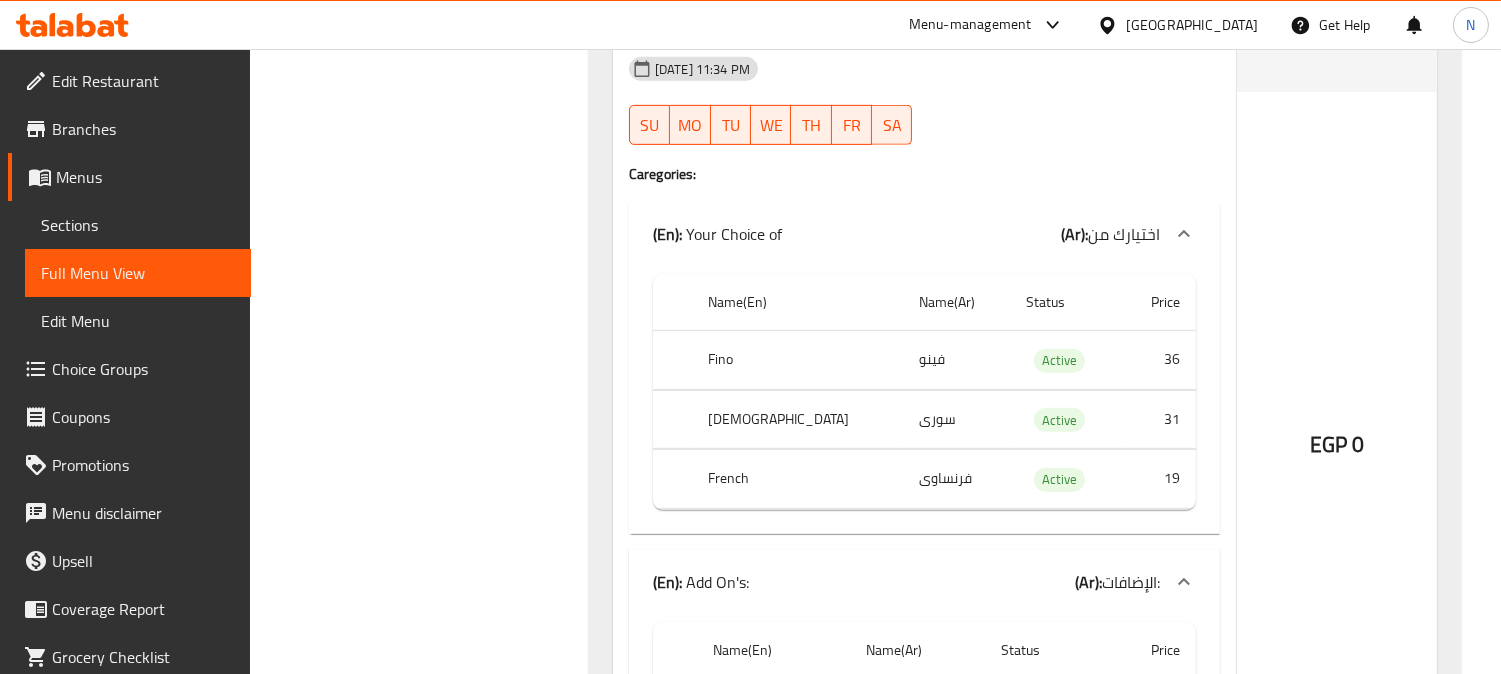 click on "Filter Branches Branches Popular filters Free items Branch specific items Has choices Upsell items Availability filters Available Not available View filters Collapse sections Collapse categories Collapse Choices" at bounding box center [427, 18662] 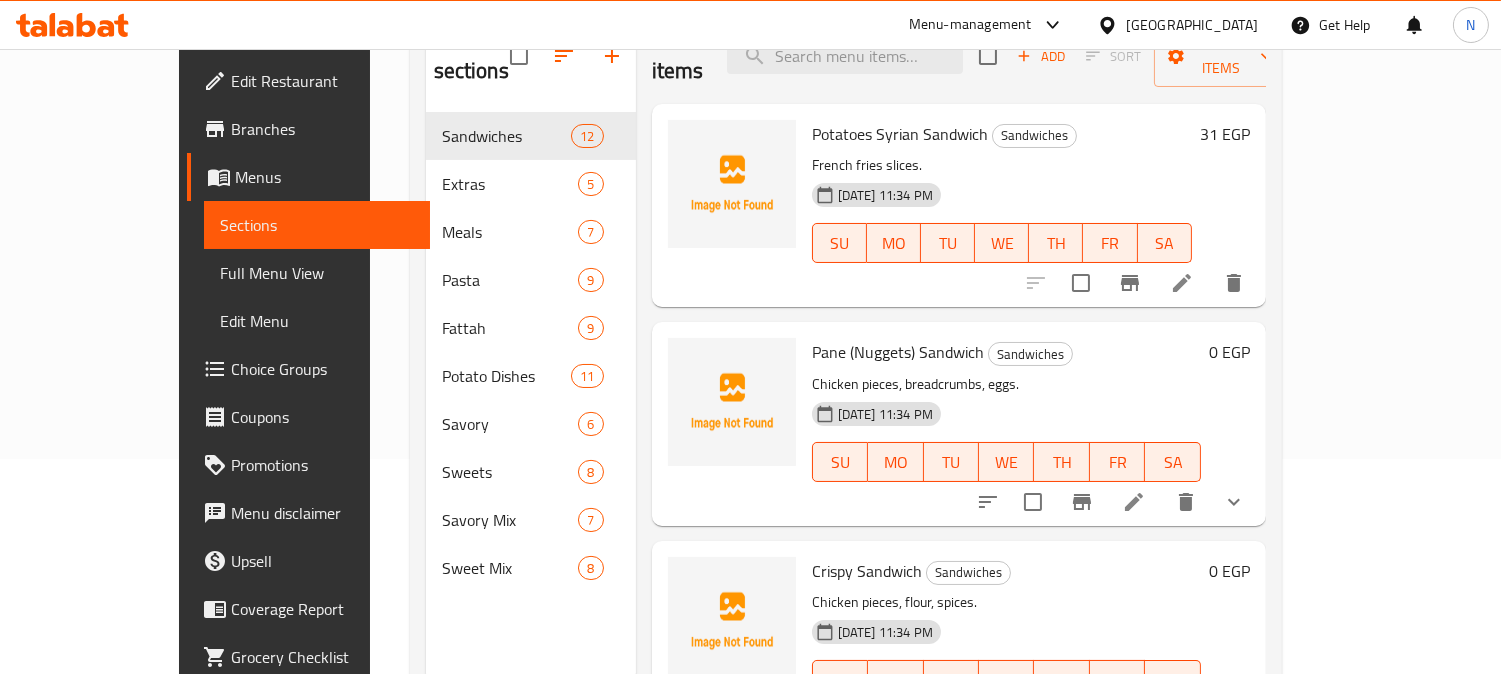 scroll, scrollTop: 168, scrollLeft: 0, axis: vertical 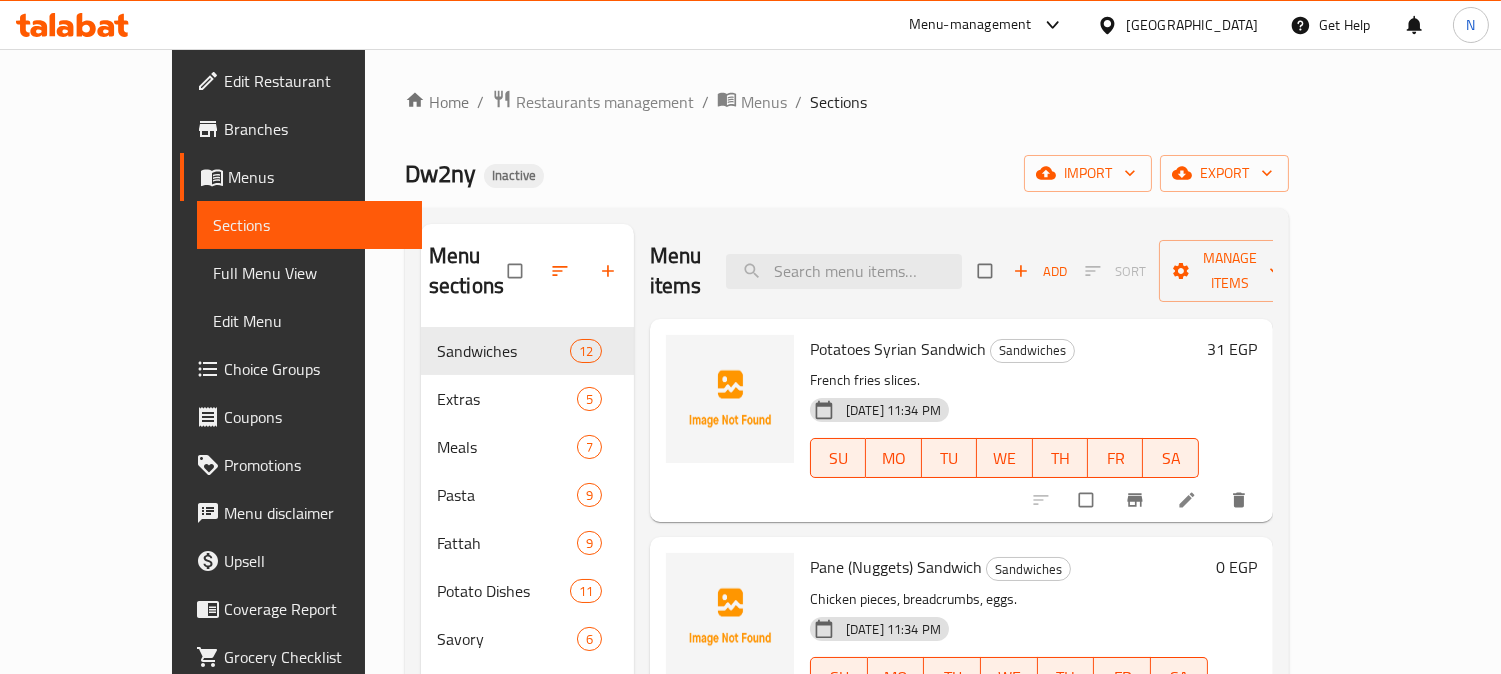 click on "Choice Groups" at bounding box center [315, 369] 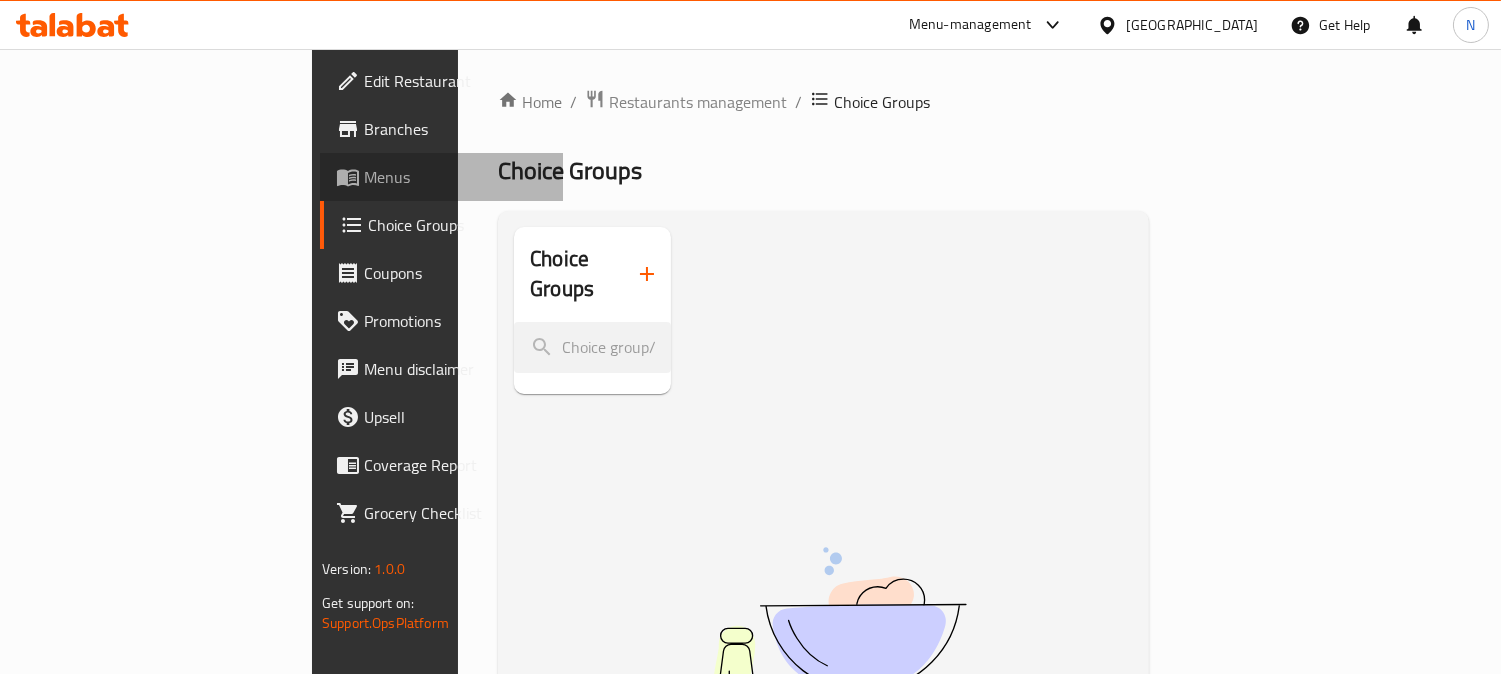 click on "Menus" at bounding box center [455, 177] 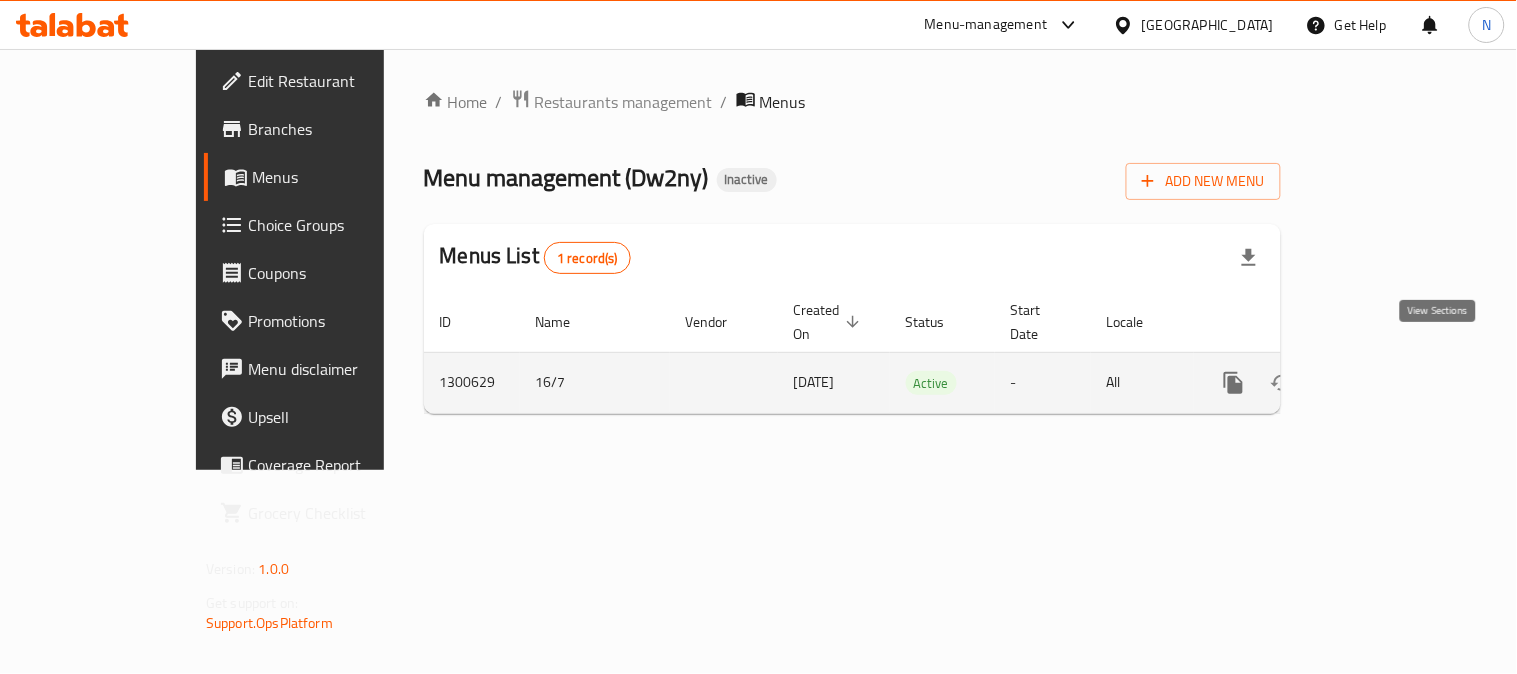 click at bounding box center (1378, 383) 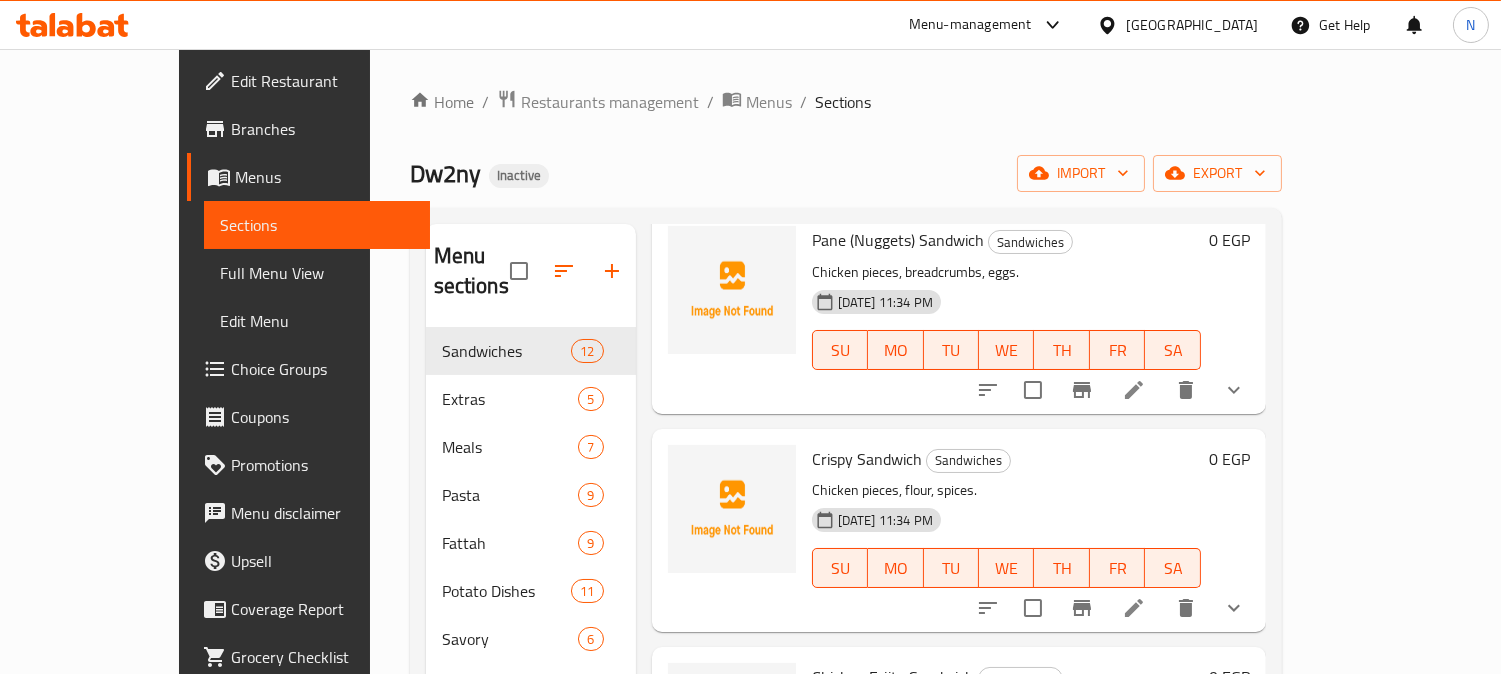 scroll, scrollTop: 333, scrollLeft: 0, axis: vertical 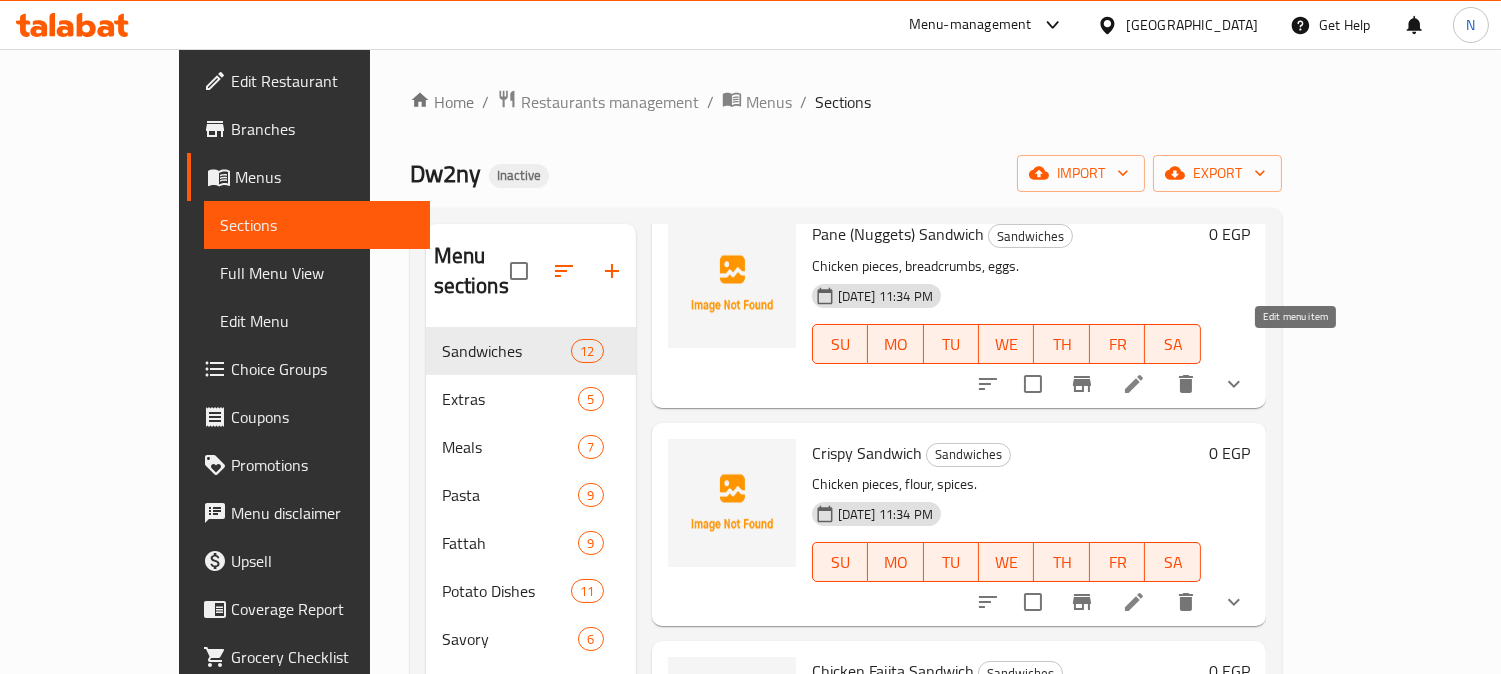 click 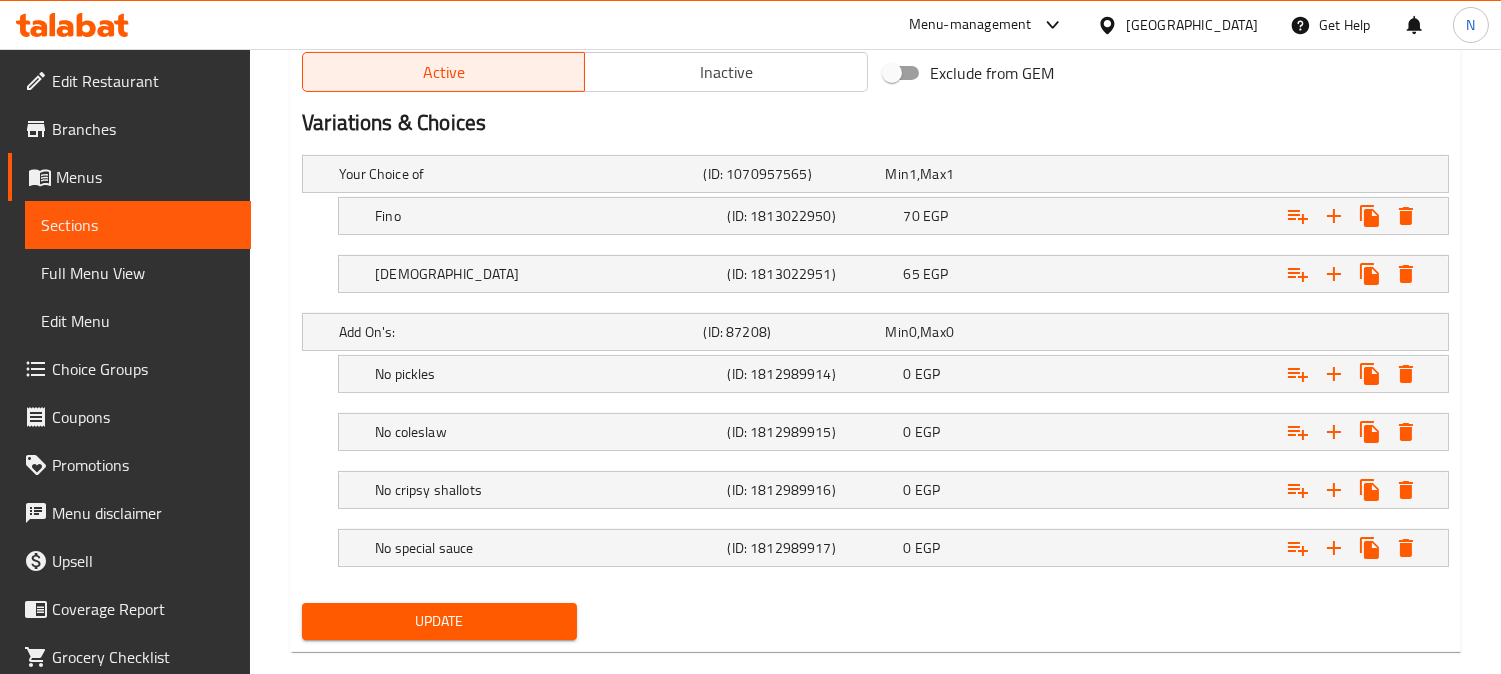 scroll, scrollTop: 1058, scrollLeft: 0, axis: vertical 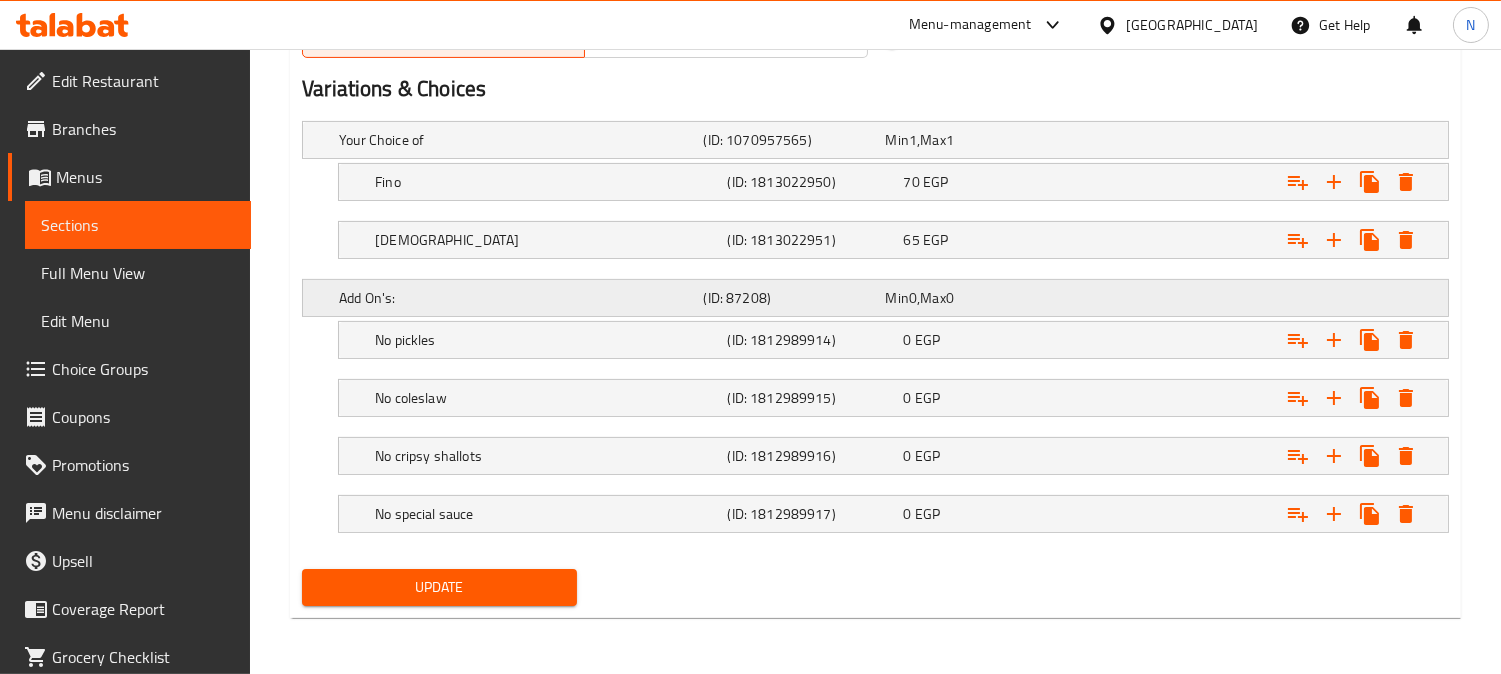 click on "(ID: 87208)" at bounding box center [790, 140] 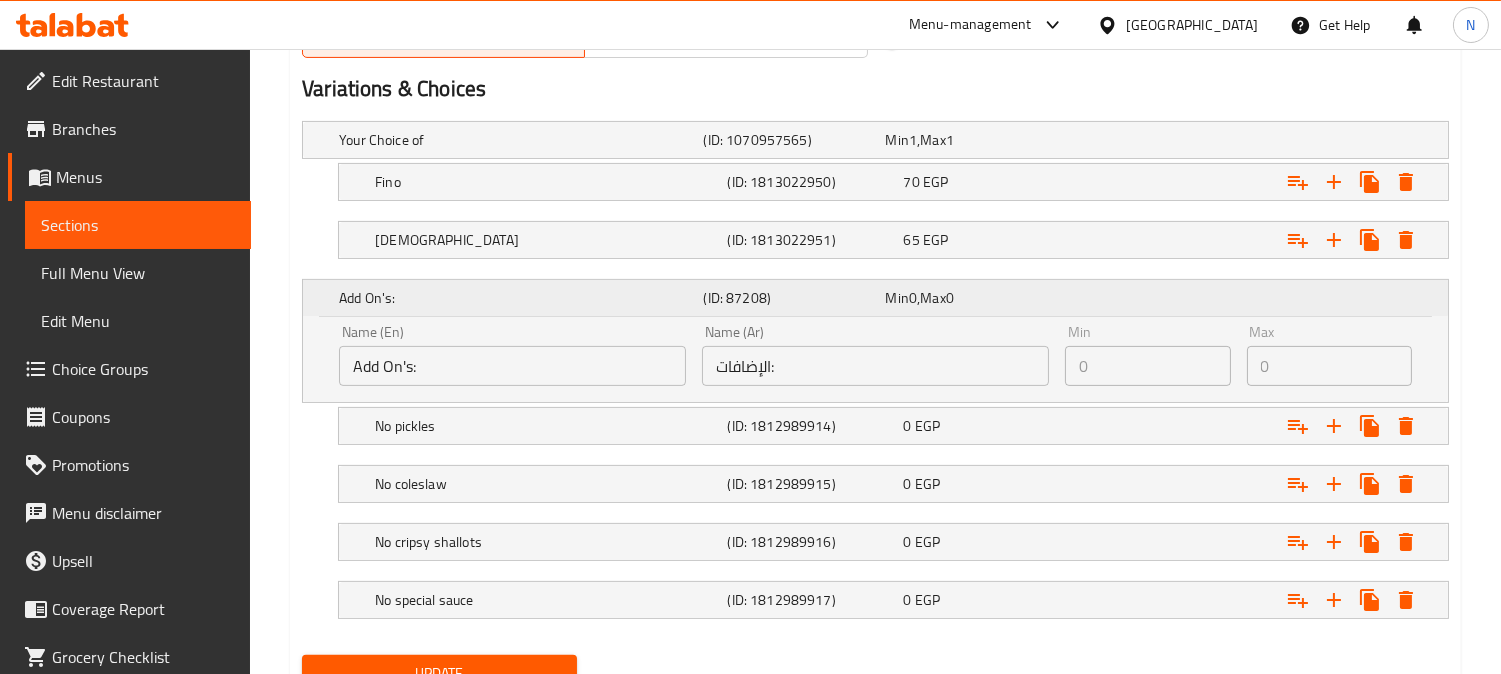 click on "(ID: 87208)" at bounding box center [790, 298] 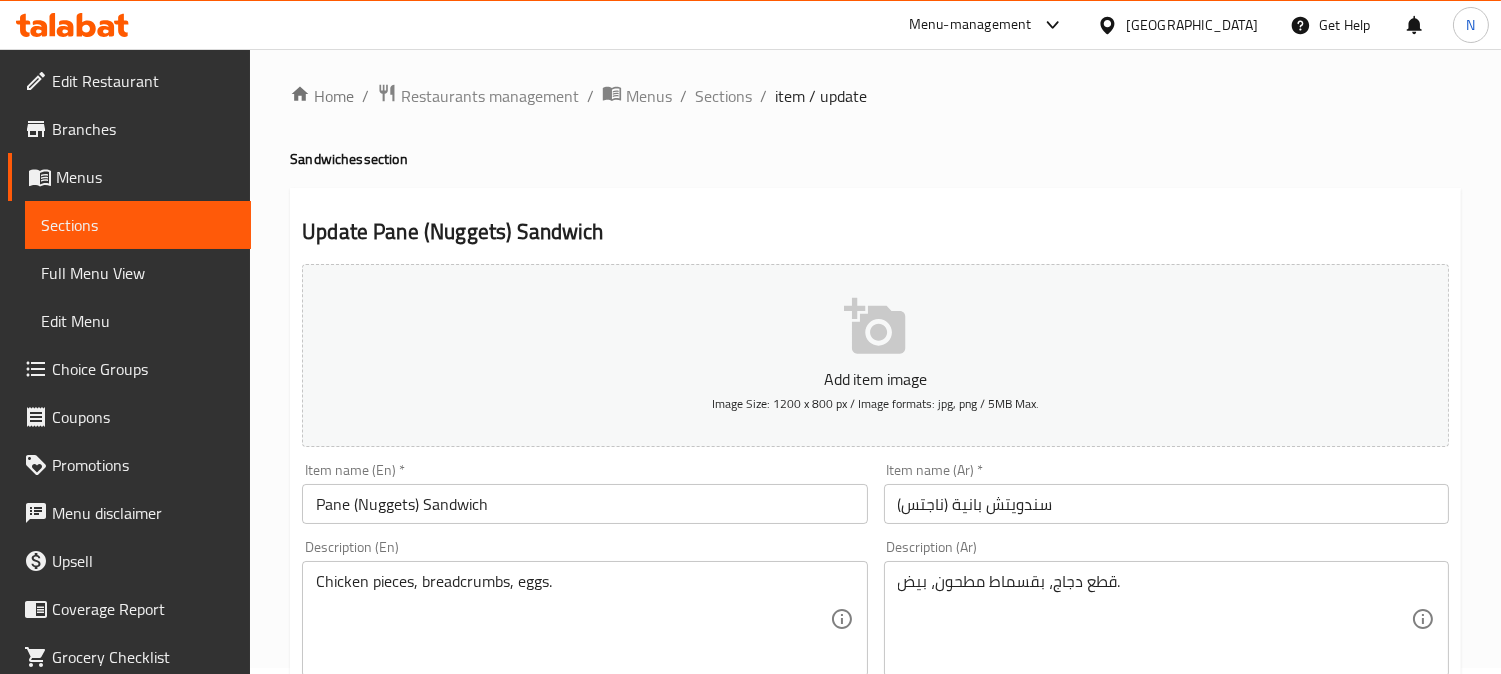 scroll, scrollTop: 0, scrollLeft: 0, axis: both 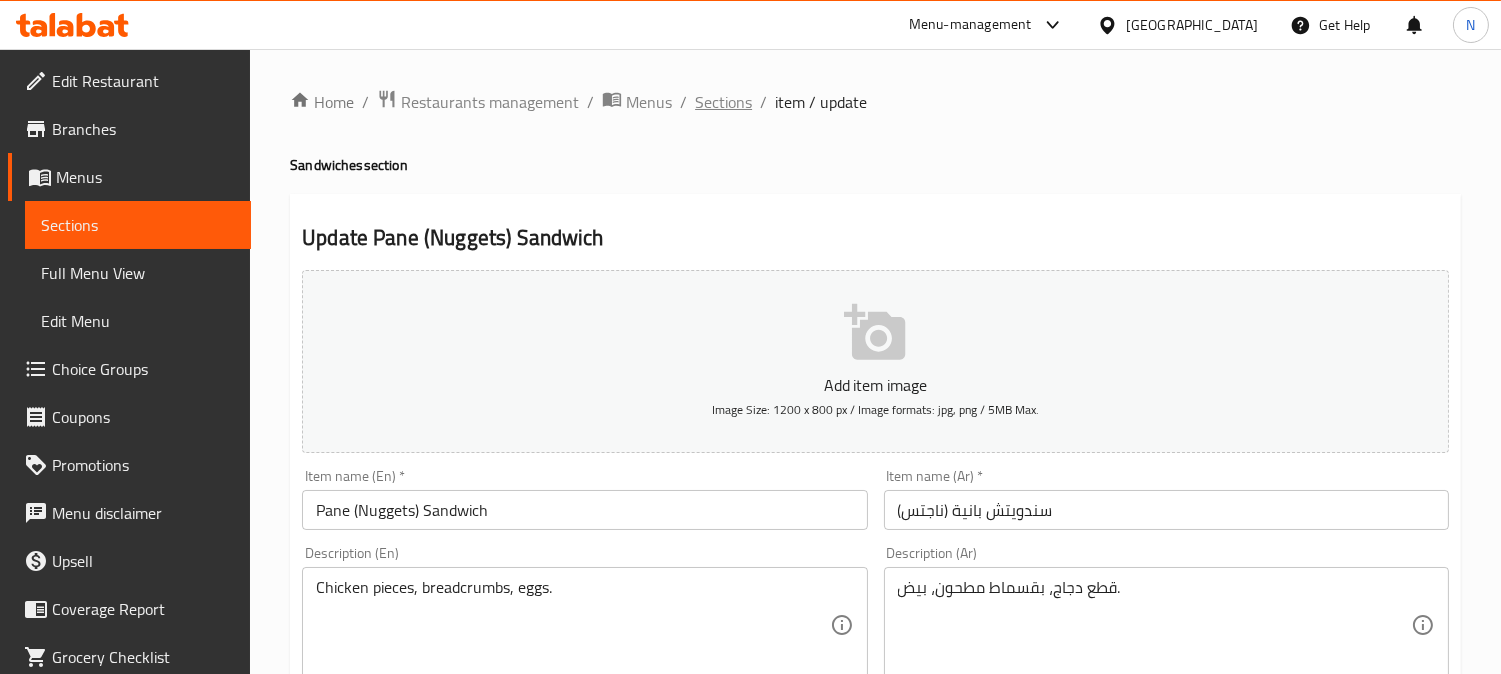 click on "Sections" at bounding box center (723, 102) 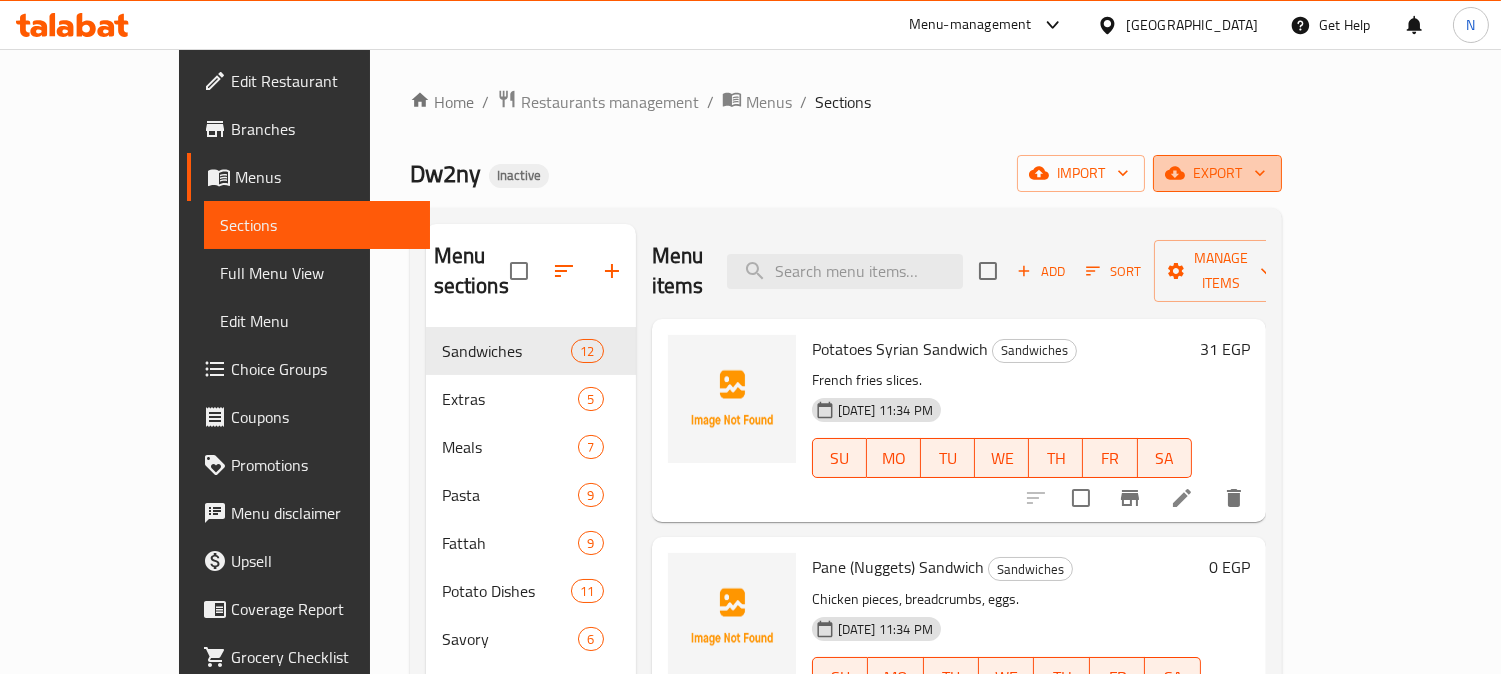 click 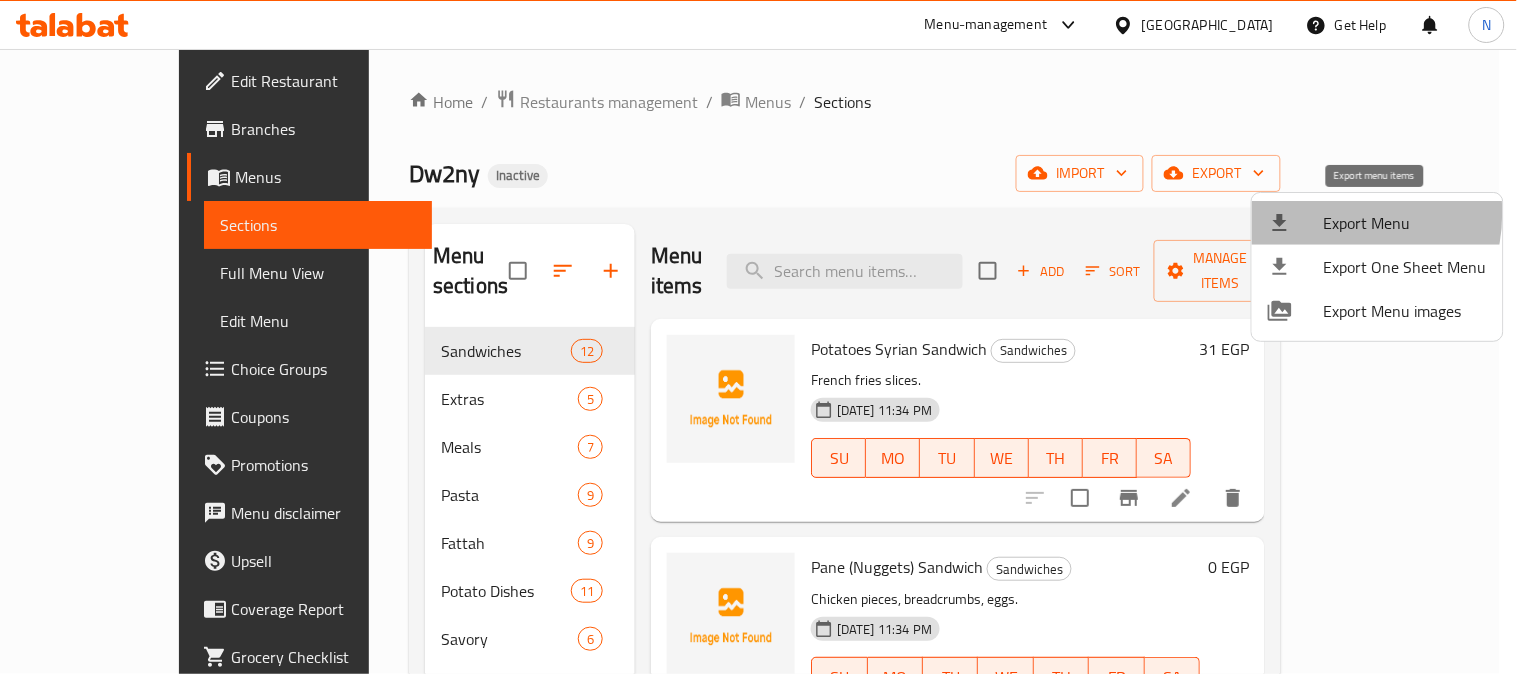 click at bounding box center [1296, 223] 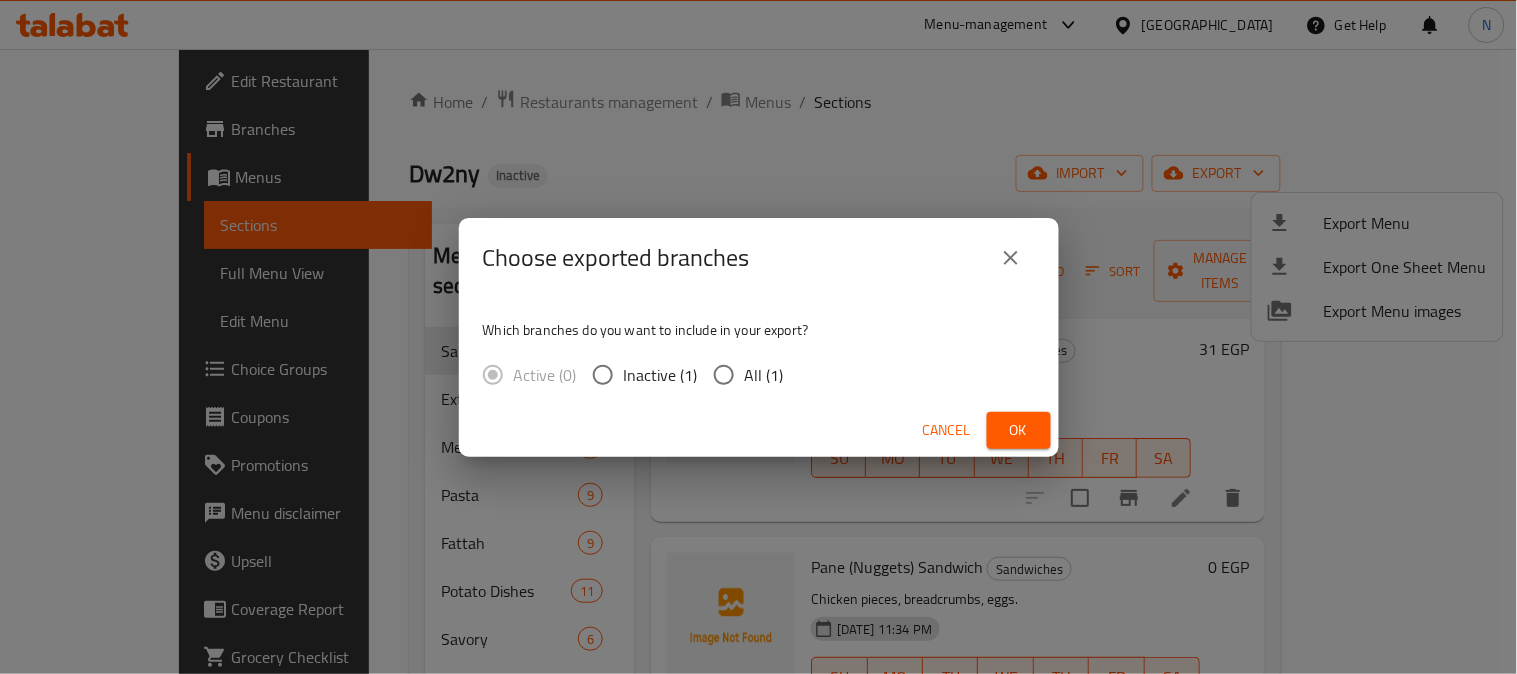 click on "All (1)" at bounding box center (764, 375) 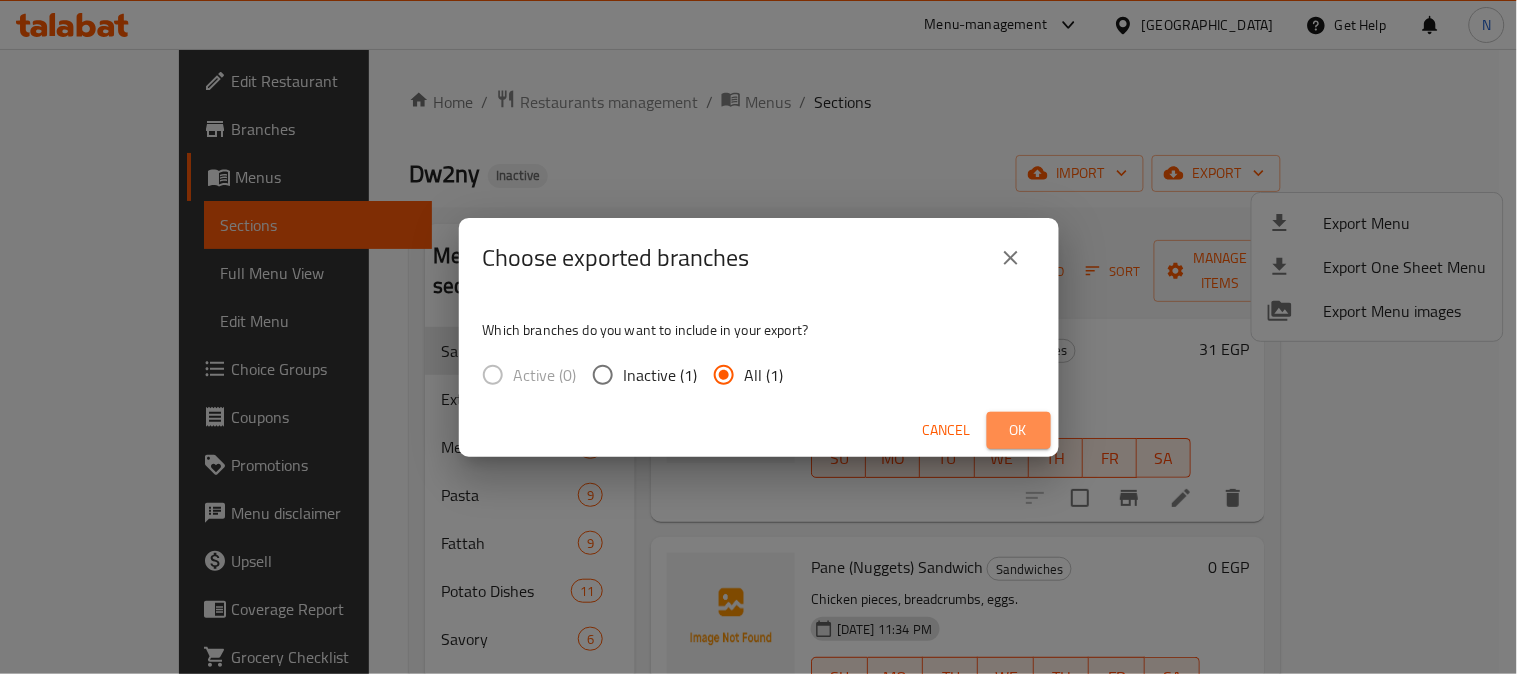 click on "Ok" at bounding box center [1019, 430] 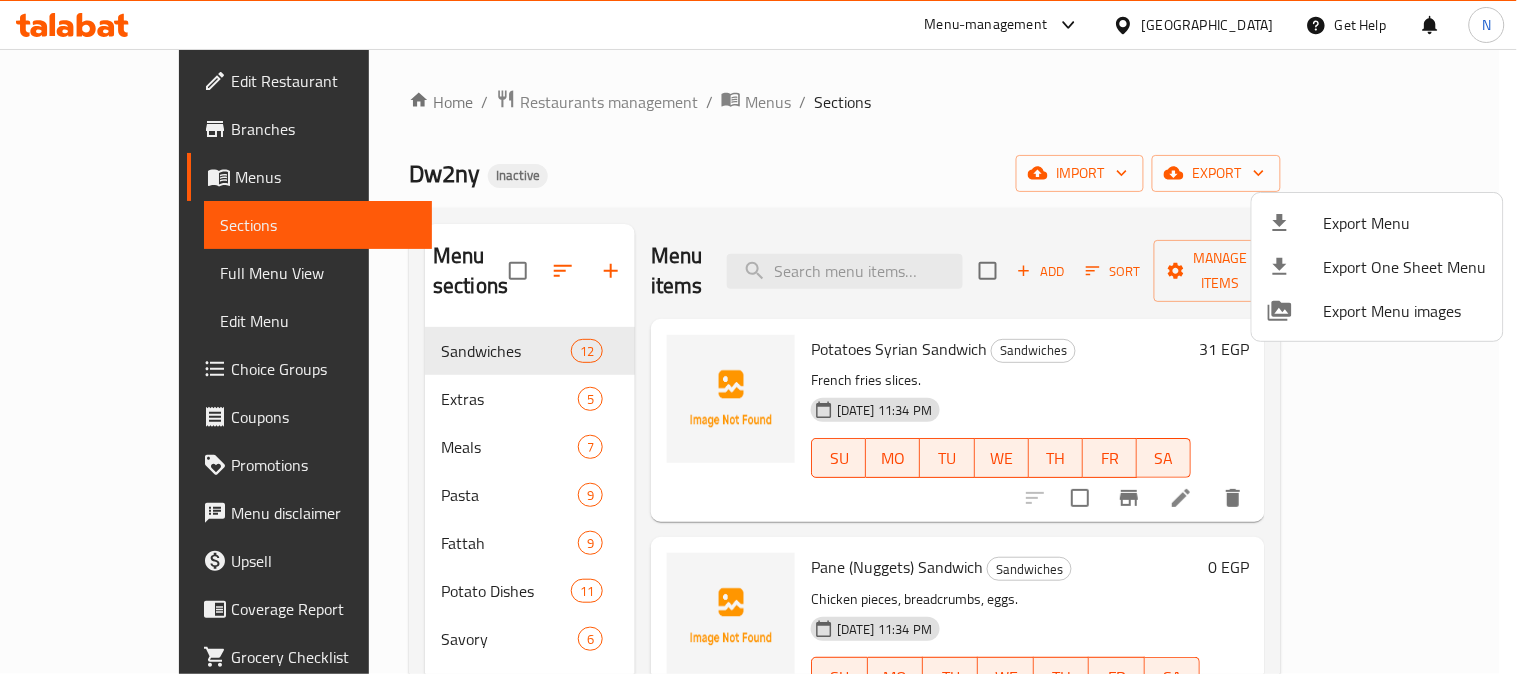 click at bounding box center [758, 337] 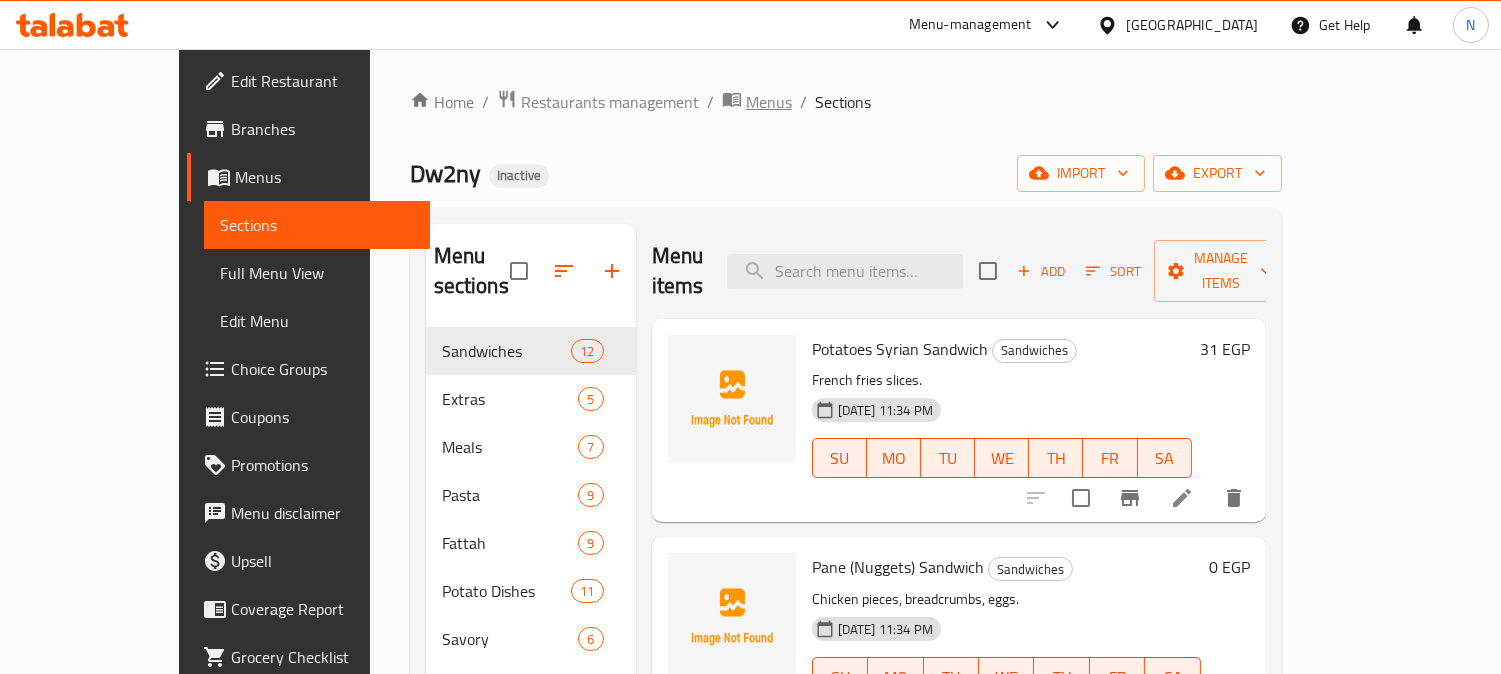 click on "Menus" at bounding box center (769, 102) 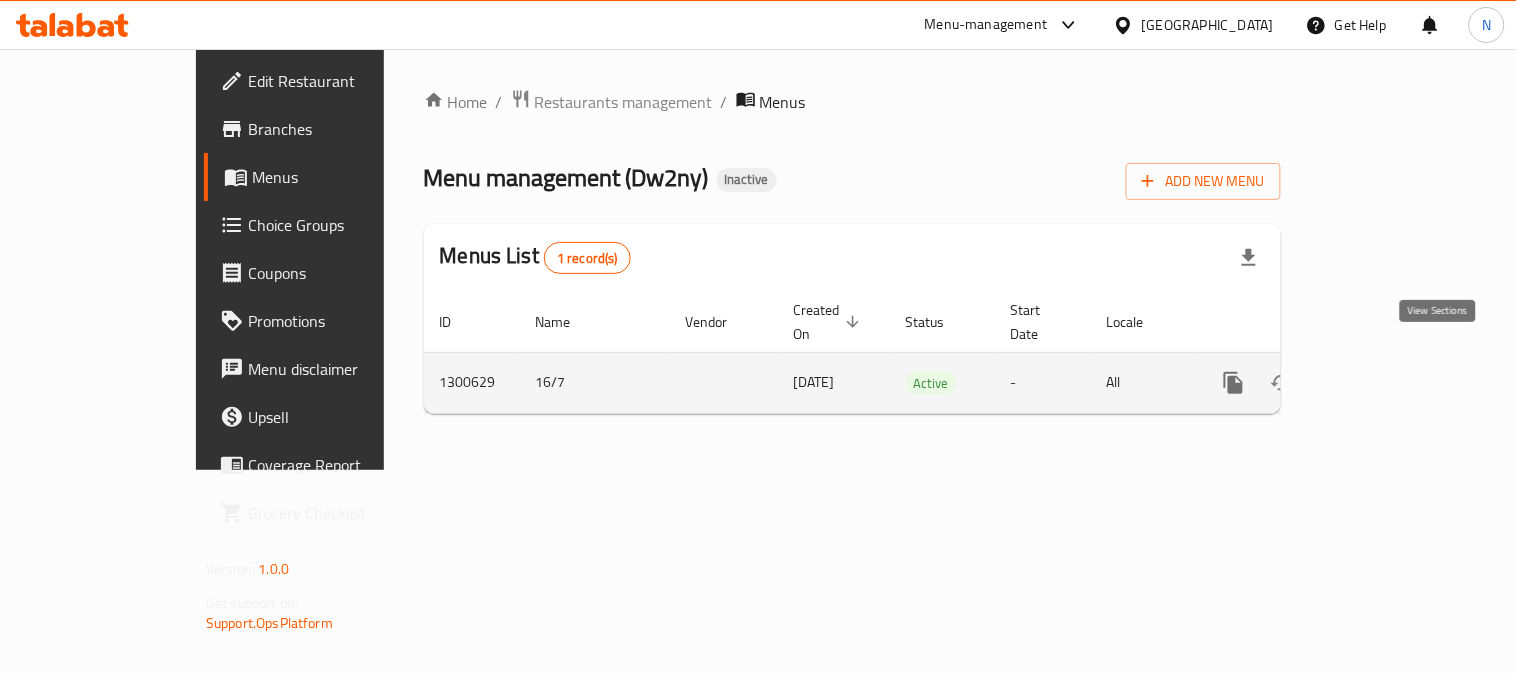 click 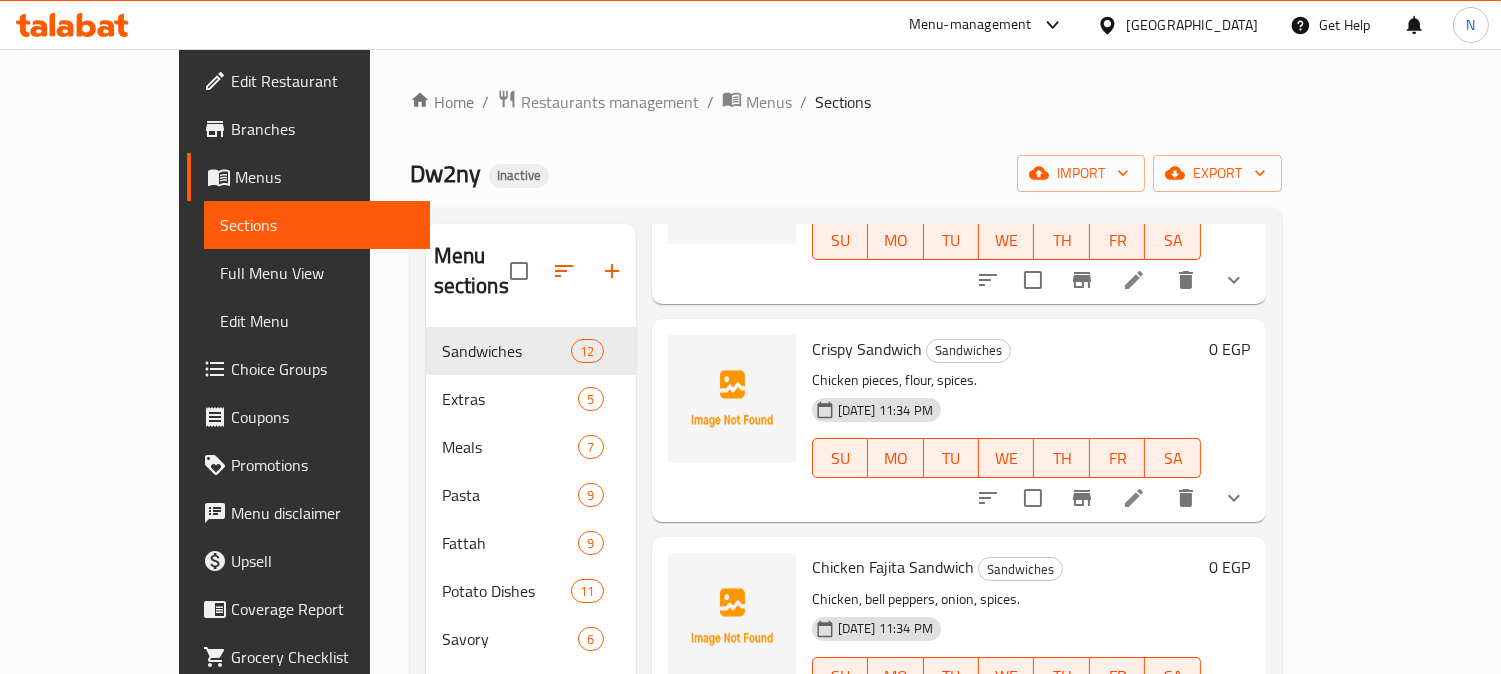 scroll, scrollTop: 444, scrollLeft: 0, axis: vertical 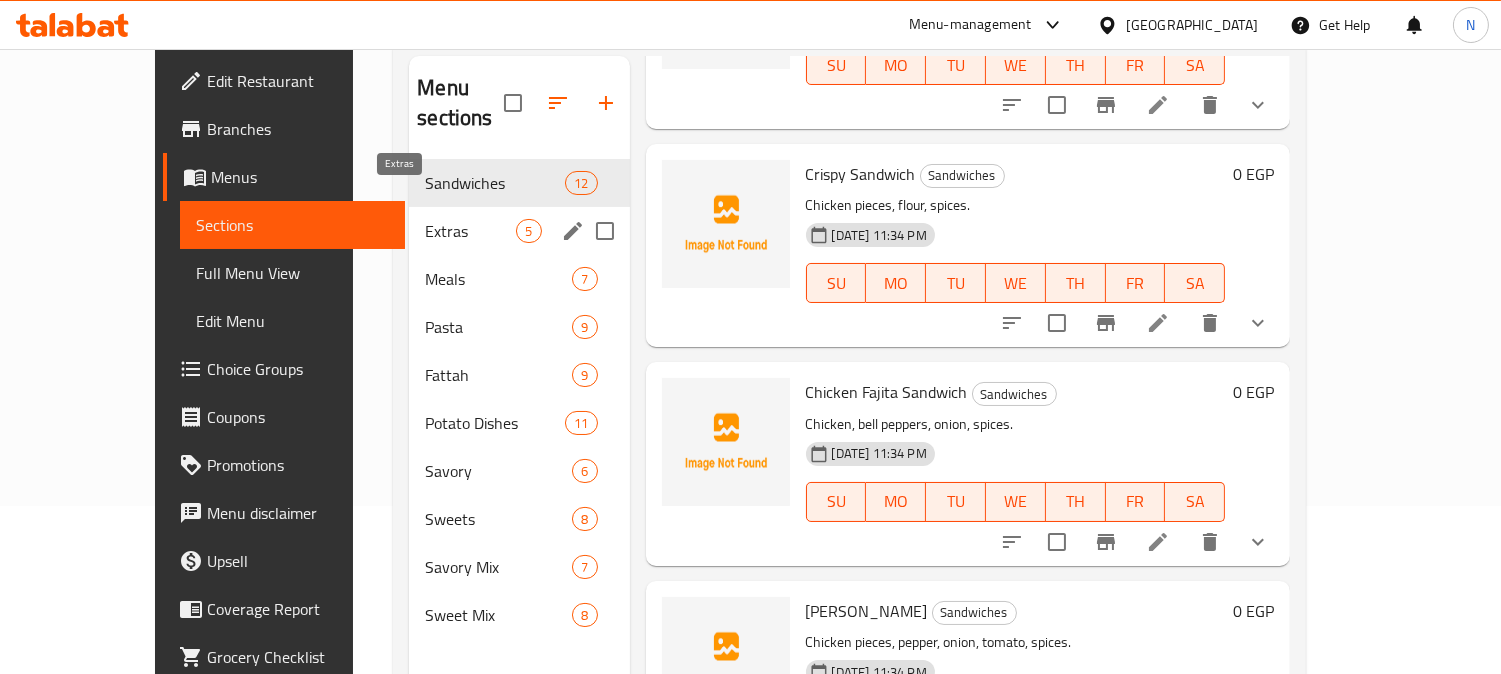 click on "Extras" at bounding box center [470, 231] 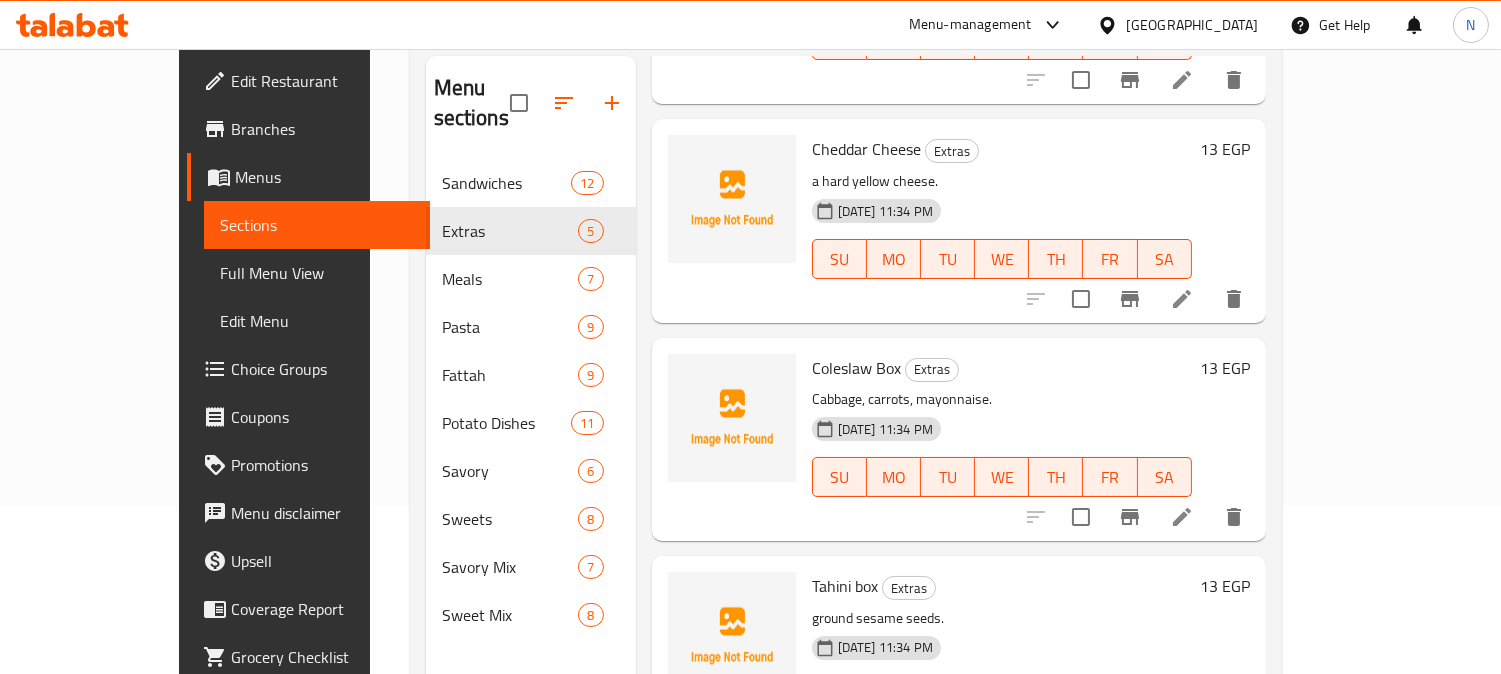 scroll, scrollTop: 466, scrollLeft: 0, axis: vertical 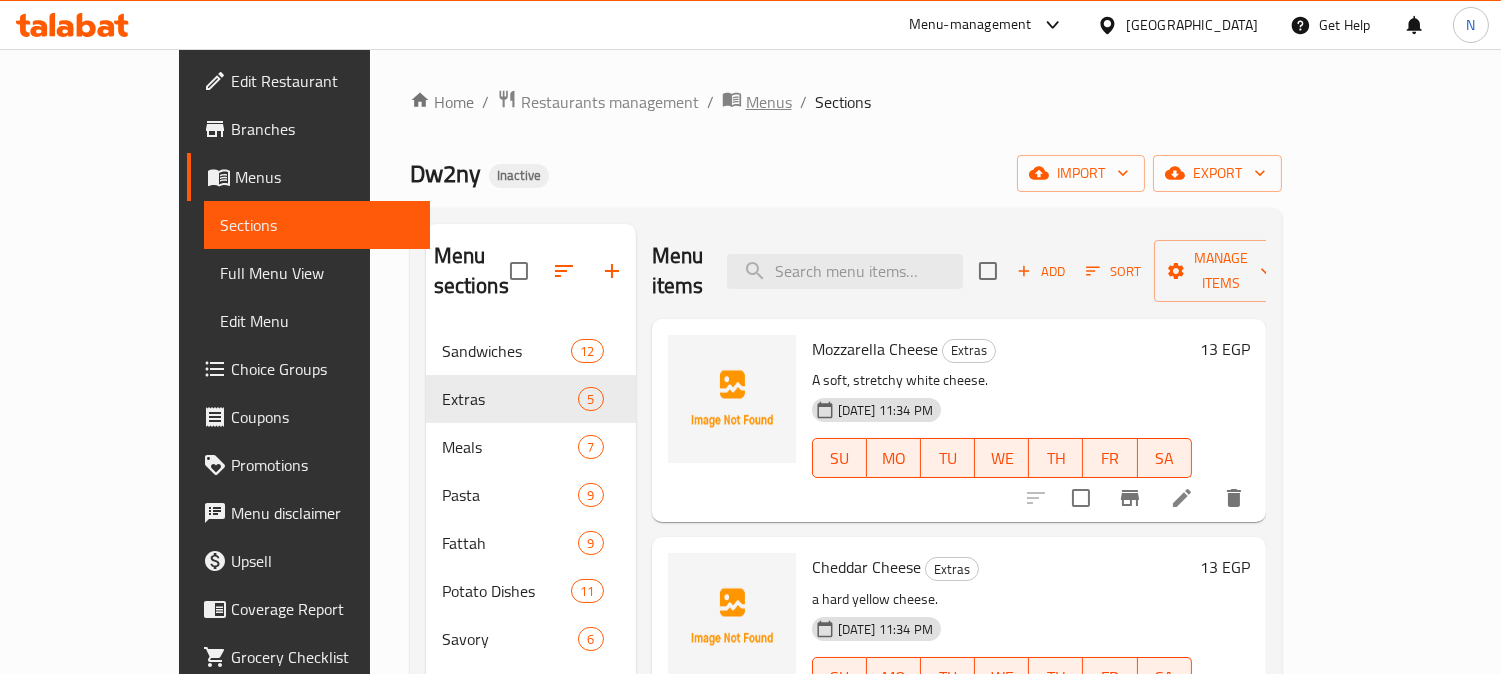 click on "Menus" at bounding box center (769, 102) 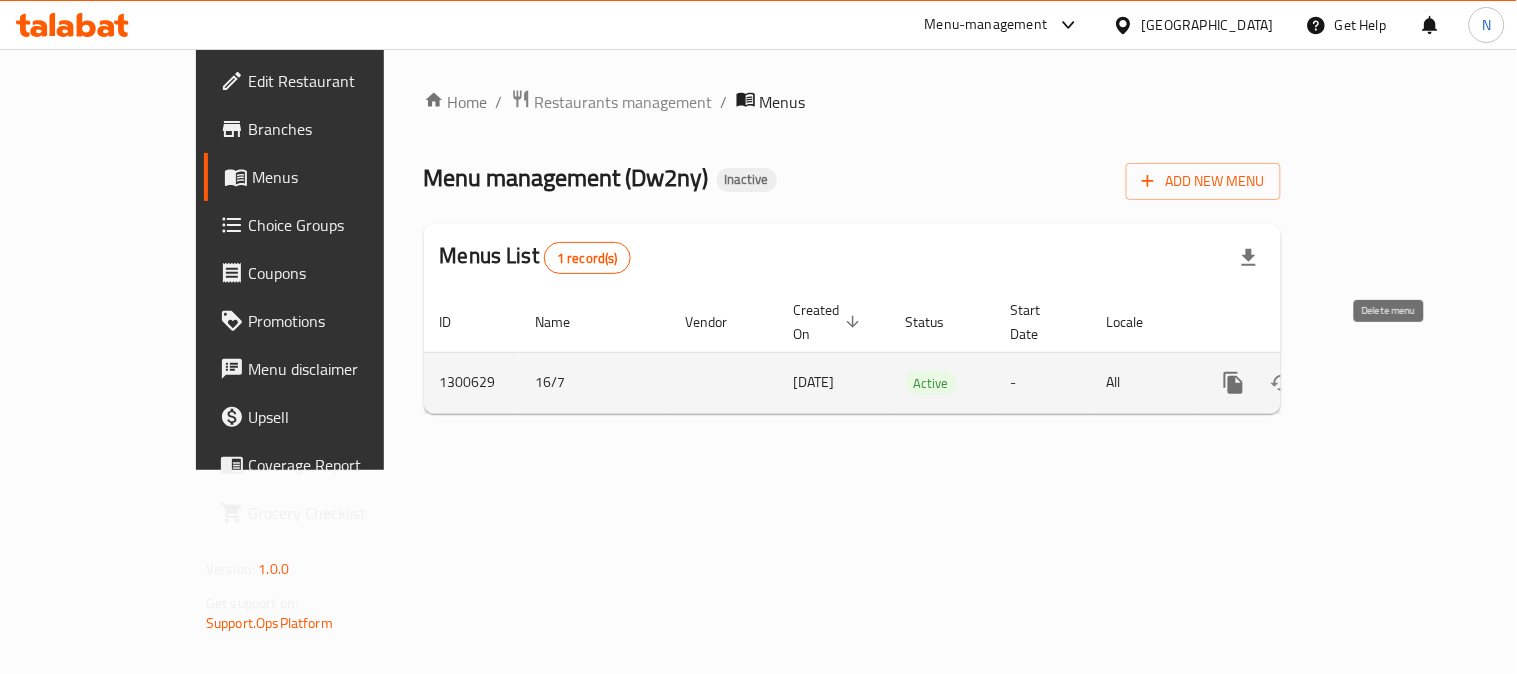 click at bounding box center [1330, 383] 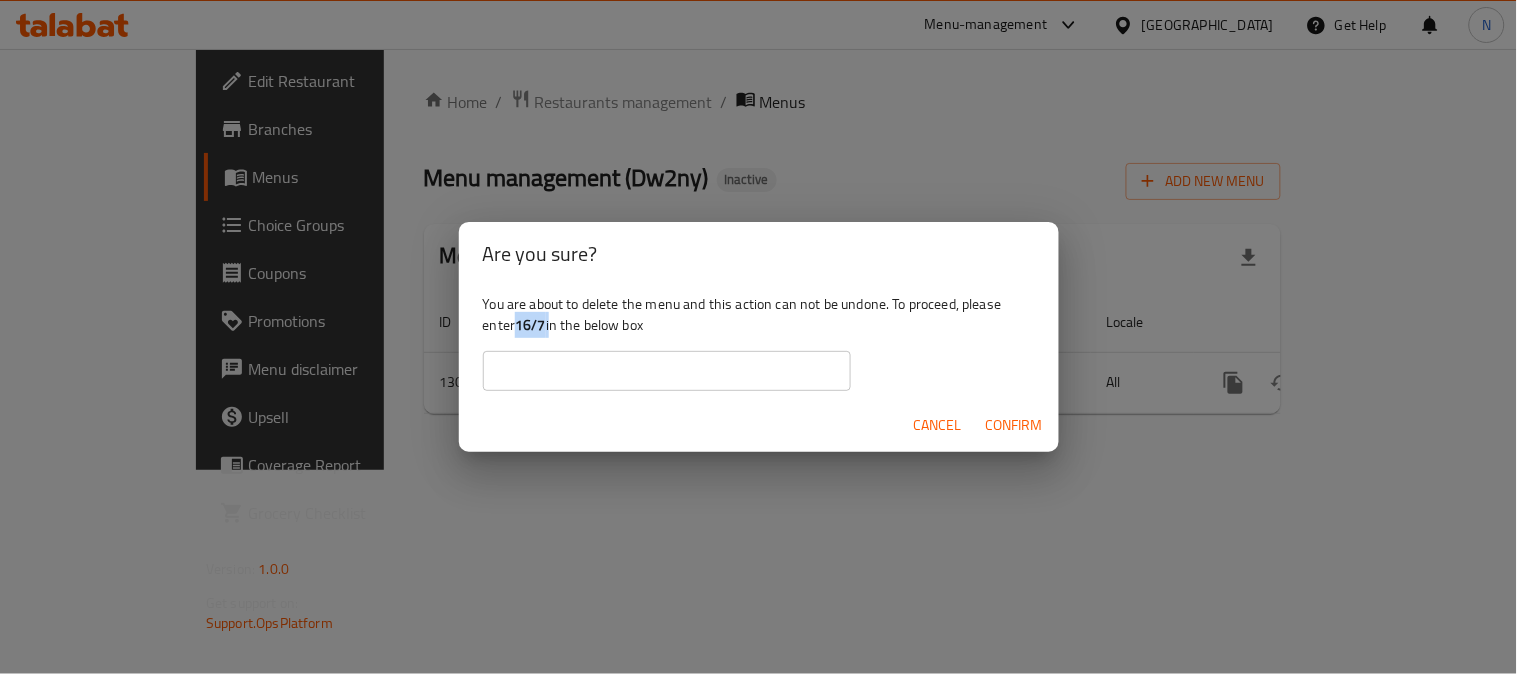 drag, startPoint x: 517, startPoint y: 325, endPoint x: 550, endPoint y: 326, distance: 33.01515 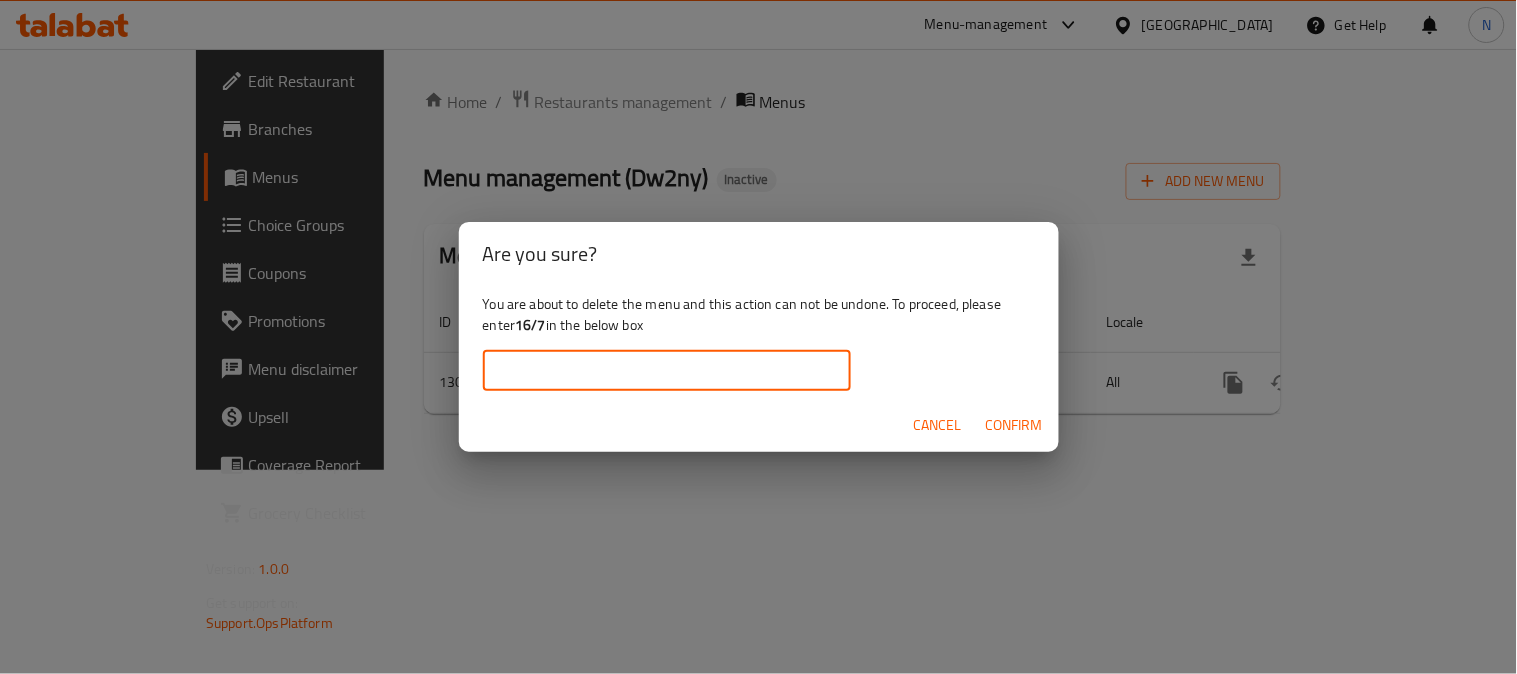 click at bounding box center (667, 371) 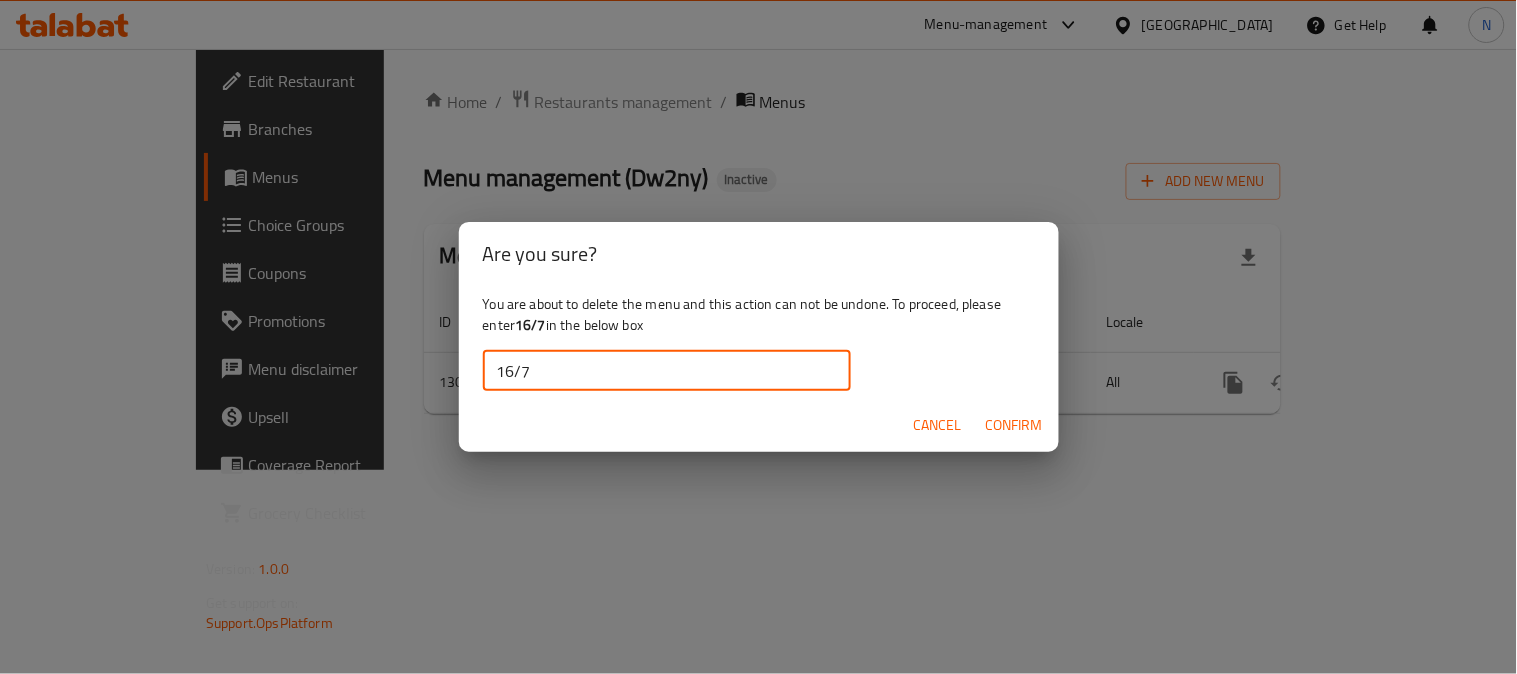 type on "16/7" 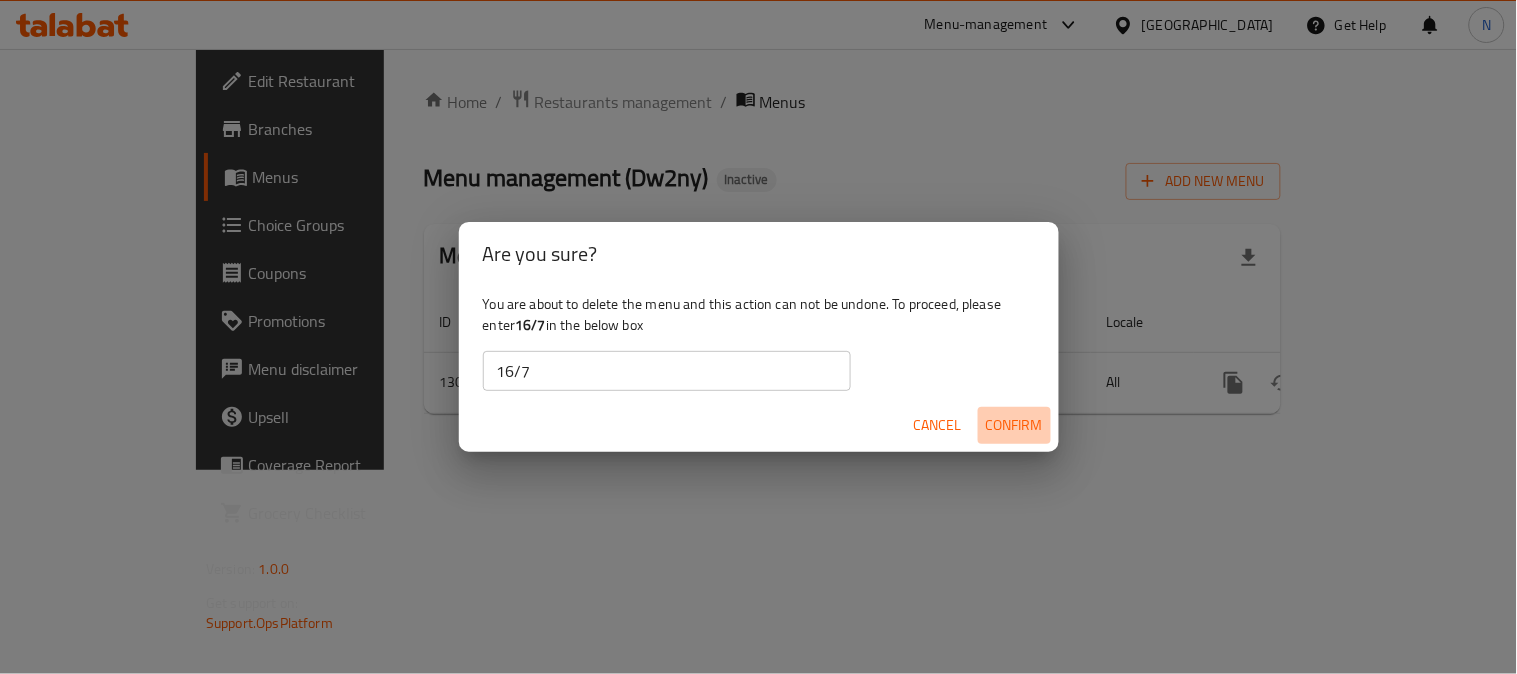 click on "Confirm" at bounding box center (1014, 425) 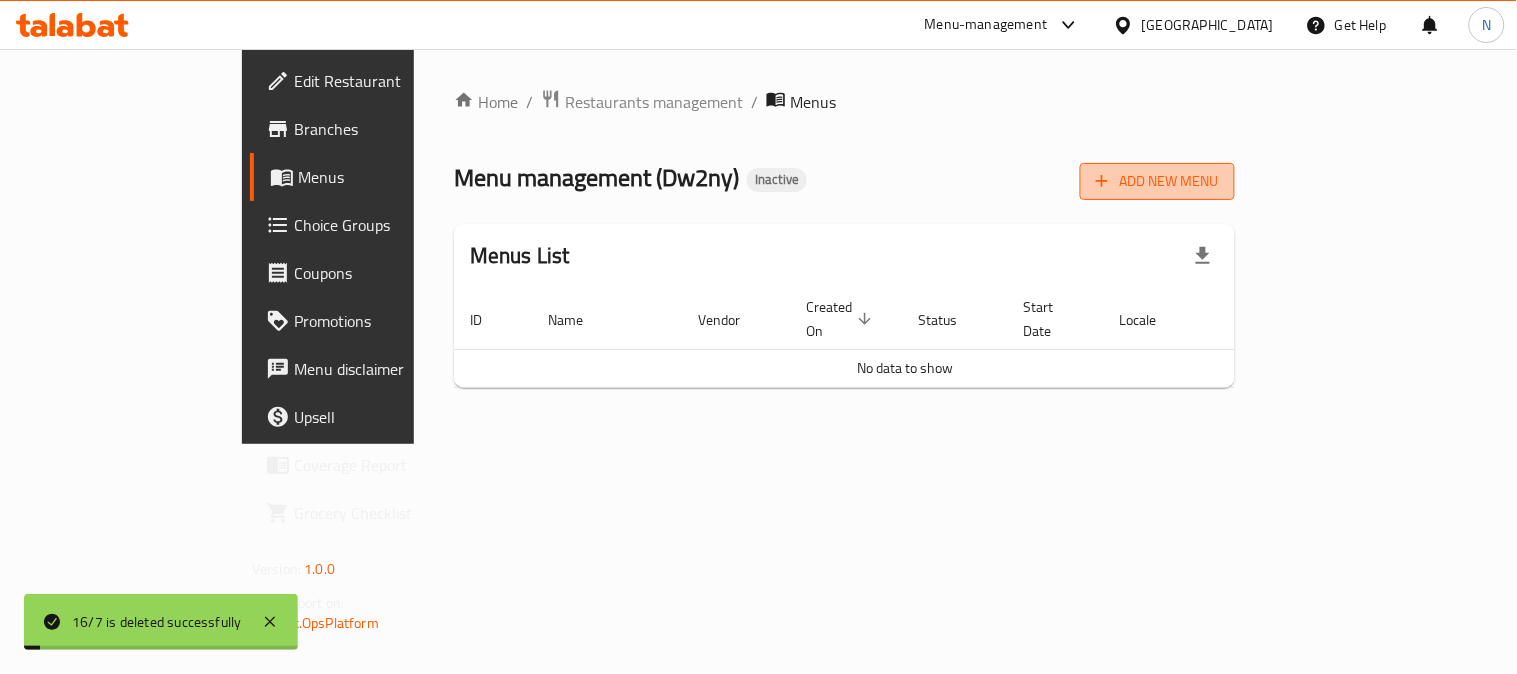click on "Add New Menu" at bounding box center (1157, 181) 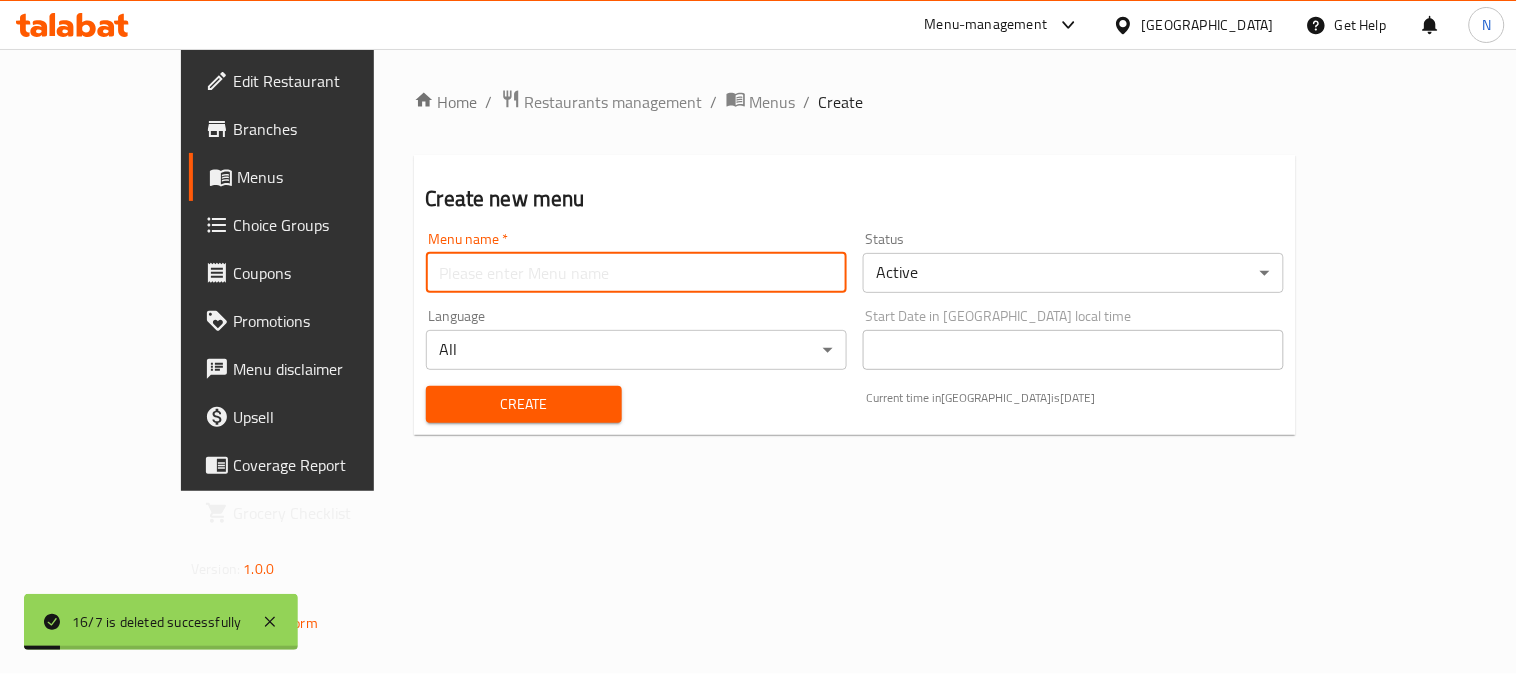 drag, startPoint x: 641, startPoint y: 262, endPoint x: 591, endPoint y: 275, distance: 51.662365 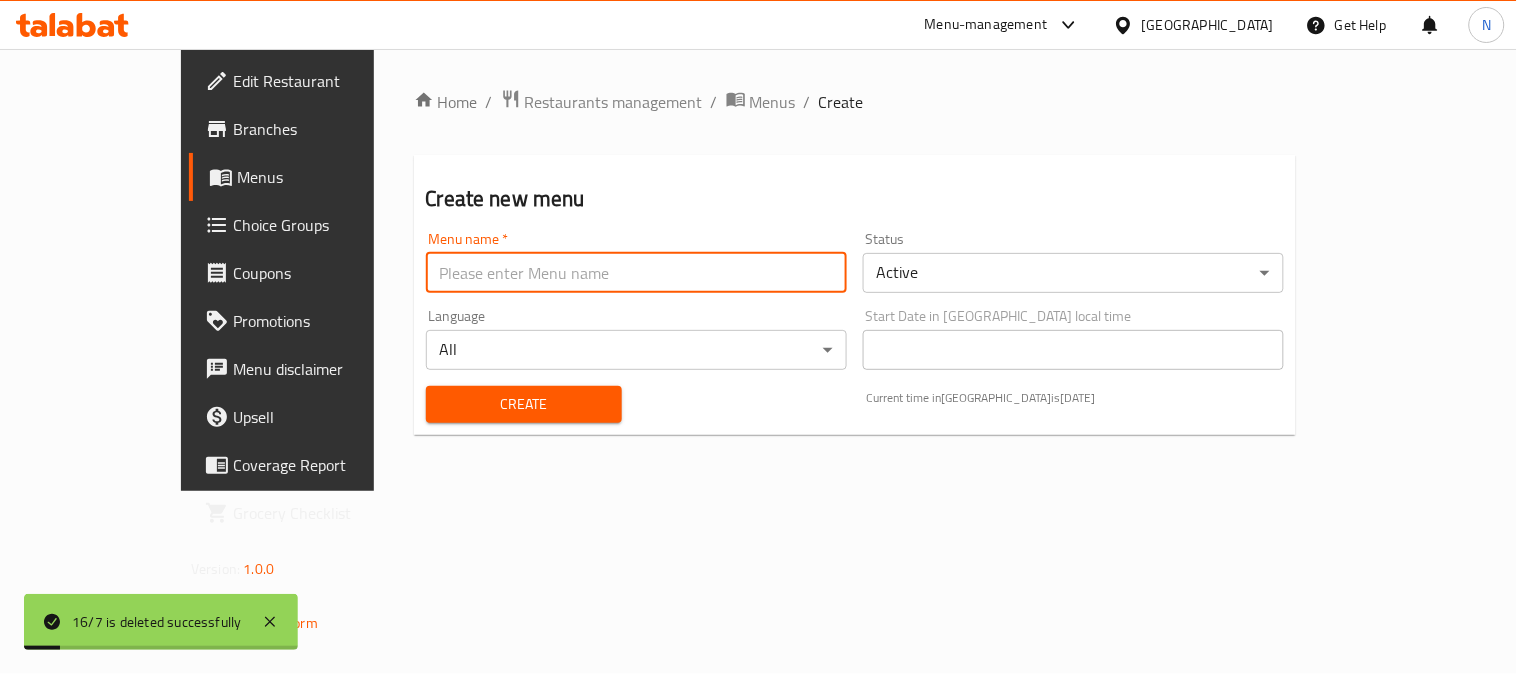 click at bounding box center [636, 273] 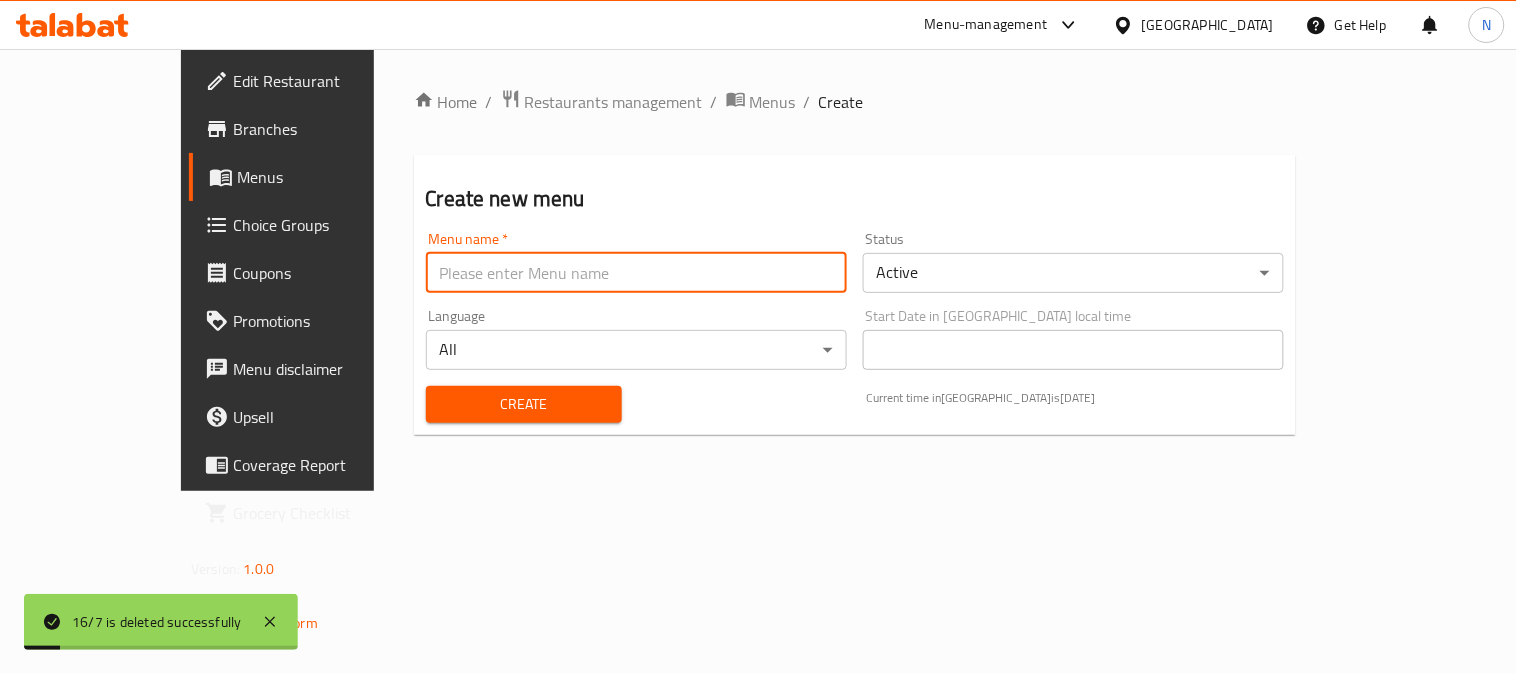 paste on "16/7" 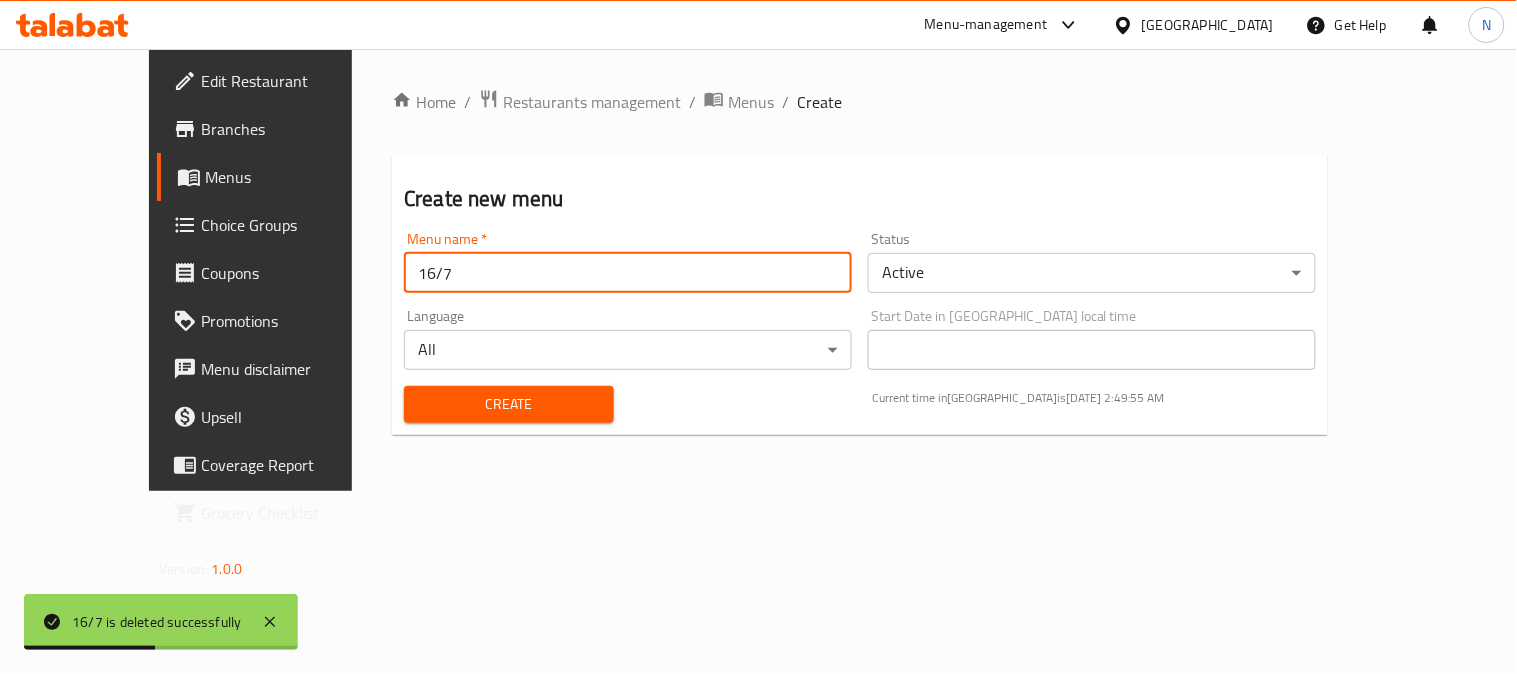type on "16/7" 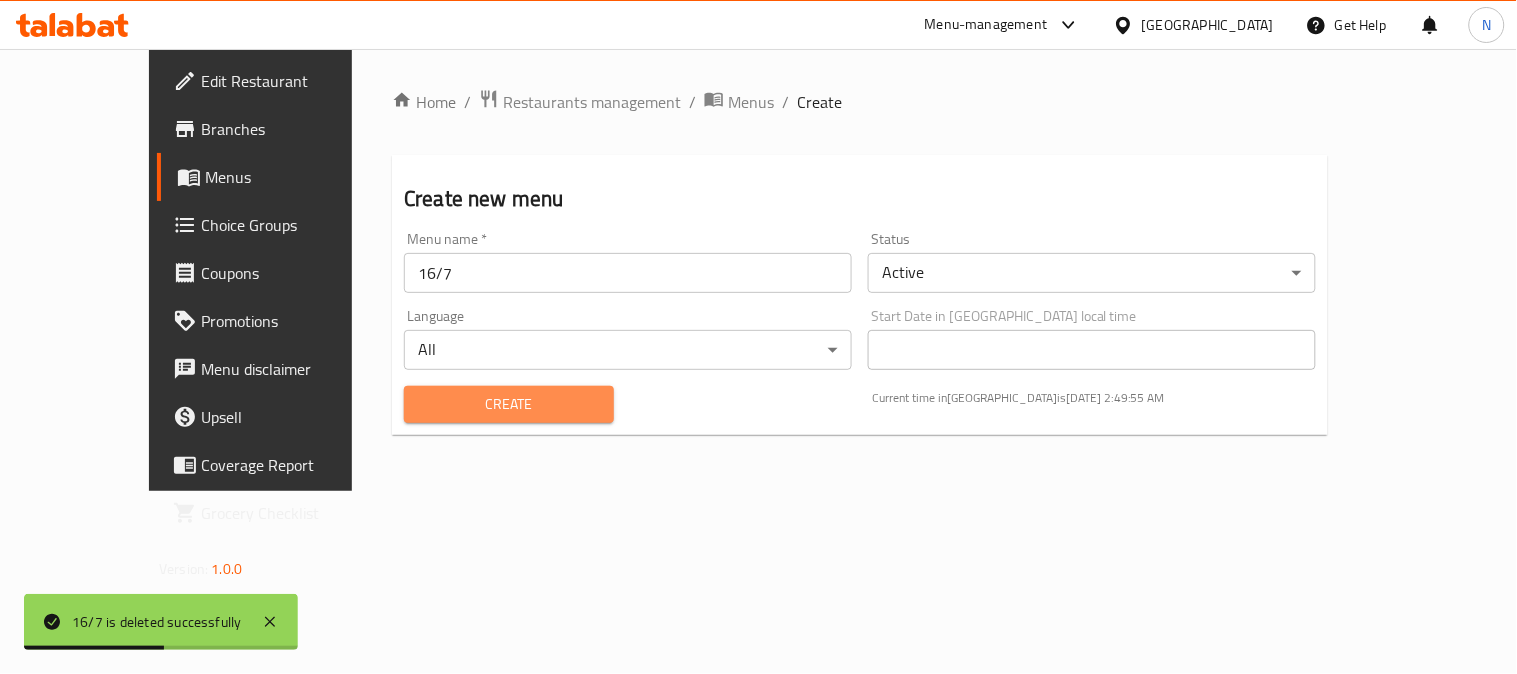 drag, startPoint x: 415, startPoint y: 417, endPoint x: 458, endPoint y: 398, distance: 47.010635 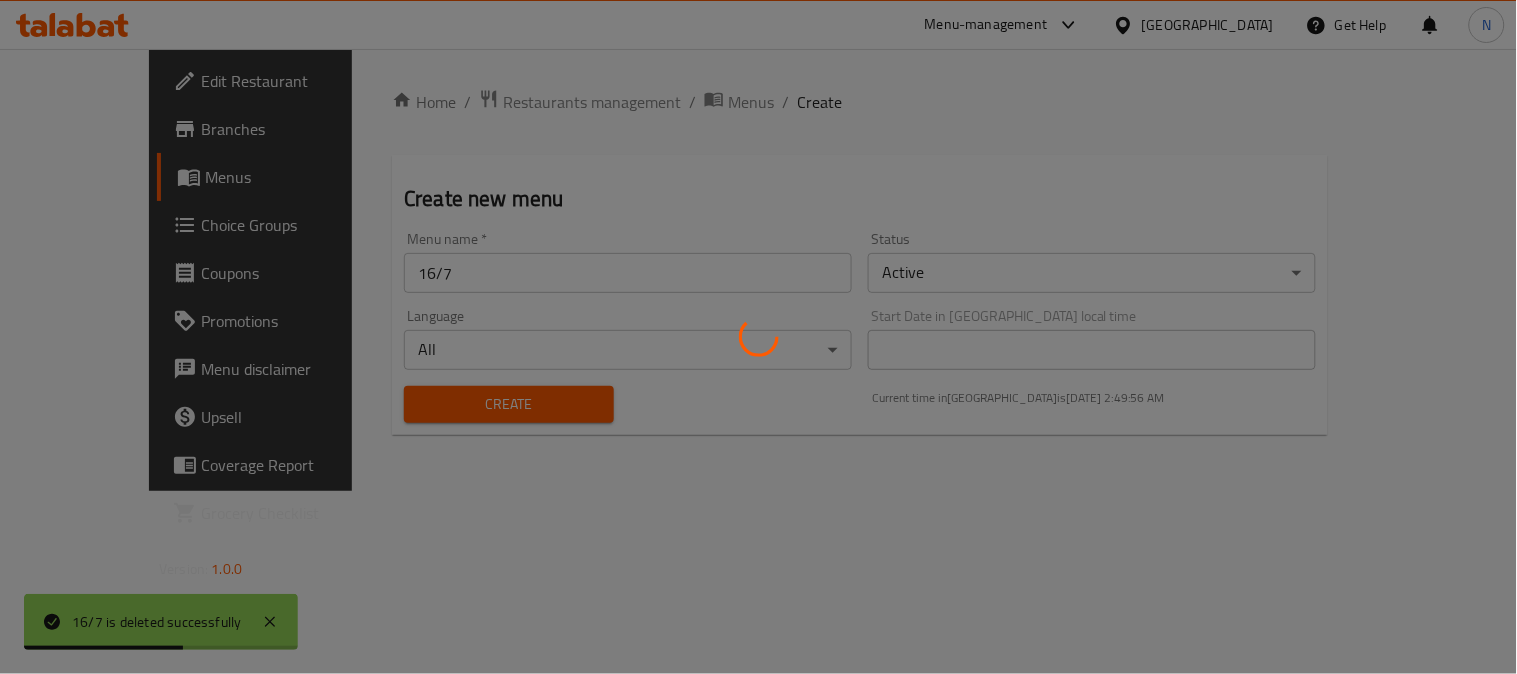 type 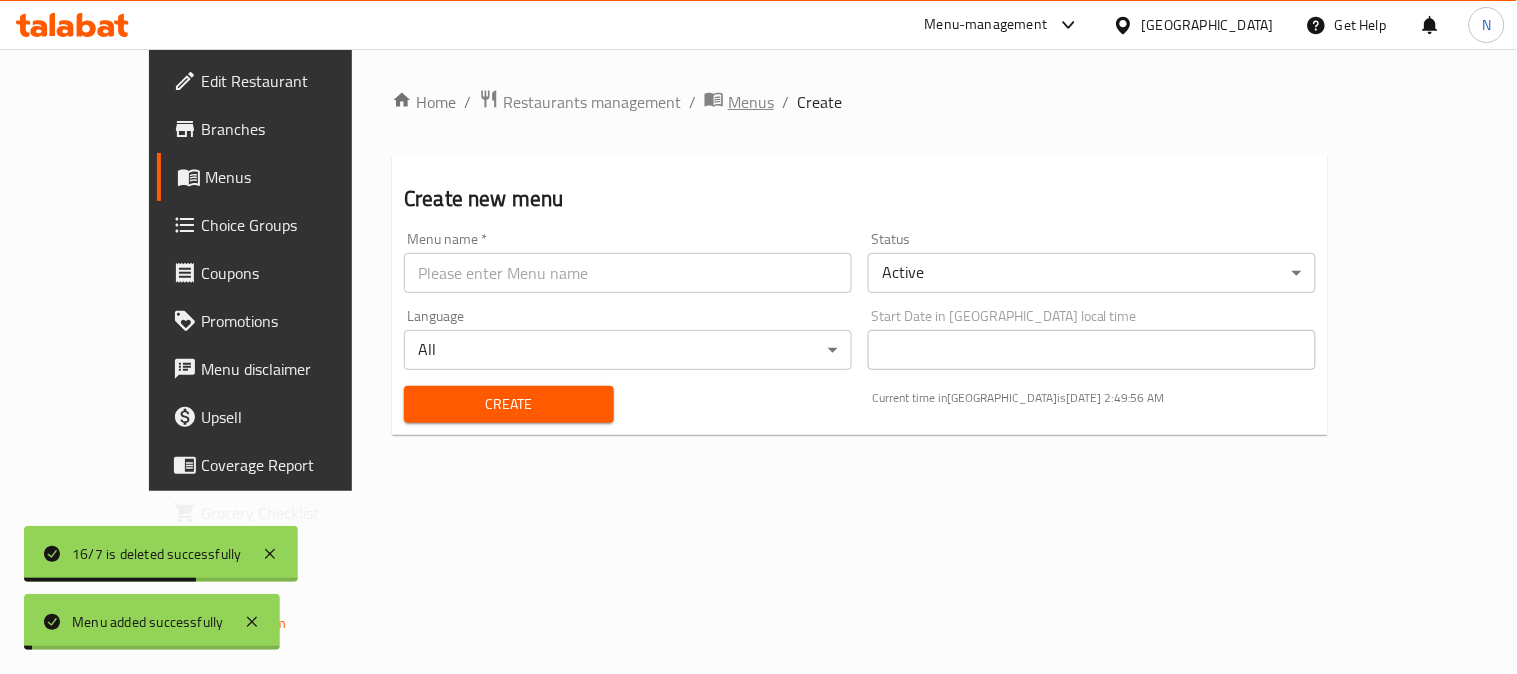 click on "Menus" at bounding box center [751, 102] 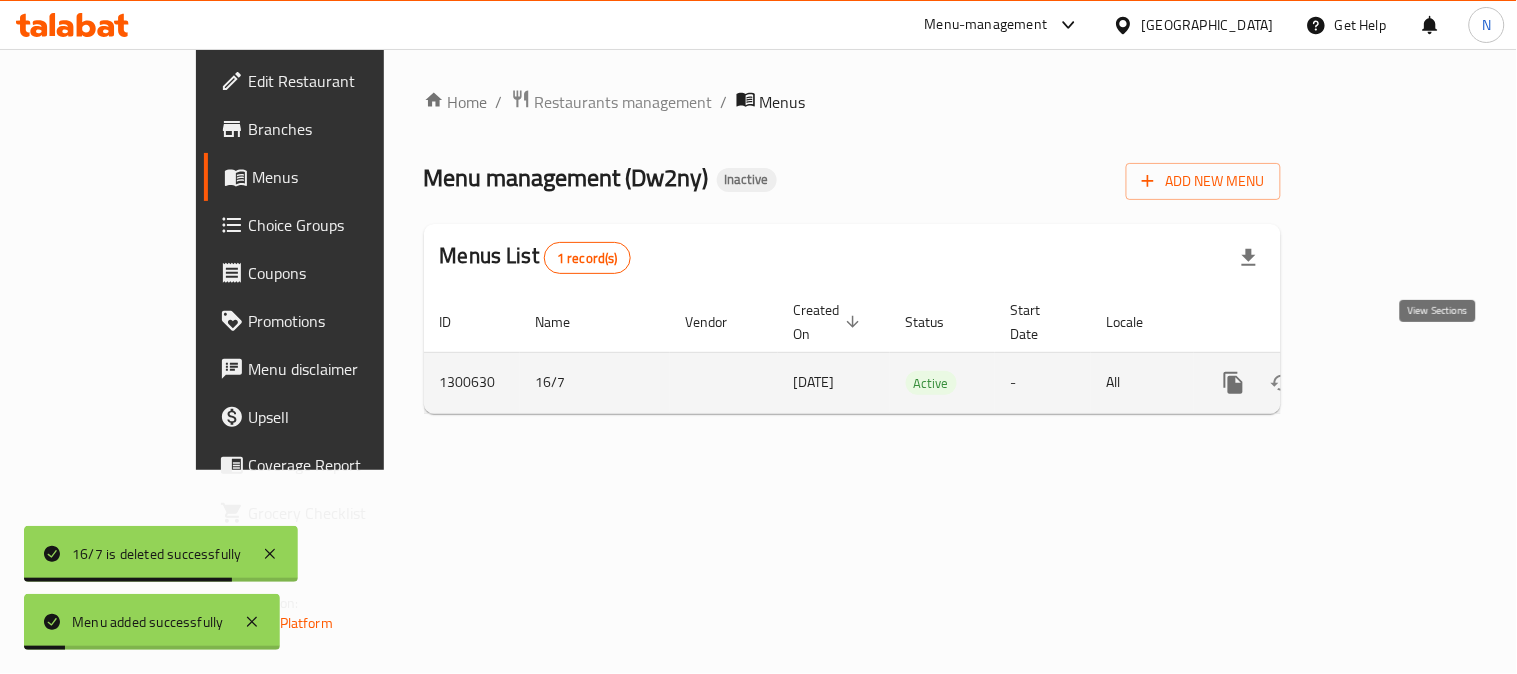 click 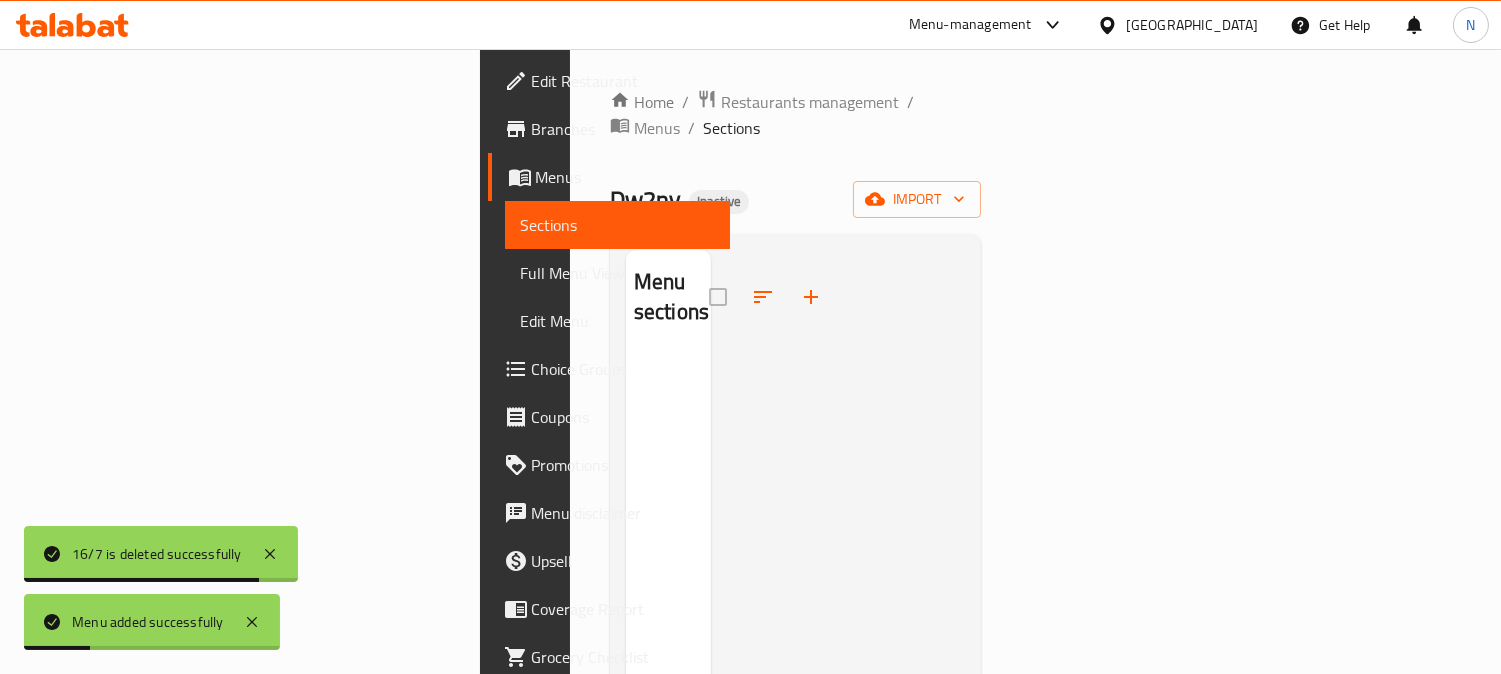 click on "Home / Restaurants management / Menus / Sections Dw2ny Inactive import Menu sections" at bounding box center (796, 514) 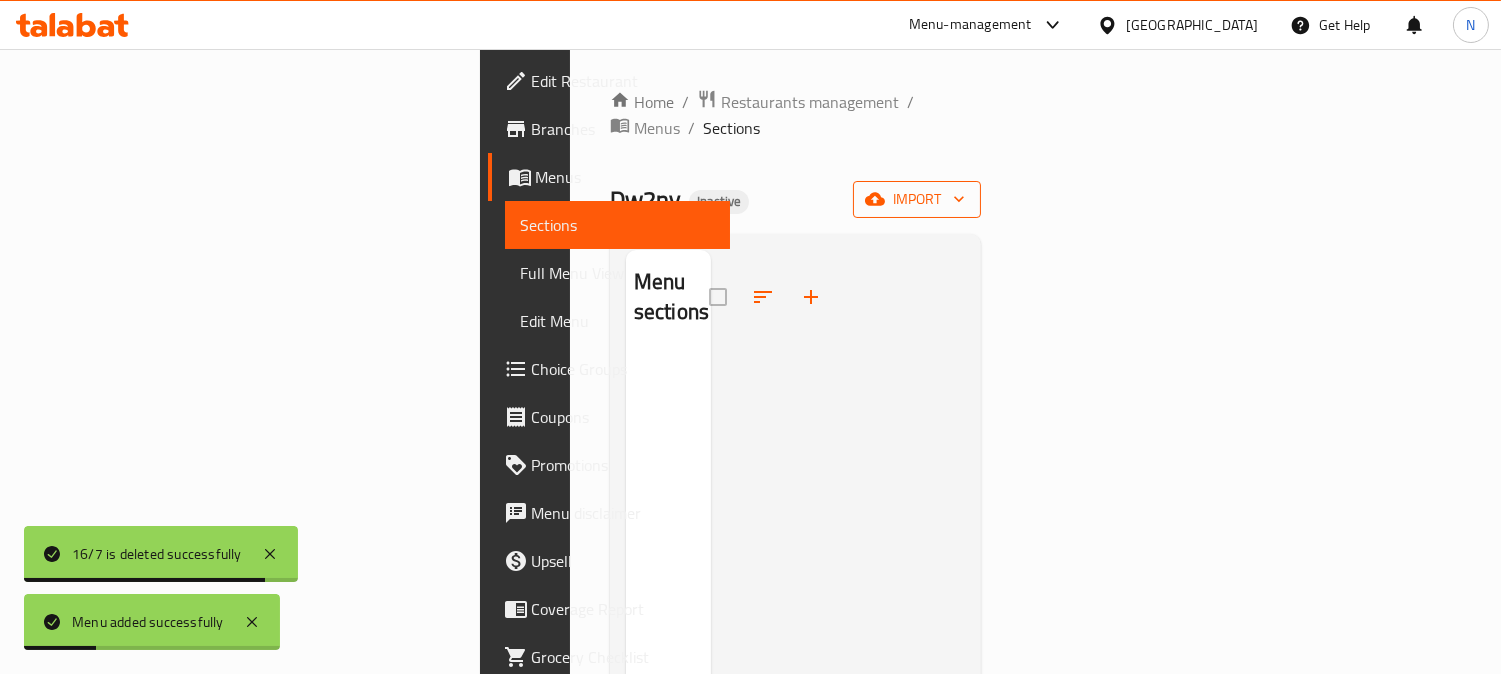 click on "import" at bounding box center (917, 199) 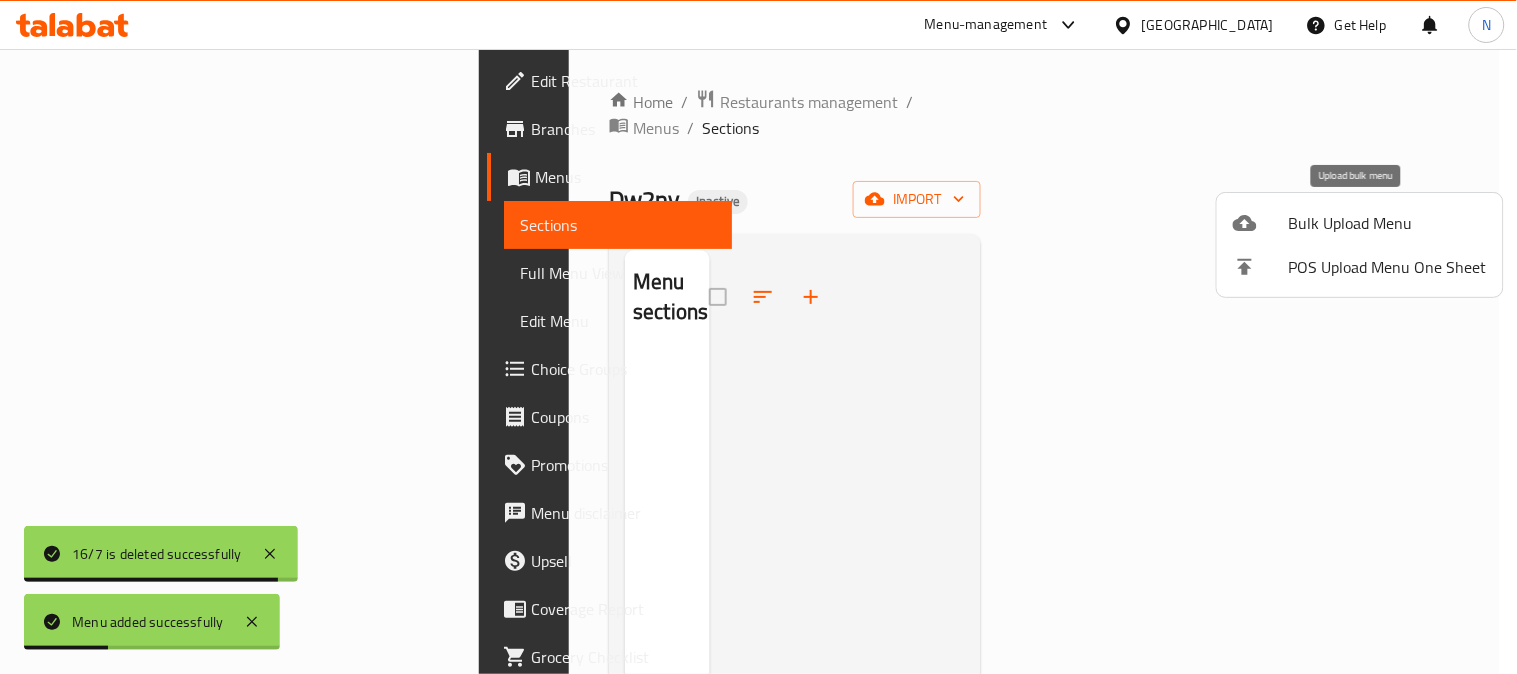 click at bounding box center (1261, 223) 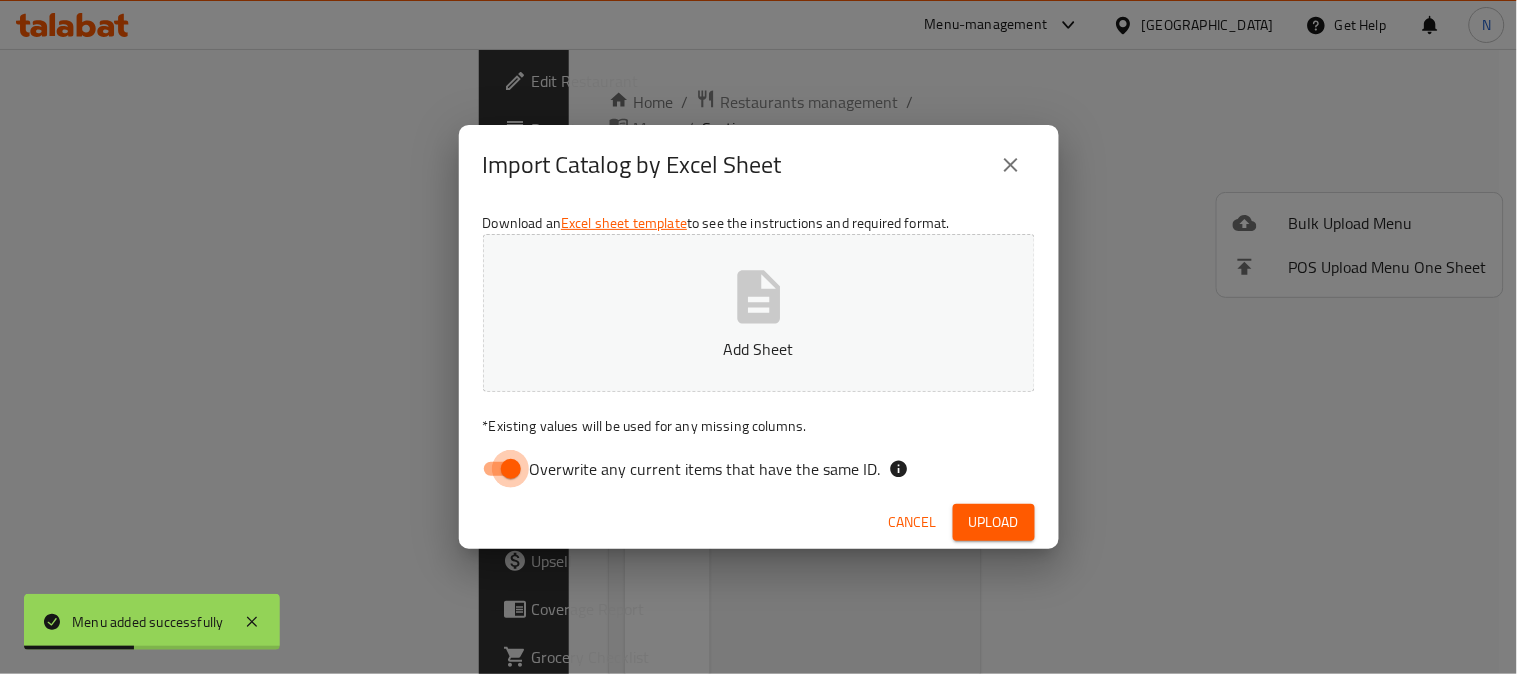 click on "Overwrite any current items that have the same ID." at bounding box center (511, 469) 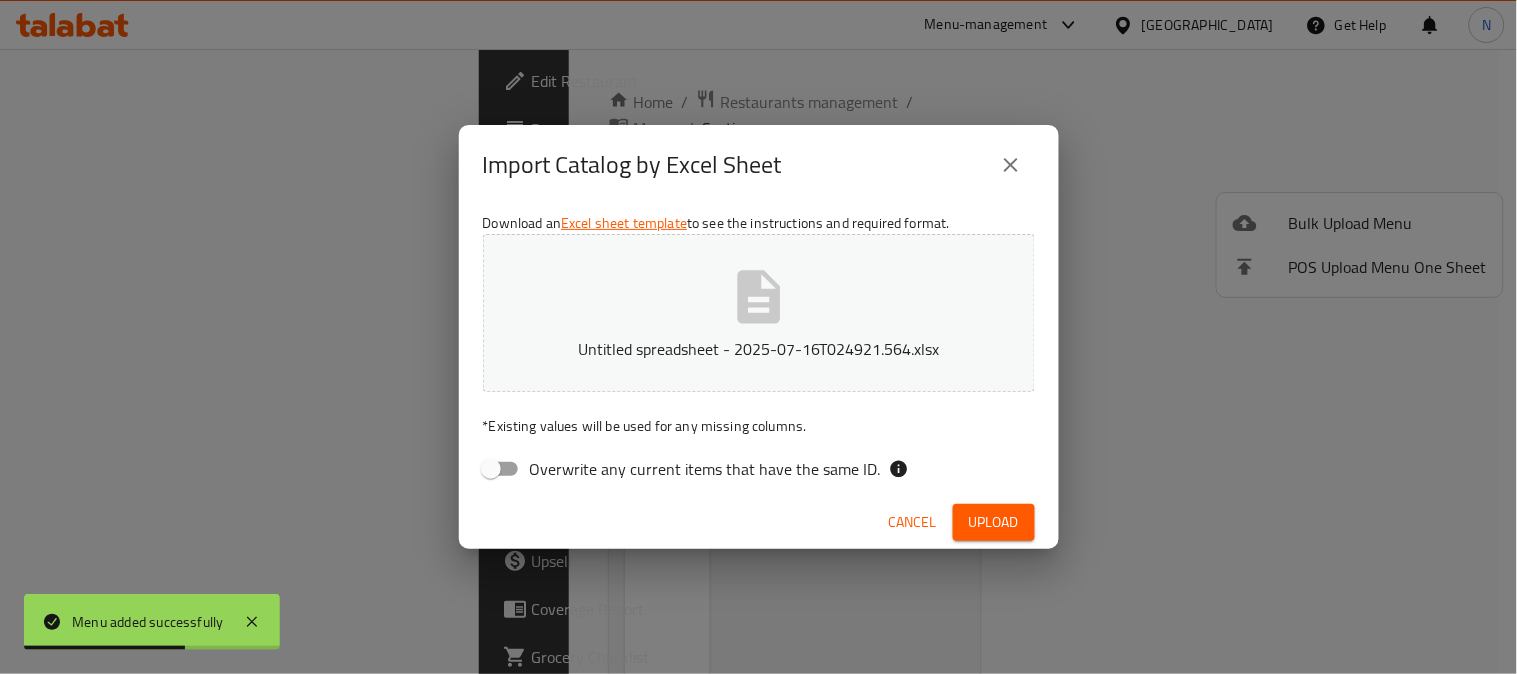 click on "Upload" at bounding box center (994, 522) 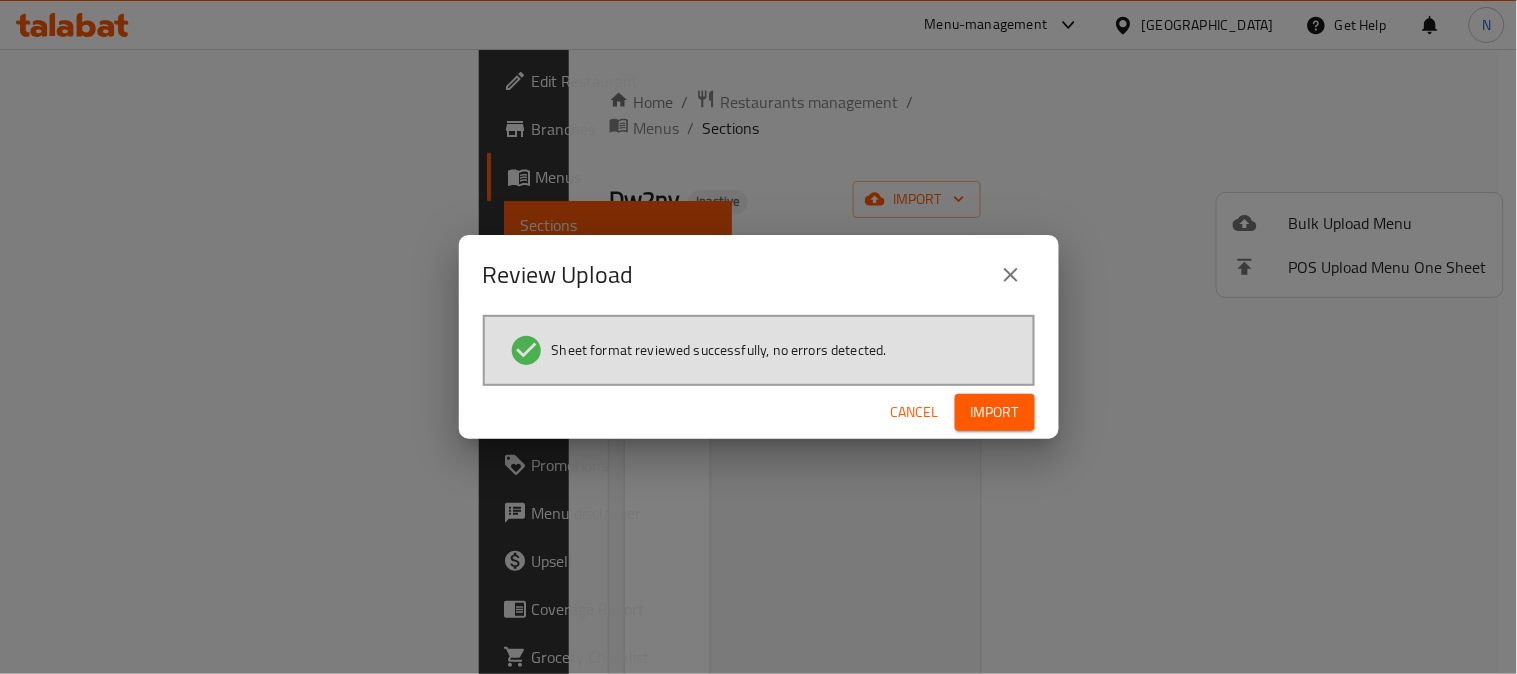 click on "Import" at bounding box center (995, 412) 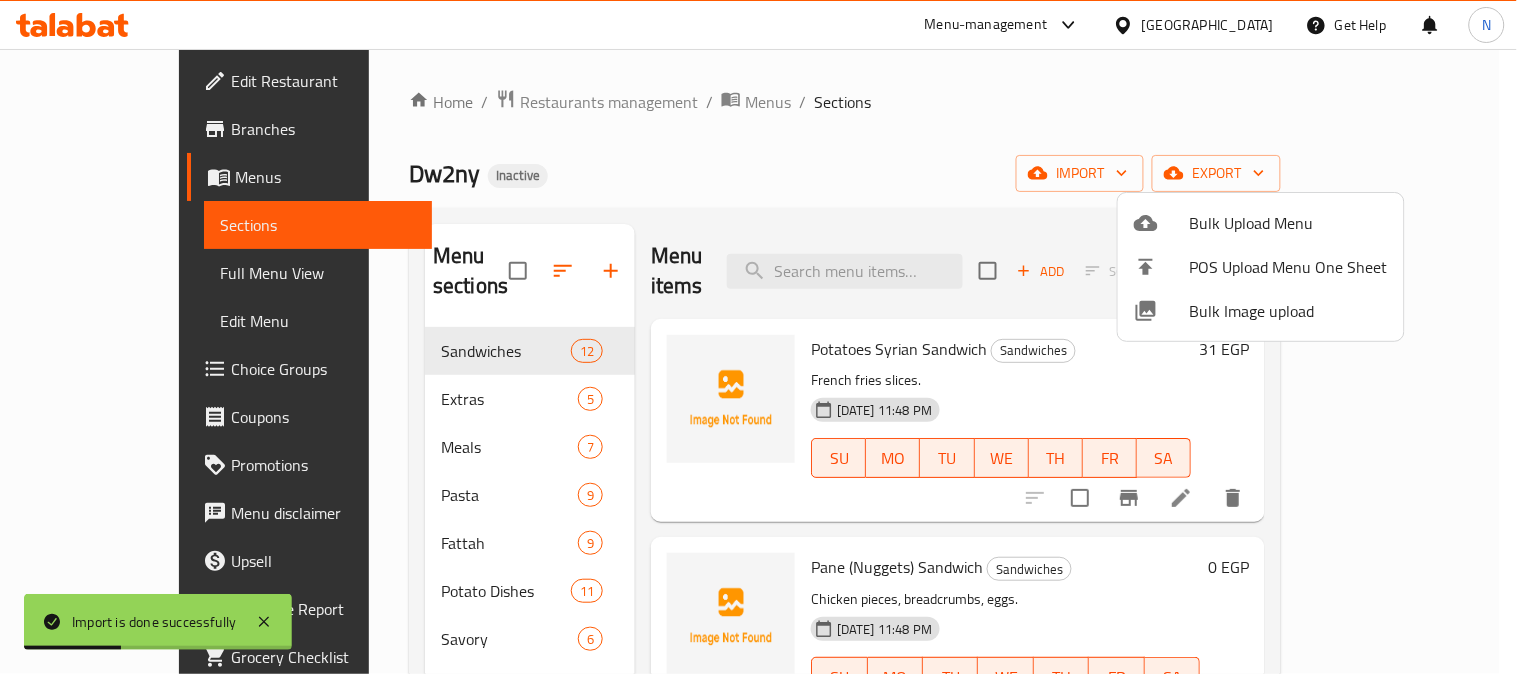 click at bounding box center (758, 337) 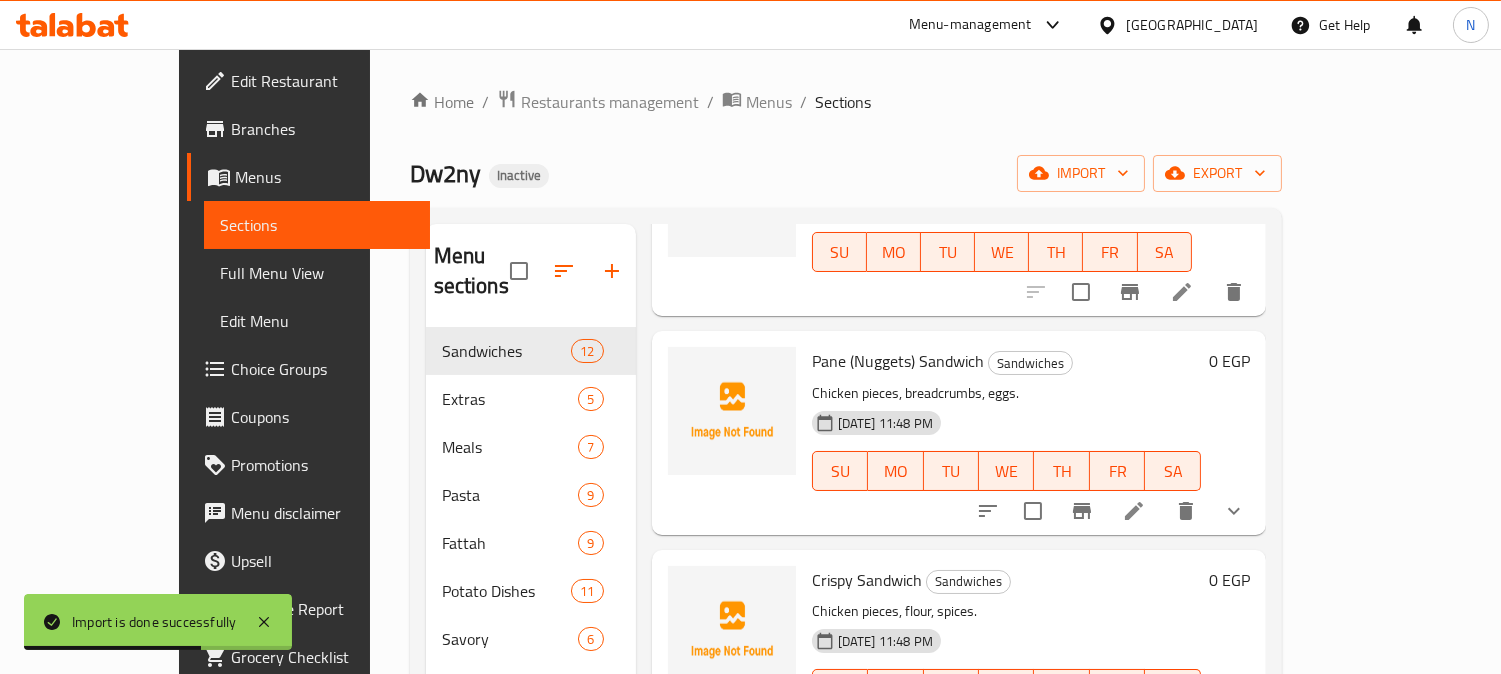 scroll, scrollTop: 222, scrollLeft: 0, axis: vertical 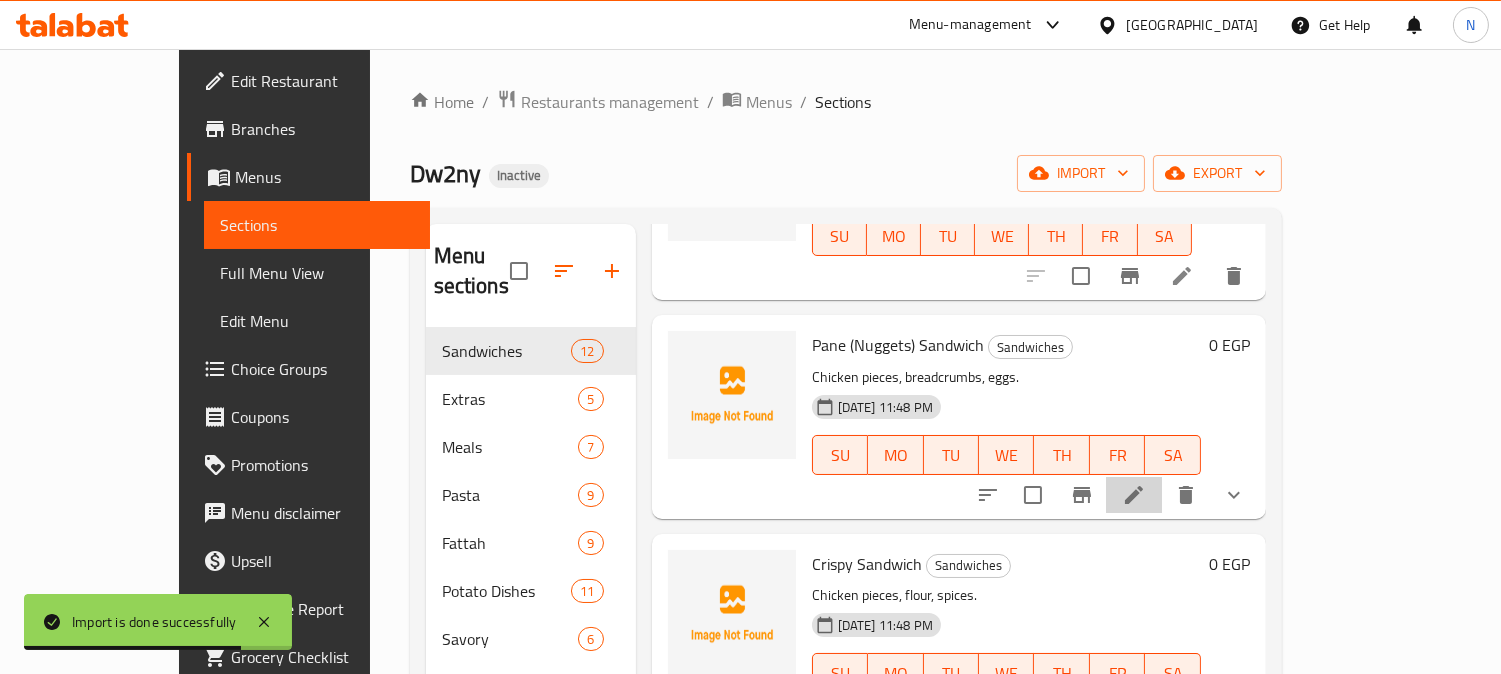 click at bounding box center [1134, 495] 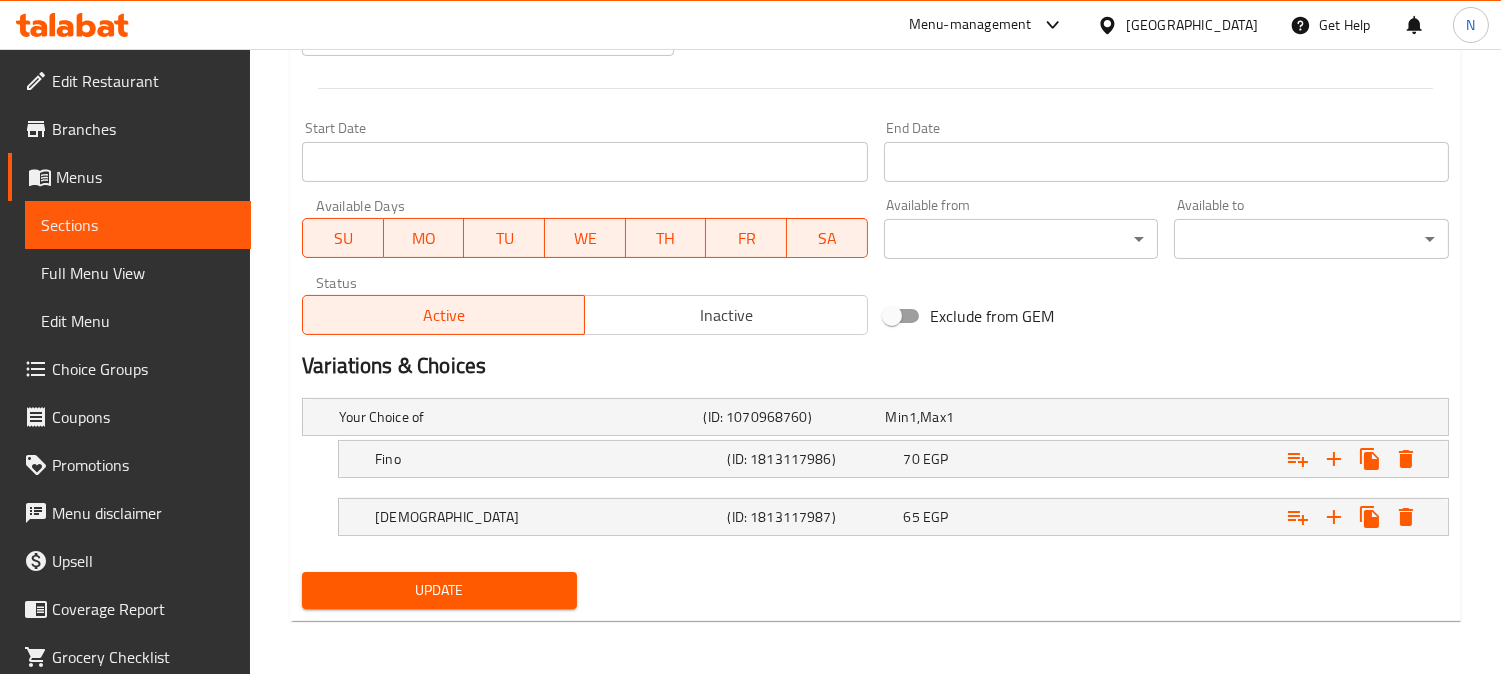 scroll, scrollTop: 783, scrollLeft: 0, axis: vertical 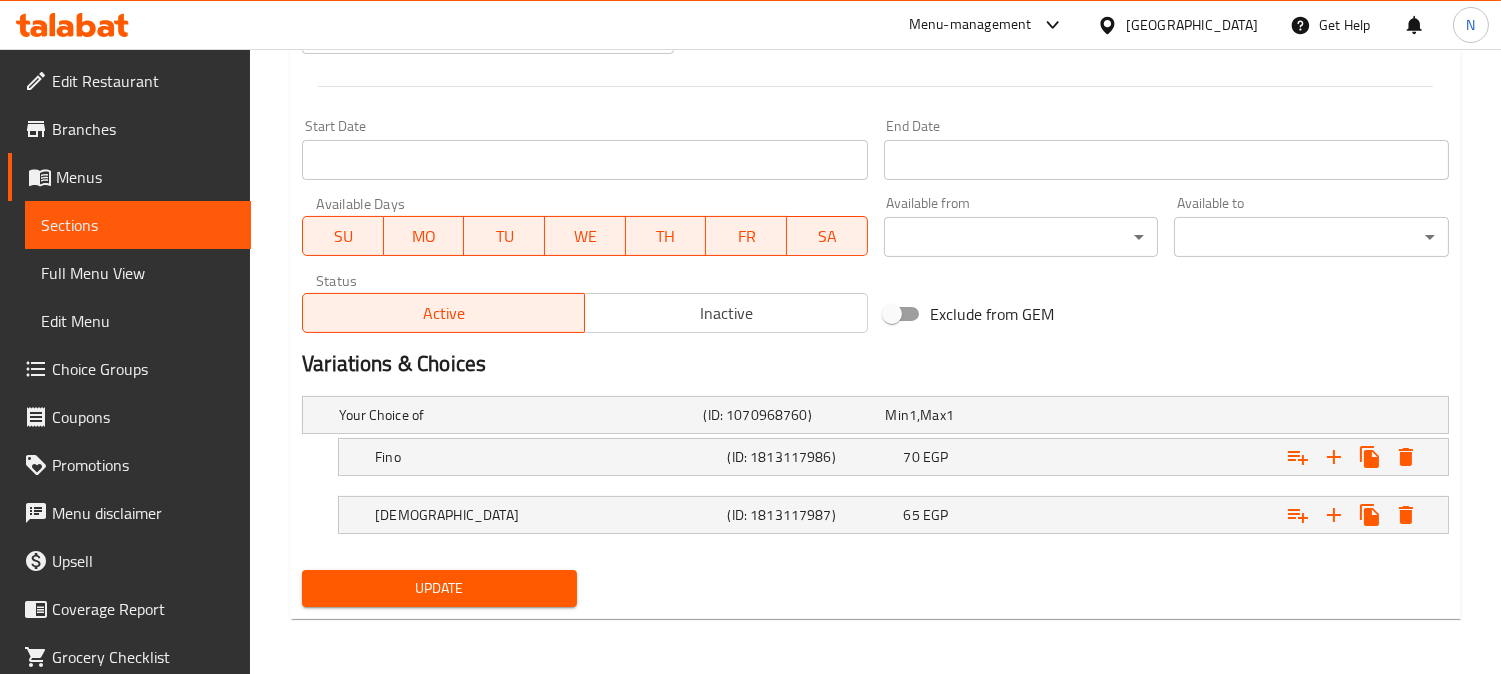 click on "Full Menu View" at bounding box center [138, 273] 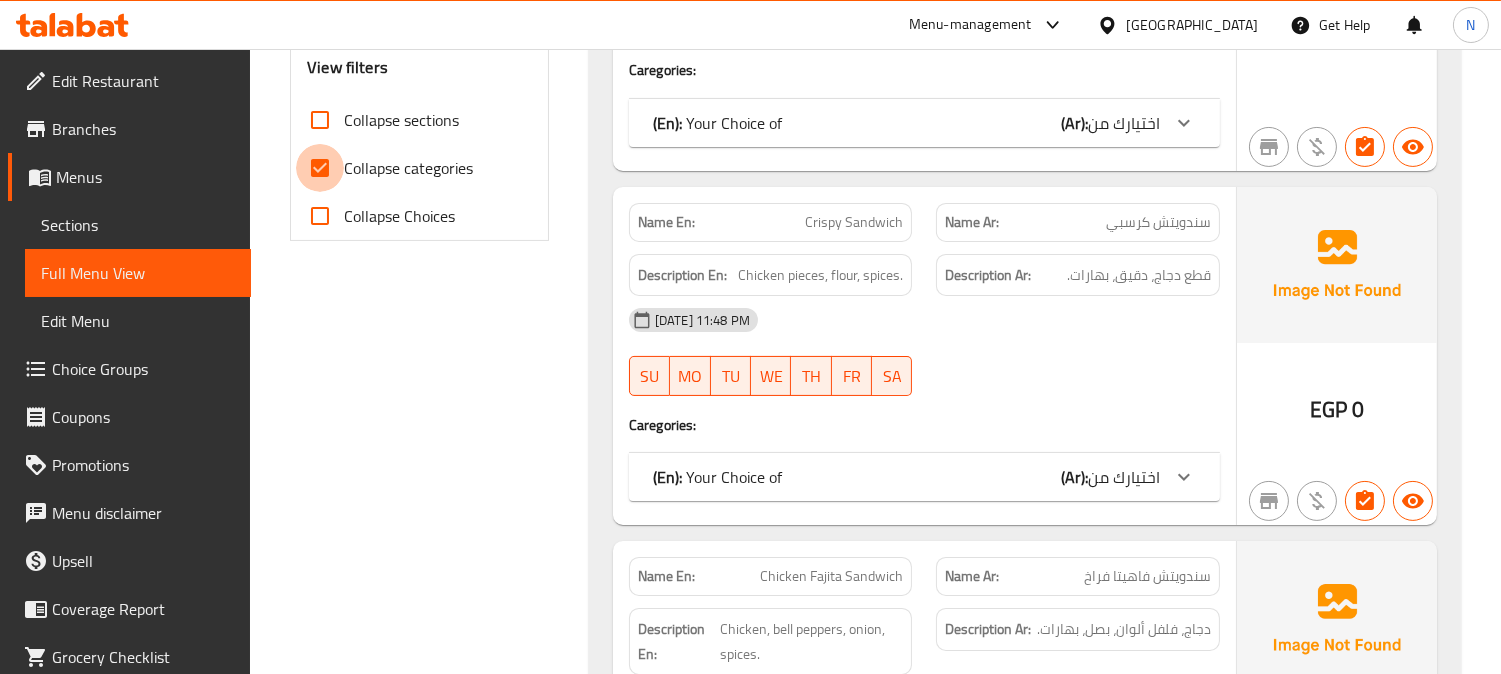 click on "Collapse categories" at bounding box center (320, 168) 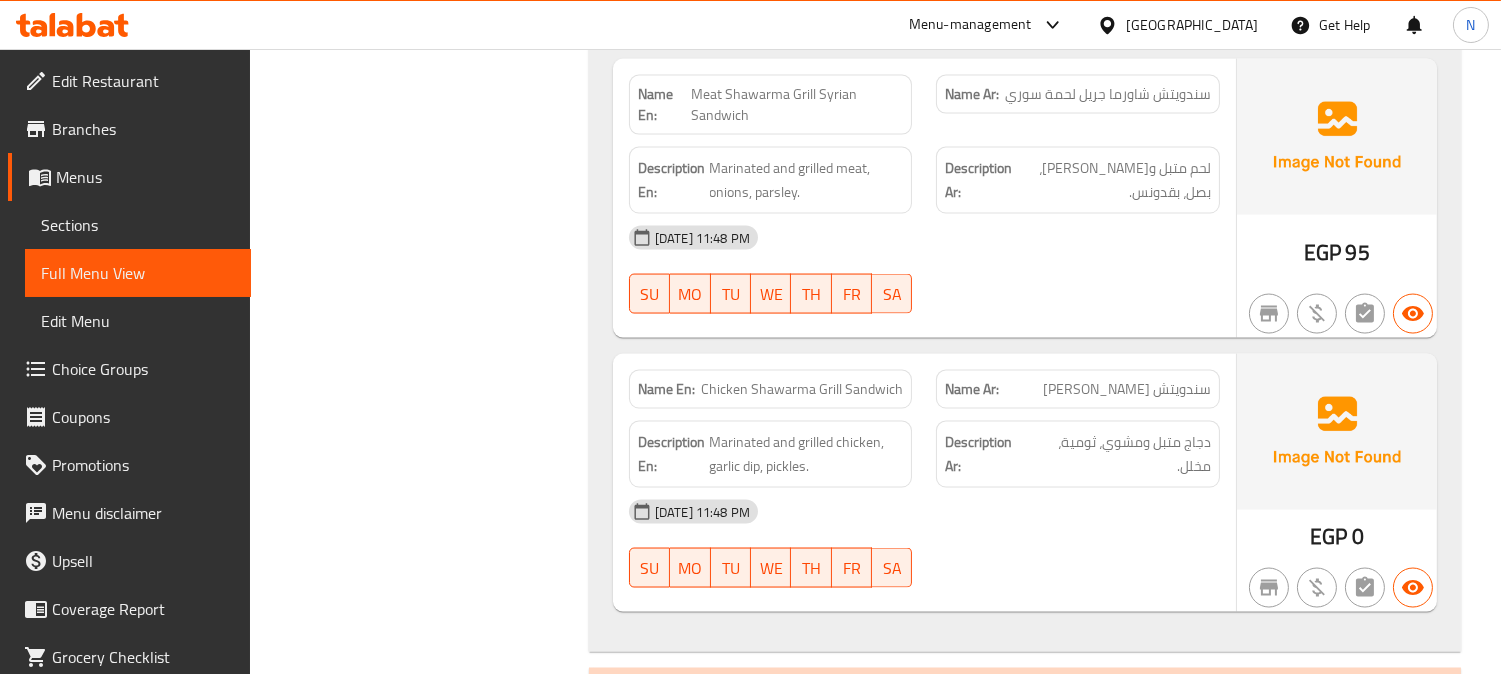 scroll, scrollTop: 5888, scrollLeft: 0, axis: vertical 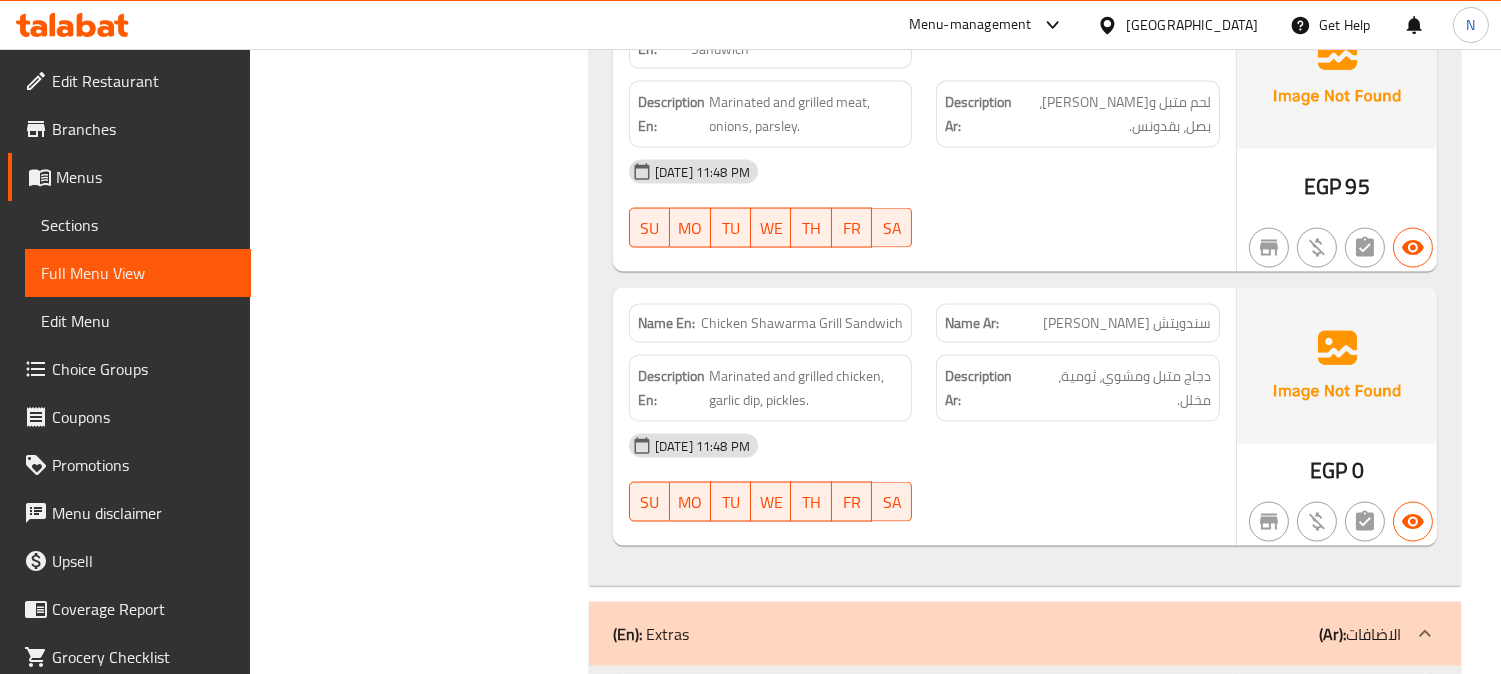 click on "Chicken Shawarma Grill Sandwich" at bounding box center (802, 323) 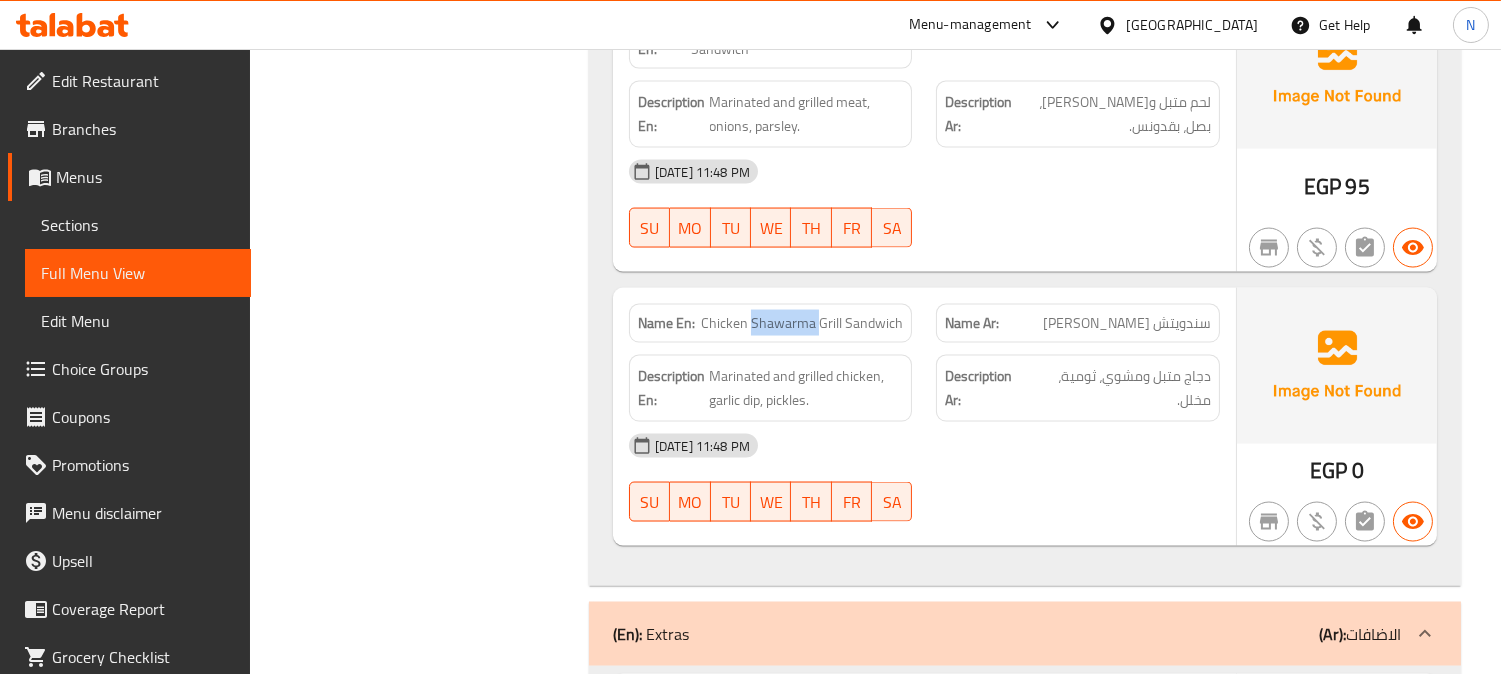 click on "Chicken Shawarma Grill Sandwich" at bounding box center [802, 323] 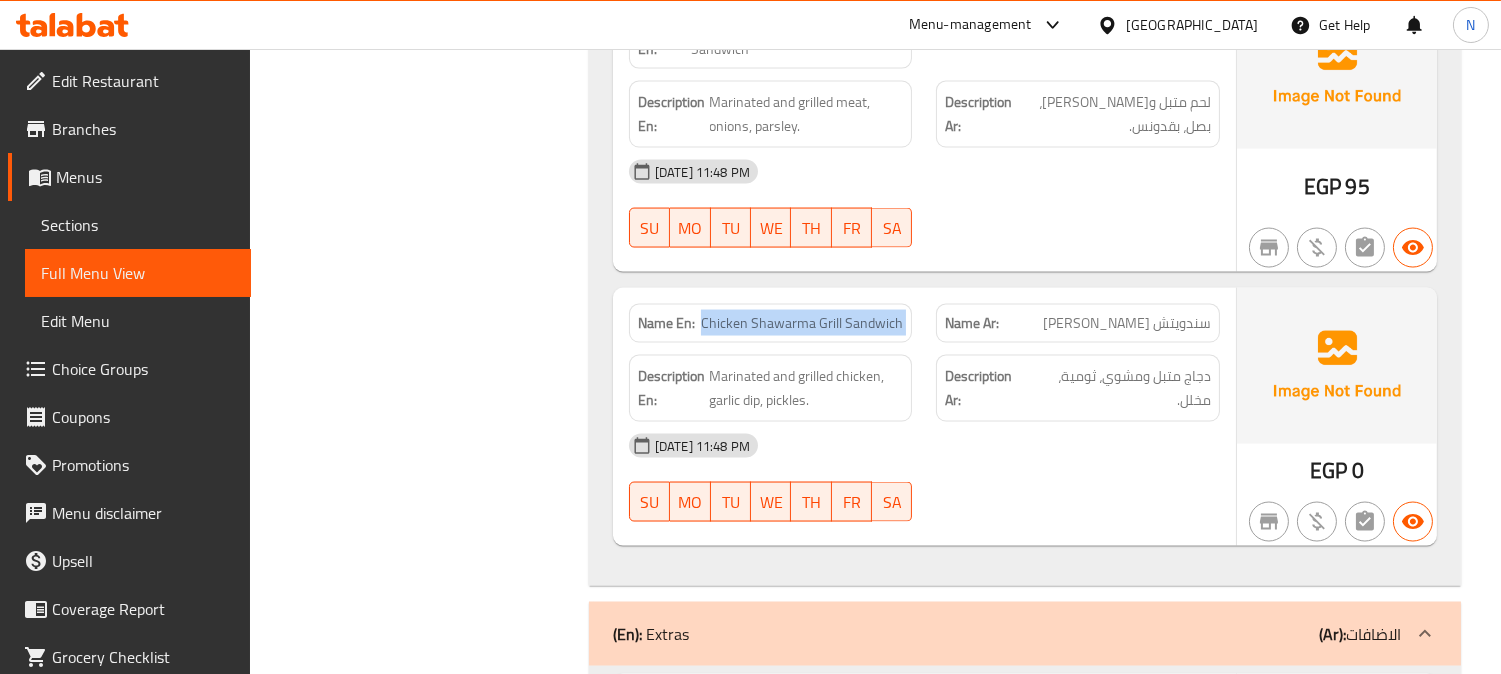 click on "Chicken Shawarma Grill Sandwich" at bounding box center (802, 323) 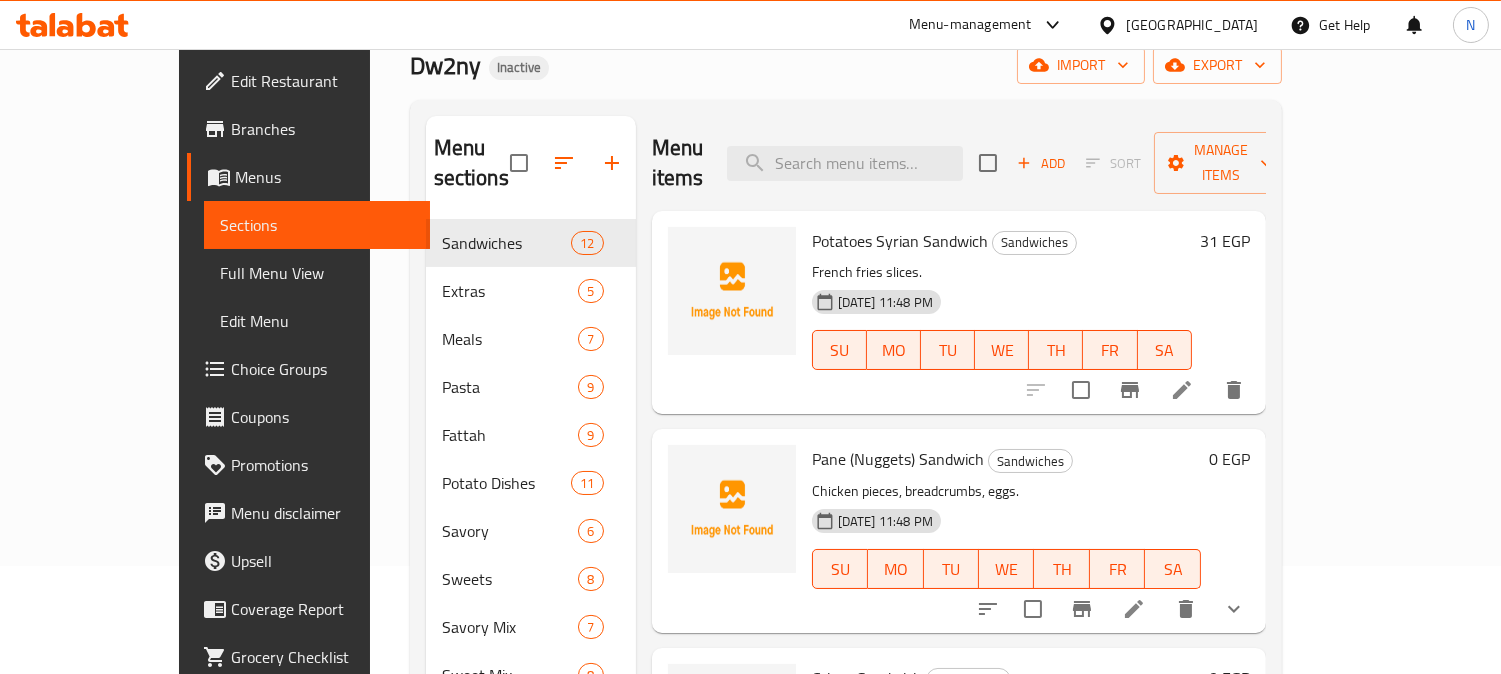 scroll, scrollTop: 0, scrollLeft: 0, axis: both 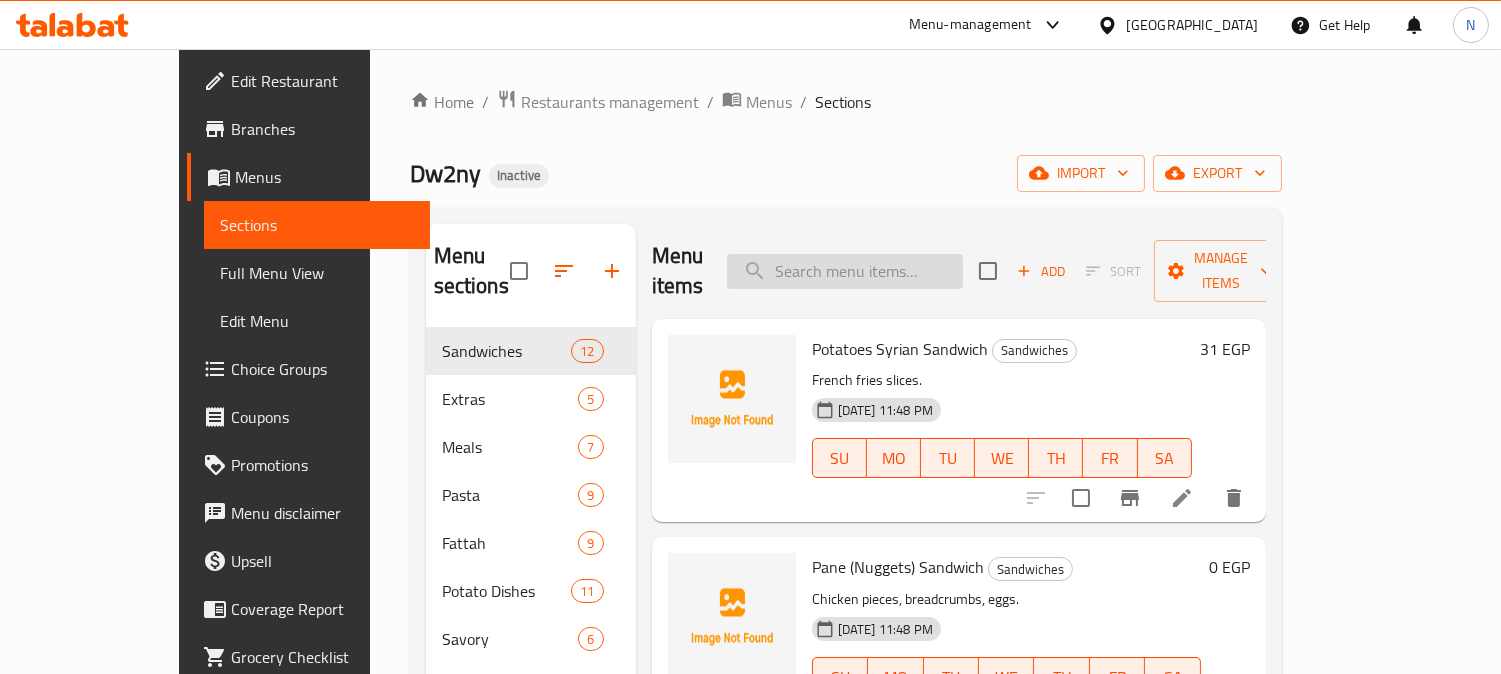 click at bounding box center [845, 271] 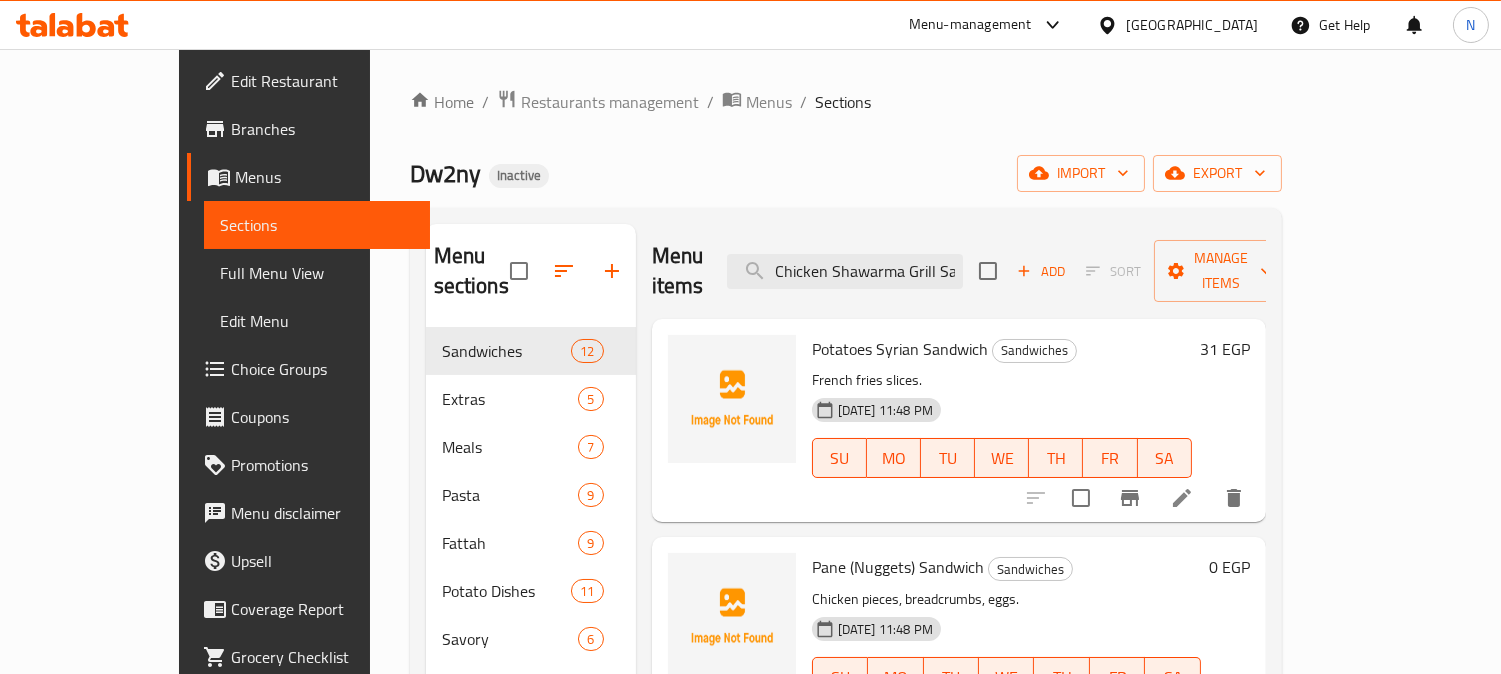 scroll, scrollTop: 0, scrollLeft: 46, axis: horizontal 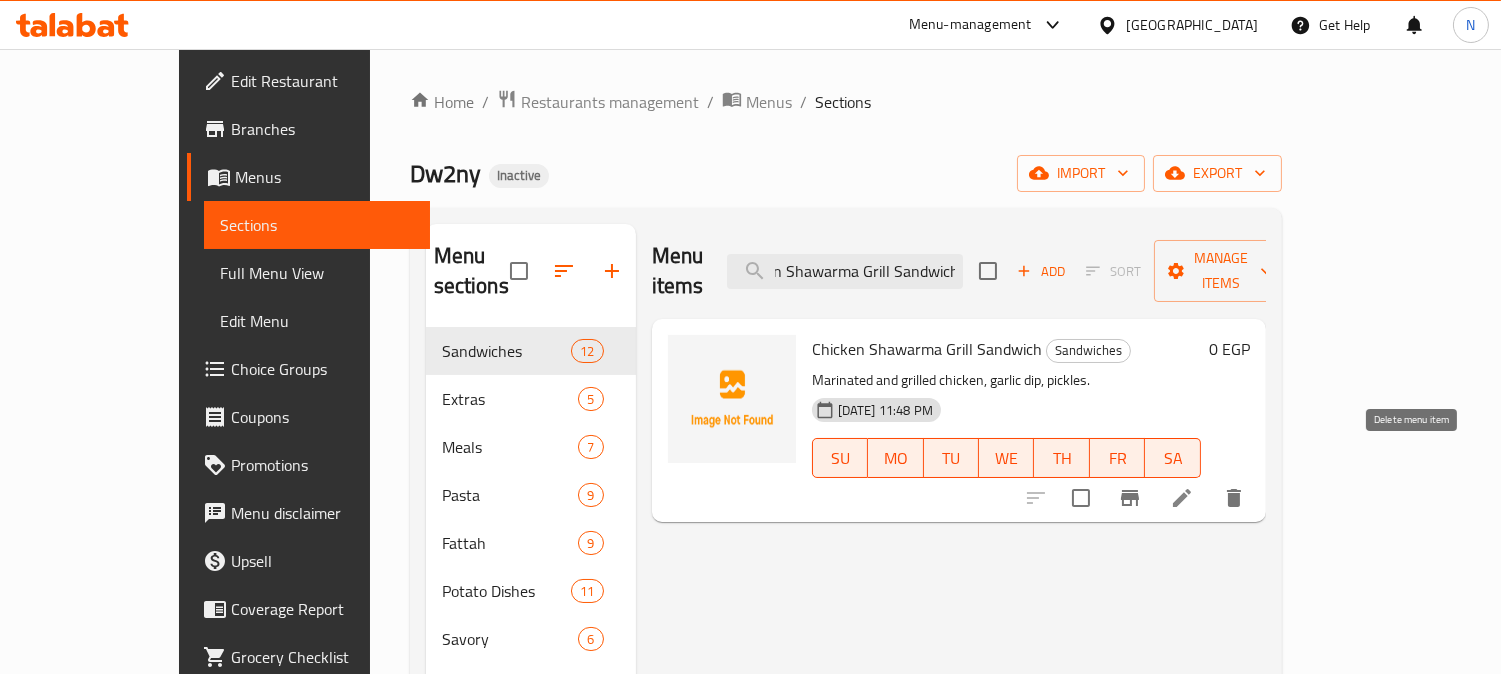 type on "Chicken Shawarma Grill Sandwich" 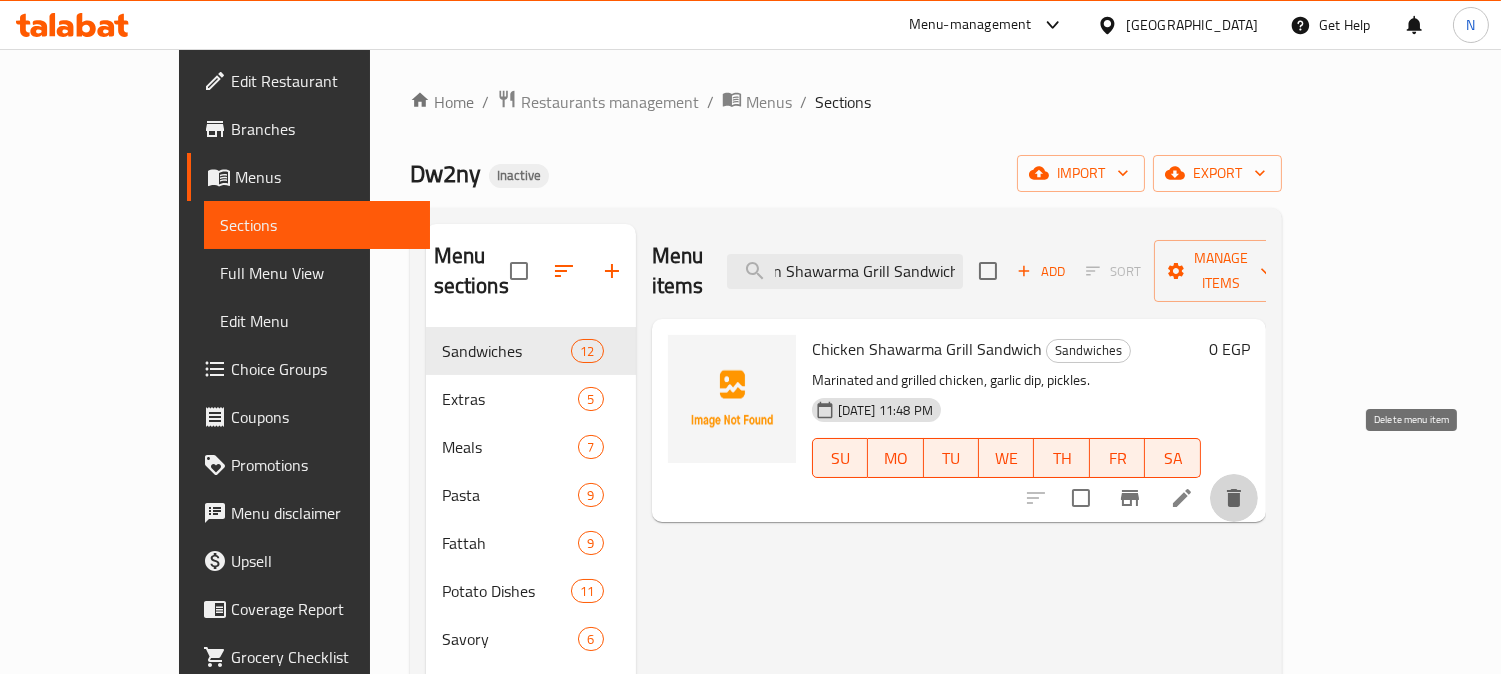 scroll, scrollTop: 0, scrollLeft: 0, axis: both 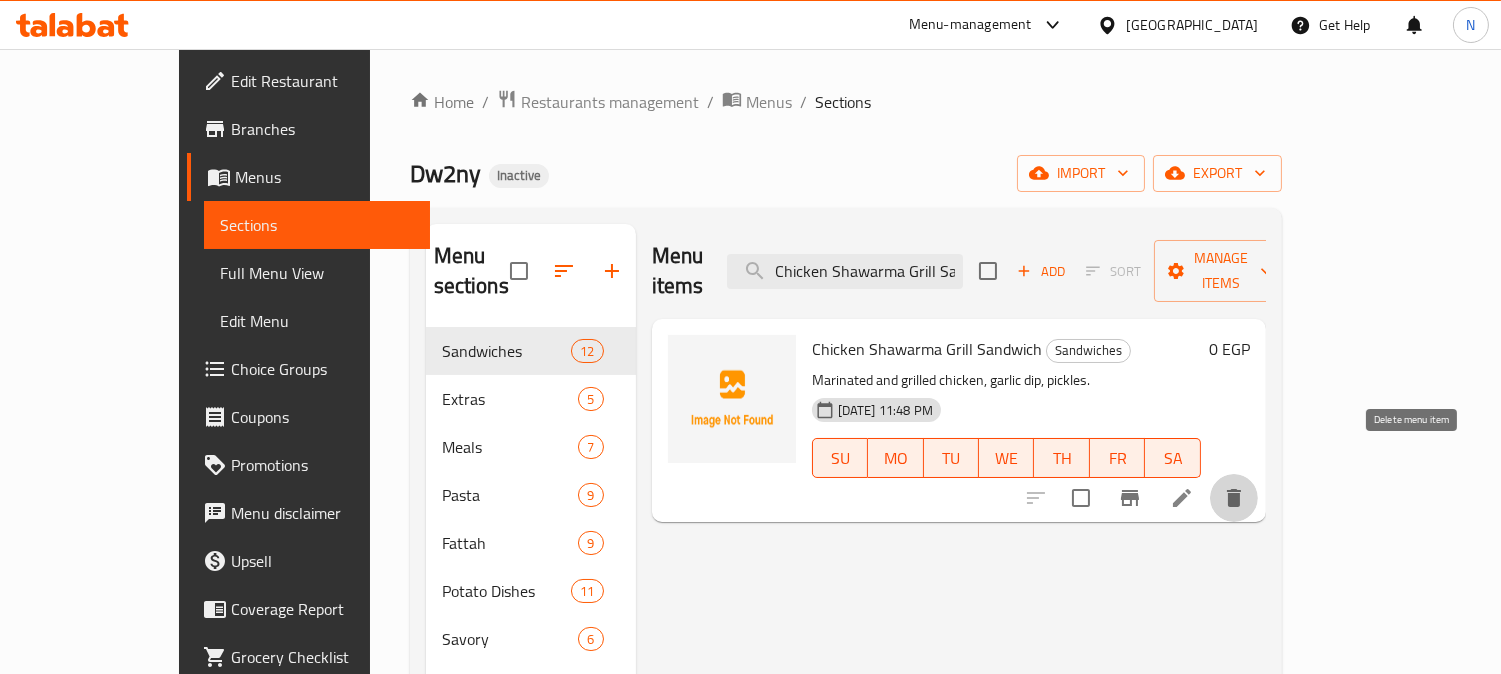 click 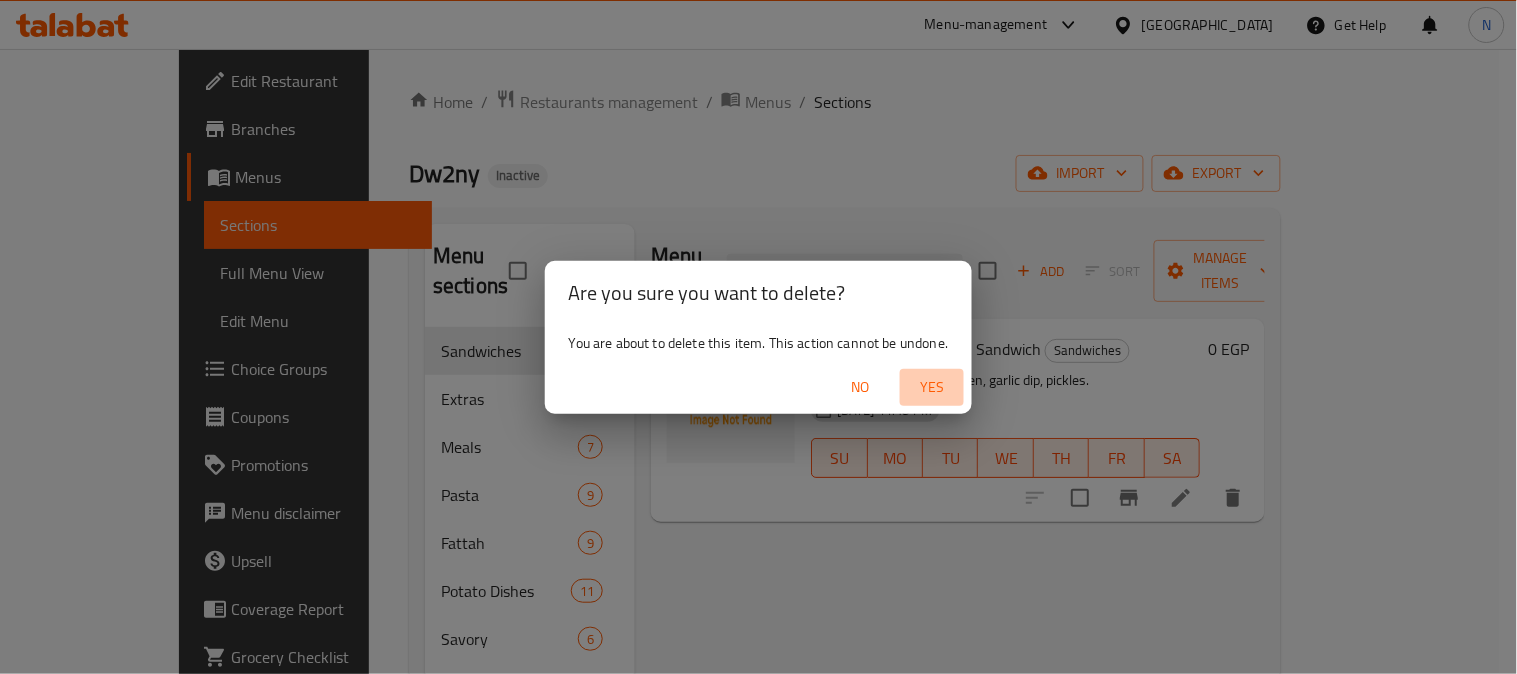 click on "Yes" at bounding box center [932, 387] 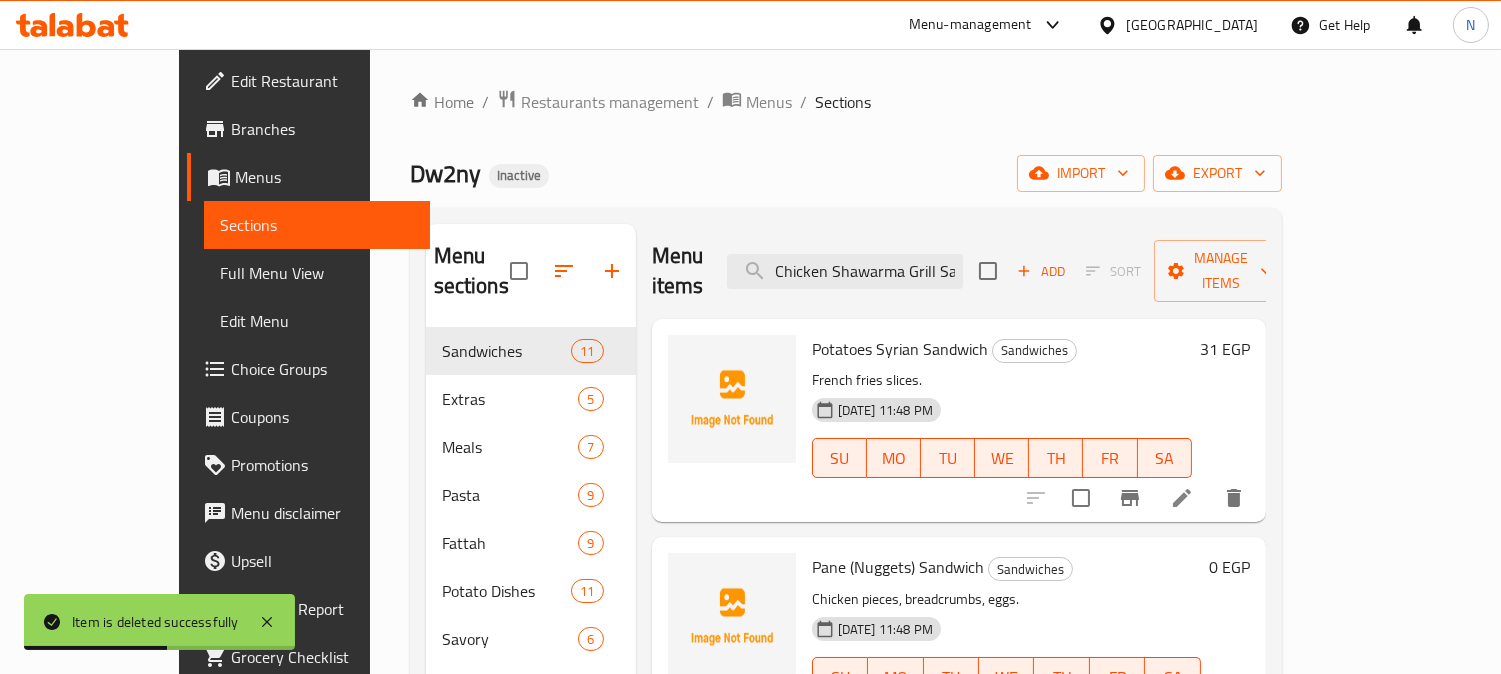 drag, startPoint x: 1157, startPoint y: 155, endPoint x: 832, endPoint y: 2, distance: 359.21304 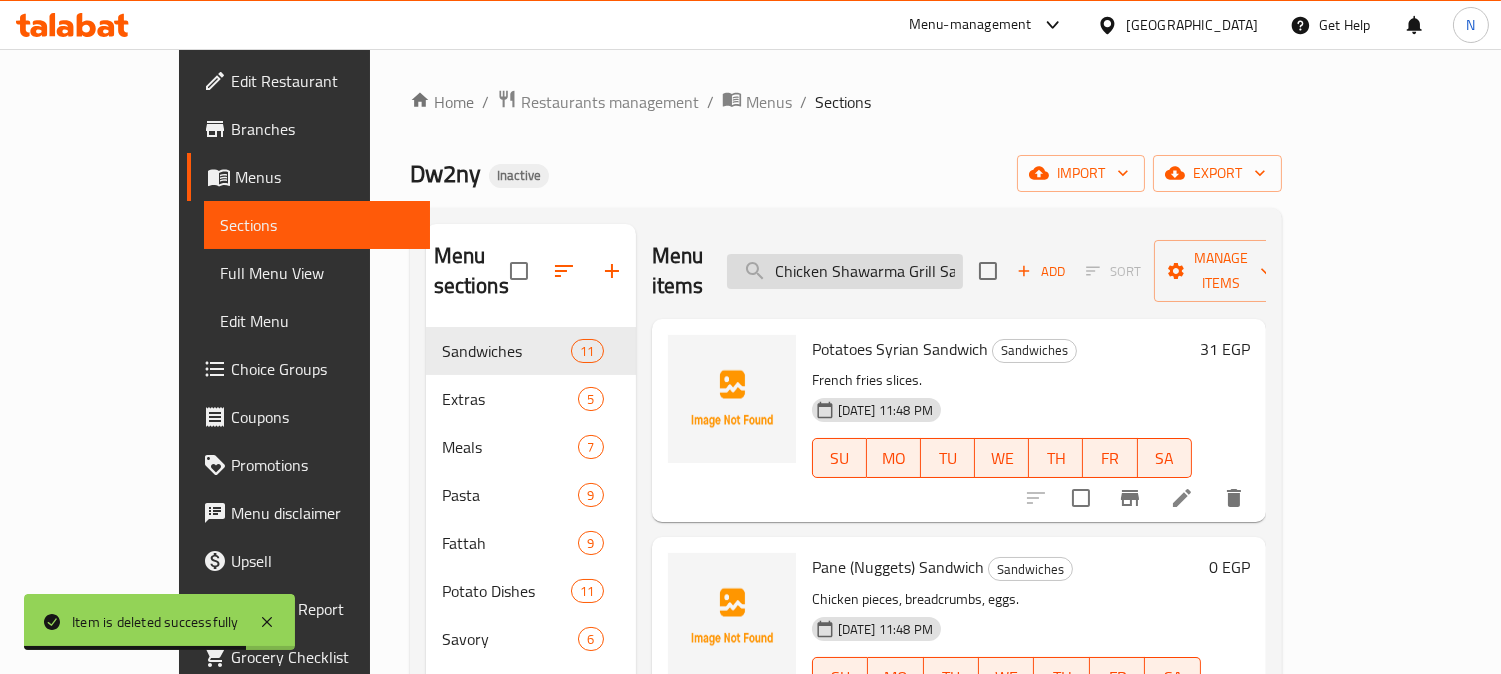 click on "Chicken Shawarma Grill Sandwich" at bounding box center (845, 271) 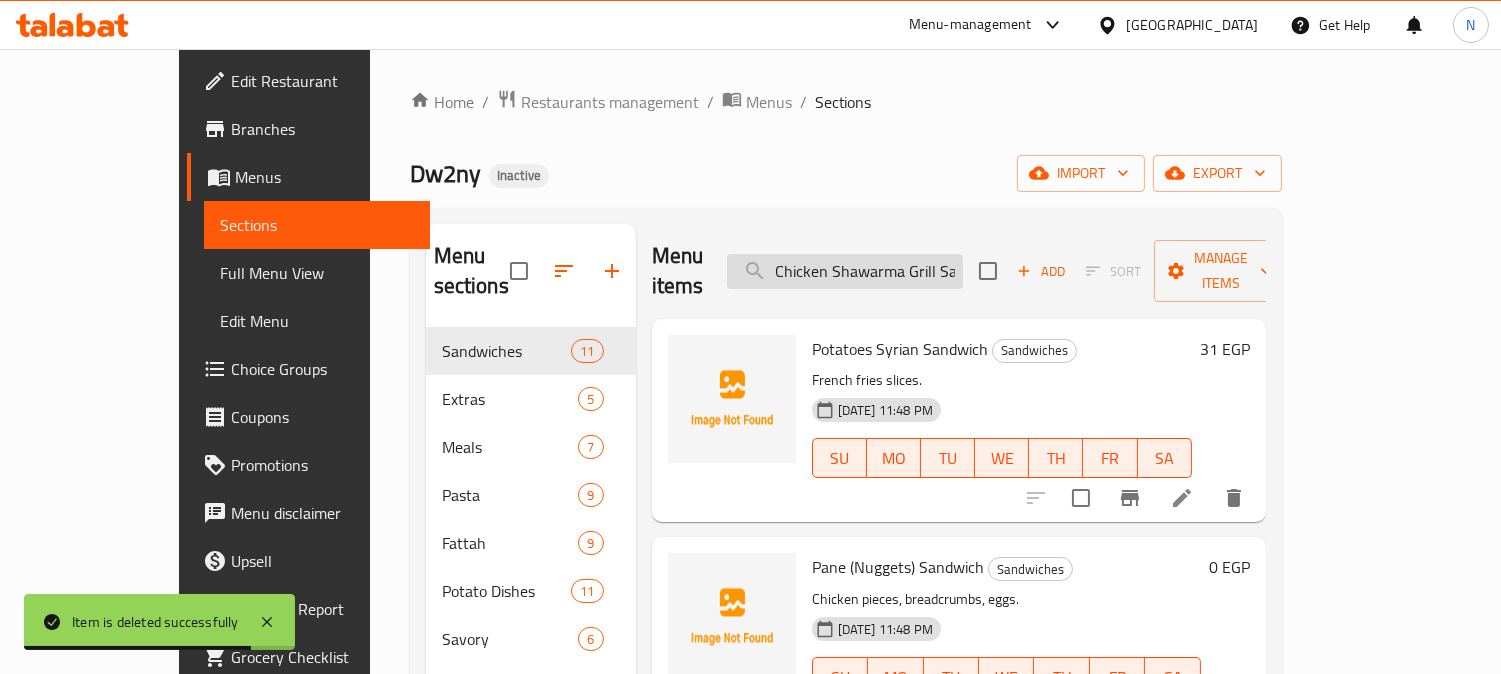 click on "Chicken Shawarma Grill Sandwich" at bounding box center [845, 271] 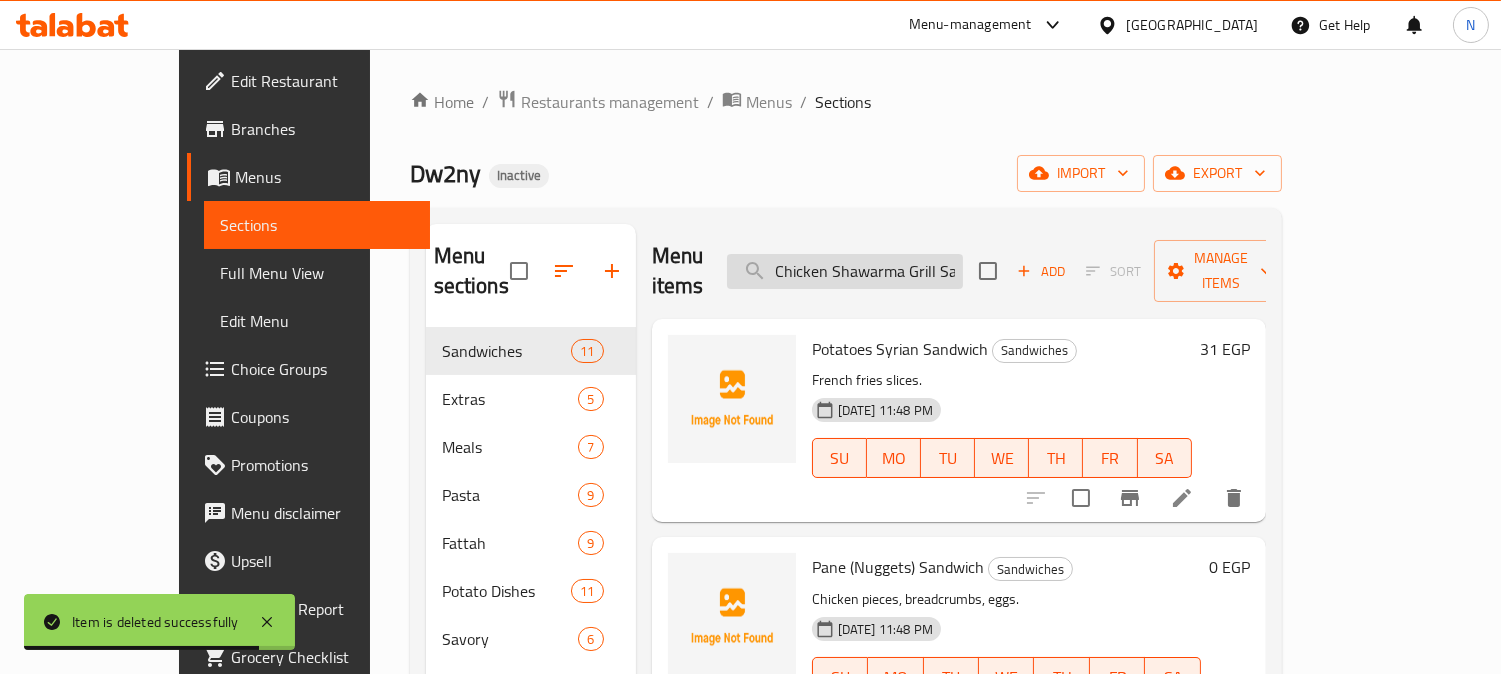 click on "Chicken Shawarma Grill Sandwich" at bounding box center (845, 271) 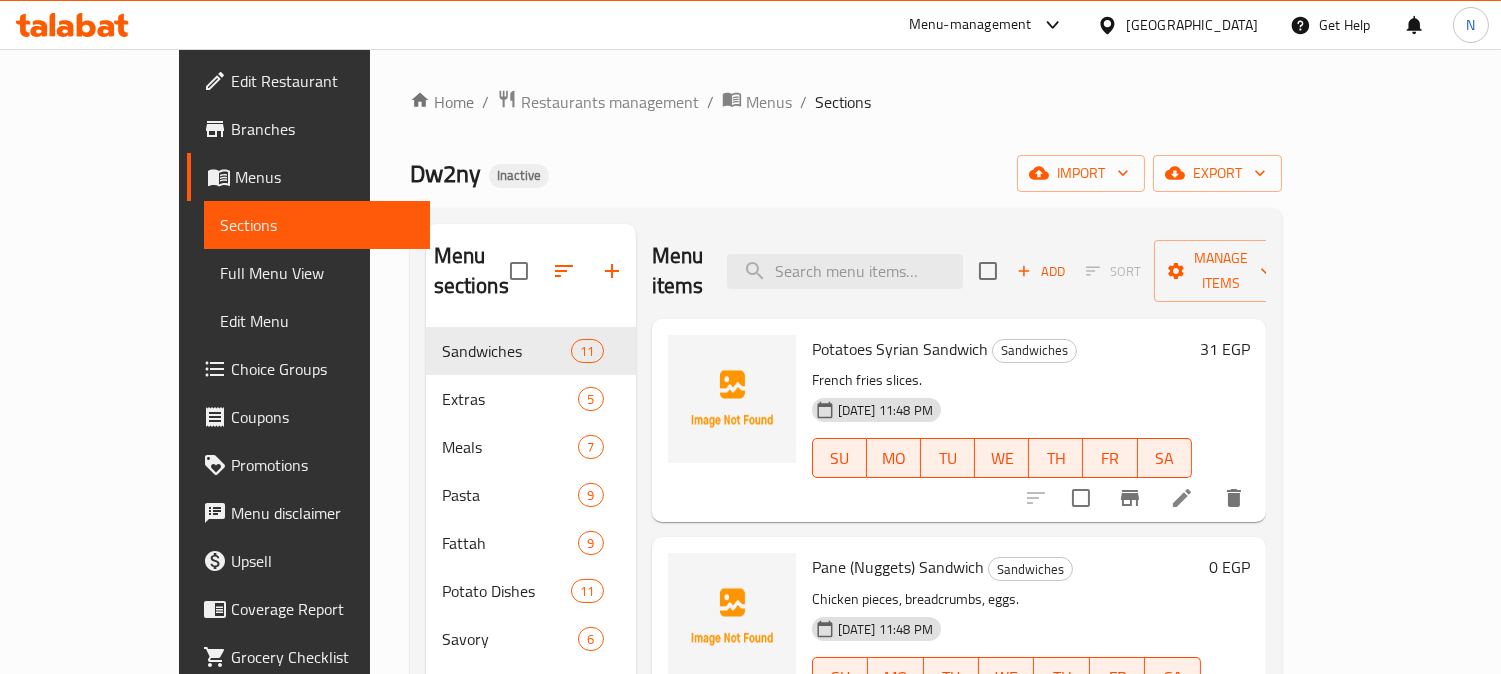 type 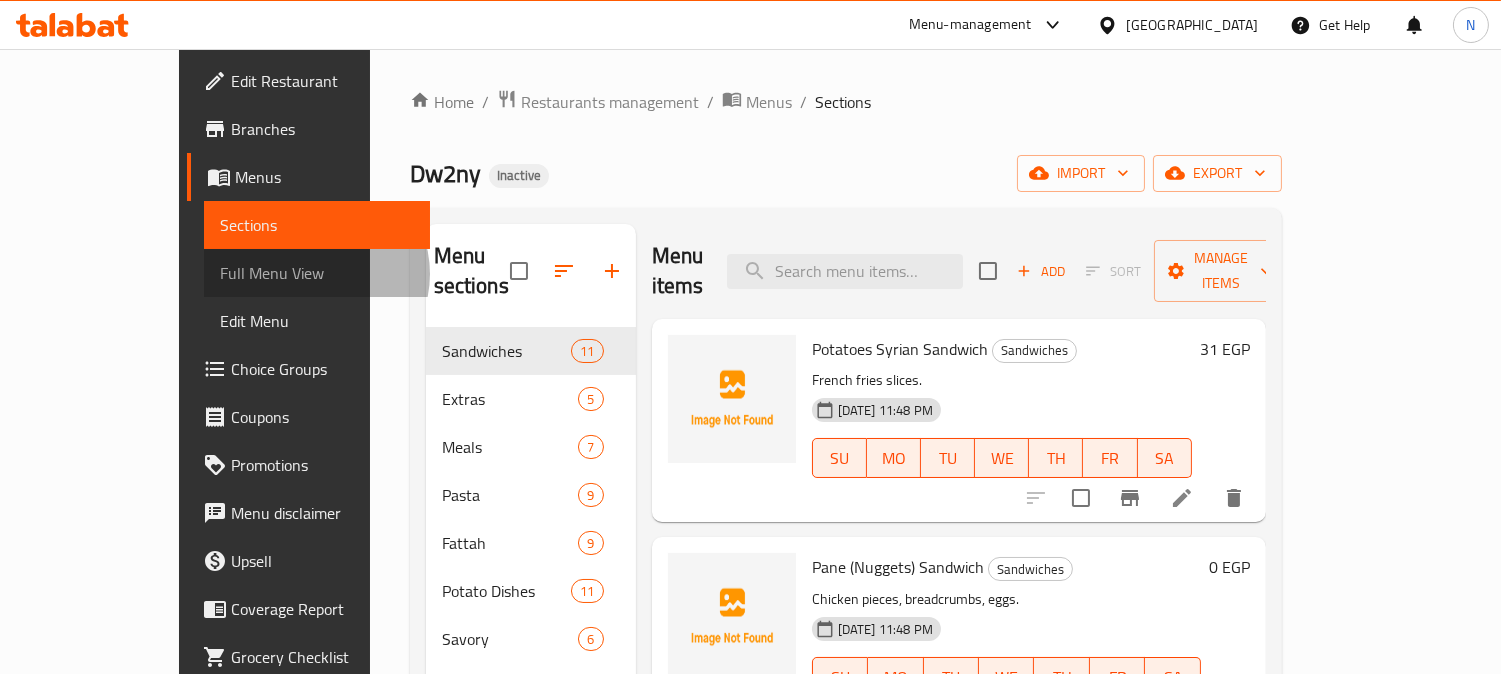 click on "Full Menu View" at bounding box center [317, 273] 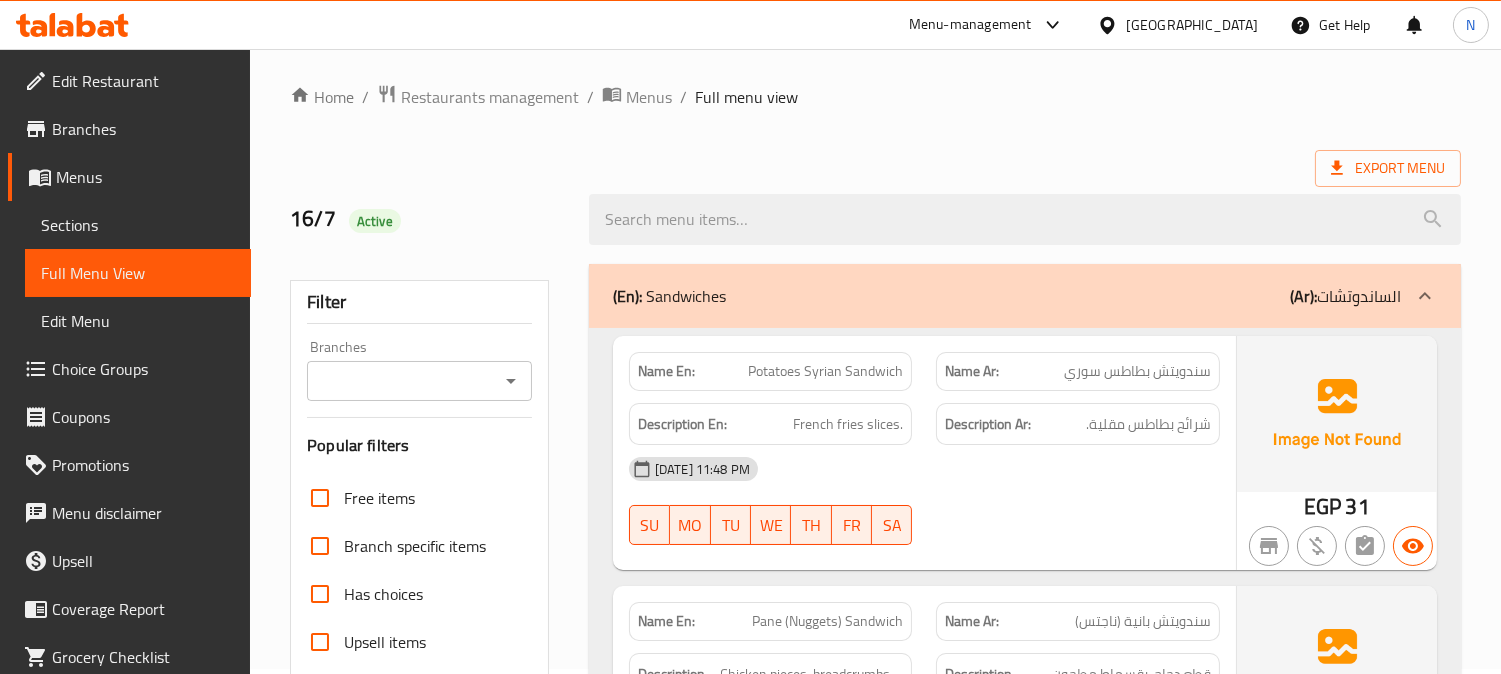scroll, scrollTop: 666, scrollLeft: 0, axis: vertical 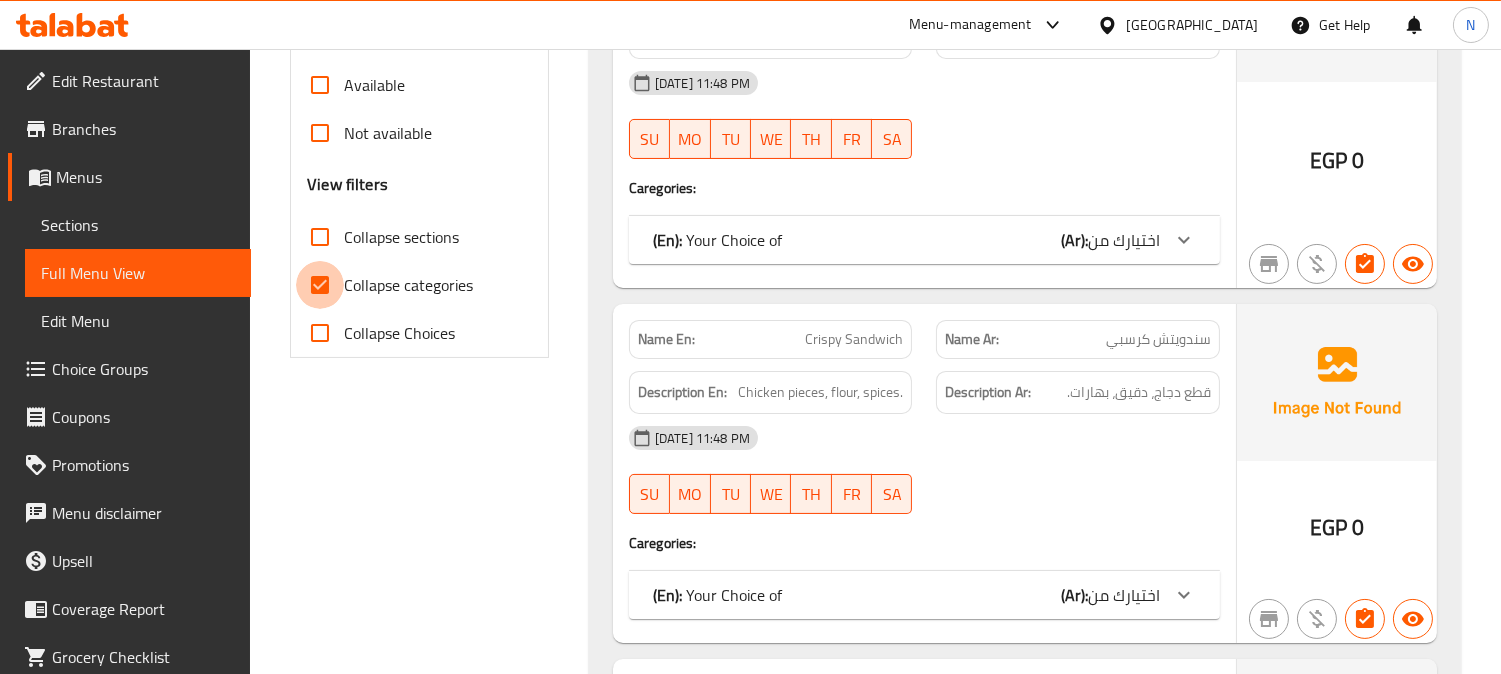 drag, startPoint x: 320, startPoint y: 290, endPoint x: 805, endPoint y: 310, distance: 485.4122 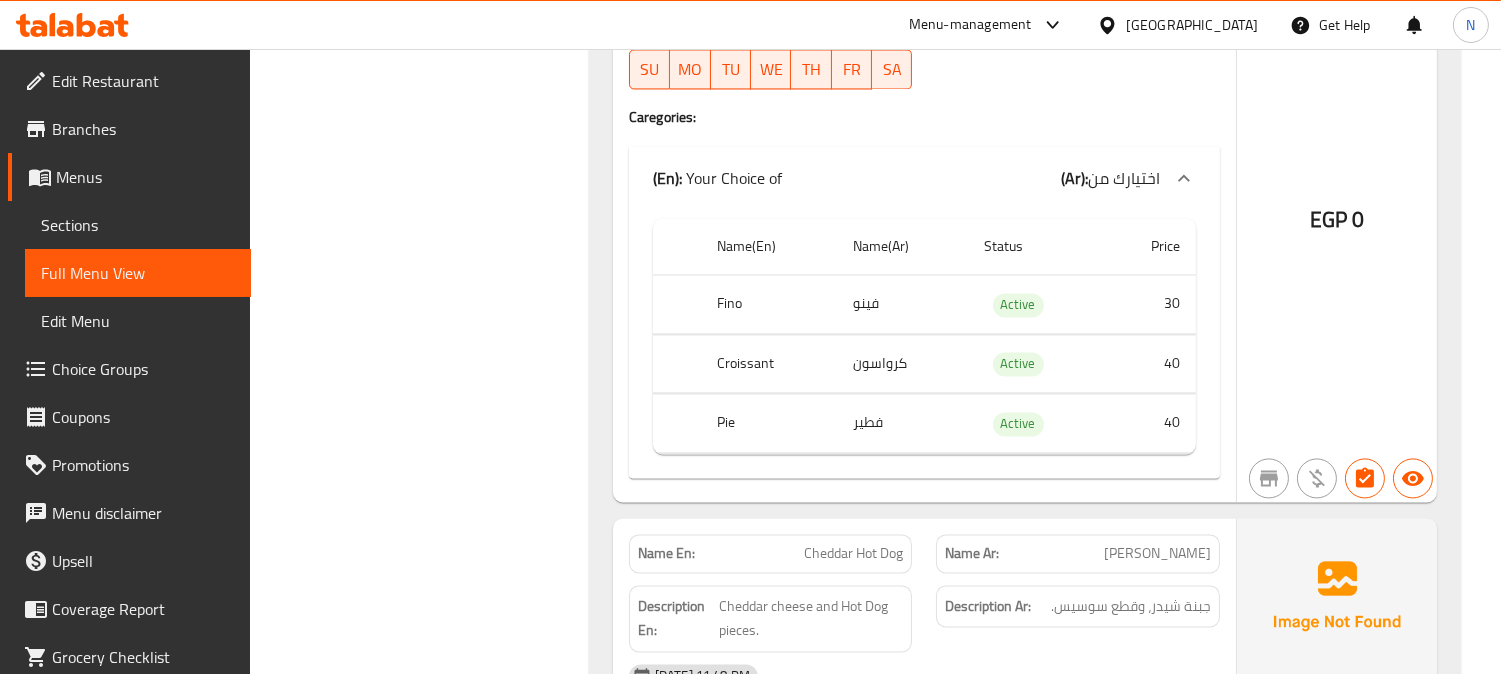 scroll, scrollTop: 21111, scrollLeft: 0, axis: vertical 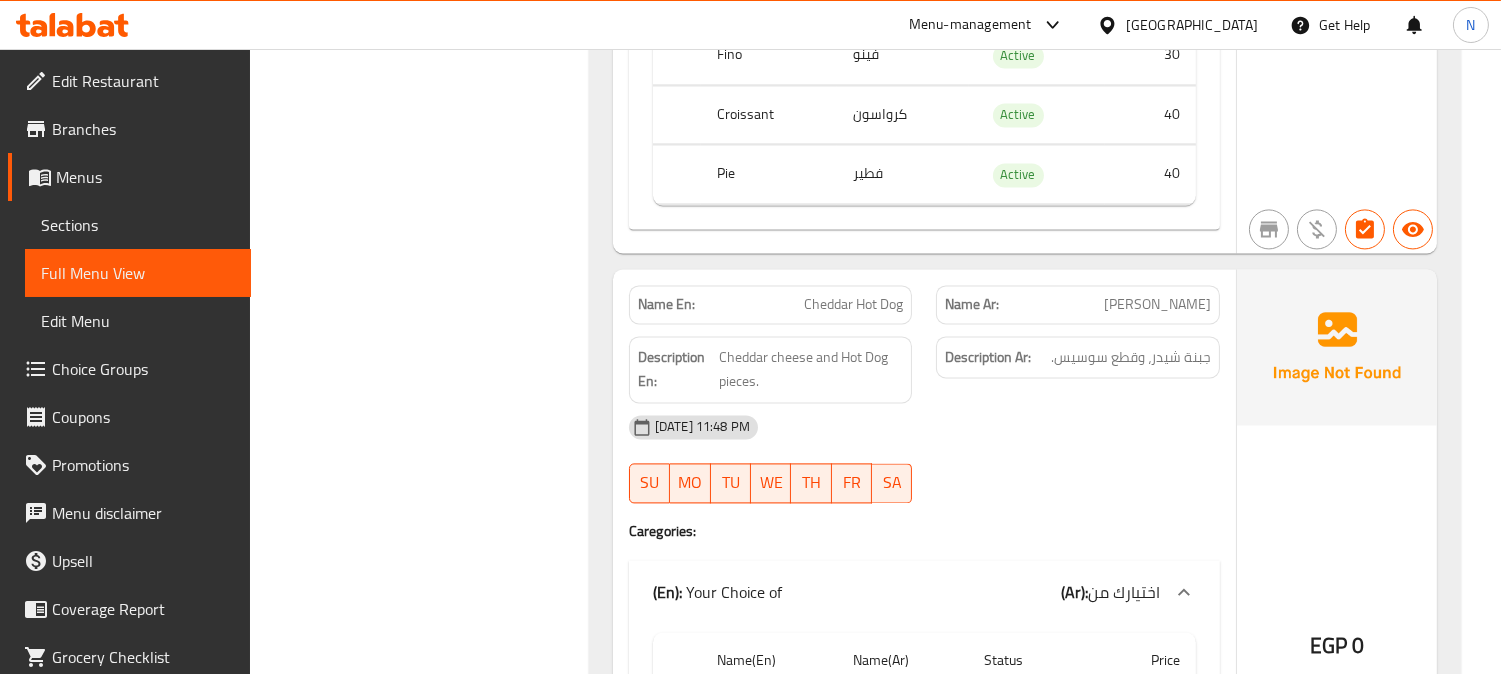 click on "Cheddar Hot Dog" at bounding box center (856, -18037) 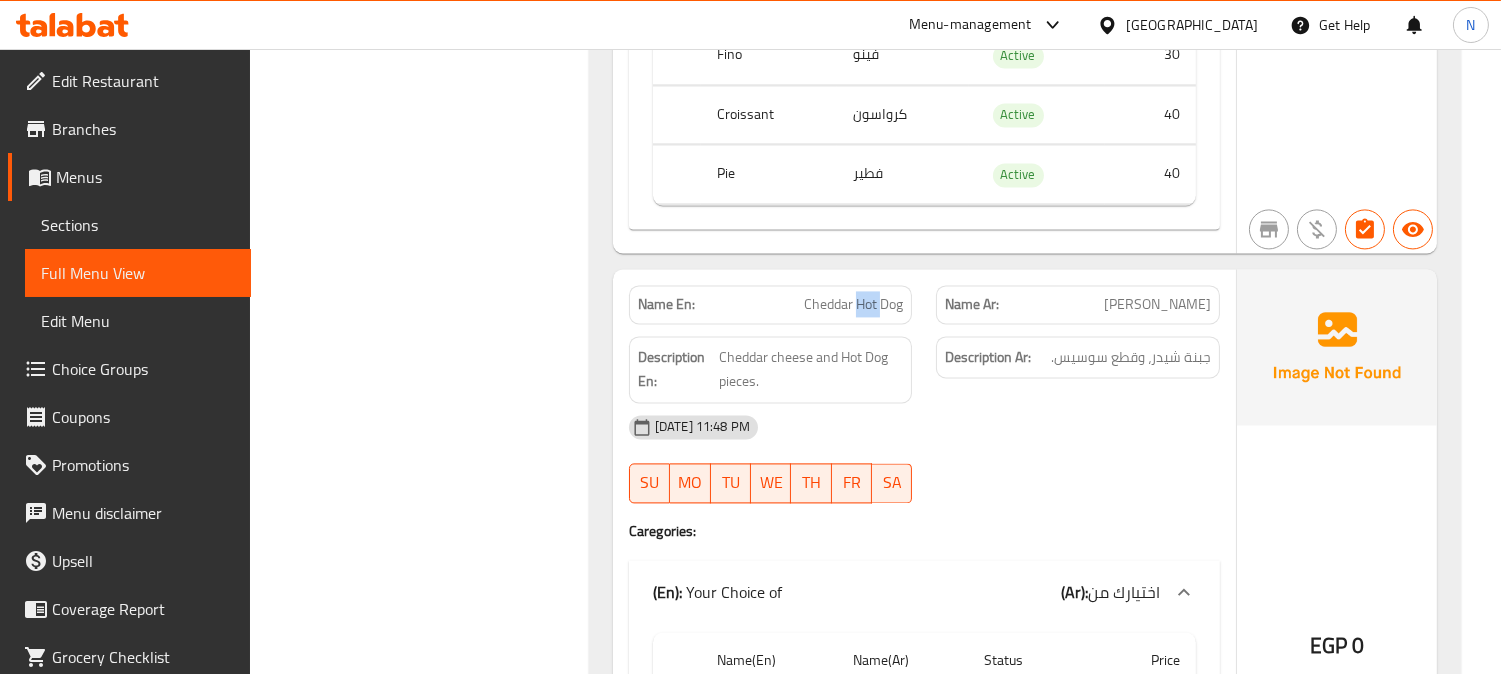 click on "Cheddar Hot Dog" at bounding box center [856, -18037] 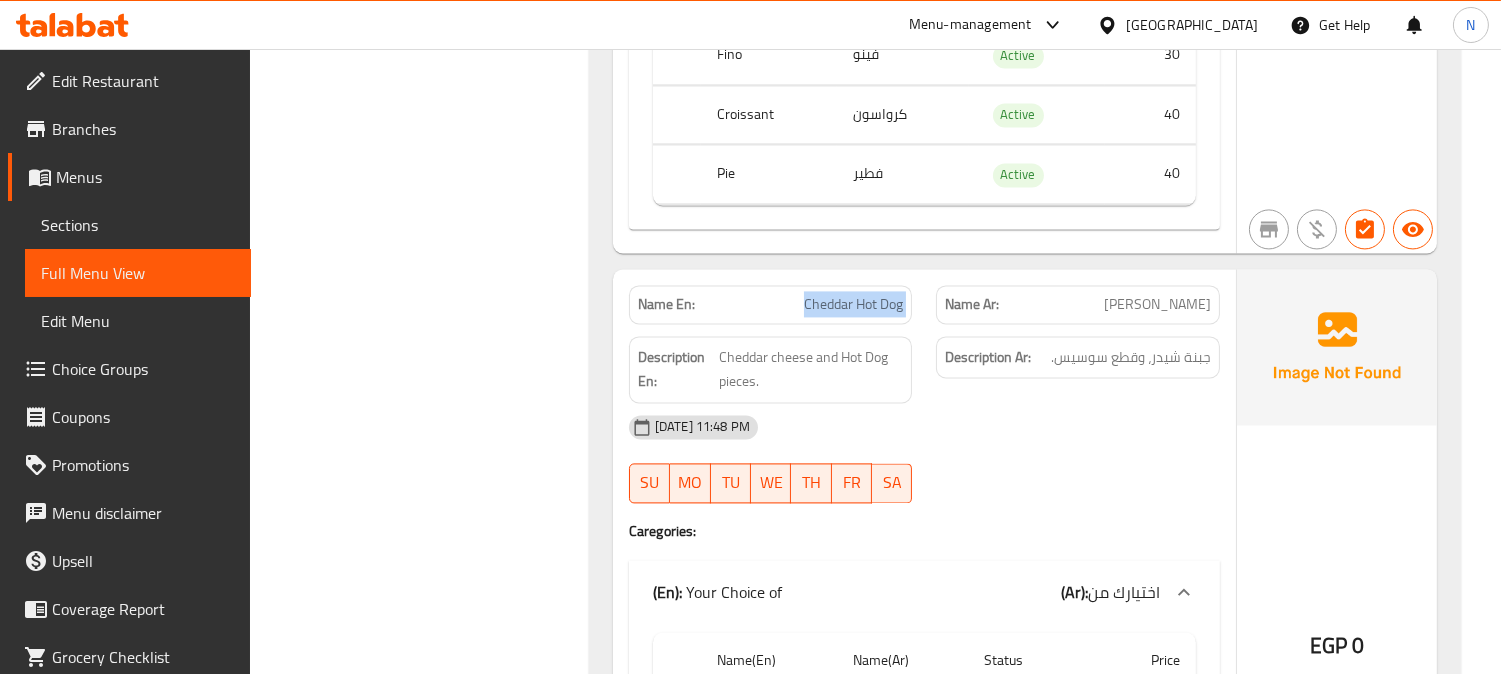 click on "Cheddar Hot Dog" at bounding box center (856, -18037) 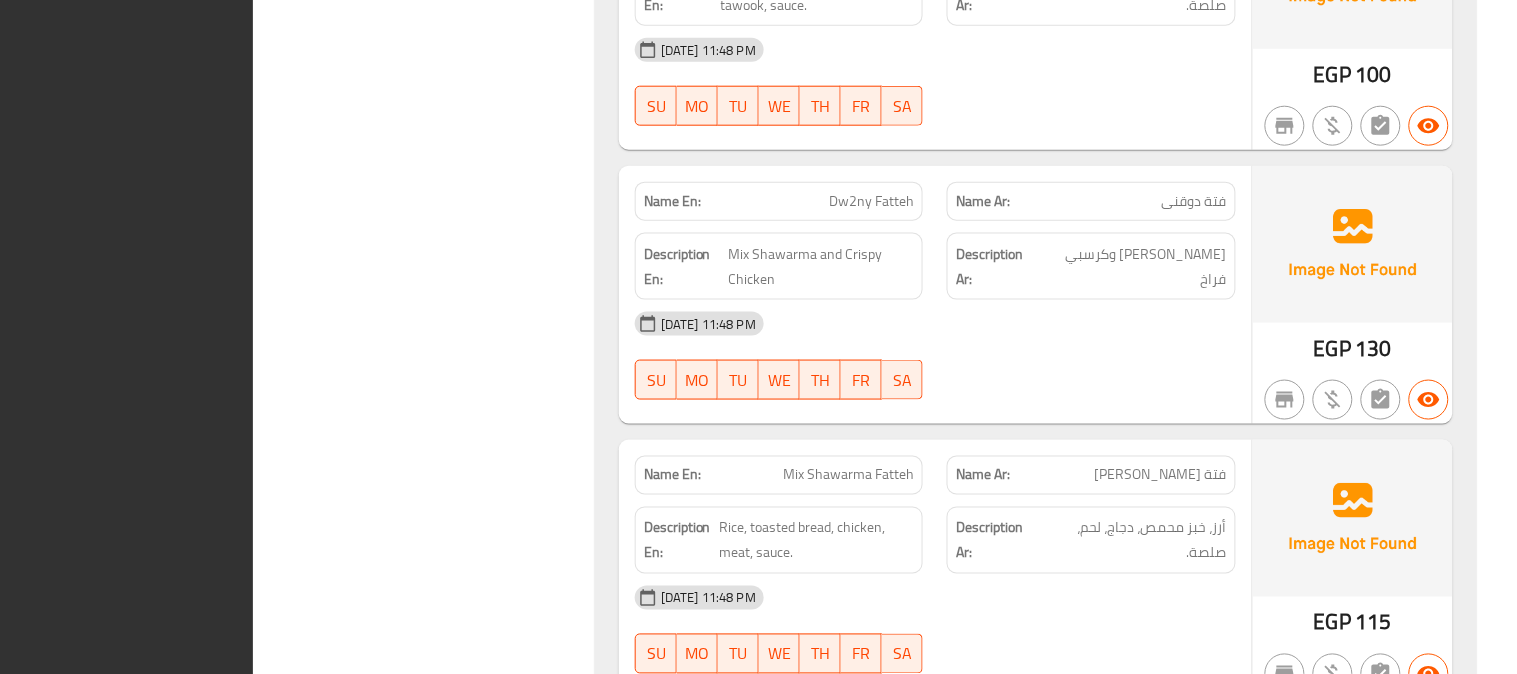 scroll, scrollTop: 14632, scrollLeft: 0, axis: vertical 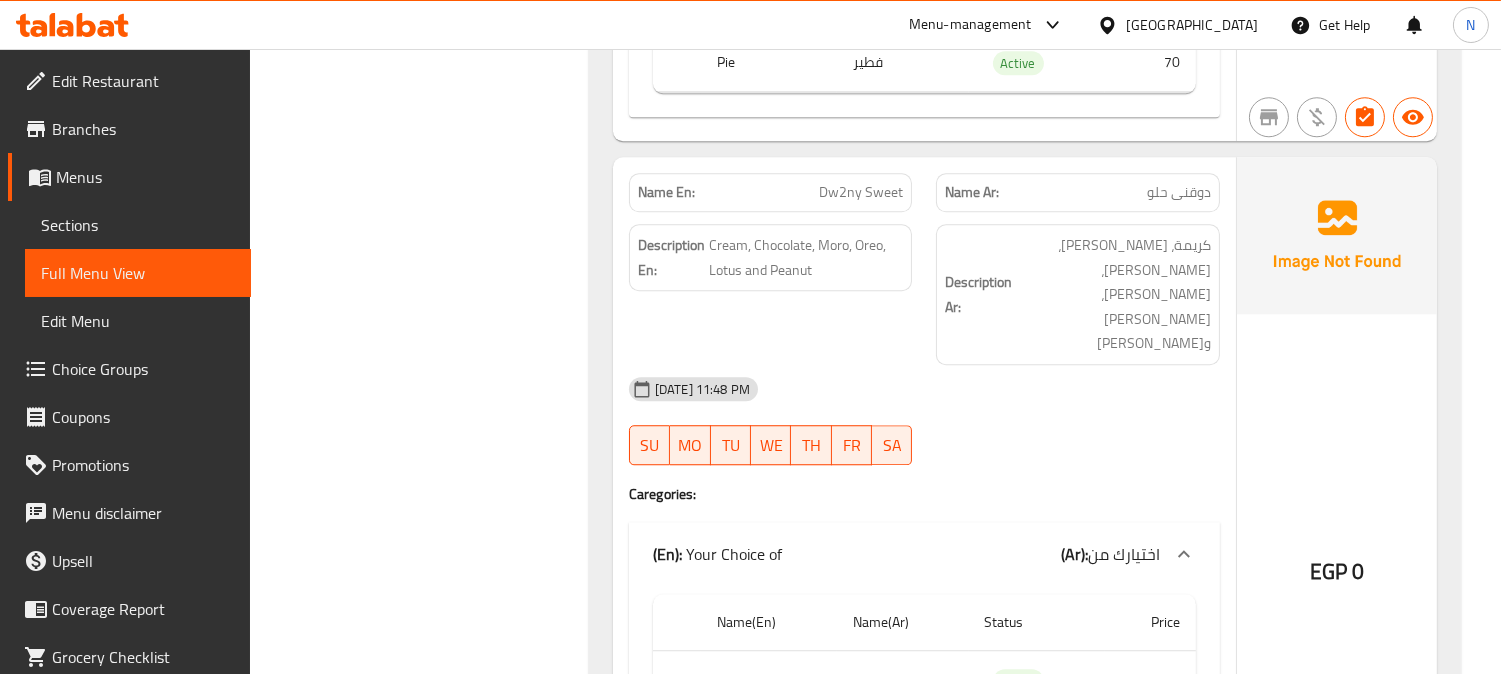 click on "Name En: sakalans Name Ar: سكلانس Description En: Cream, Honey, Jam and Halawa Description Ar: كريمة، عسل، مربي وحلاوة 15-07-2025 11:48 PM SU MO TU WE TH FR SA Caregories: (En):   Your Choice of  (Ar): اختيارك من Name(En) Name(Ar) Status Price Fino فينو Active 35 Croissant كرواسون Active 45 Pie فطير Active 45 EGP 0 Name En: Moro Oreo Chocolate Name Ar: مورو اوريو شيكولاتة Description En: Moro chocolate, Oreo pieces, and melted chocolate. Description Ar: شوكولاتة مورو، قطع أوريو، وشوكولاتة مذابة. 15-07-2025 11:48 PM SU MO TU WE TH FR SA Caregories: (En):   Your Choice of  (Ar): اختيارك من Name(En) Name(Ar) Status Price Fino فينو Active 32 Croissant كرواسون Active 43 Pie فطير Active 43 EGP 0 Name En: Moro Oreo Kinder Name Ar: مورو اوريو كيندر Description En: Moro chocolate, Oreo pieces, and Kinder chocolate. Description Ar: 15-07-2025 11:48 PM SU MO TU WE TH FR SA (En):" at bounding box center [1025, -33507] 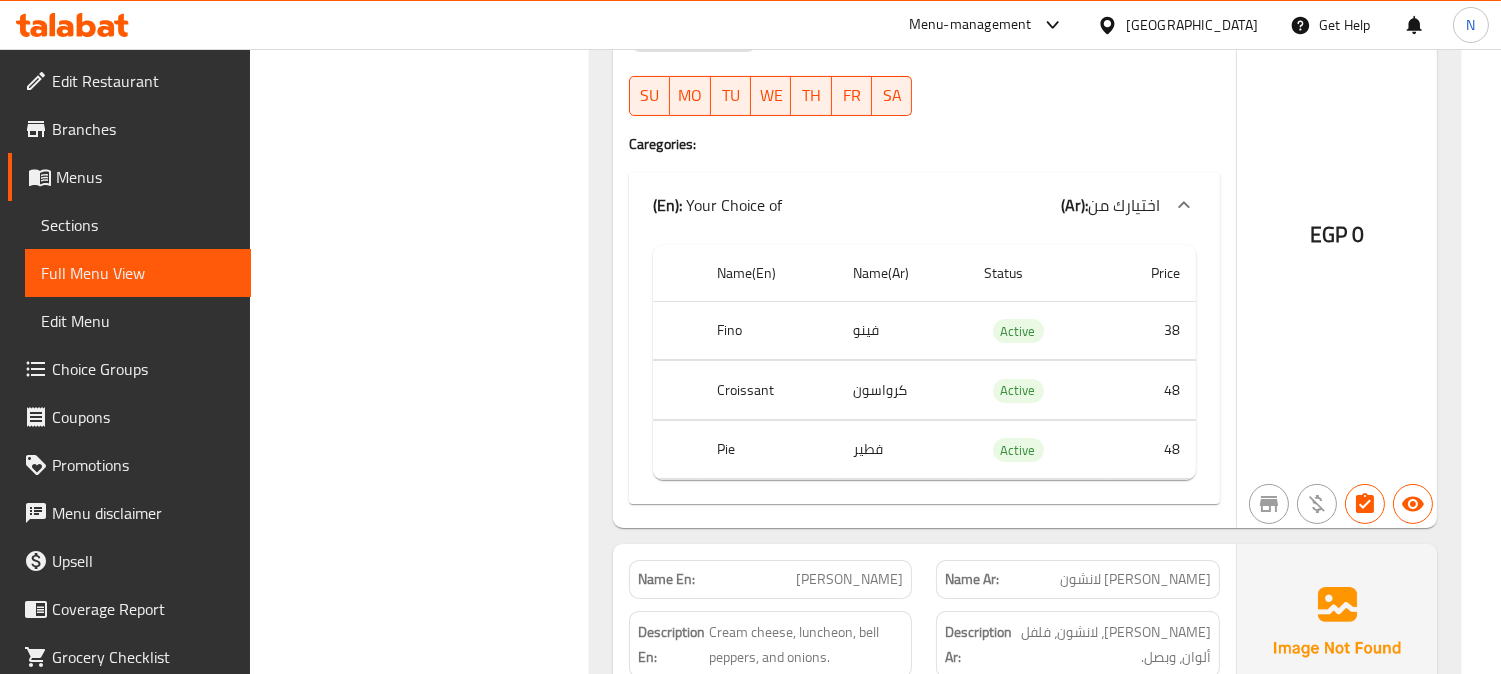 scroll, scrollTop: 27106, scrollLeft: 0, axis: vertical 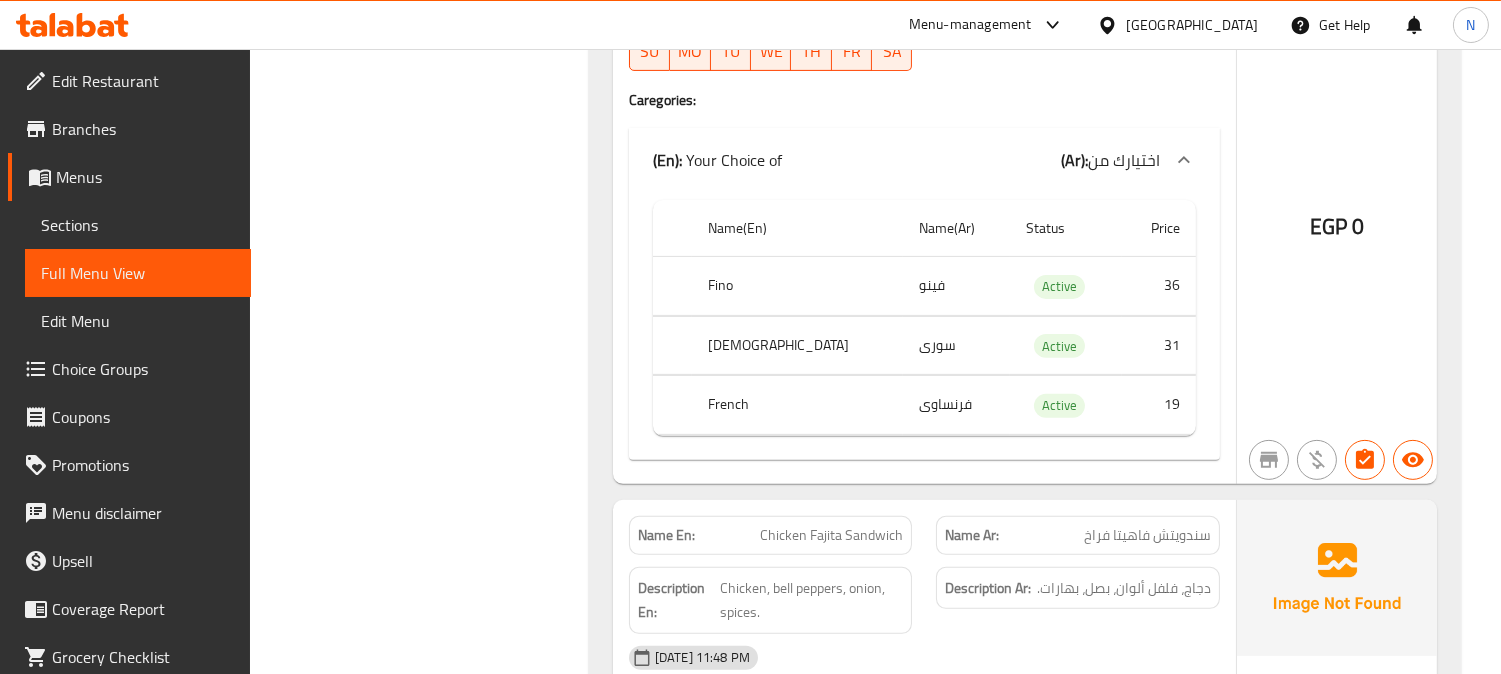 click on "French" at bounding box center (797, 405) 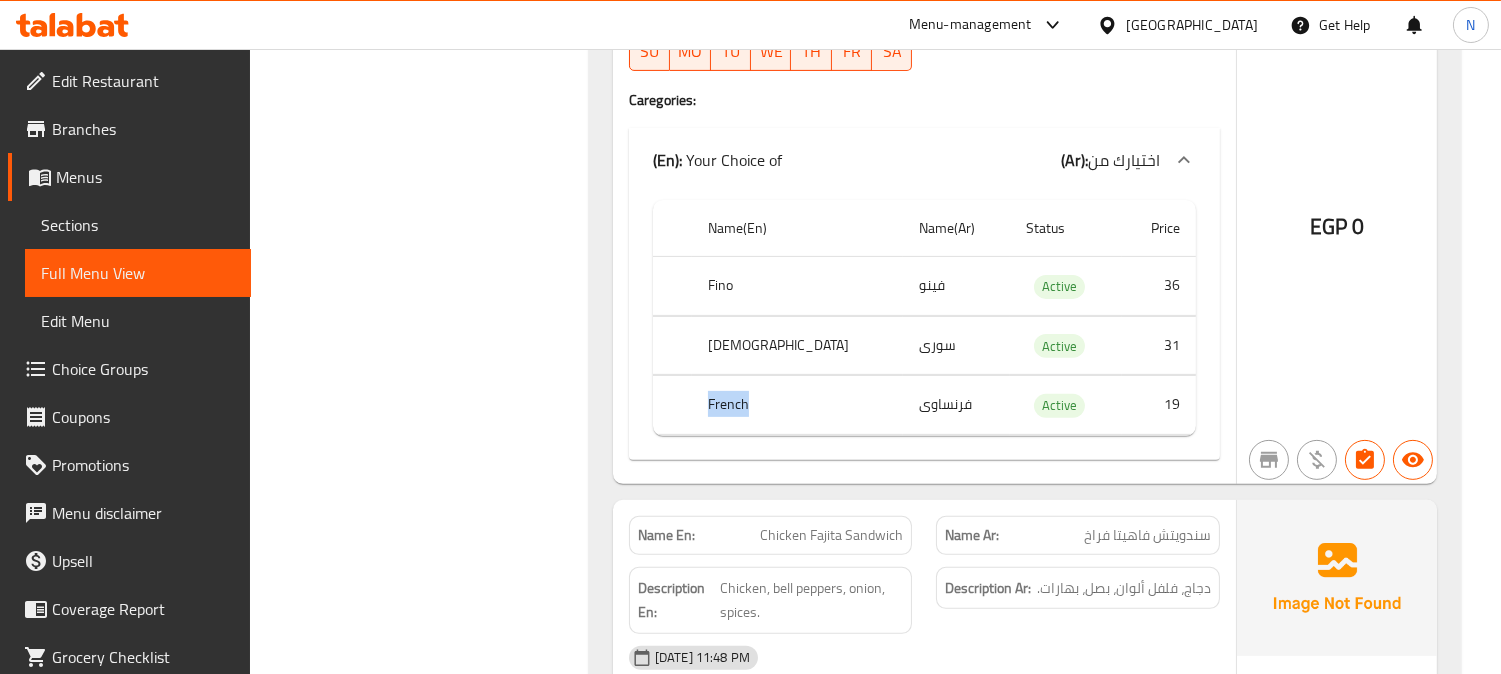 click on "French" at bounding box center [797, 405] 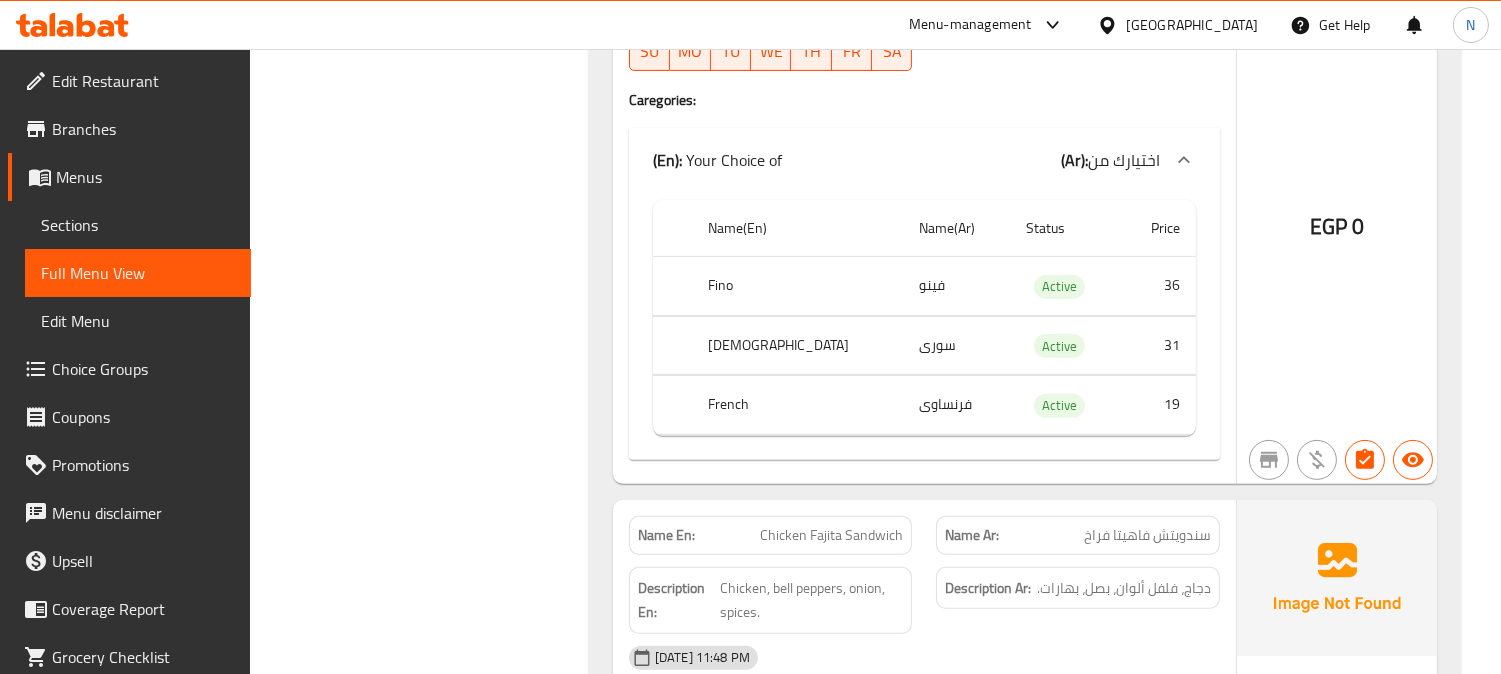 click on "فرنساوى" at bounding box center (956, 405) 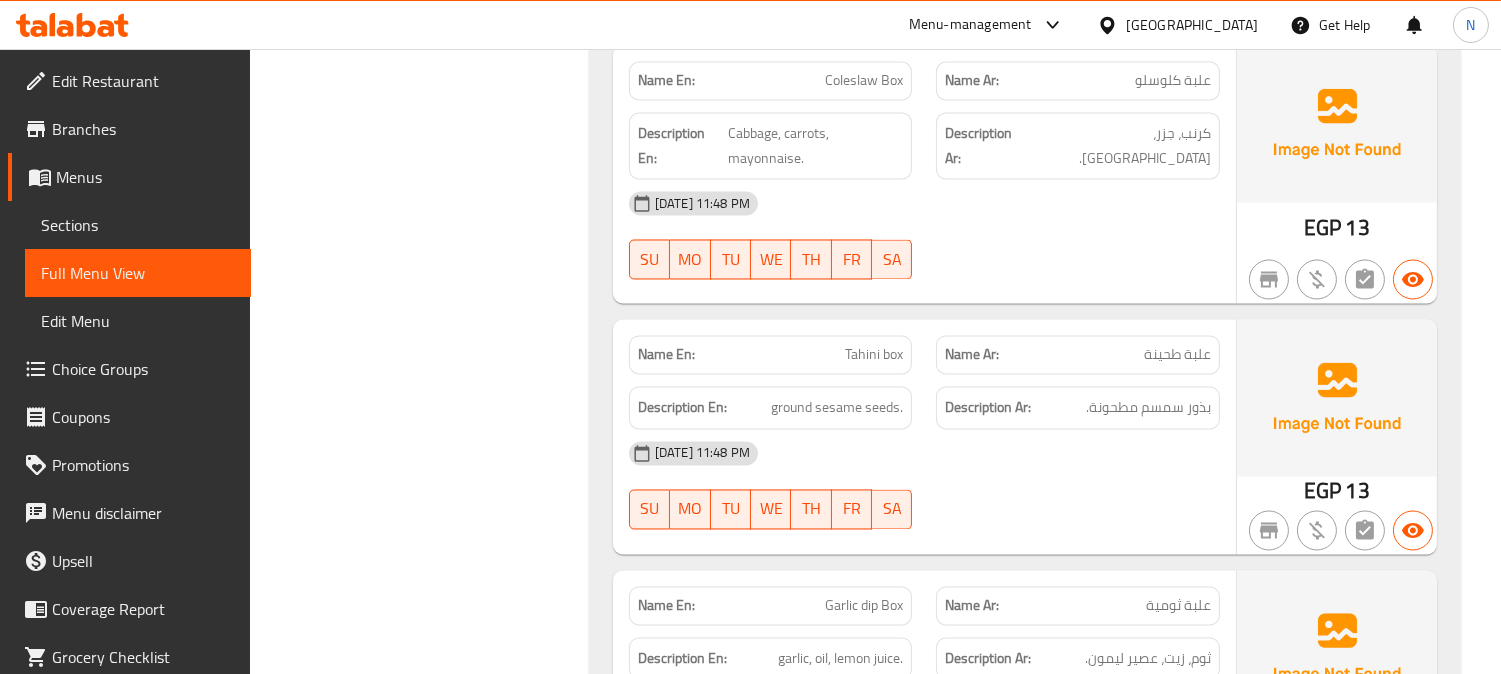 scroll, scrollTop: 6777, scrollLeft: 0, axis: vertical 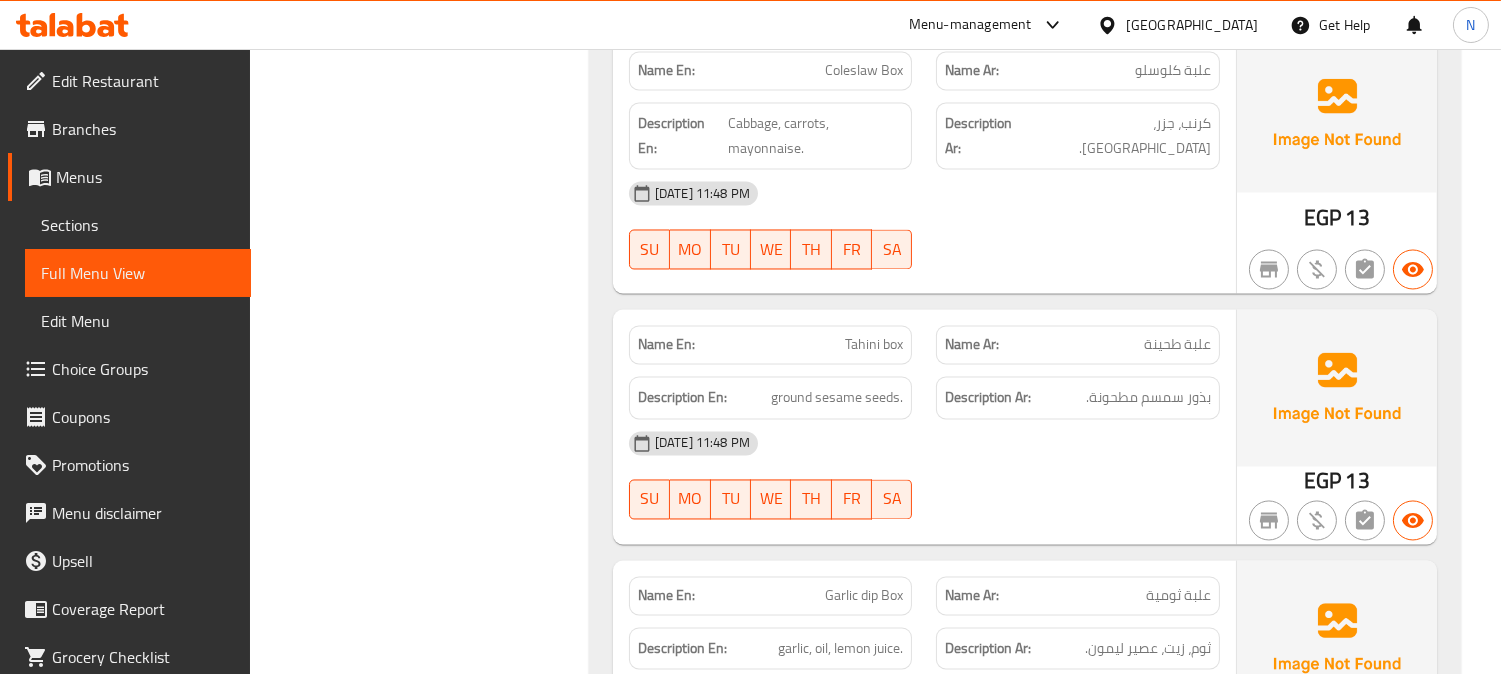 click on "علبة طحينة" at bounding box center [1147, -4909] 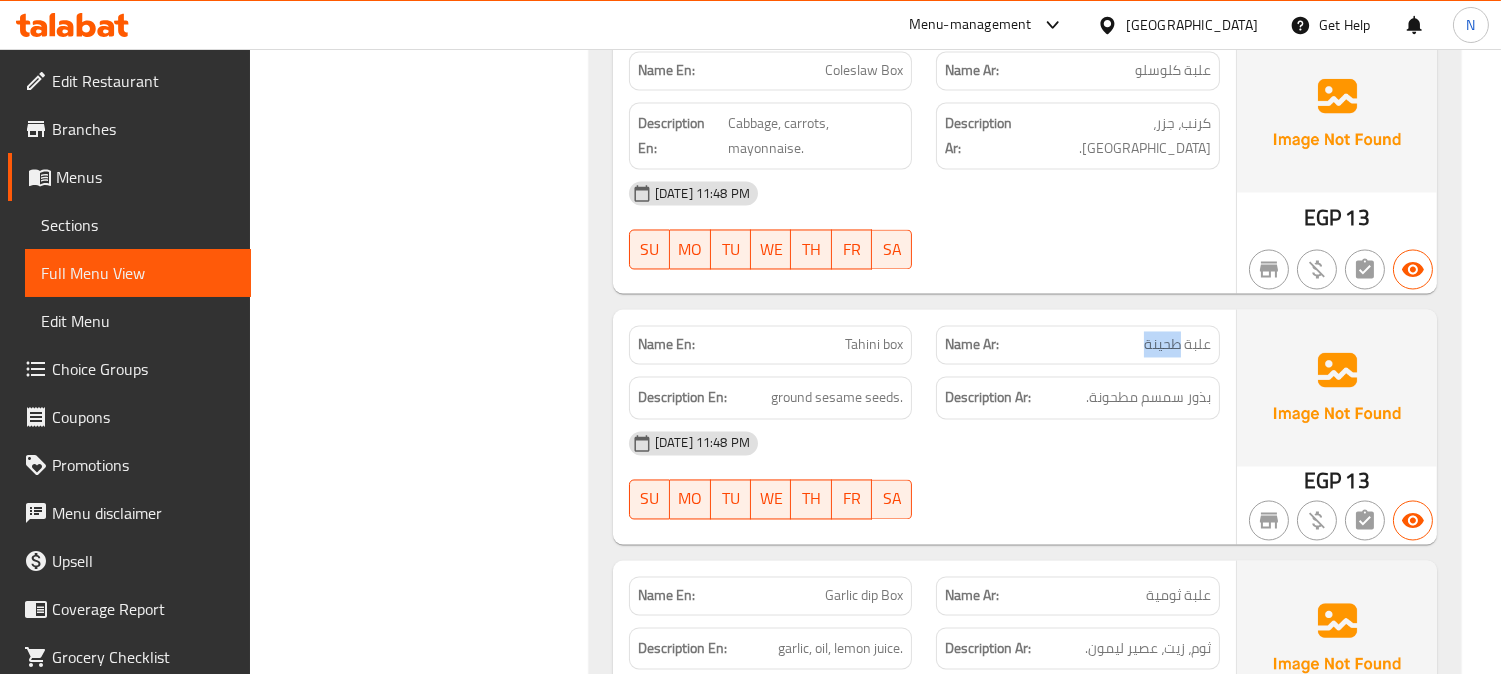 click on "علبة طحينة" at bounding box center [1147, -4909] 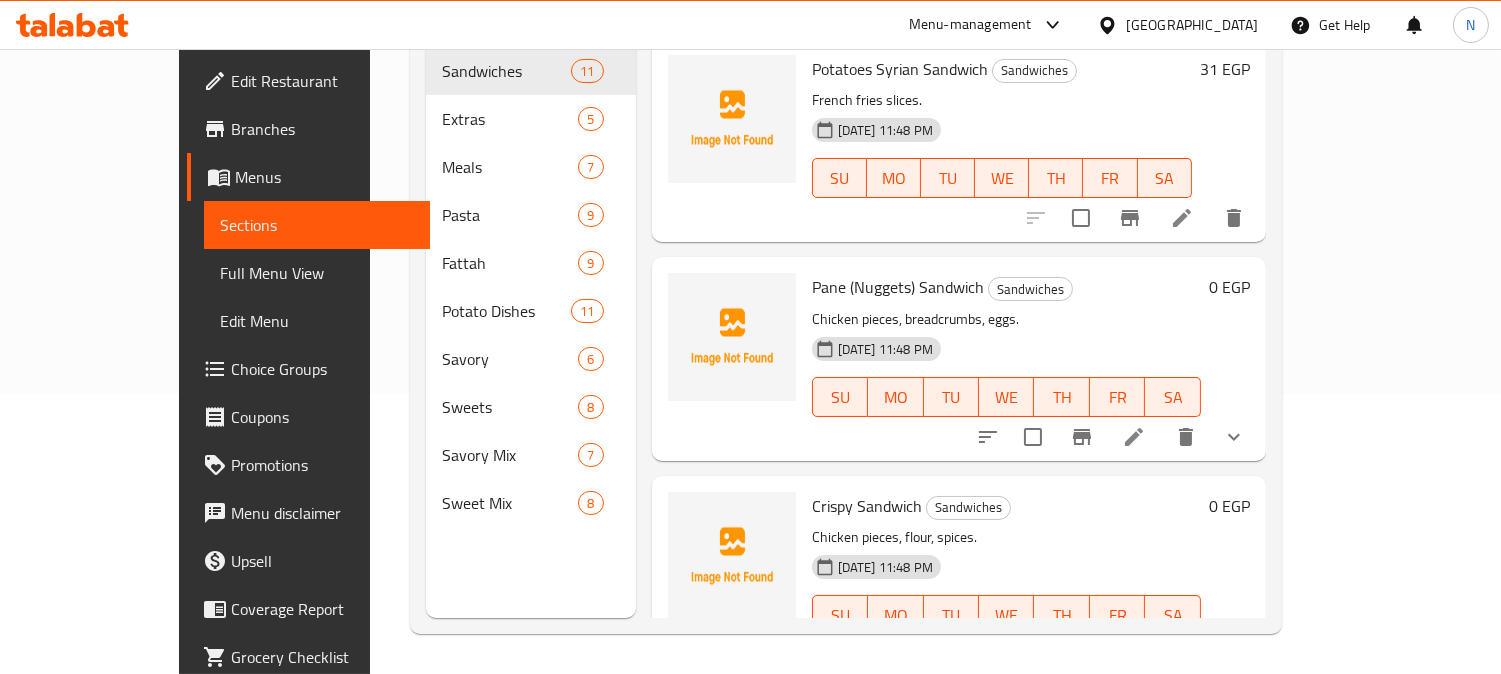 scroll, scrollTop: 280, scrollLeft: 0, axis: vertical 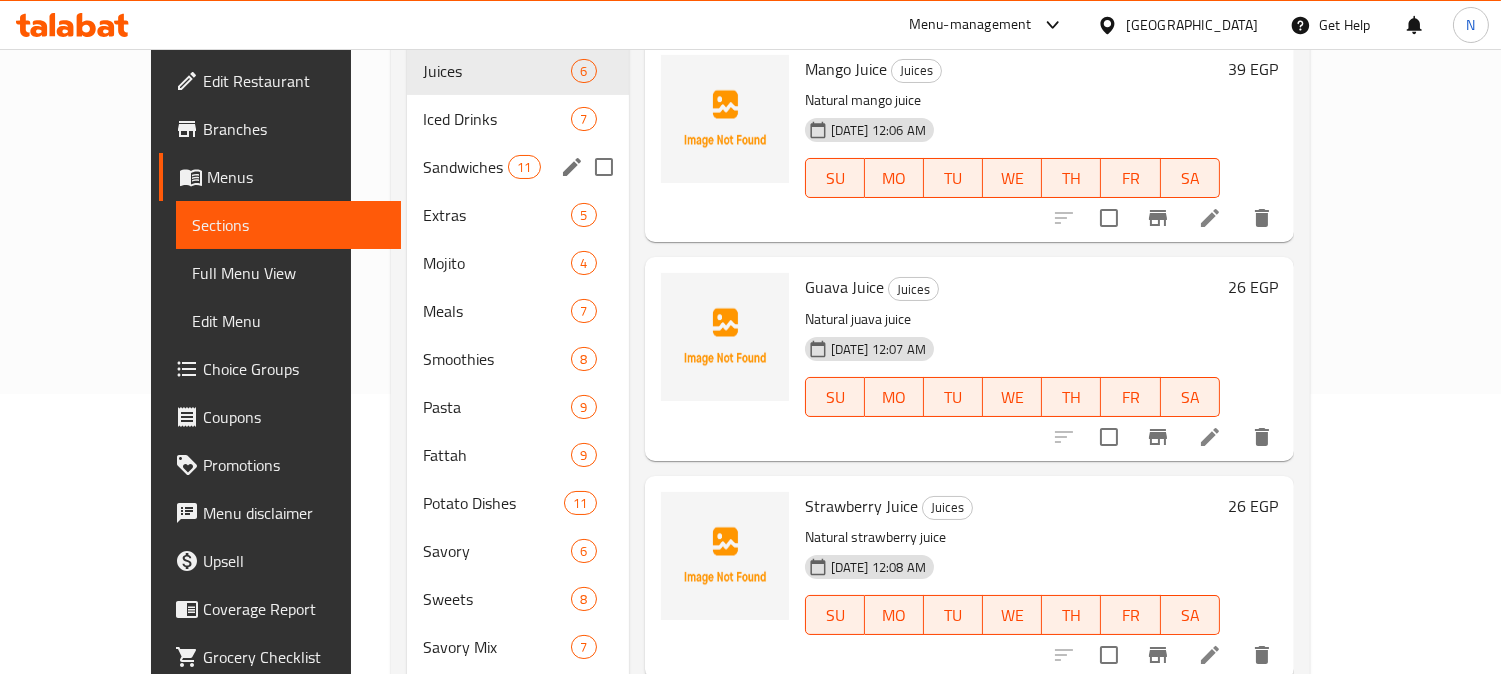 drag, startPoint x: 401, startPoint y: 77, endPoint x: 415, endPoint y: 236, distance: 159.61516 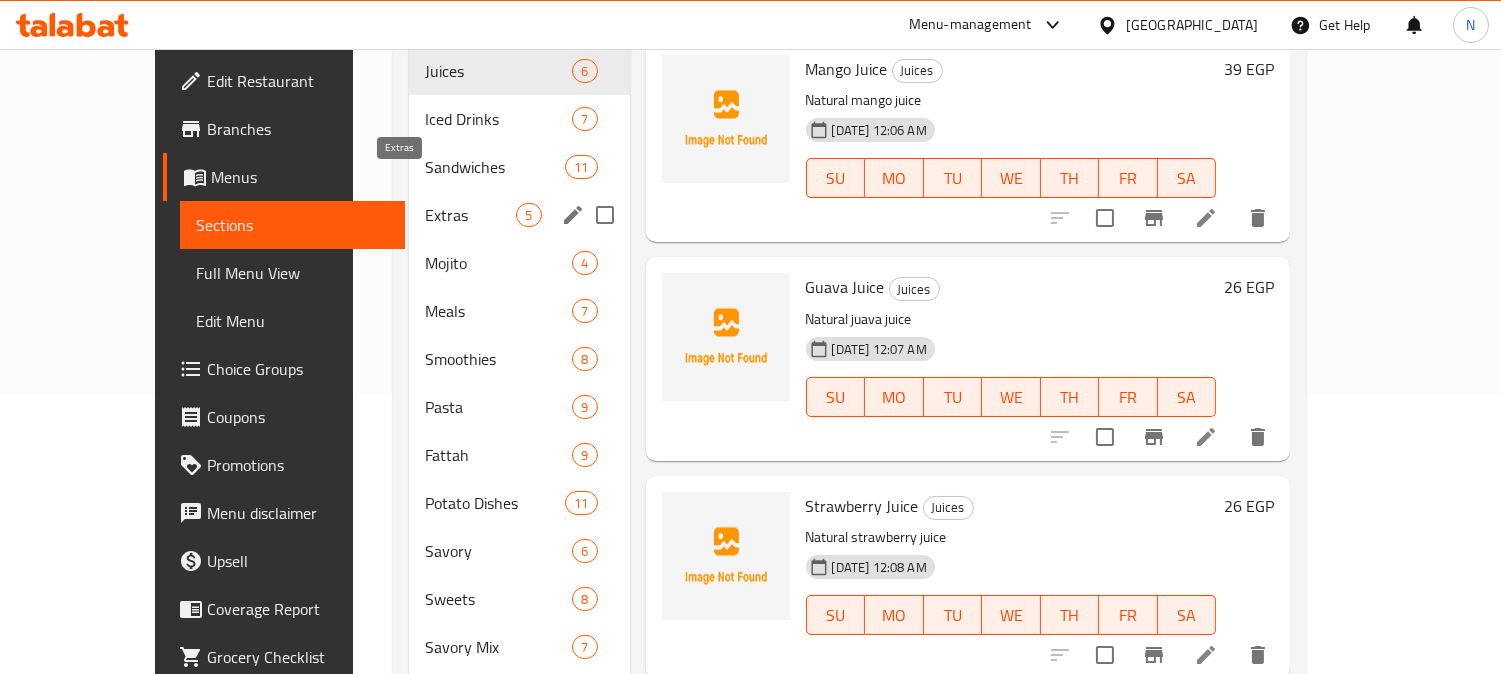 click on "Extras" at bounding box center [470, 215] 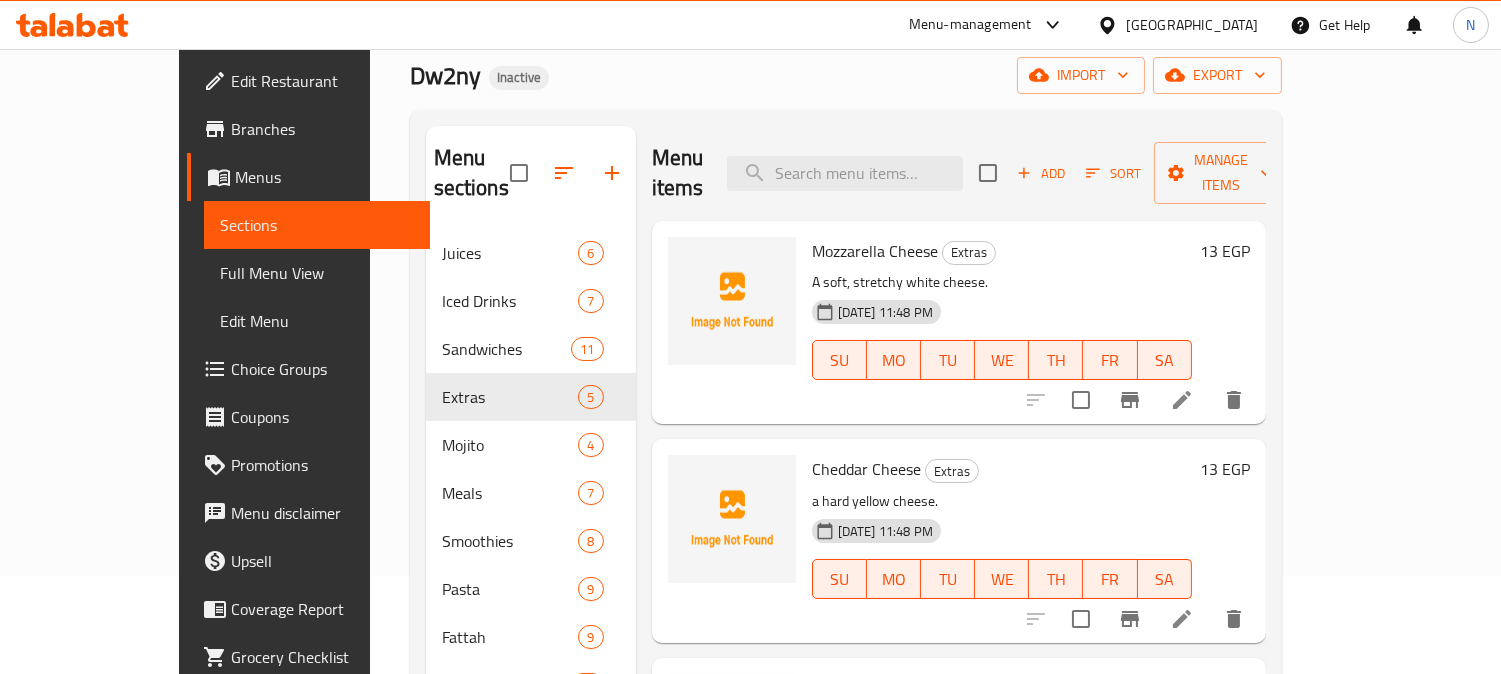 scroll, scrollTop: 0, scrollLeft: 0, axis: both 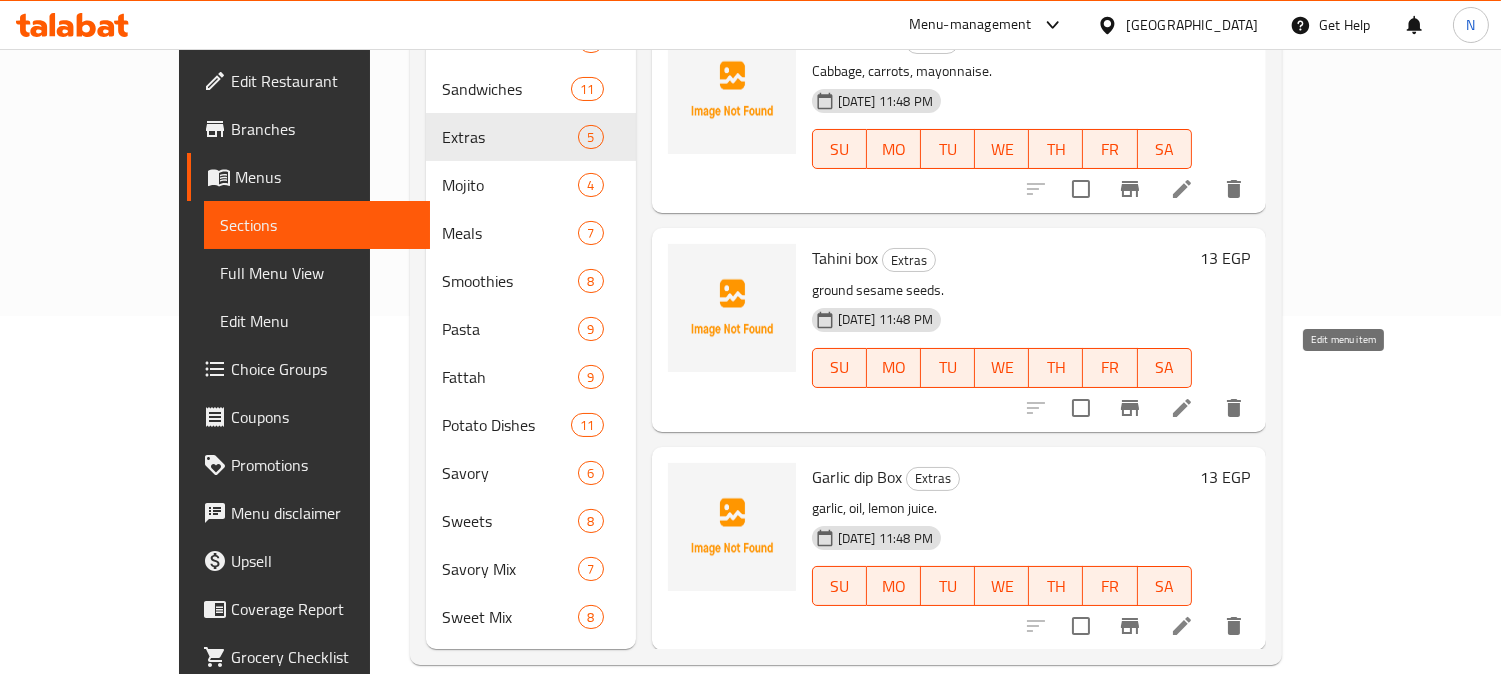 click 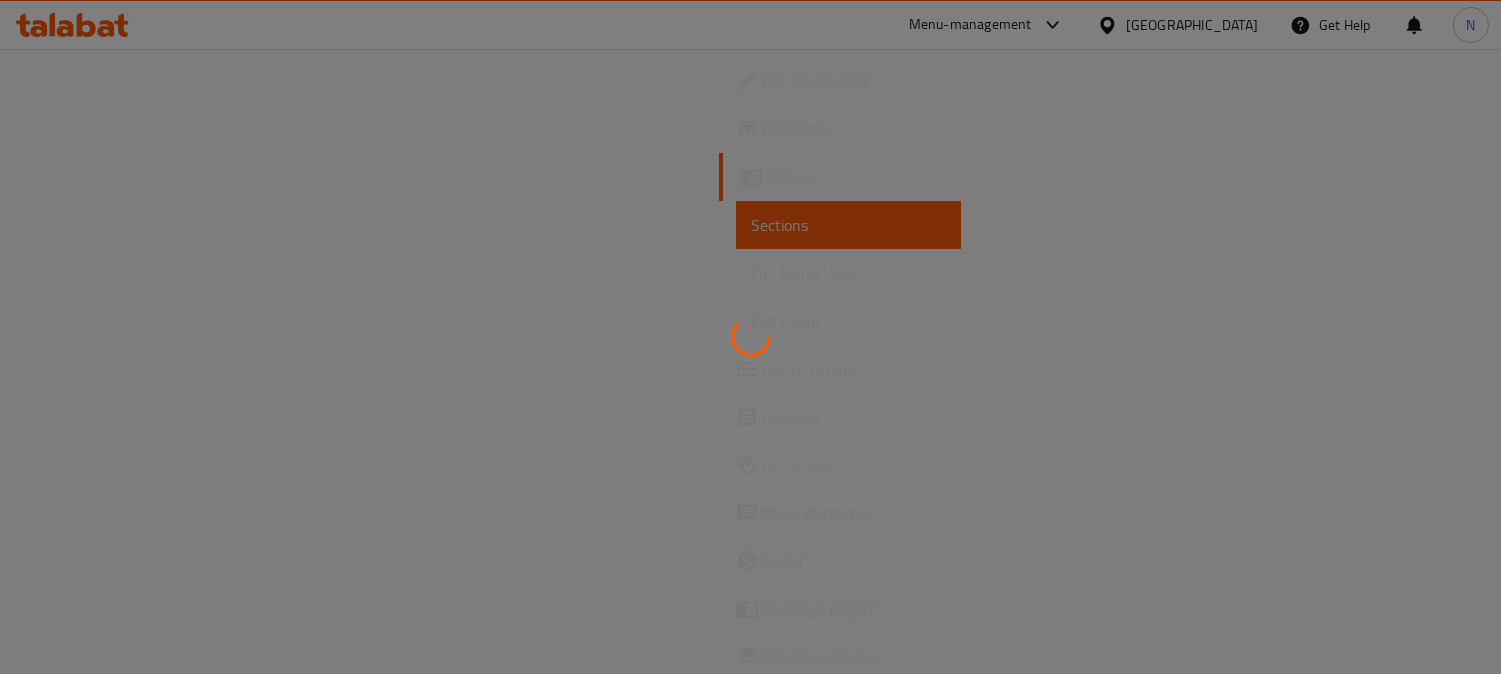 scroll, scrollTop: 0, scrollLeft: 0, axis: both 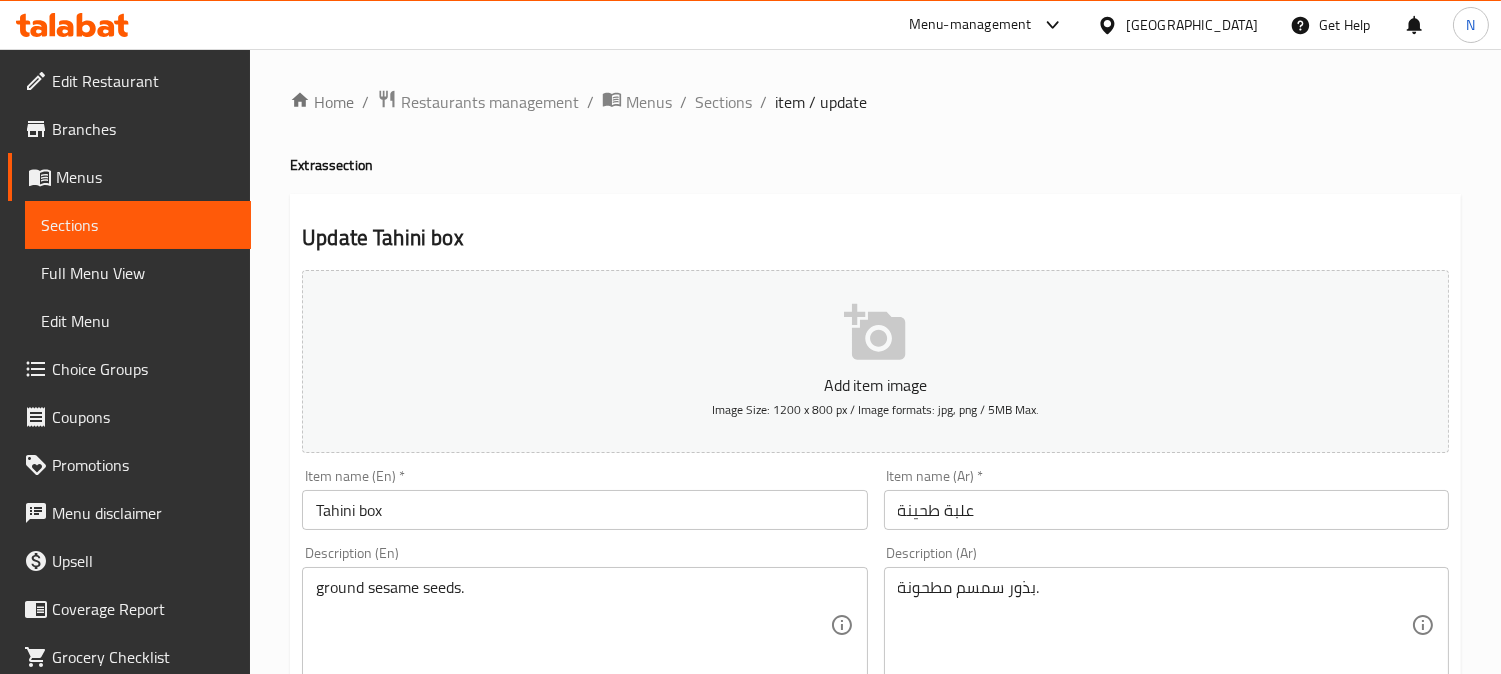 click on "Tahini box" at bounding box center [584, 510] 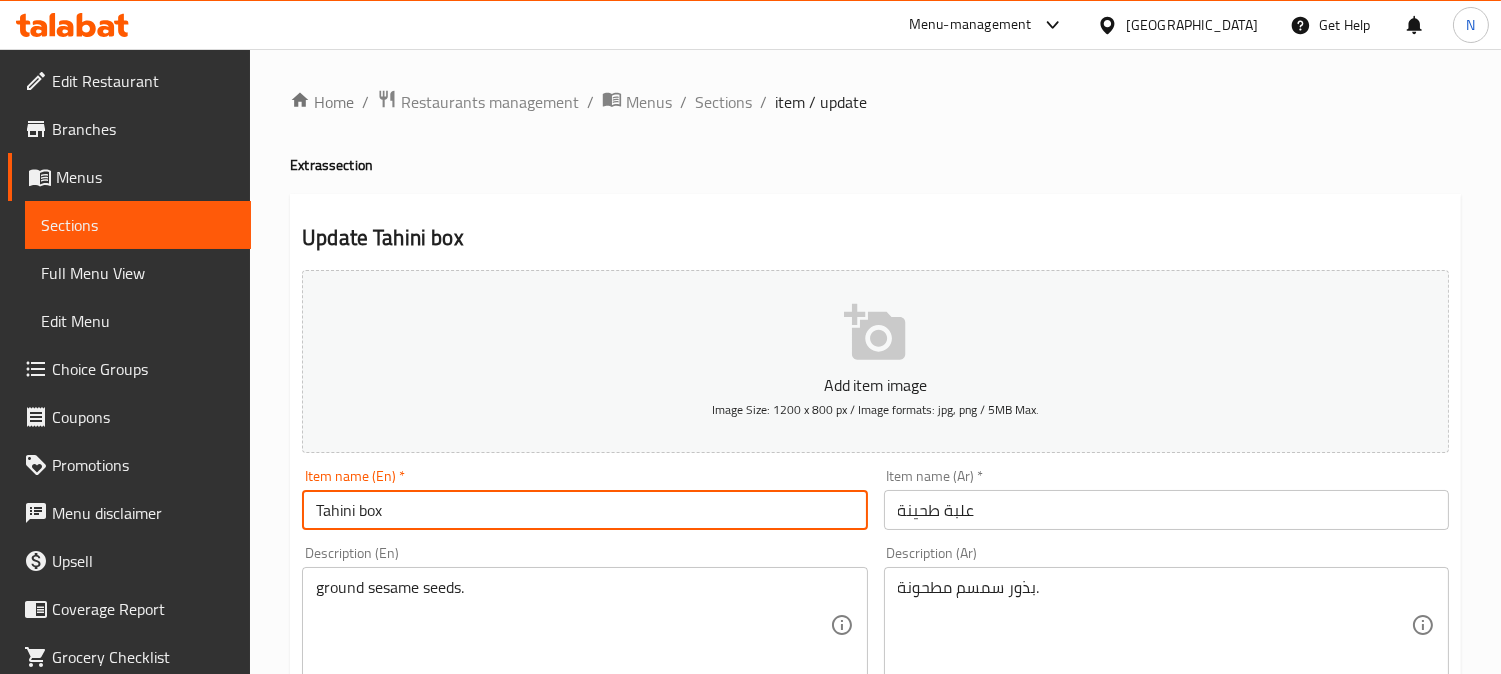click on "Tahini box" at bounding box center [584, 510] 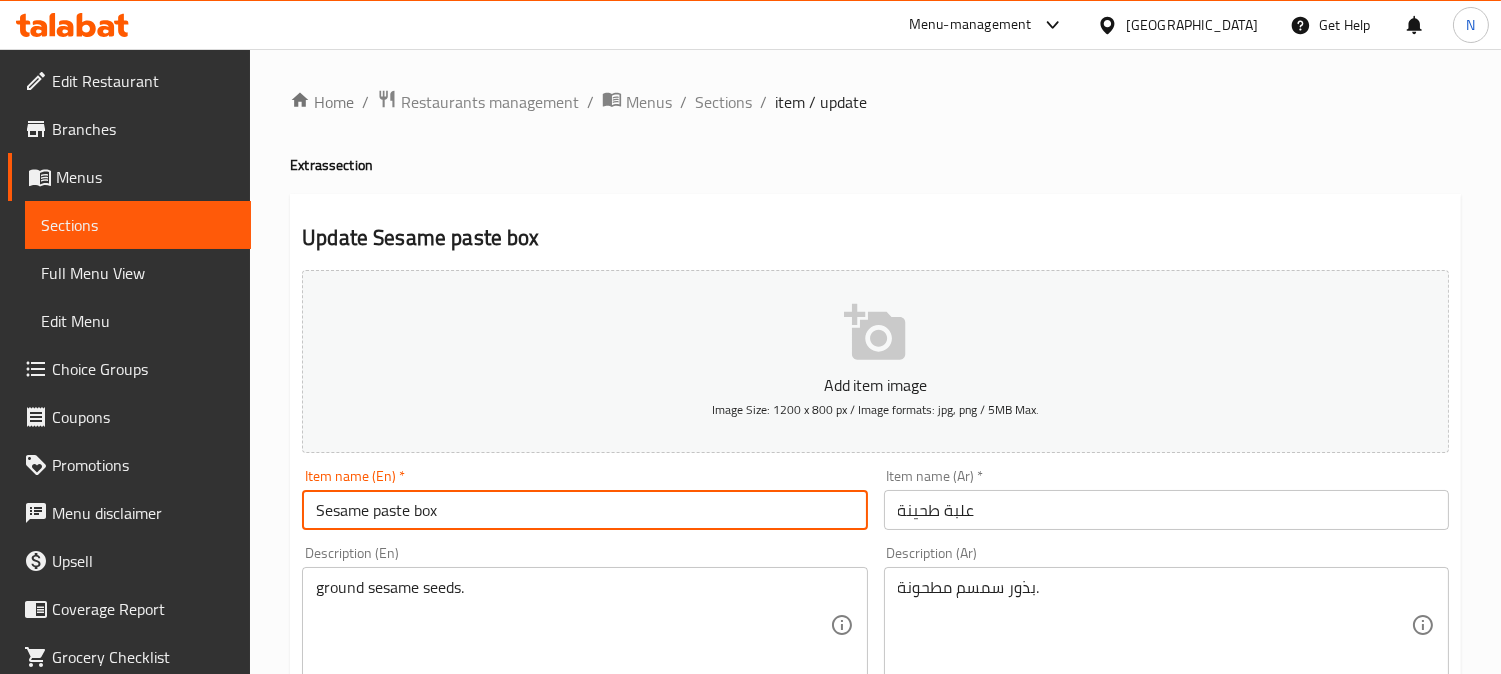 drag, startPoint x: 350, startPoint y: 507, endPoint x: 191, endPoint y: 528, distance: 160.3808 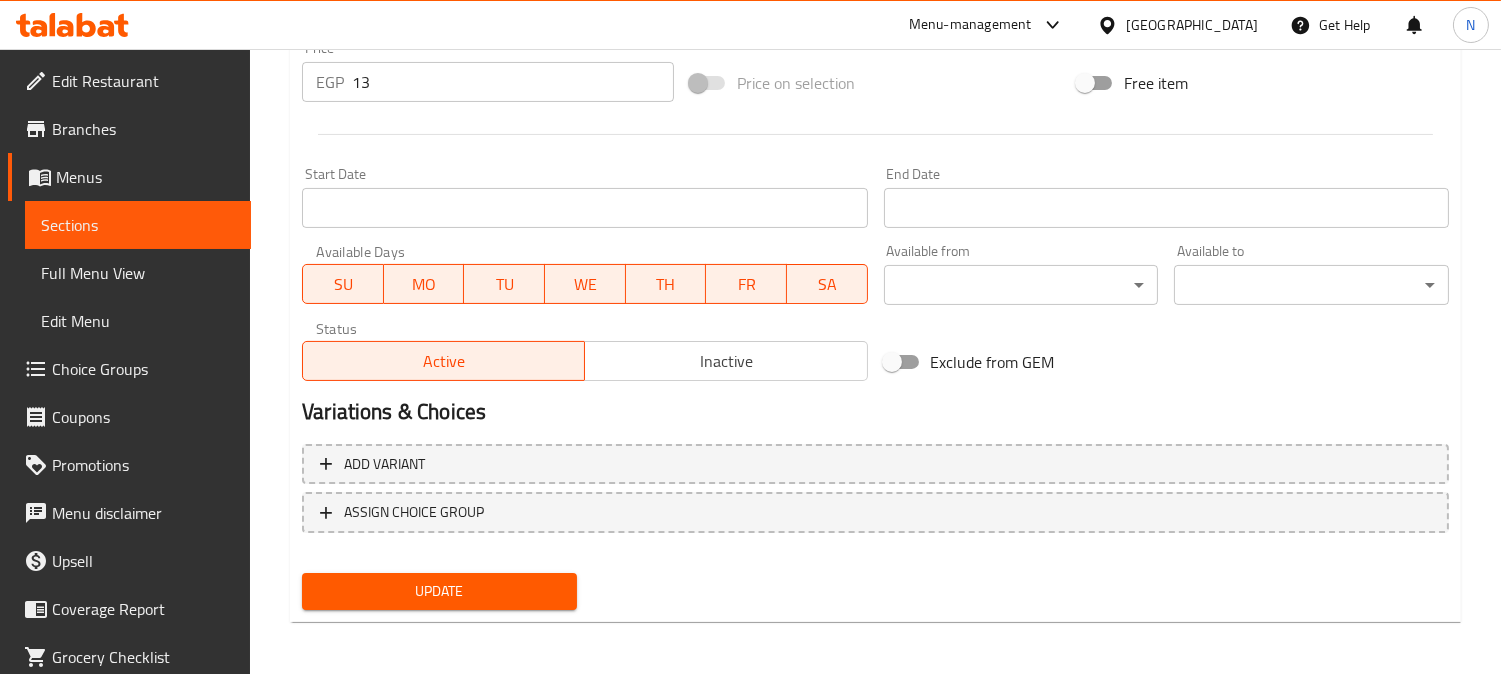 click on "Update" at bounding box center (439, 591) 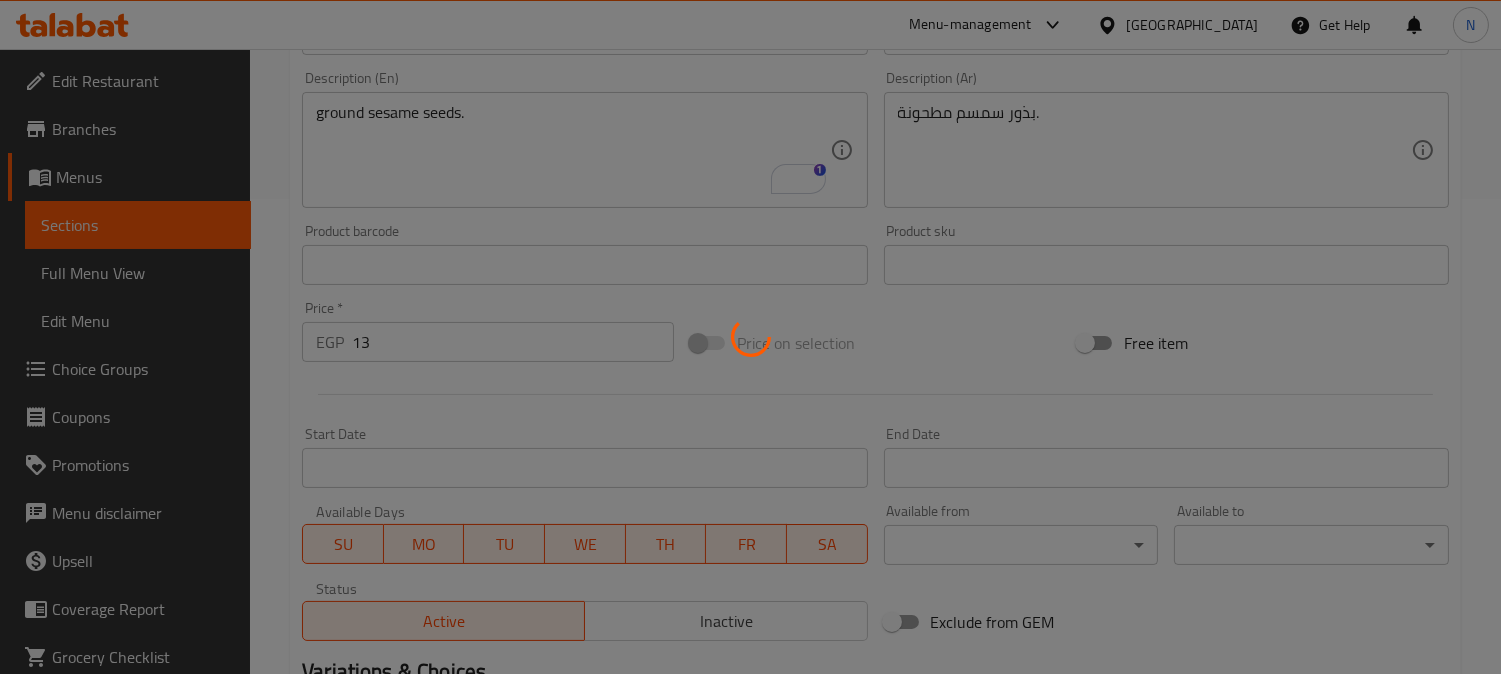 scroll, scrollTop: 68, scrollLeft: 0, axis: vertical 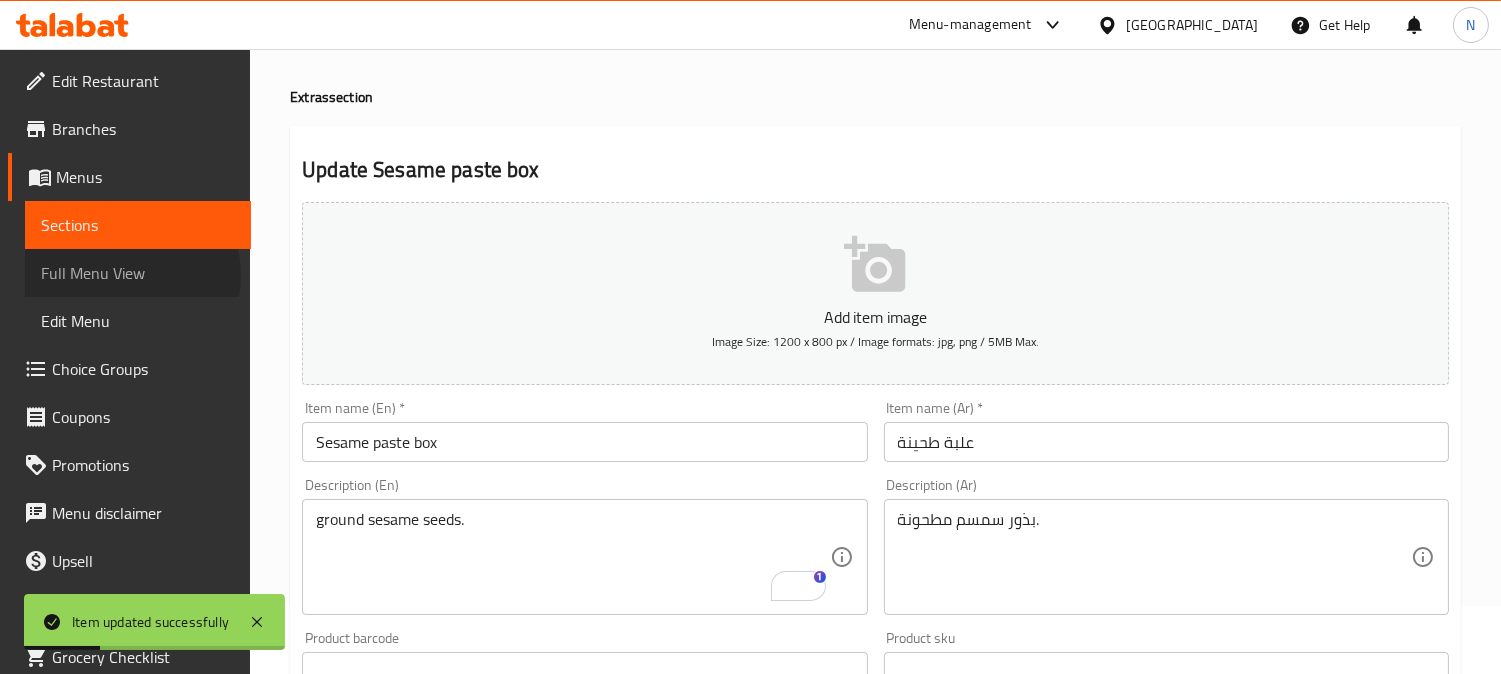 click on "Full Menu View" at bounding box center (138, 273) 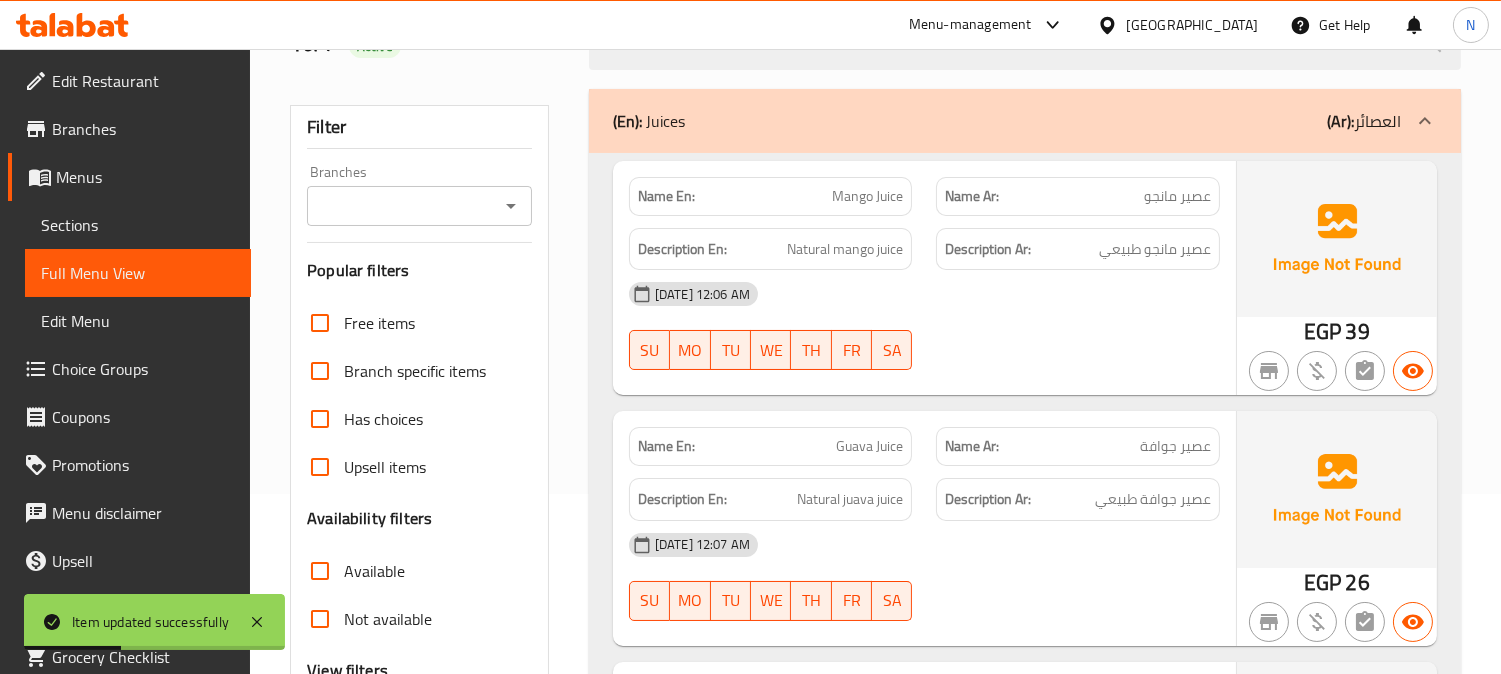scroll, scrollTop: 513, scrollLeft: 0, axis: vertical 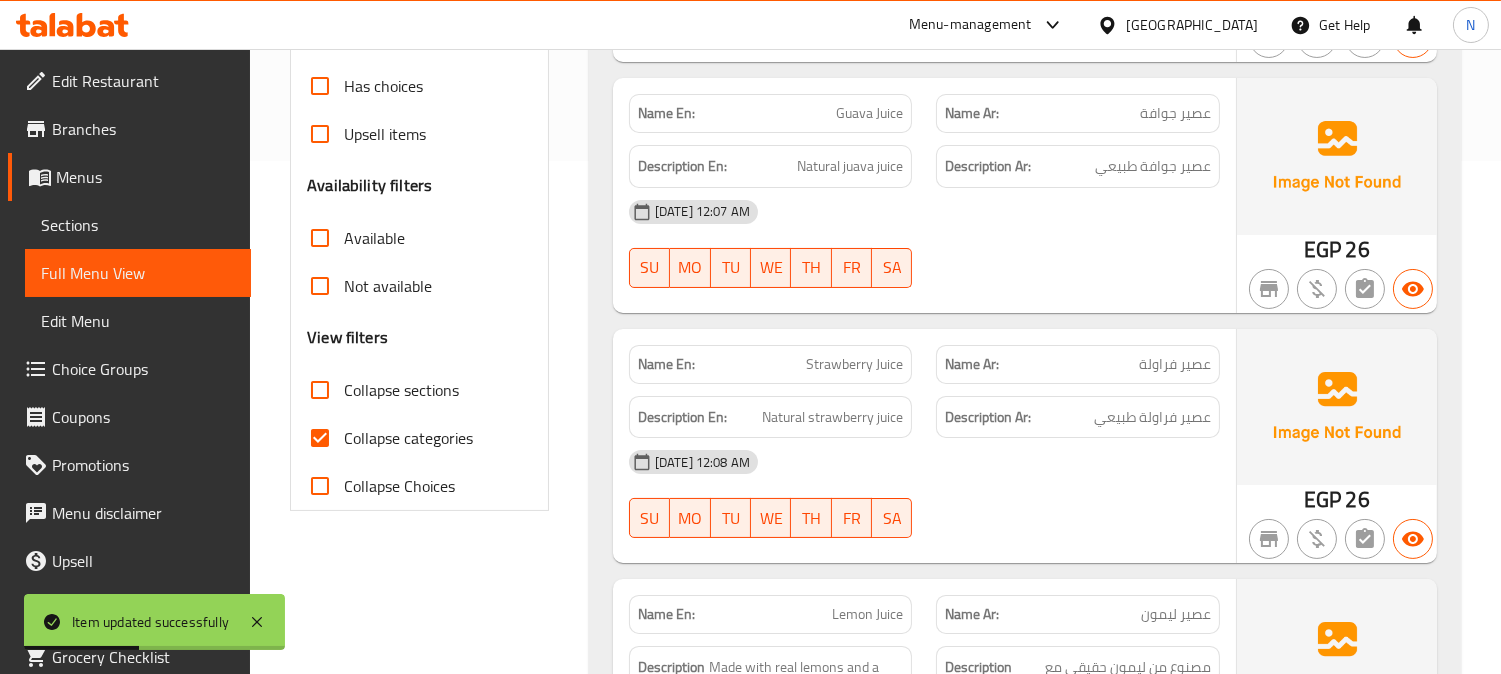 click on "Collapse categories" at bounding box center [320, 438] 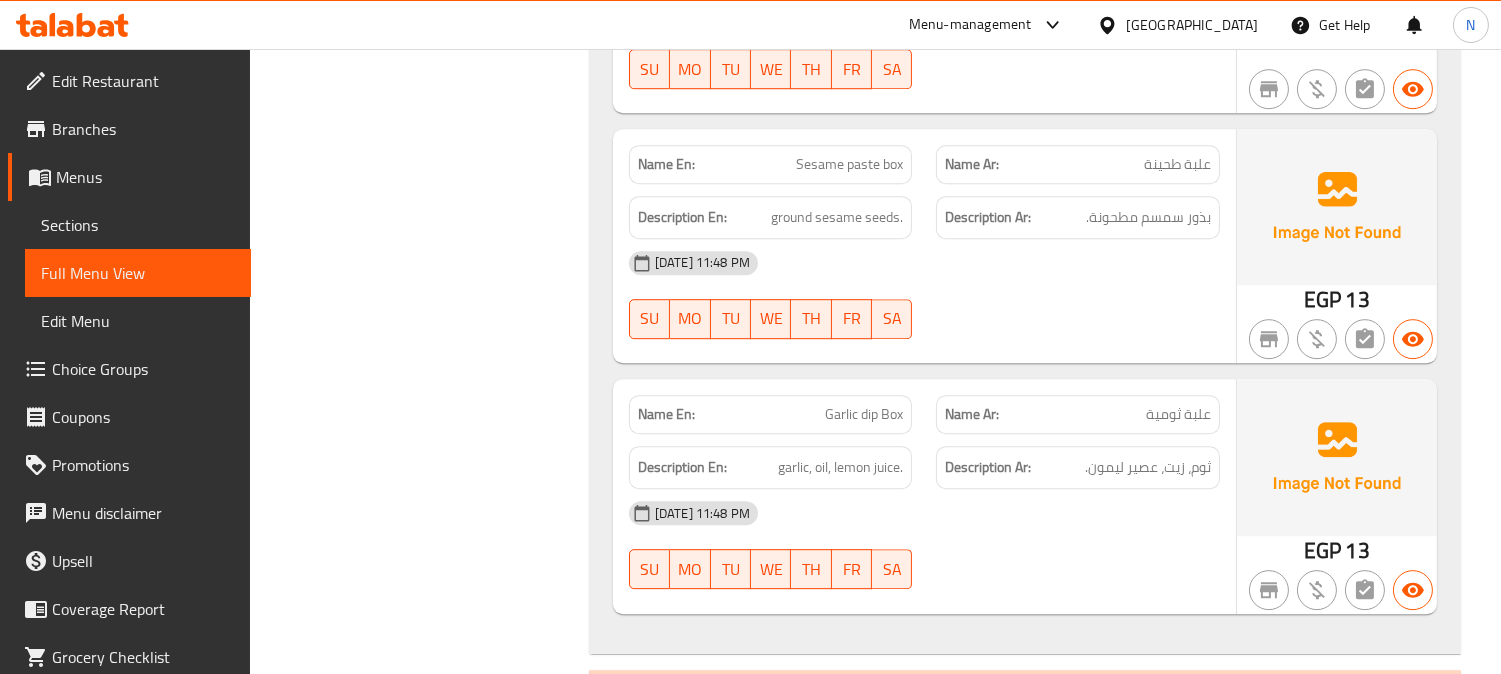 scroll, scrollTop: 10735, scrollLeft: 0, axis: vertical 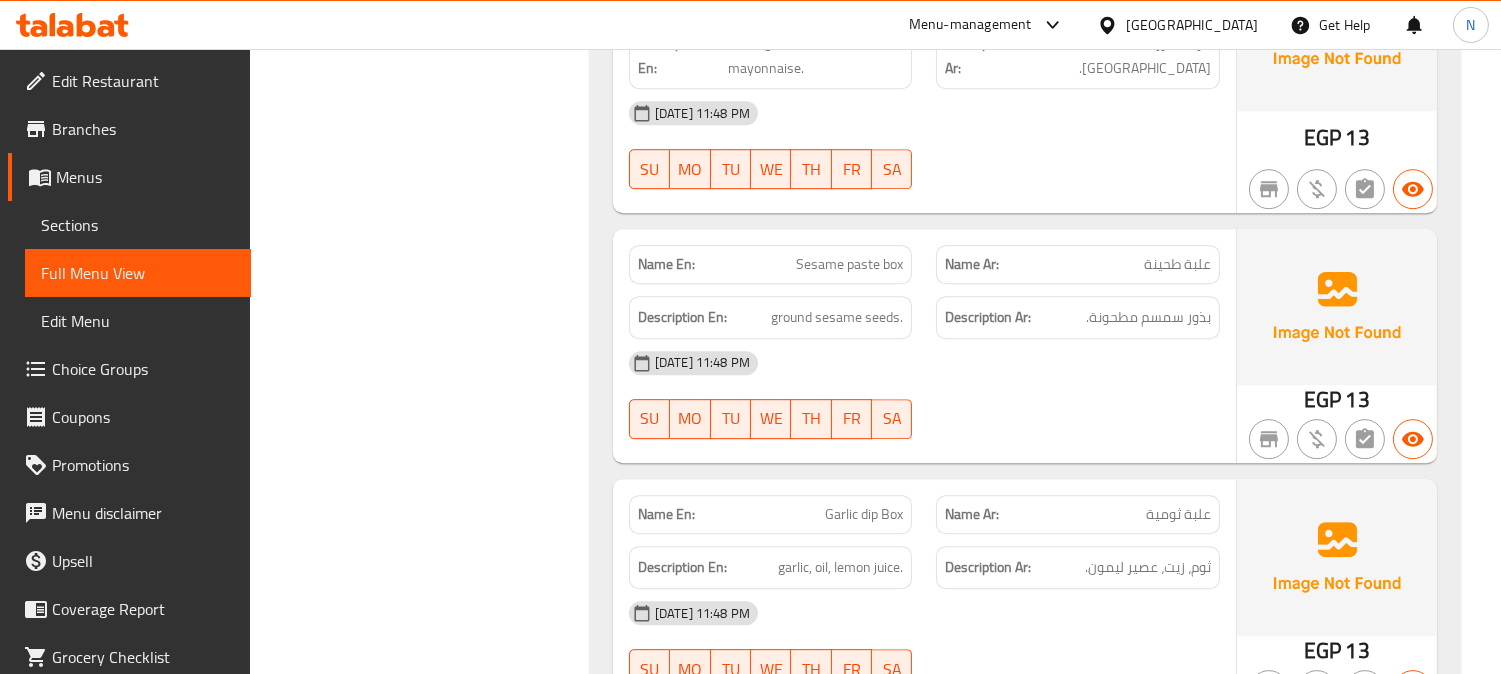 click on "15-07-2025 11:48 PM SU MO TU WE TH FR SA" at bounding box center (924, -9453) 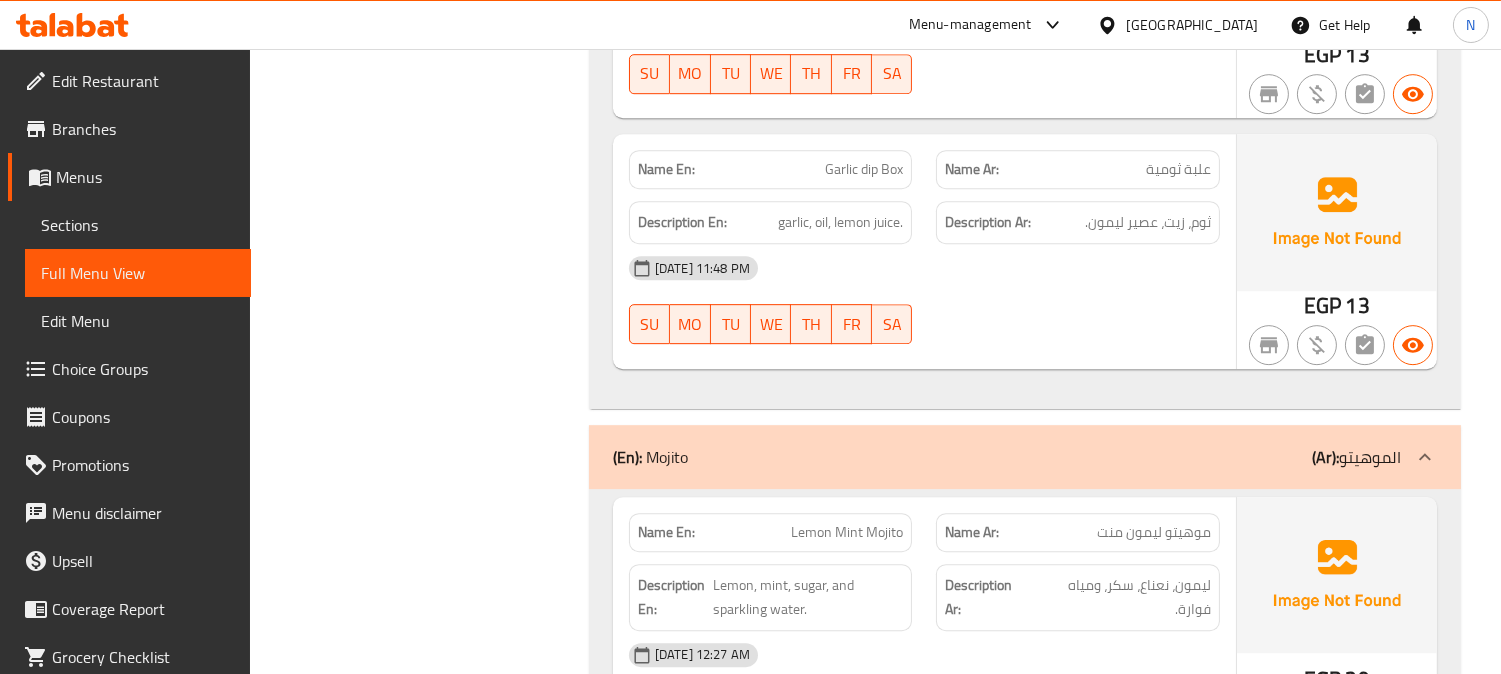 scroll, scrollTop: 11402, scrollLeft: 0, axis: vertical 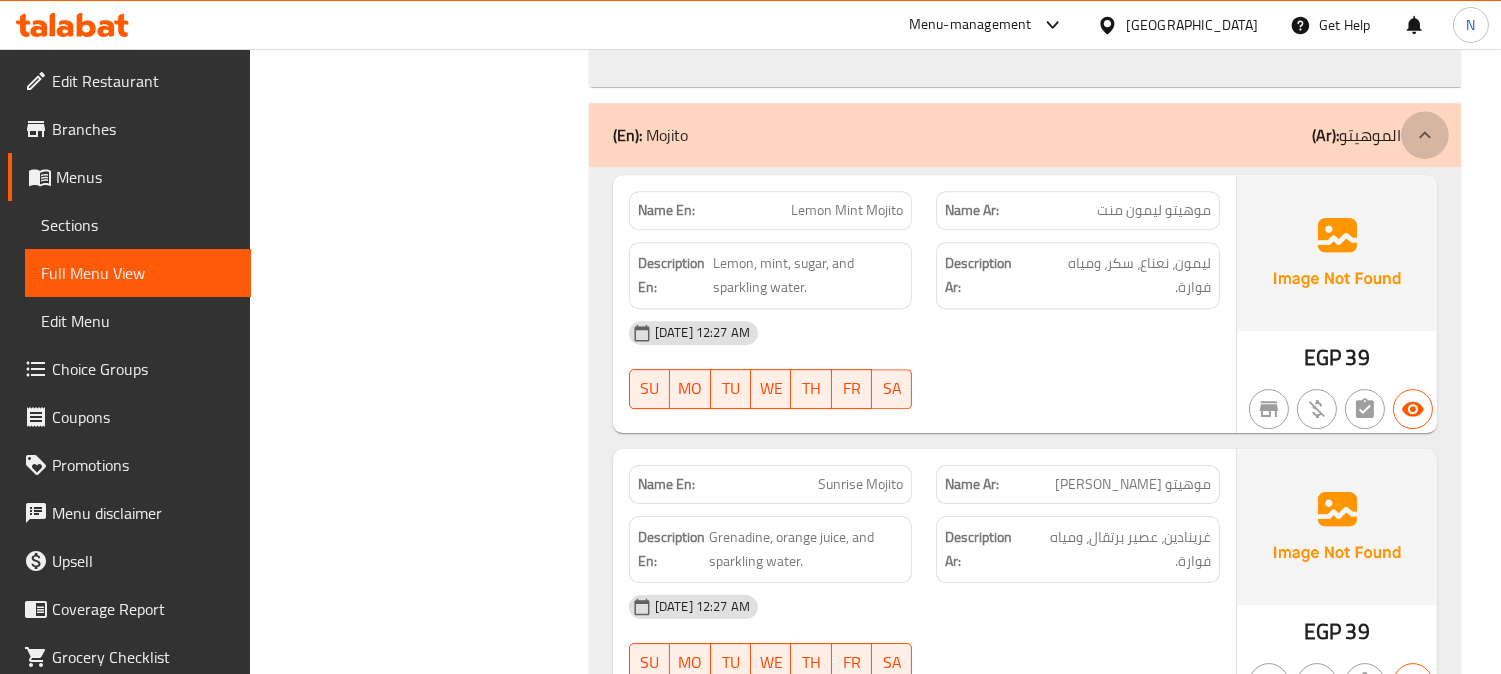 click 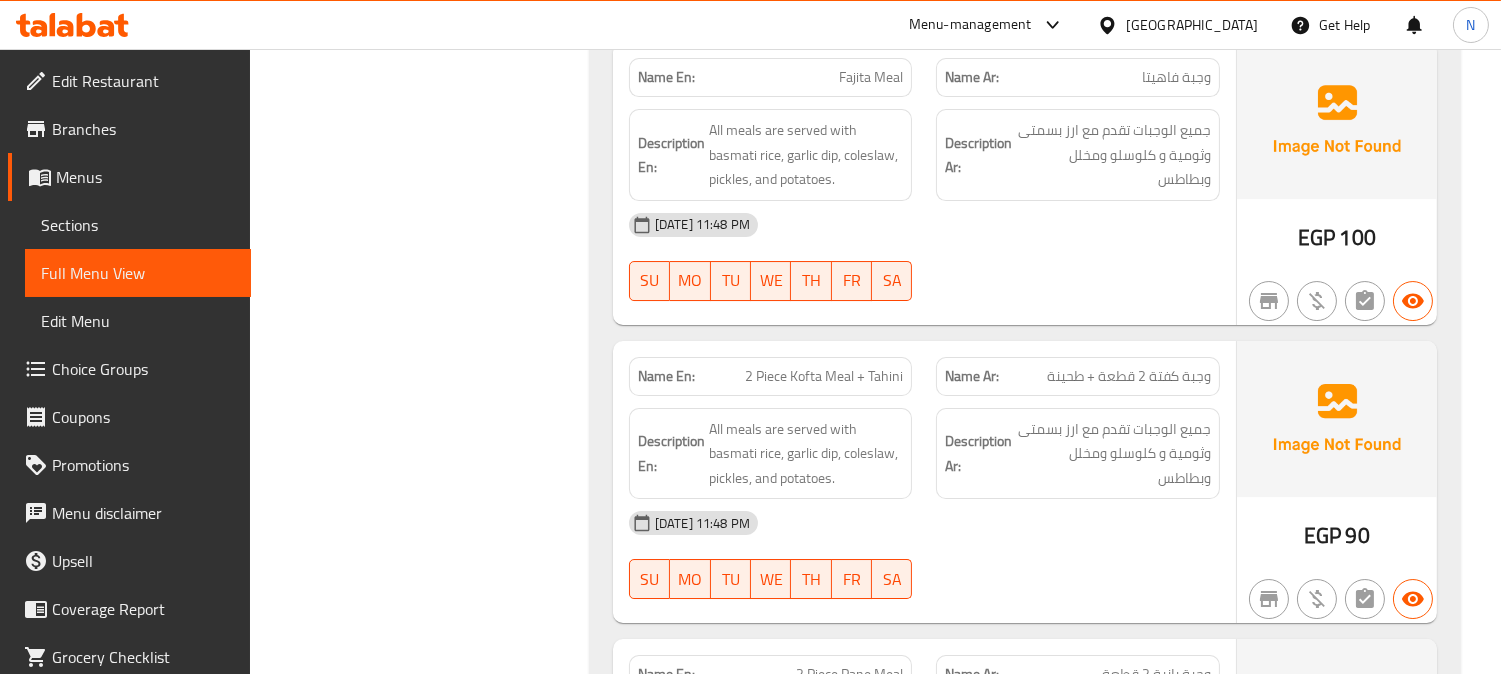 scroll, scrollTop: 12513, scrollLeft: 0, axis: vertical 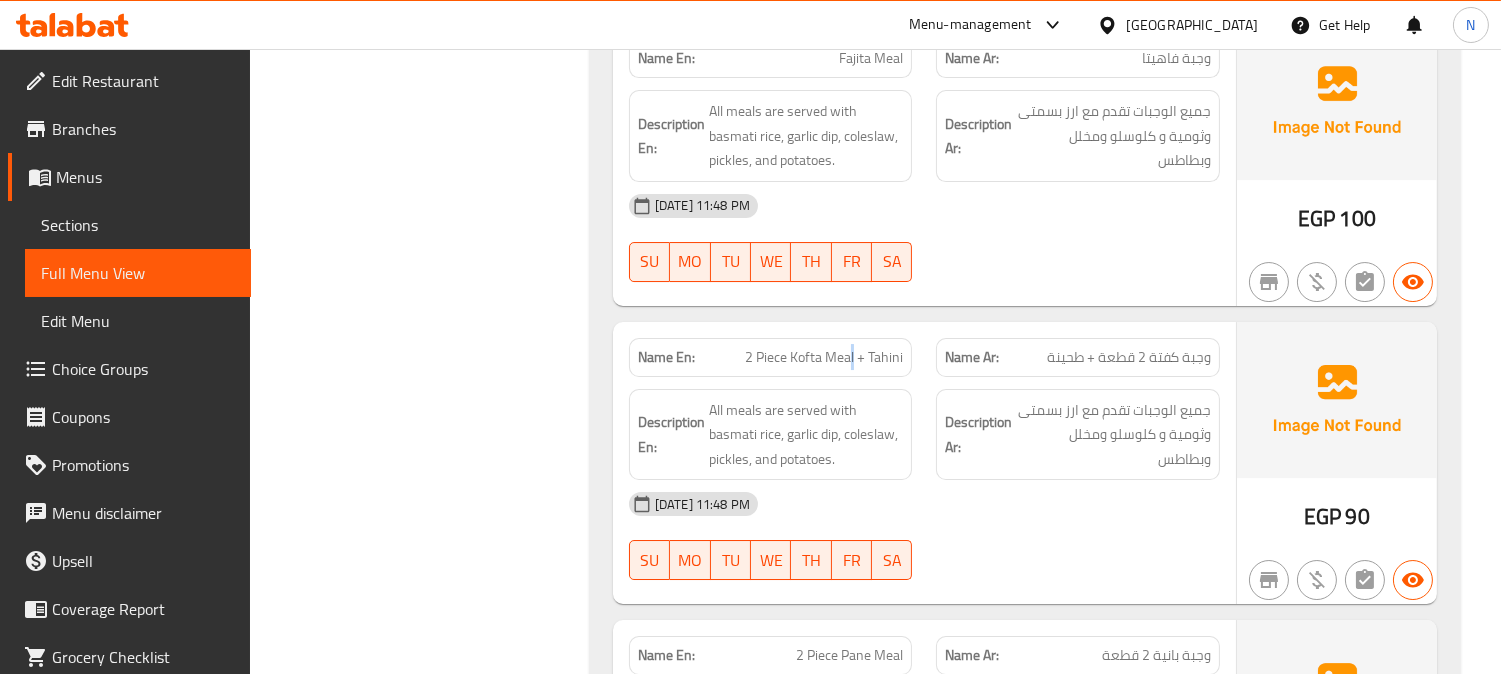 click on "2 Piece Kofta Meal + Tahini" at bounding box center (836, -11112) 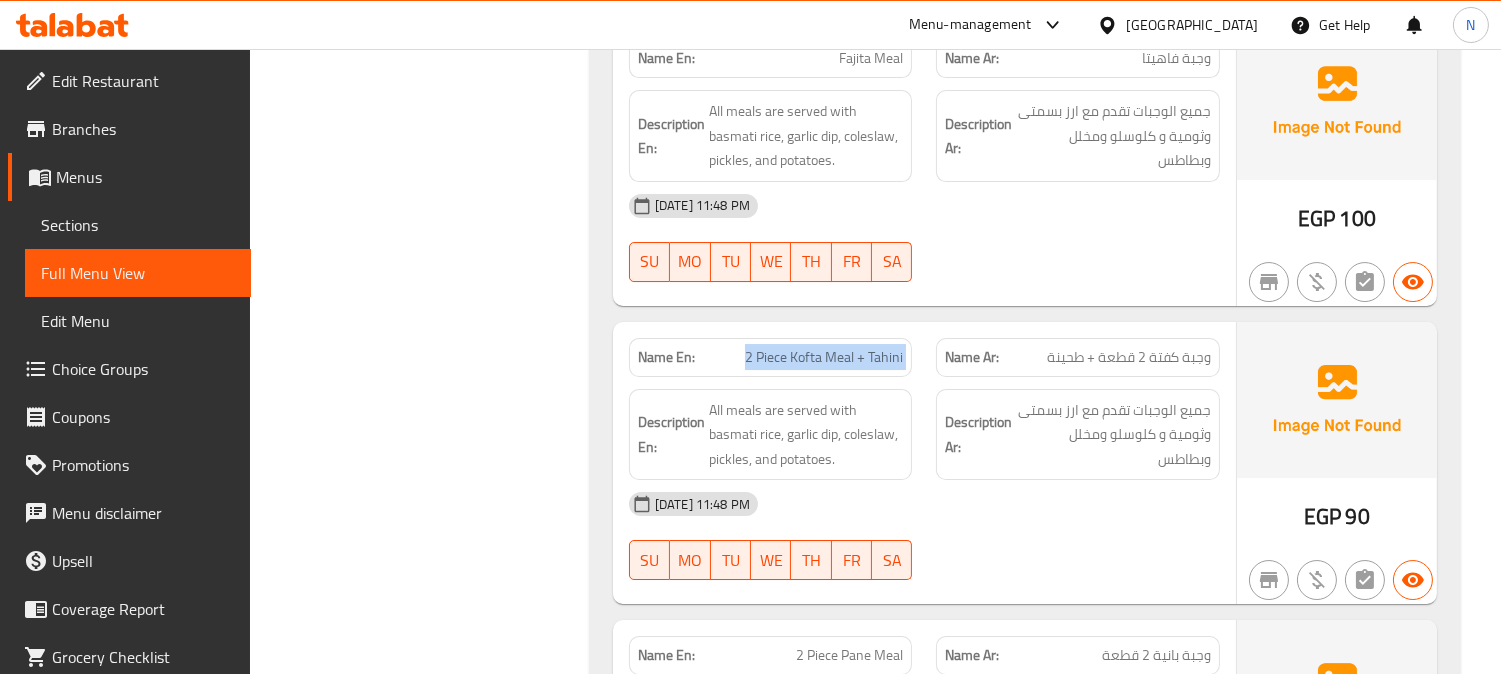 click on "2 Piece Kofta Meal + Tahini" at bounding box center (836, -11112) 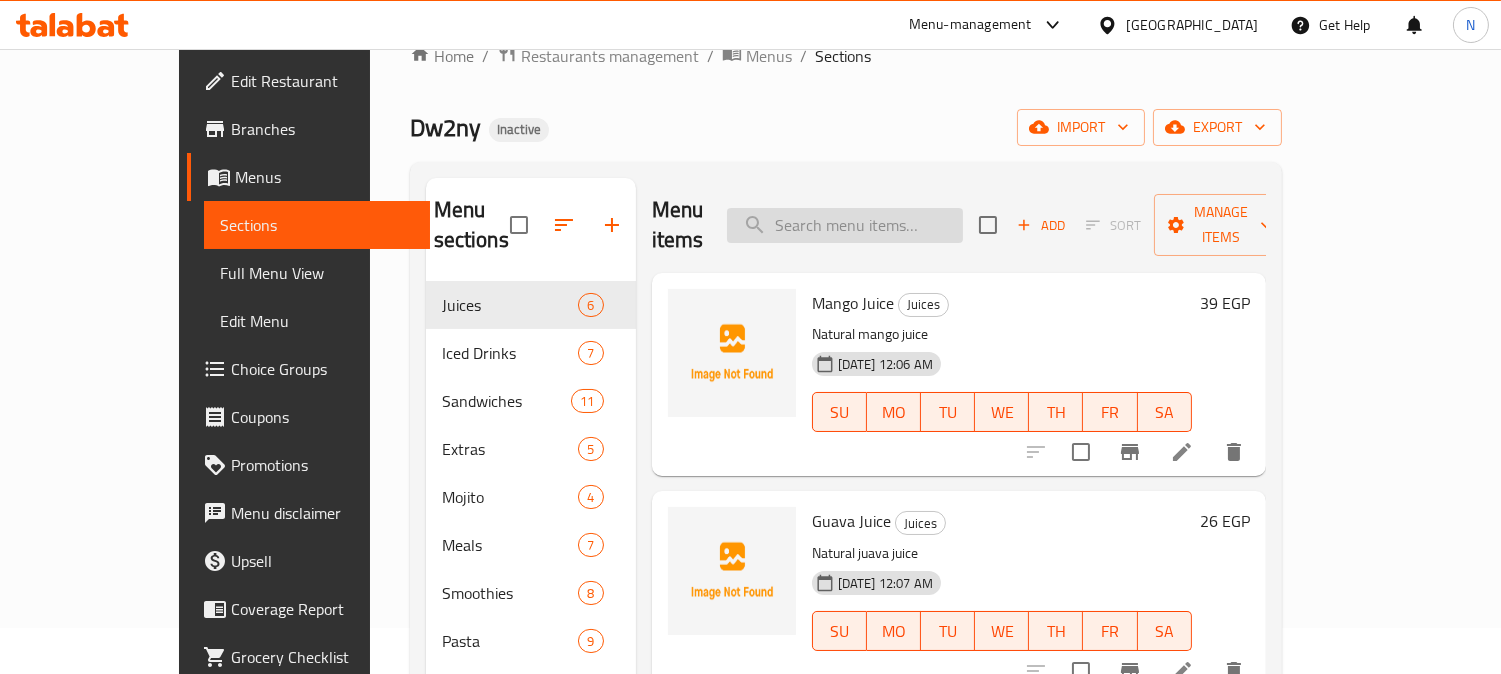 scroll, scrollTop: 0, scrollLeft: 0, axis: both 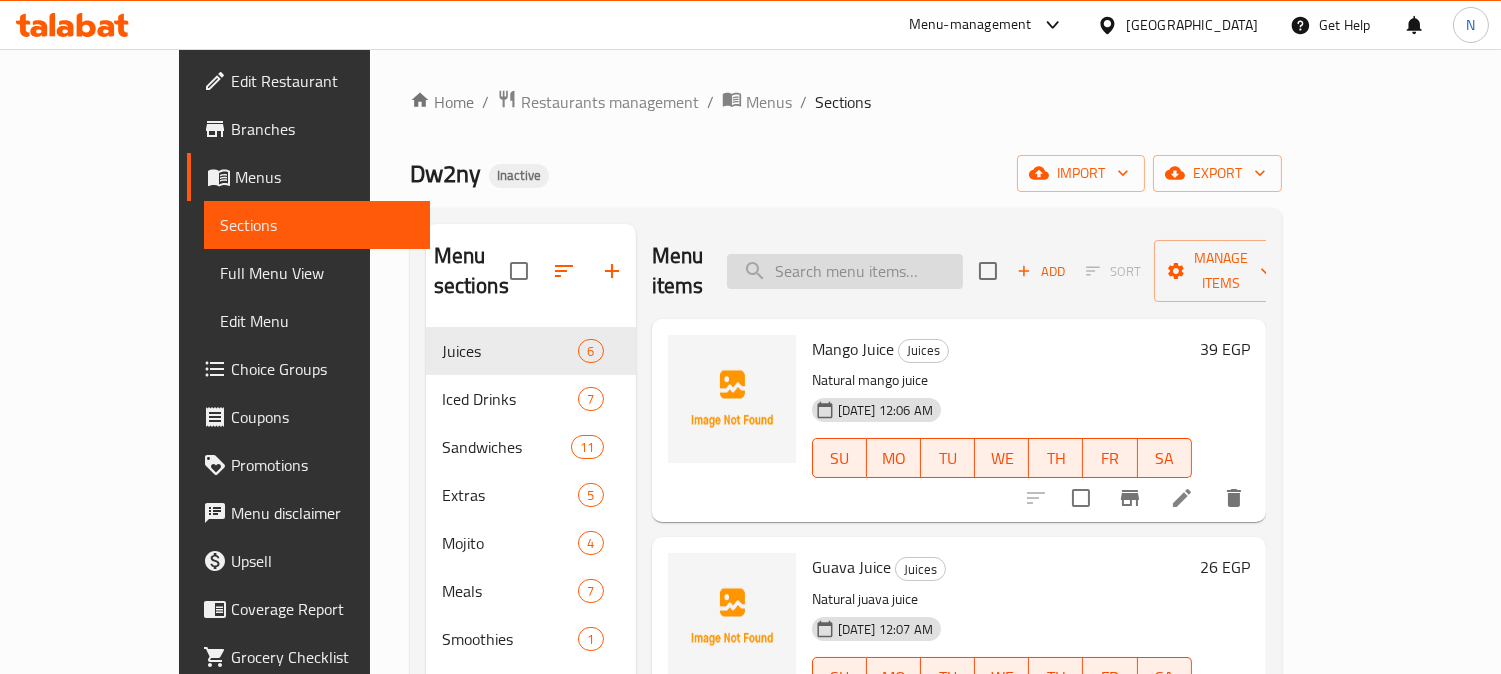 paste on "2 Piece Kofta Meal + Tahini" 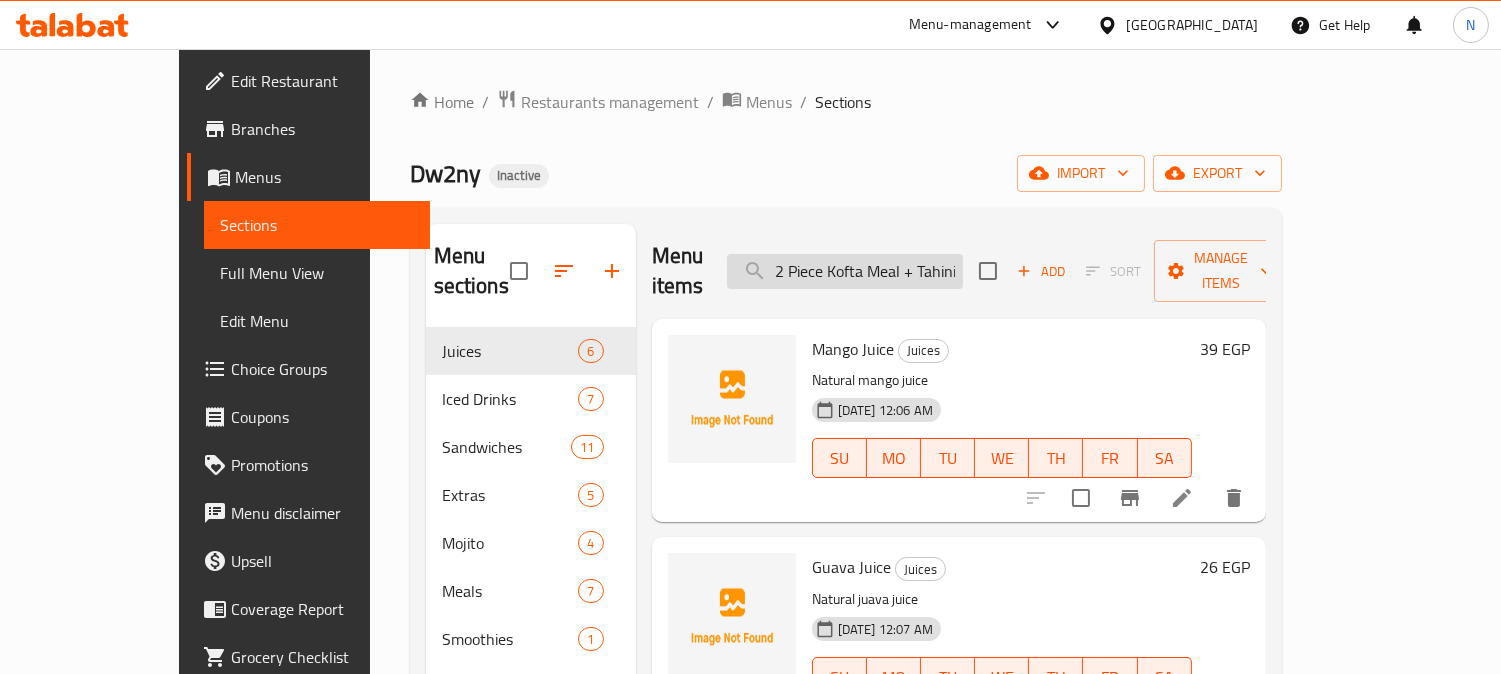 click on "2 Piece Kofta Meal + Tahini" at bounding box center (845, 271) 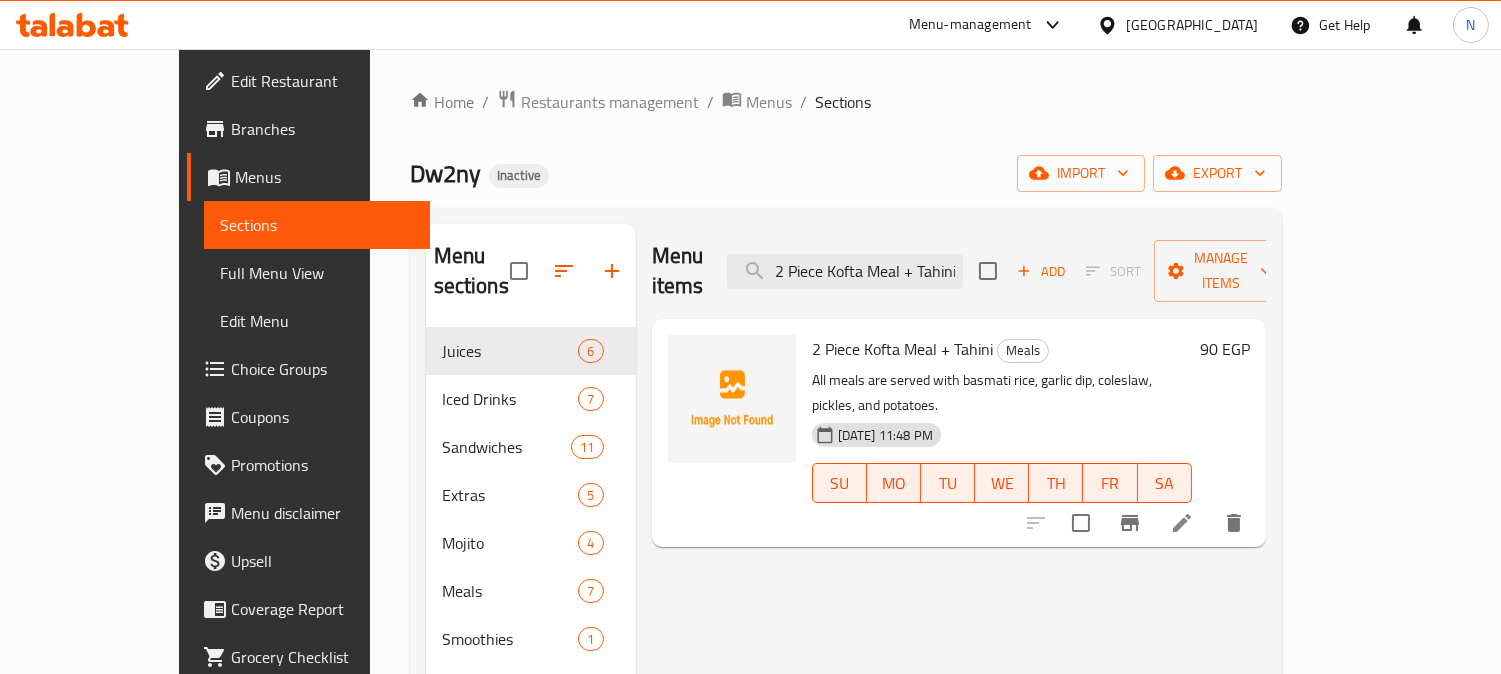 type on "2 Piece Kofta Meal + Tahini" 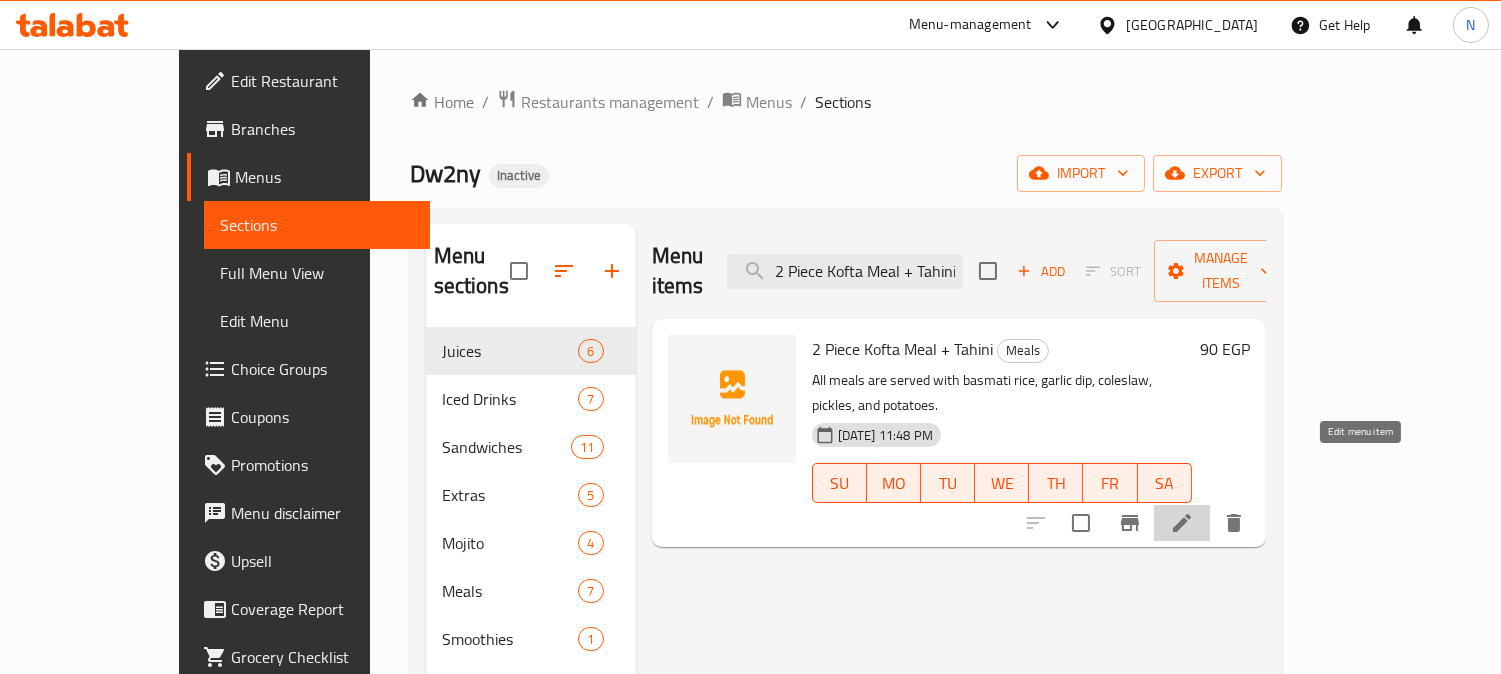 click 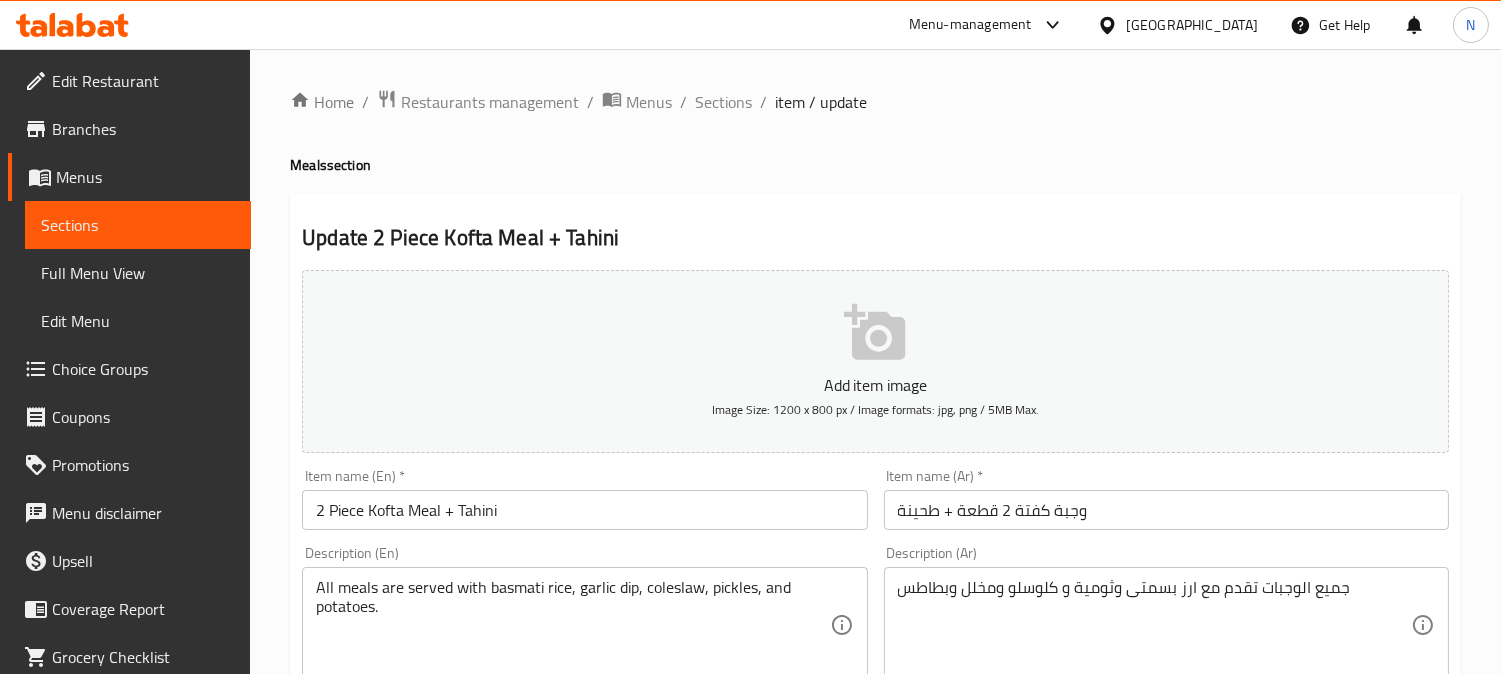 click on "وجبة كفتة 2 قطعة + طحينة" at bounding box center [1166, 510] 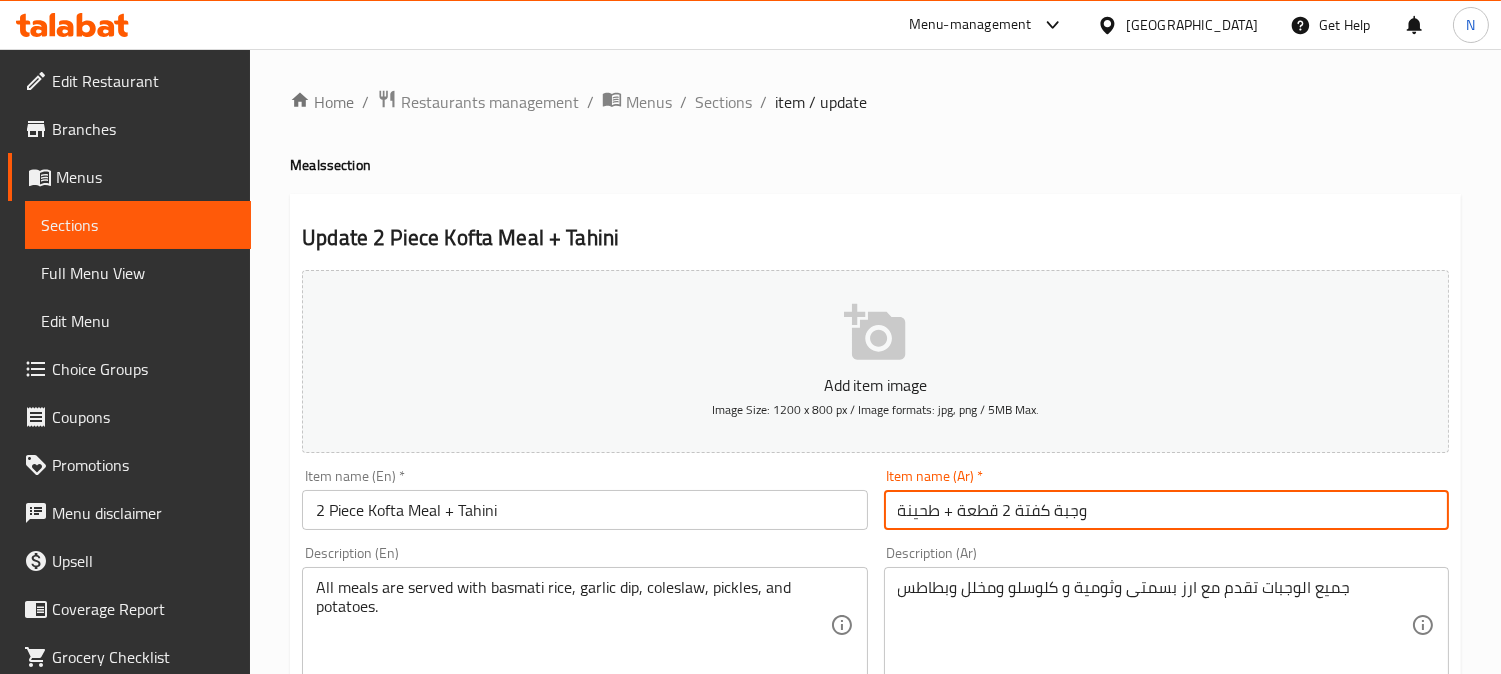 click on "وجبة كفتة 2 قطعة + طحينة" at bounding box center (1166, 510) 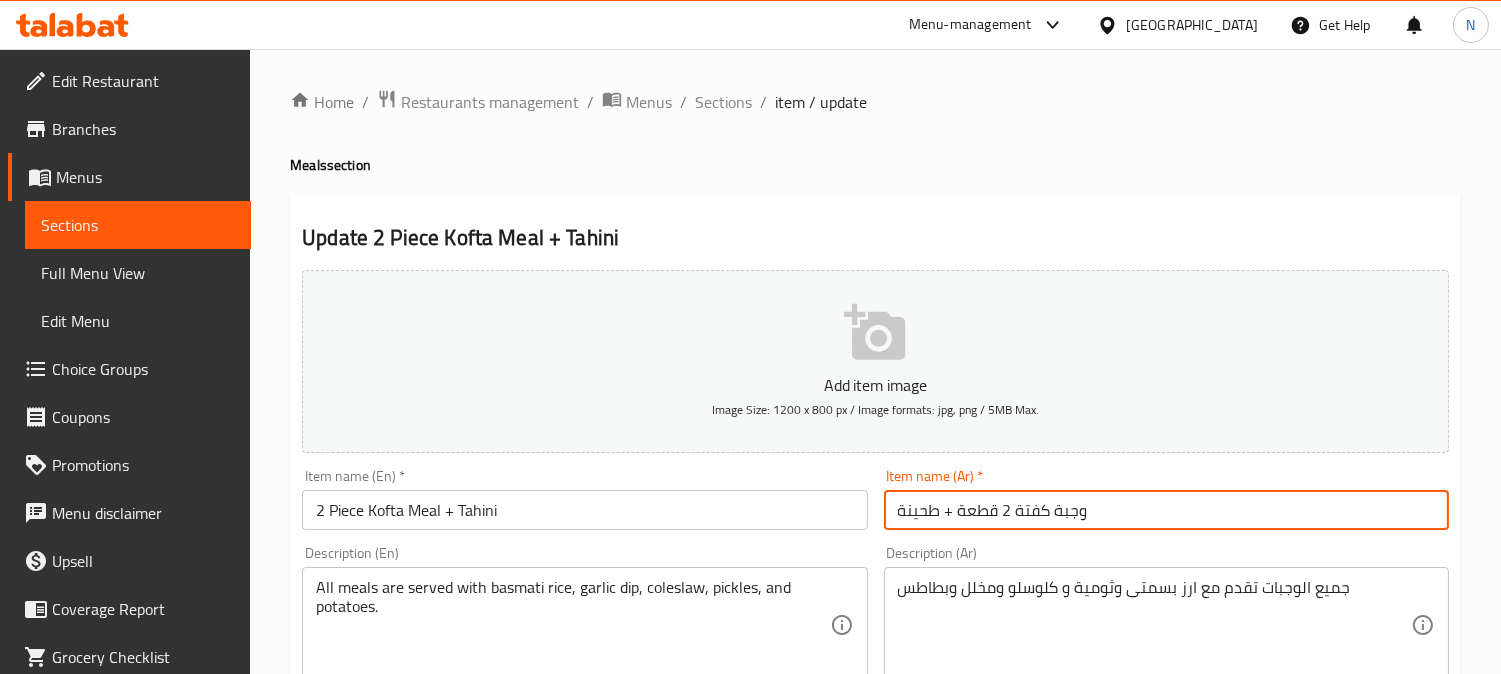 click on "2 Piece Kofta Meal + Tahini" at bounding box center (584, 510) 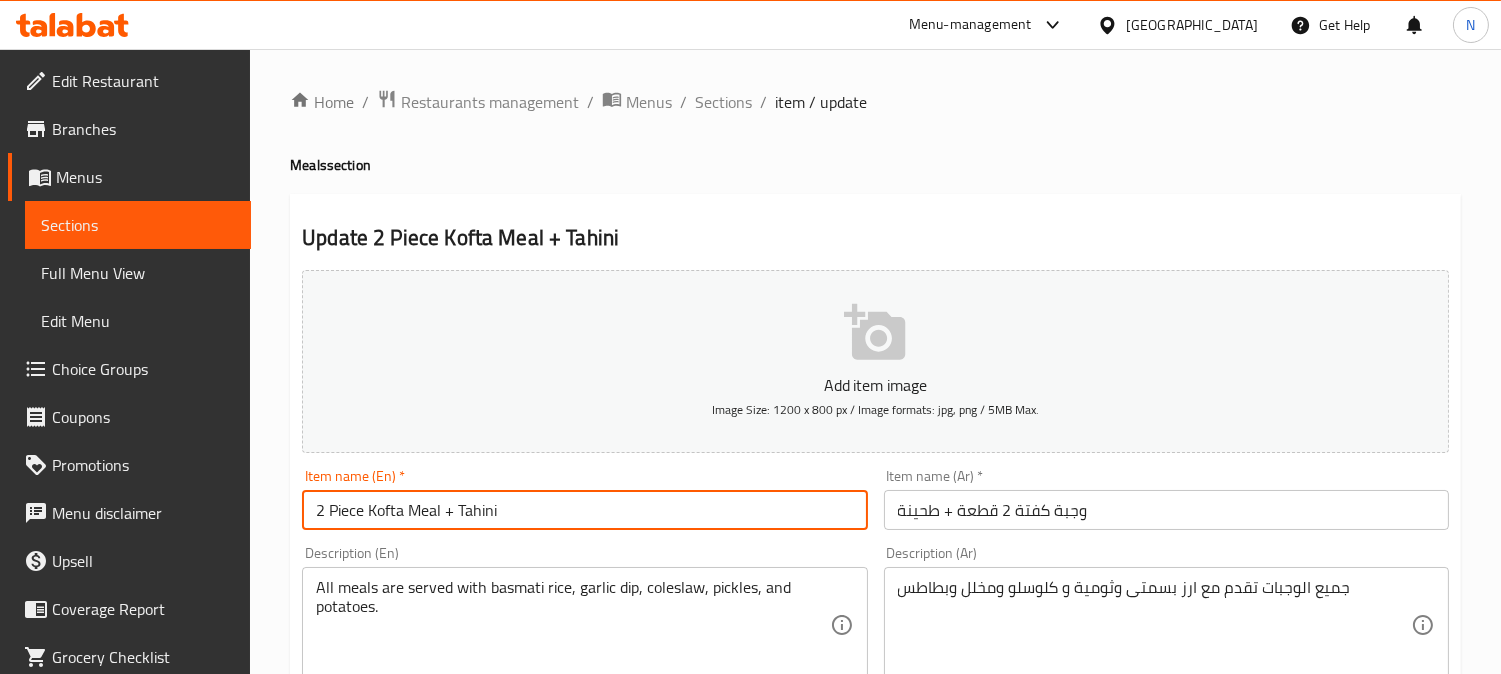 click on "2 Piece Kofta Meal + Tahini" at bounding box center [584, 510] 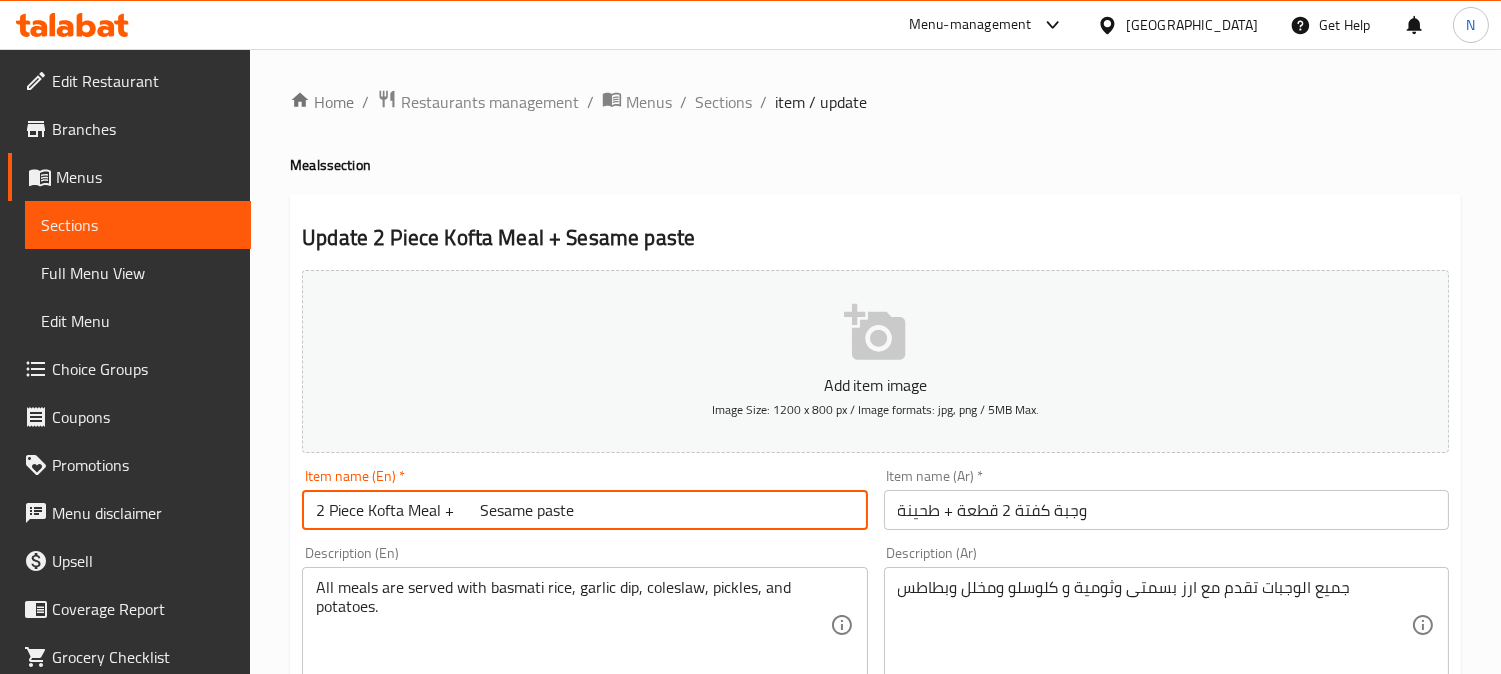 drag, startPoint x: 490, startPoint y: 505, endPoint x: 464, endPoint y: 510, distance: 26.476404 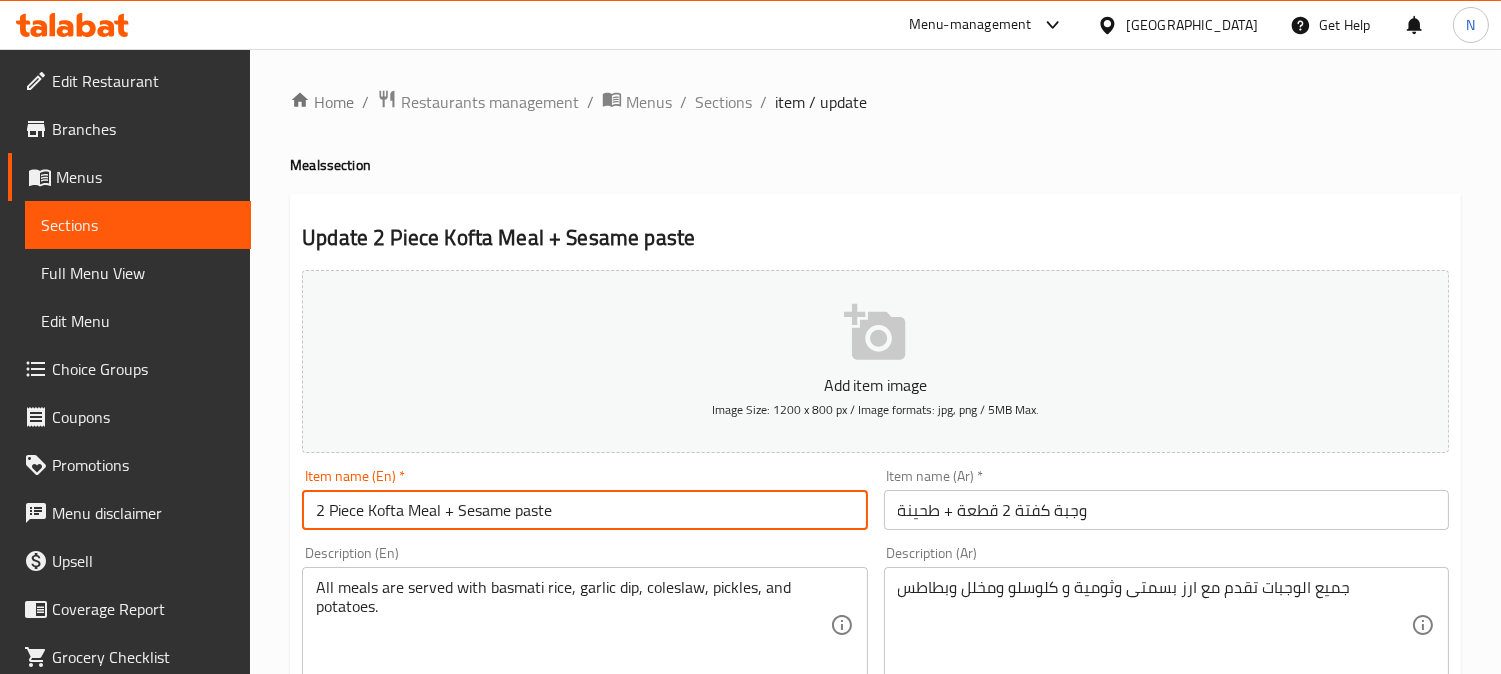 type on "2 Piece Kofta Meal + Sesame paste" 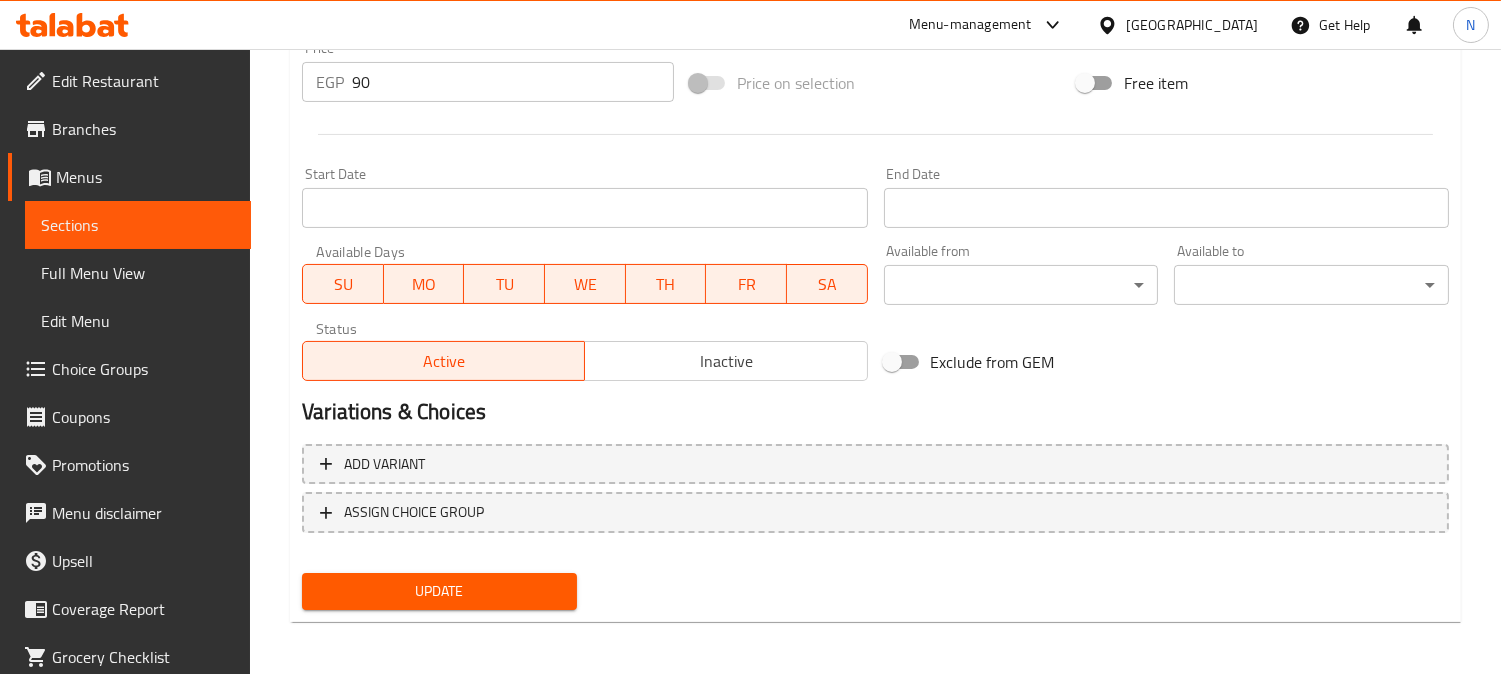 click on "Update" at bounding box center [439, 591] 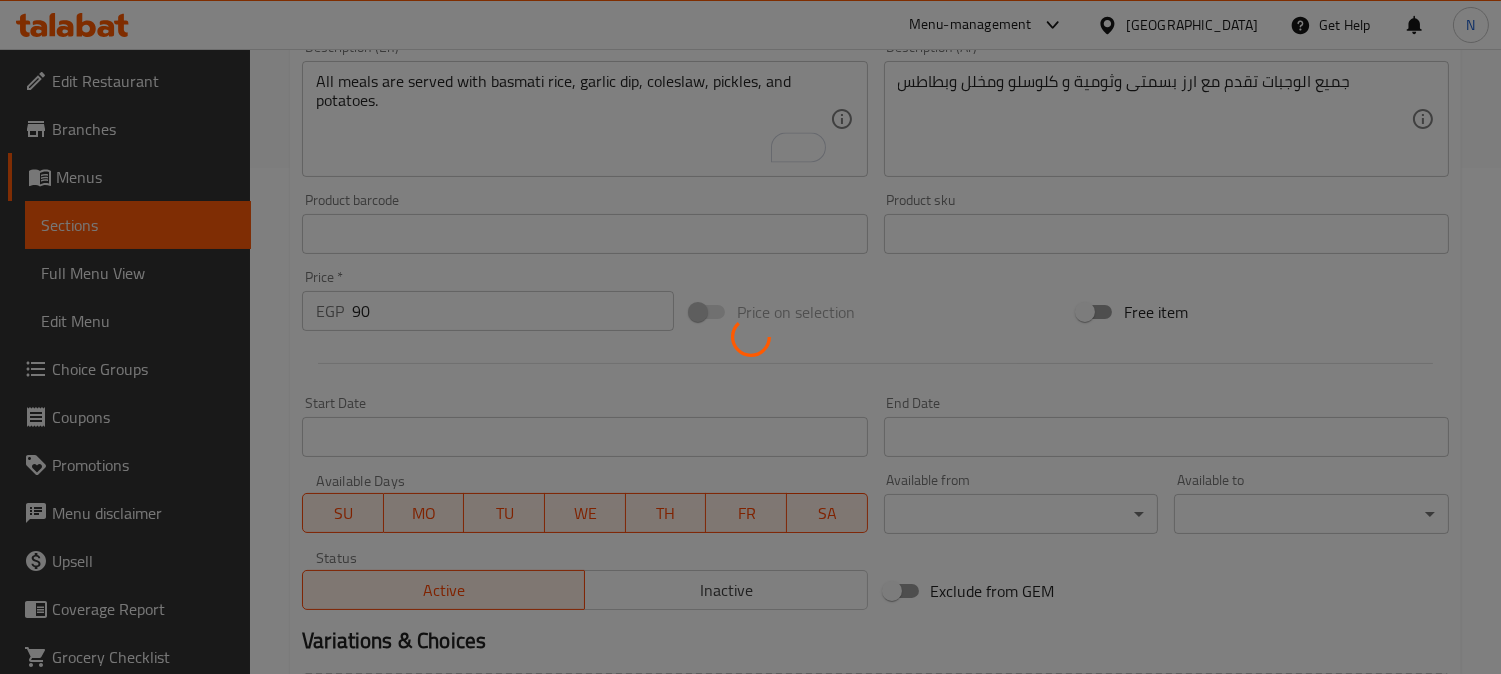 scroll, scrollTop: 180, scrollLeft: 0, axis: vertical 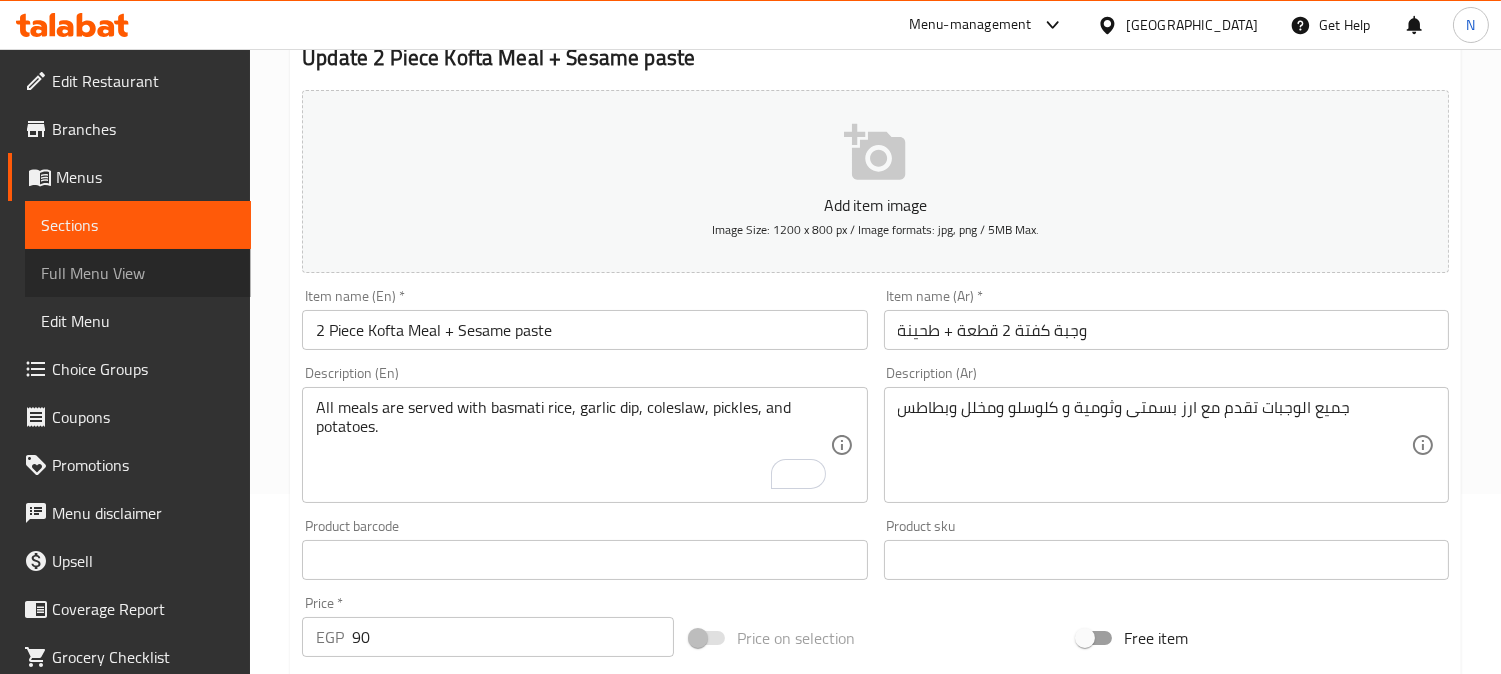 click on "Full Menu View" at bounding box center [138, 273] 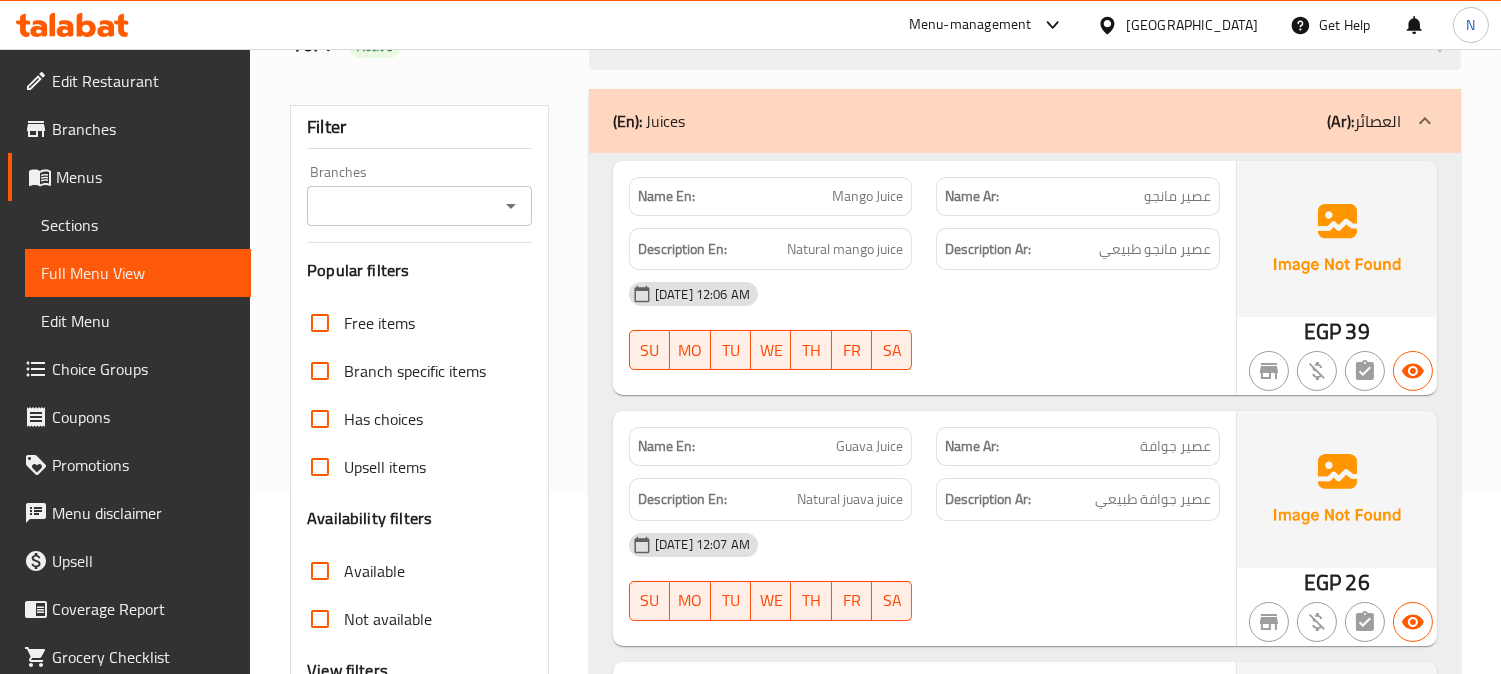 scroll, scrollTop: 513, scrollLeft: 0, axis: vertical 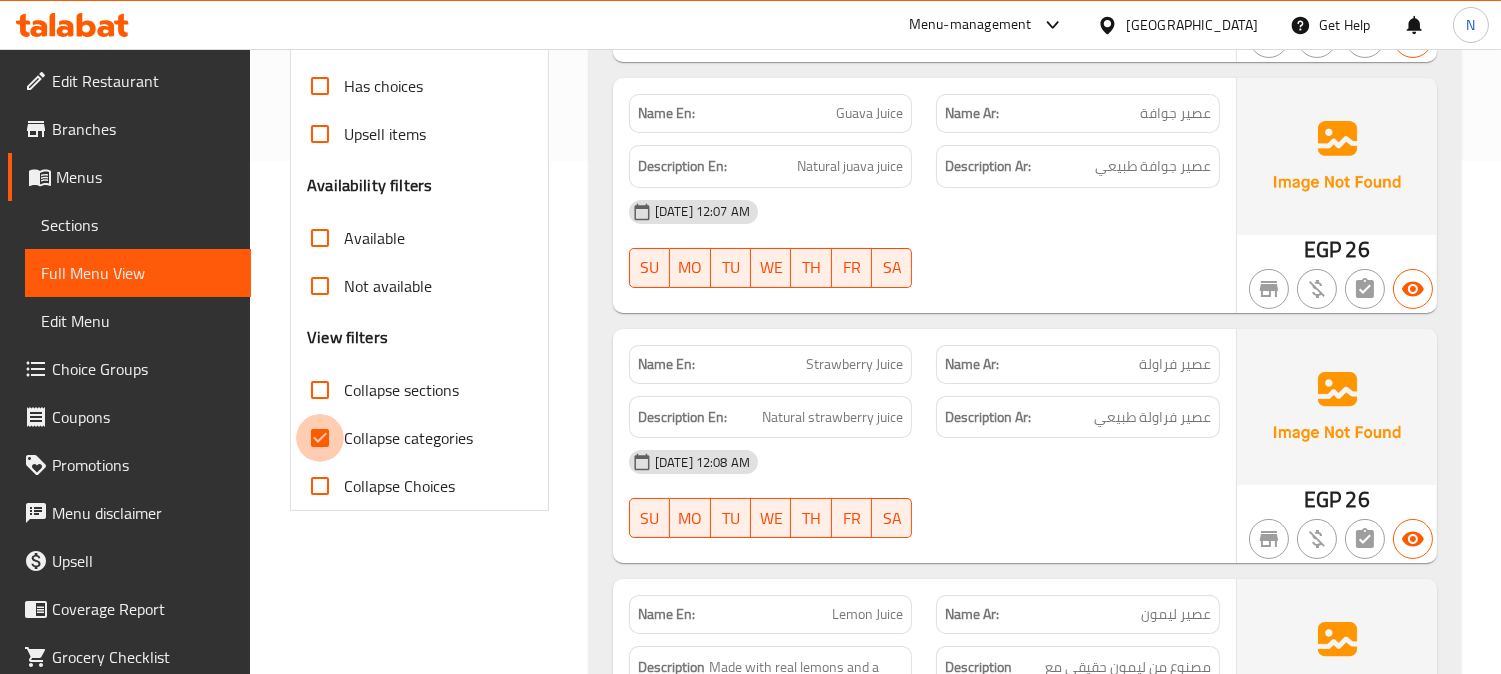 click on "Collapse categories" at bounding box center [320, 438] 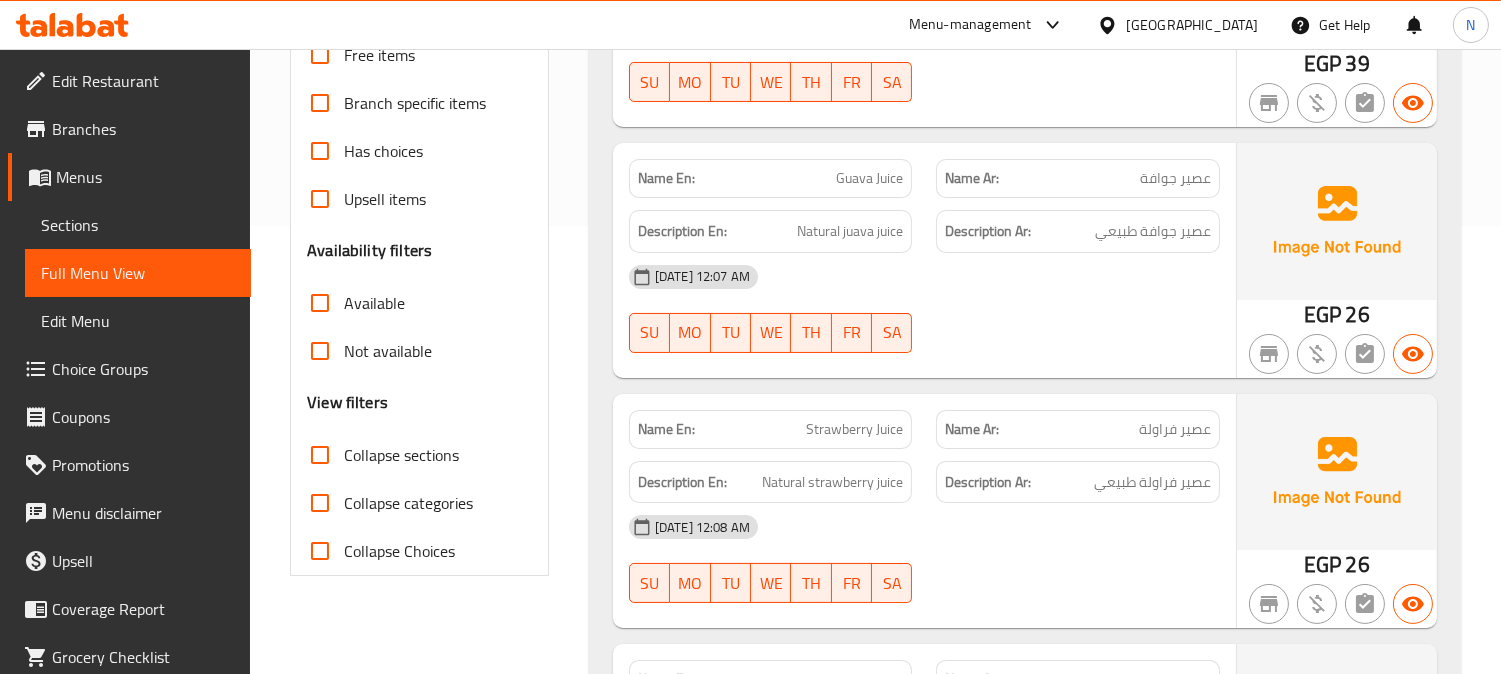 scroll, scrollTop: 180, scrollLeft: 0, axis: vertical 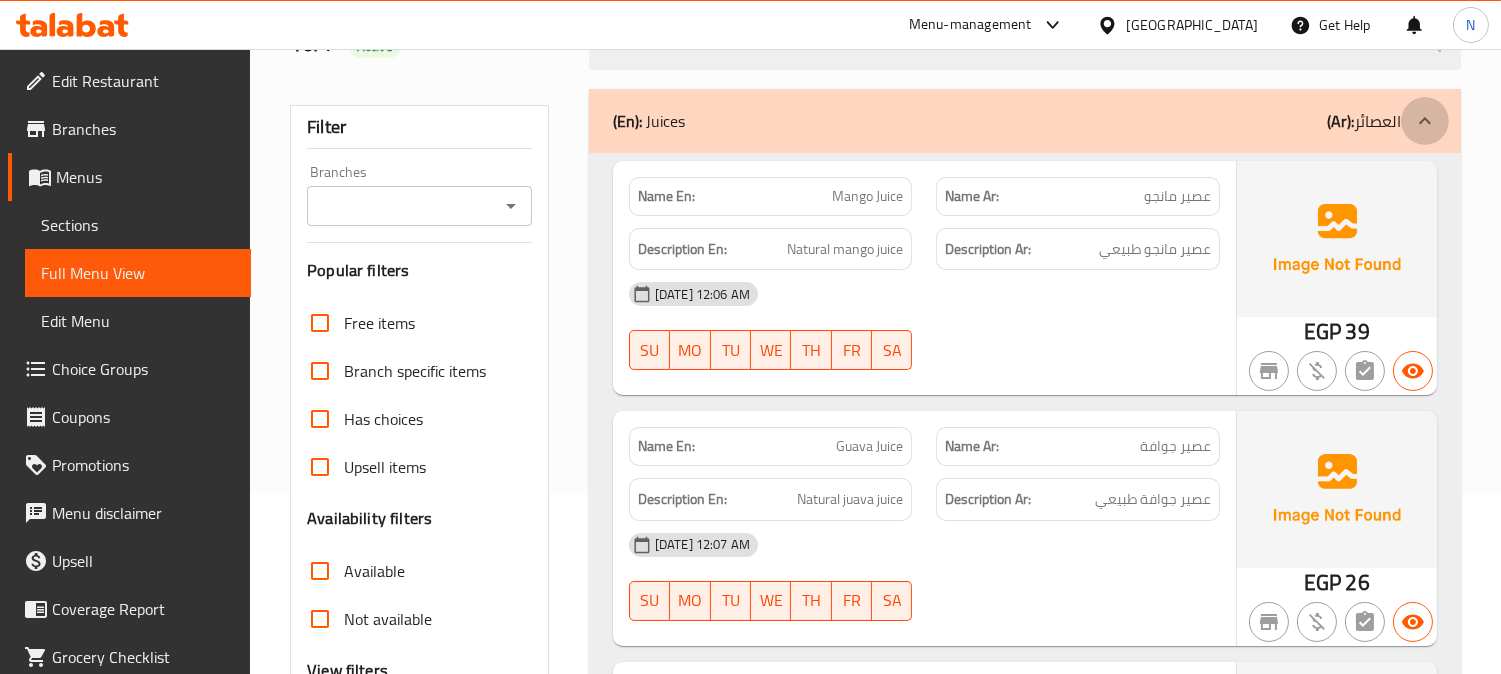 click 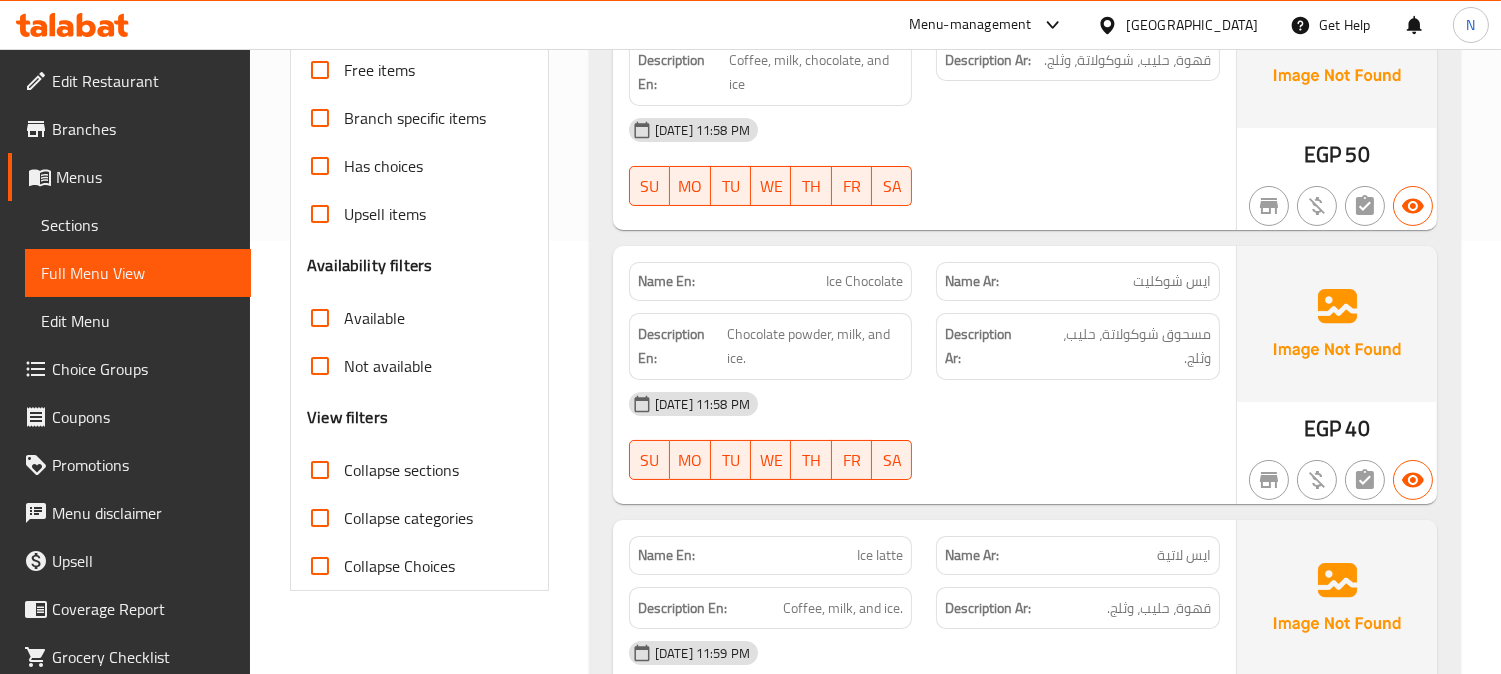 scroll, scrollTop: 180, scrollLeft: 0, axis: vertical 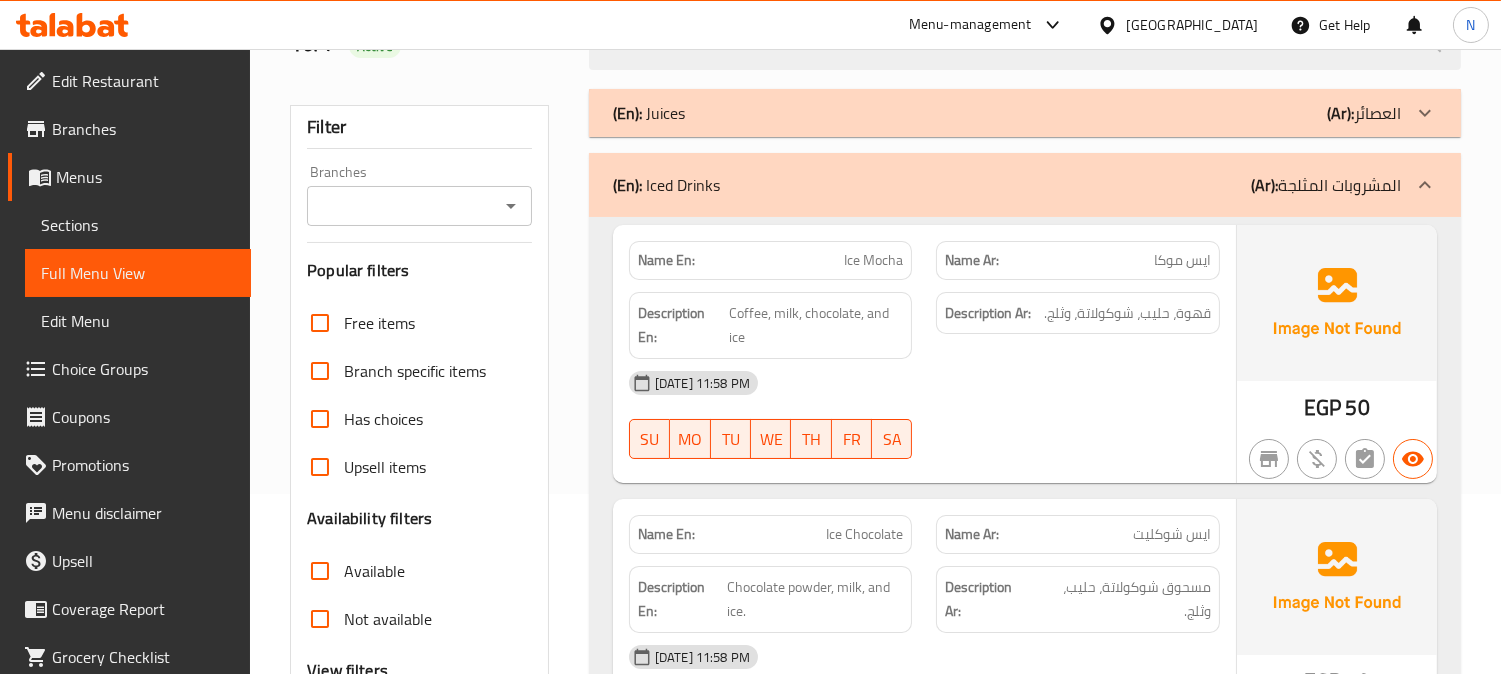 click 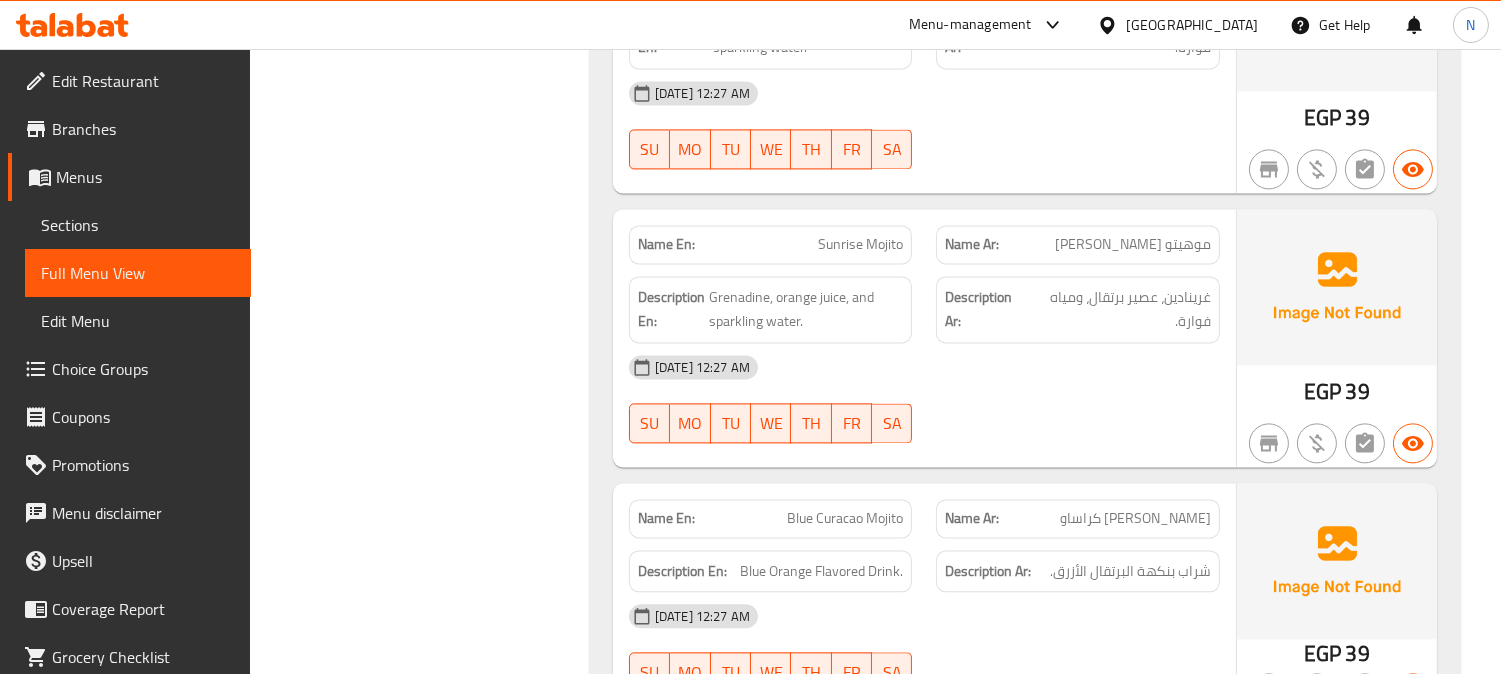 scroll, scrollTop: 7513, scrollLeft: 0, axis: vertical 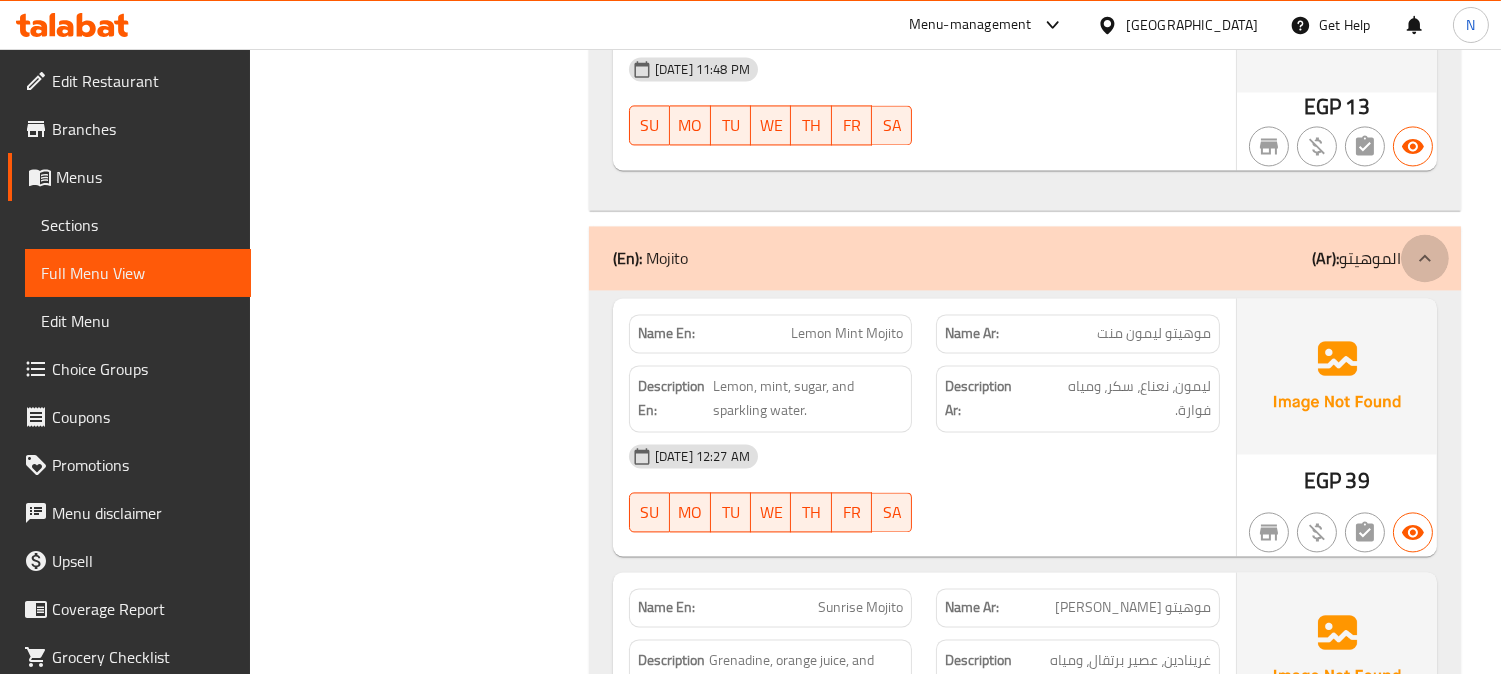 click 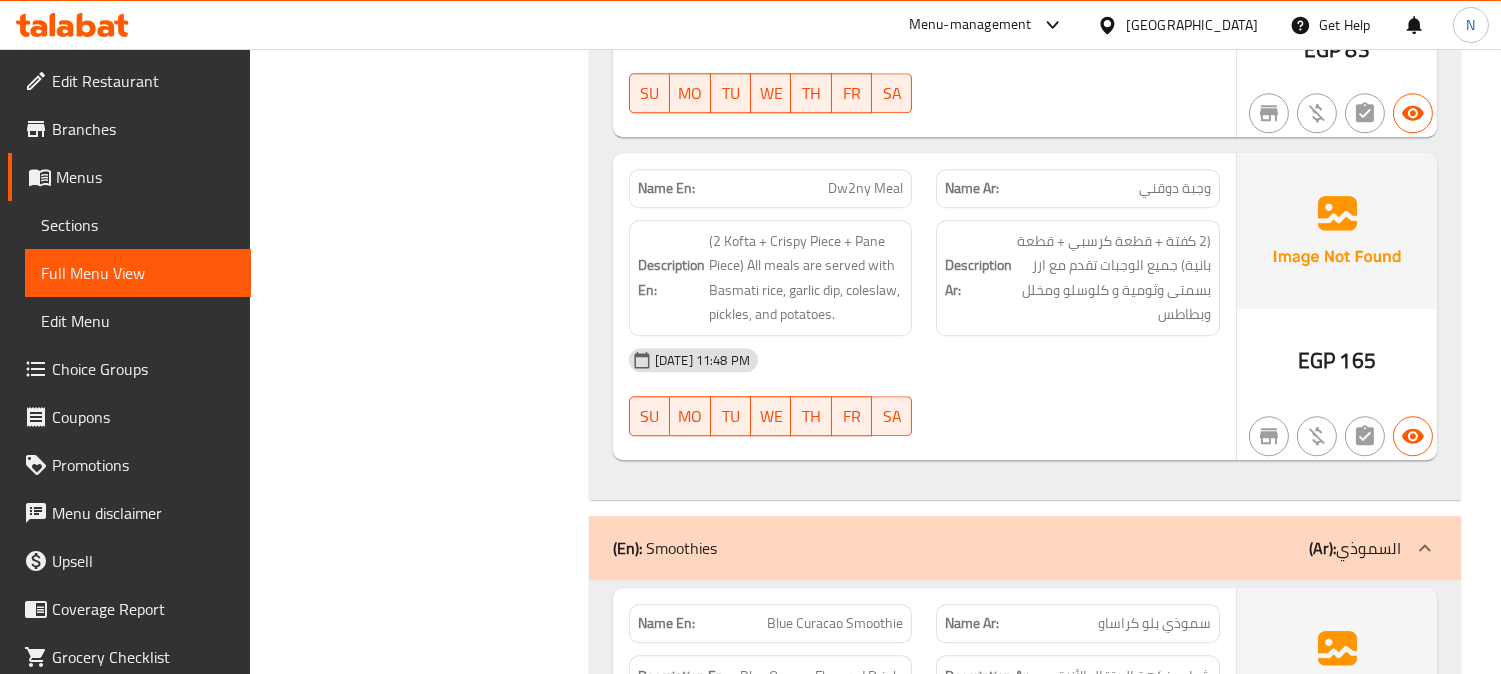 scroll, scrollTop: 9846, scrollLeft: 0, axis: vertical 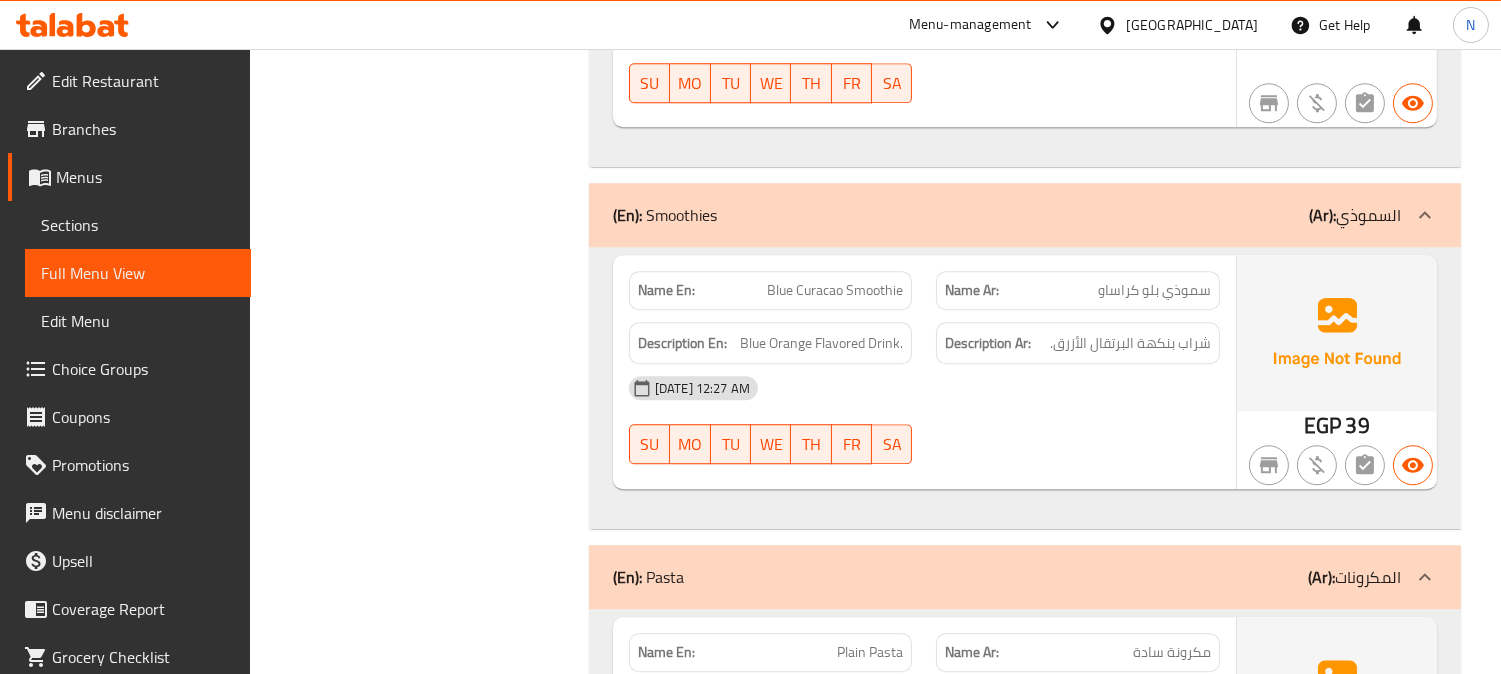 click at bounding box center (1425, -9433) 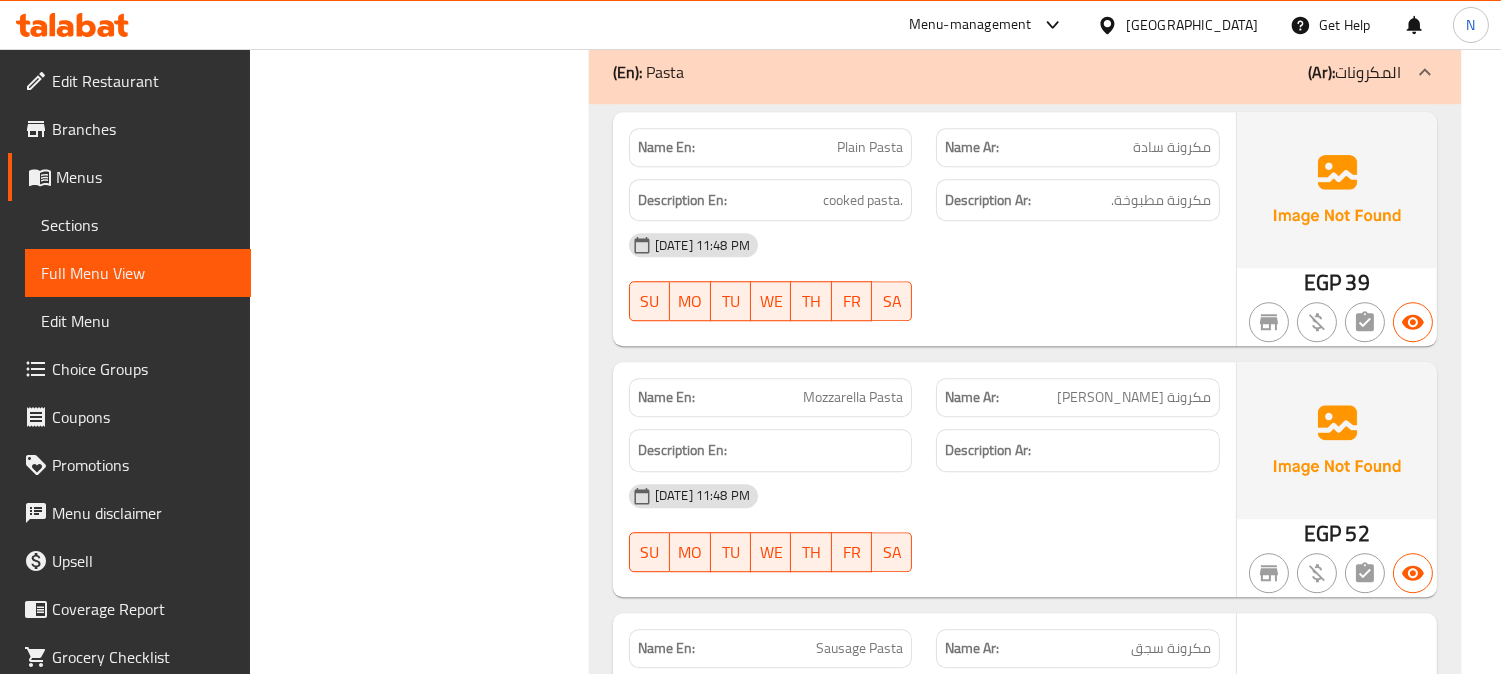 scroll, scrollTop: 10068, scrollLeft: 0, axis: vertical 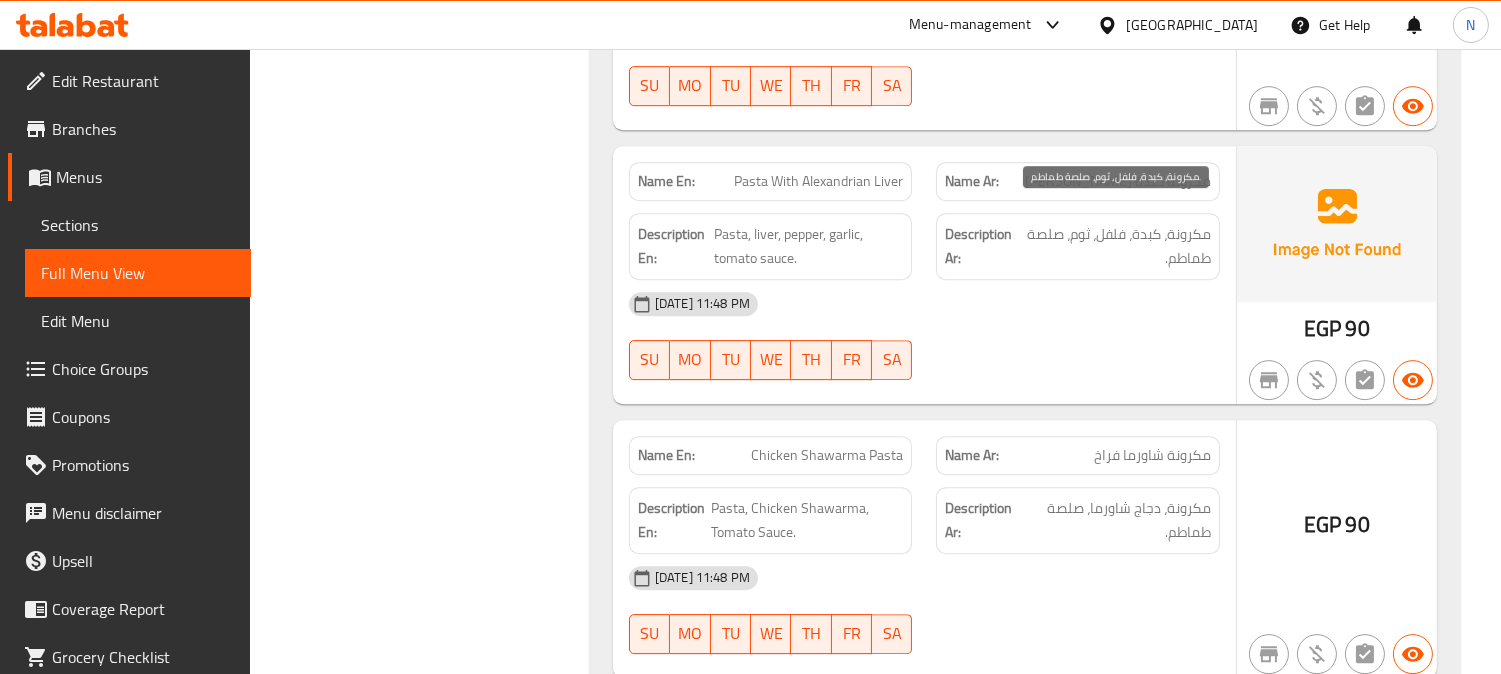 click on "مكرونة، كبدة، فلفل، ثوم، صلصة طماطم." at bounding box center (1115, 246) 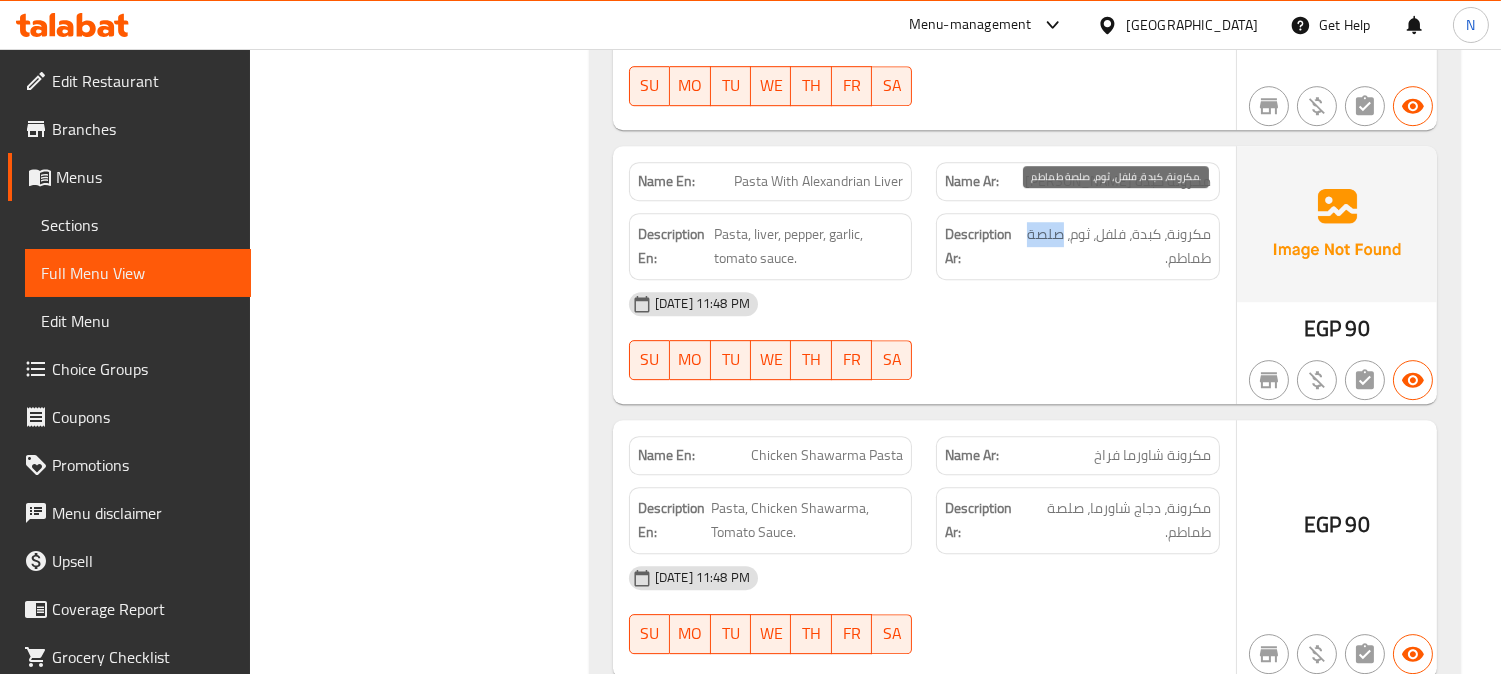 click on "مكرونة، كبدة، فلفل، ثوم، صلصة طماطم." at bounding box center (1115, 246) 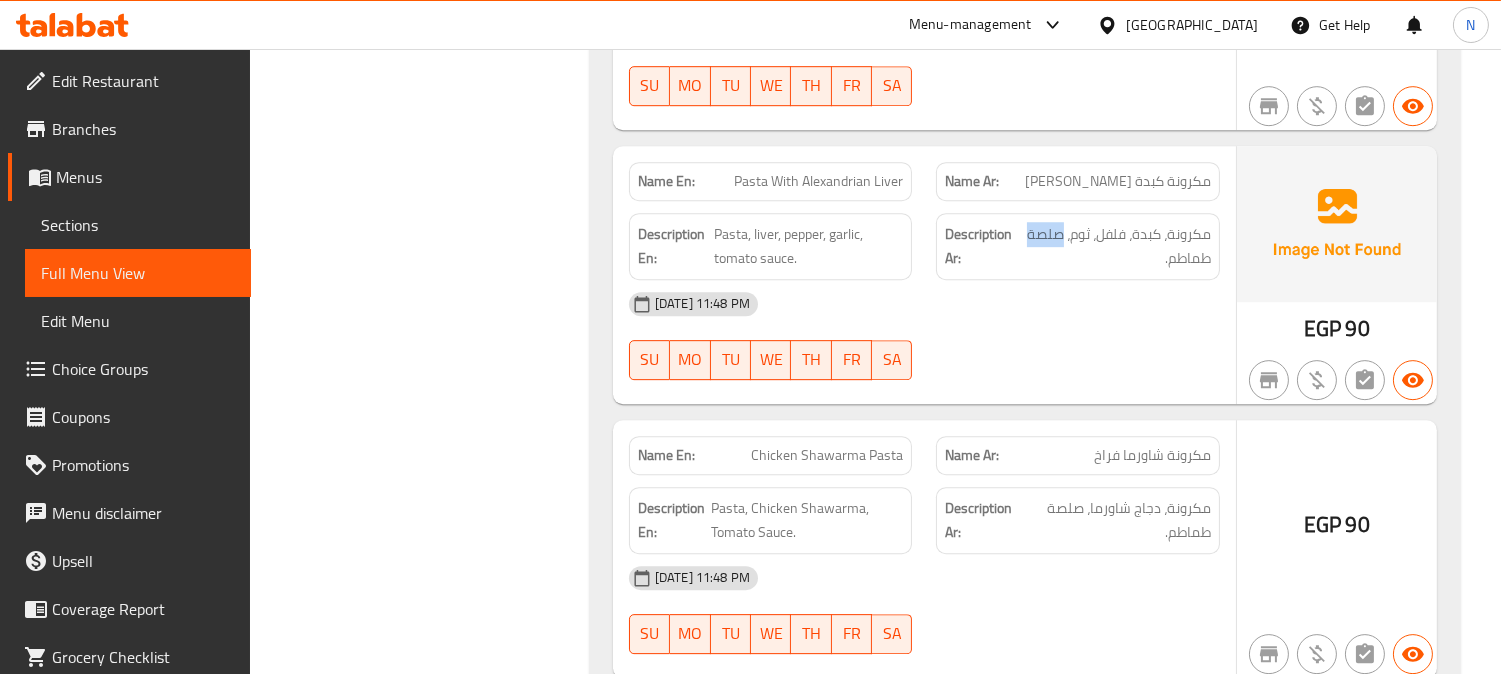 copy on "صلصة" 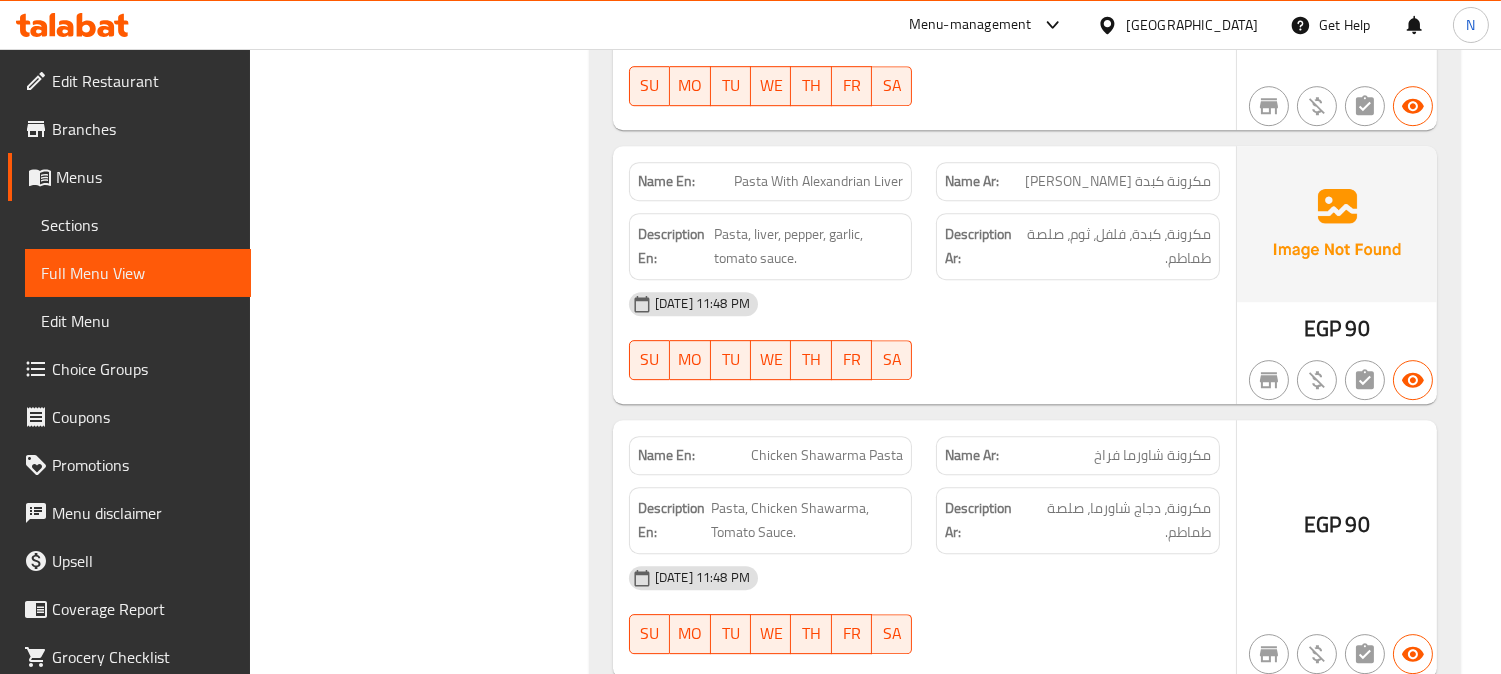 click on "[DATE] 11:48 PM" at bounding box center (924, -8362) 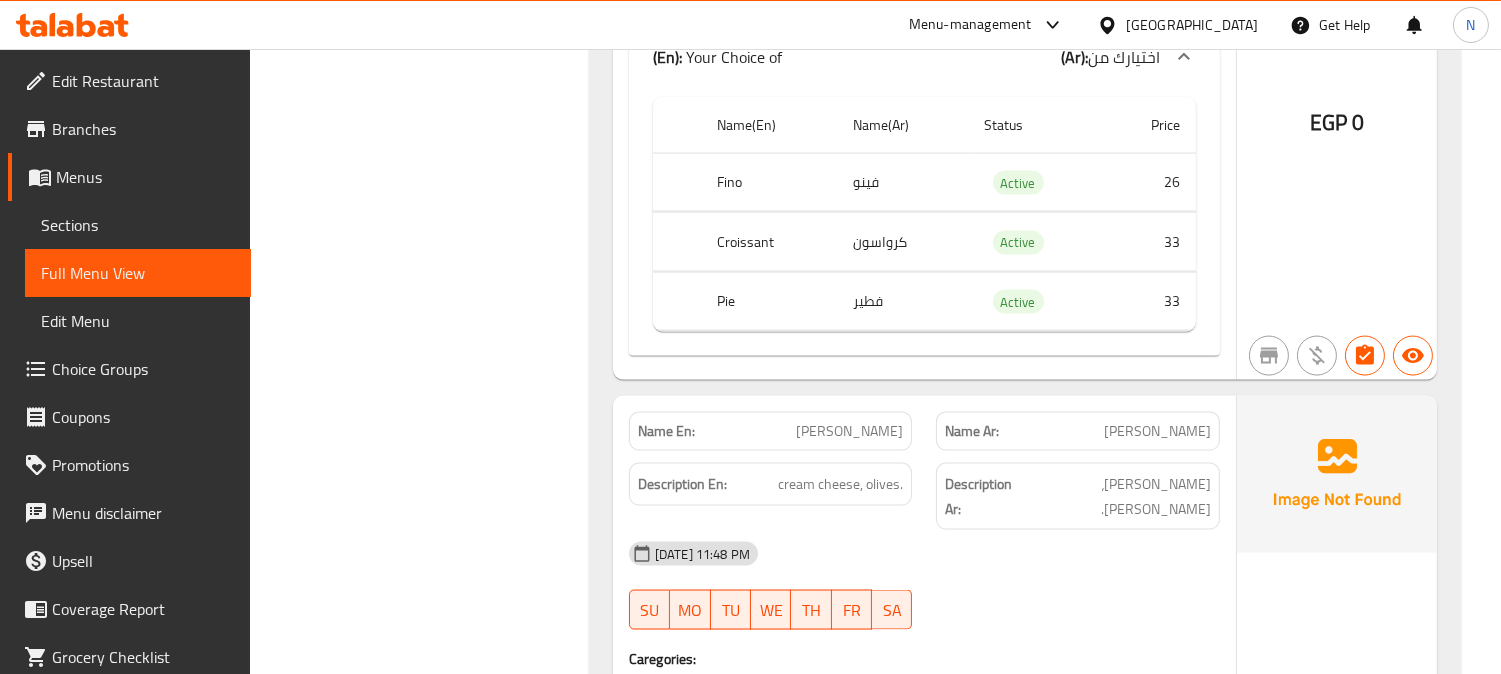 scroll, scrollTop: 19402, scrollLeft: 0, axis: vertical 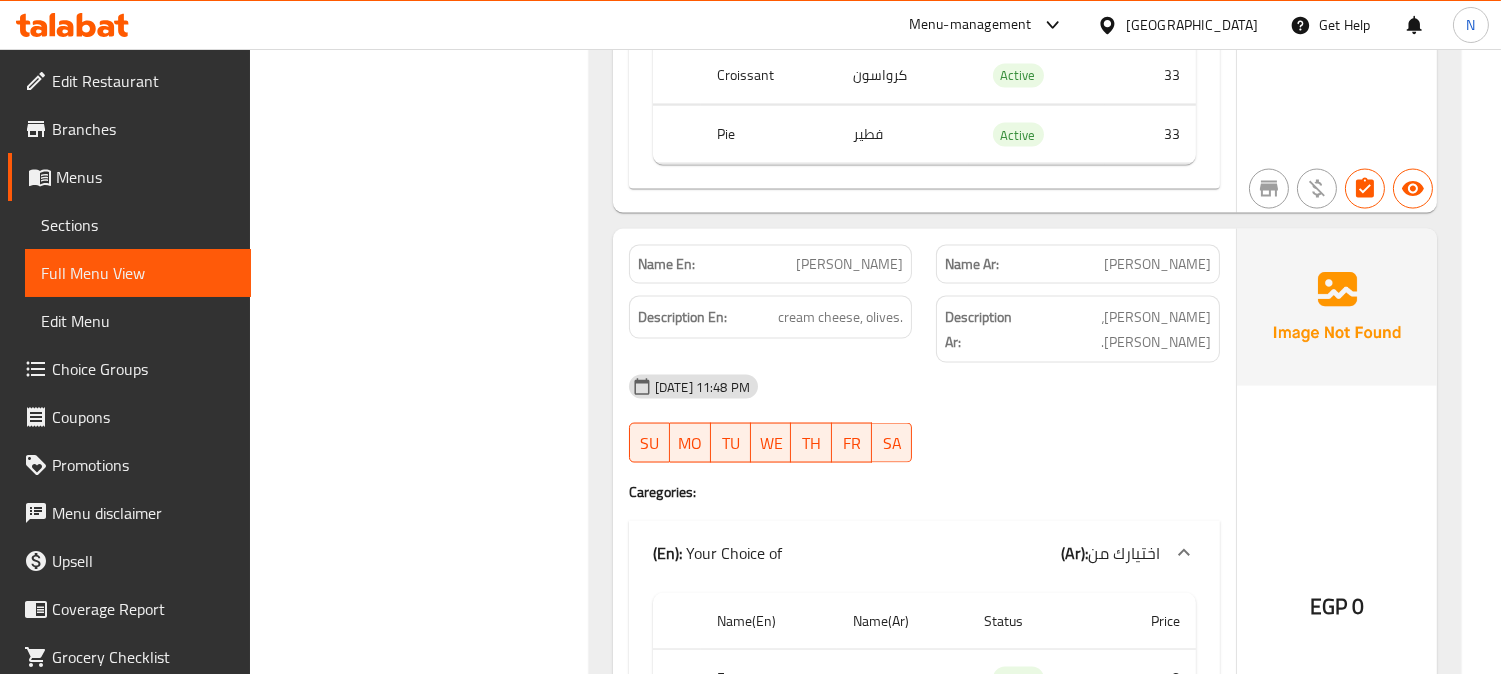 click on "Kerry Olive" at bounding box center (854, -18061) 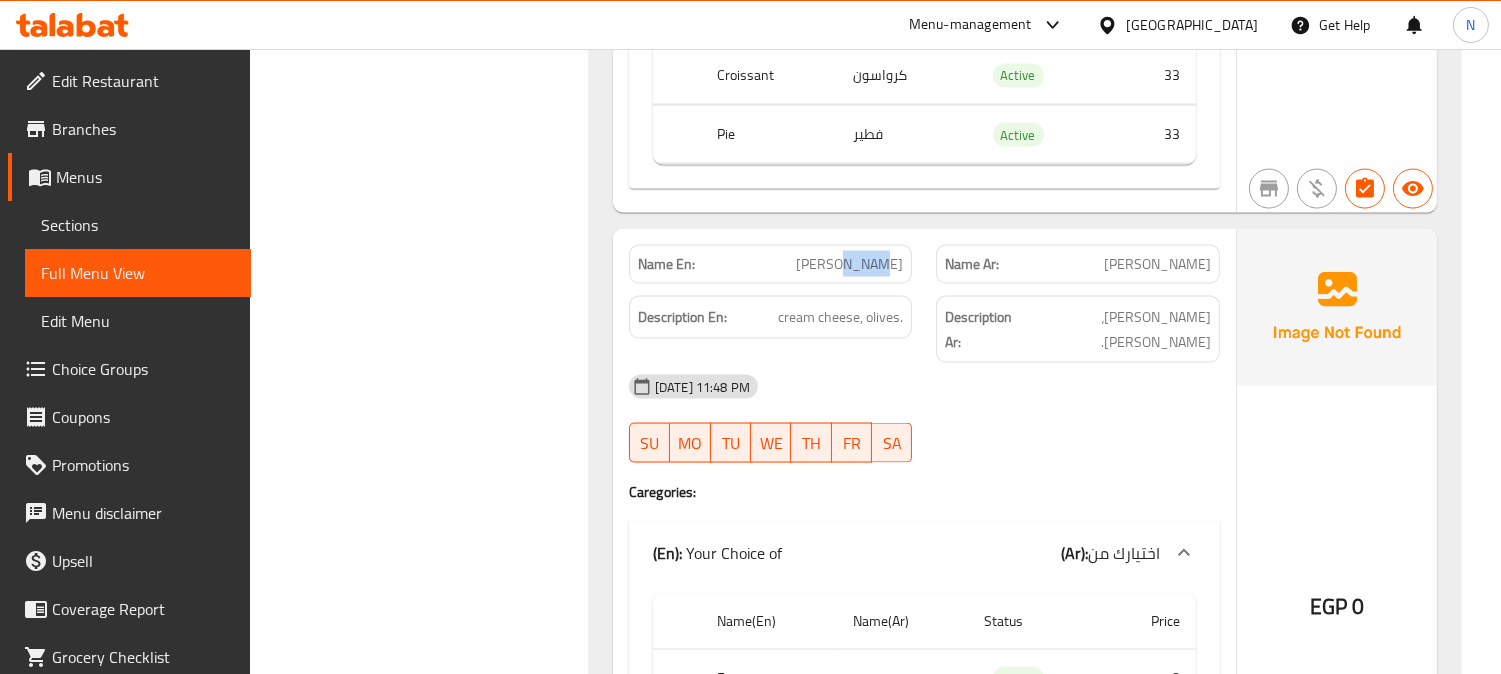 click on "Kerry Olive" at bounding box center [854, -18061] 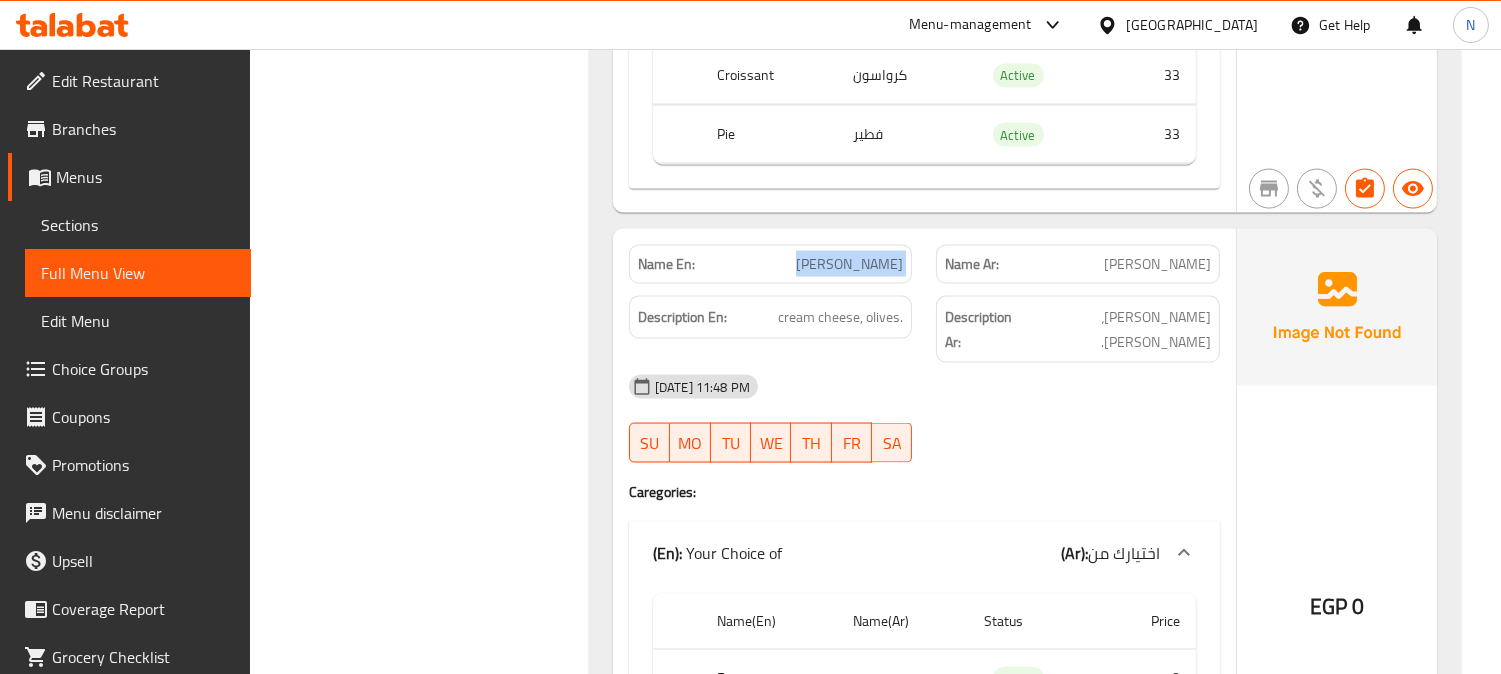 click on "Kerry Olive" at bounding box center [854, -18061] 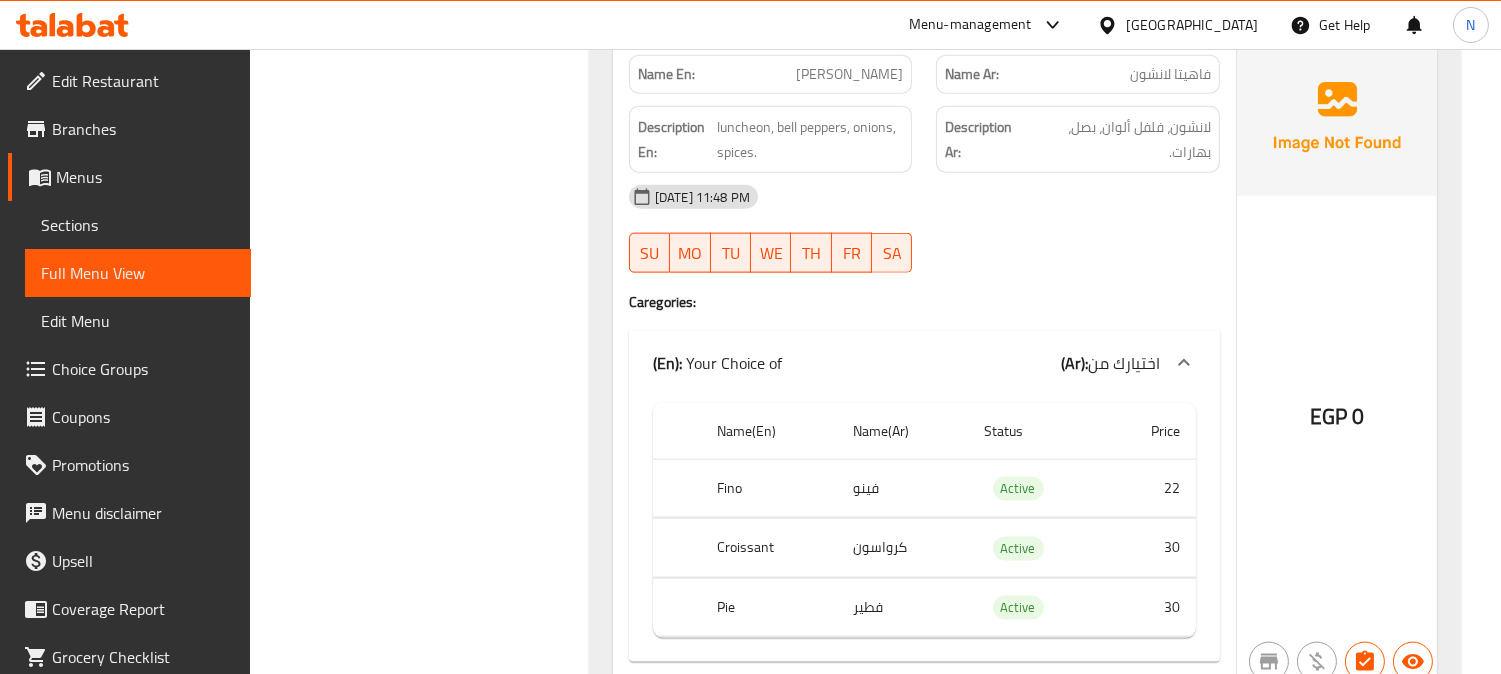 scroll, scrollTop: 18180, scrollLeft: 0, axis: vertical 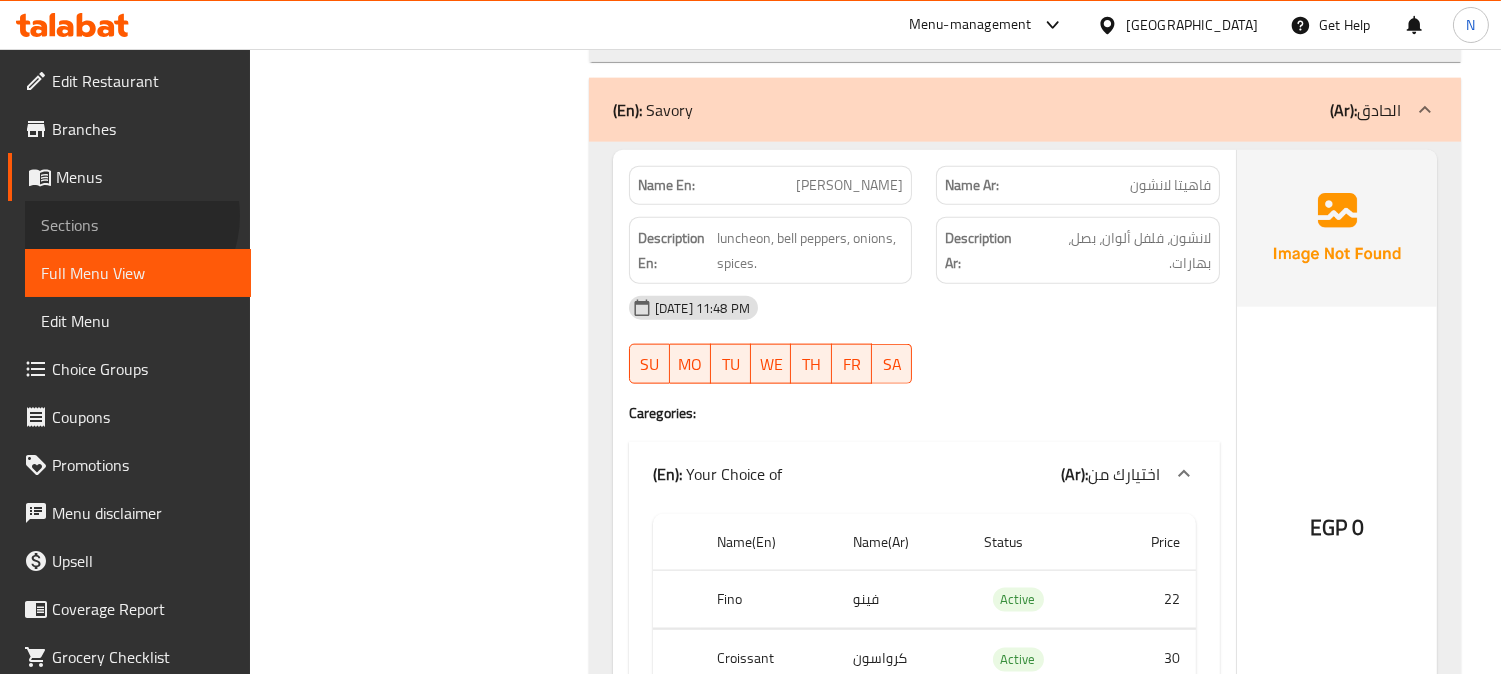 click on "Sections" at bounding box center [138, 225] 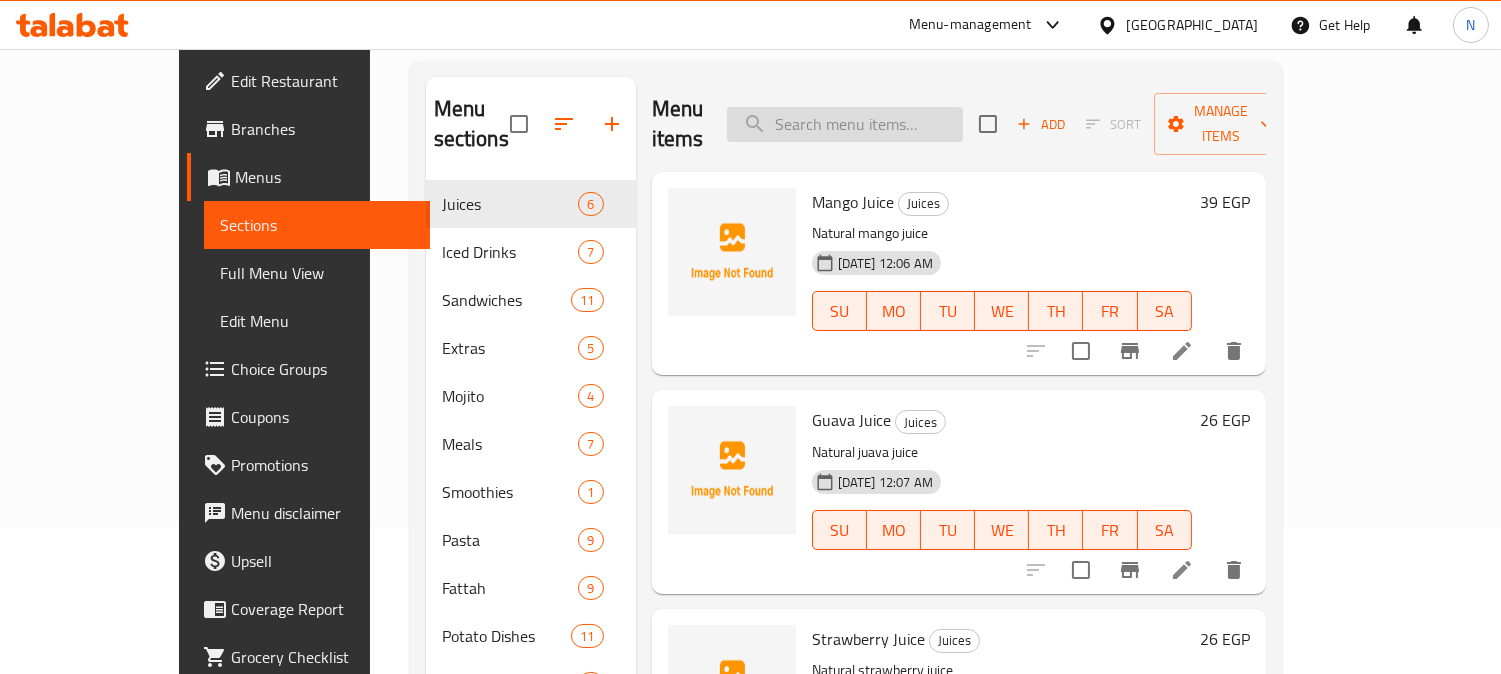 scroll, scrollTop: 0, scrollLeft: 0, axis: both 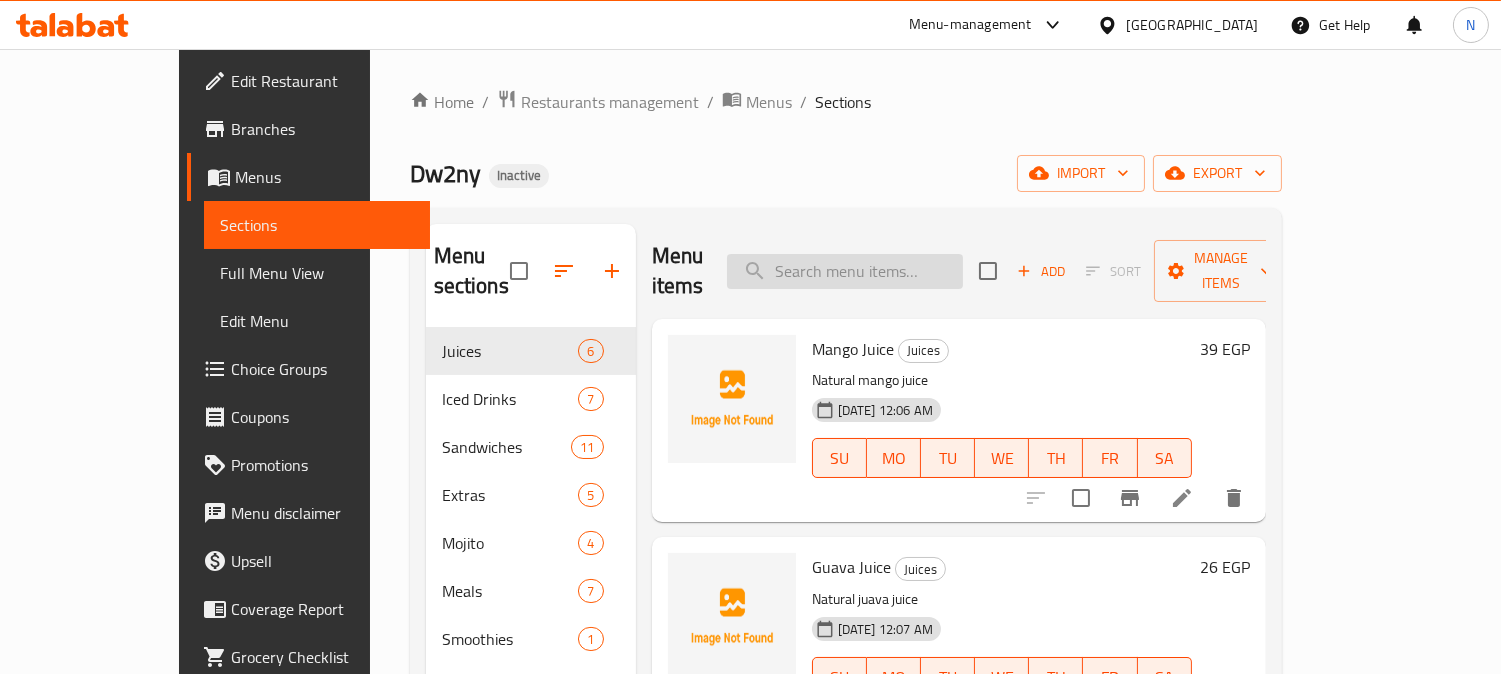 click at bounding box center (845, 271) 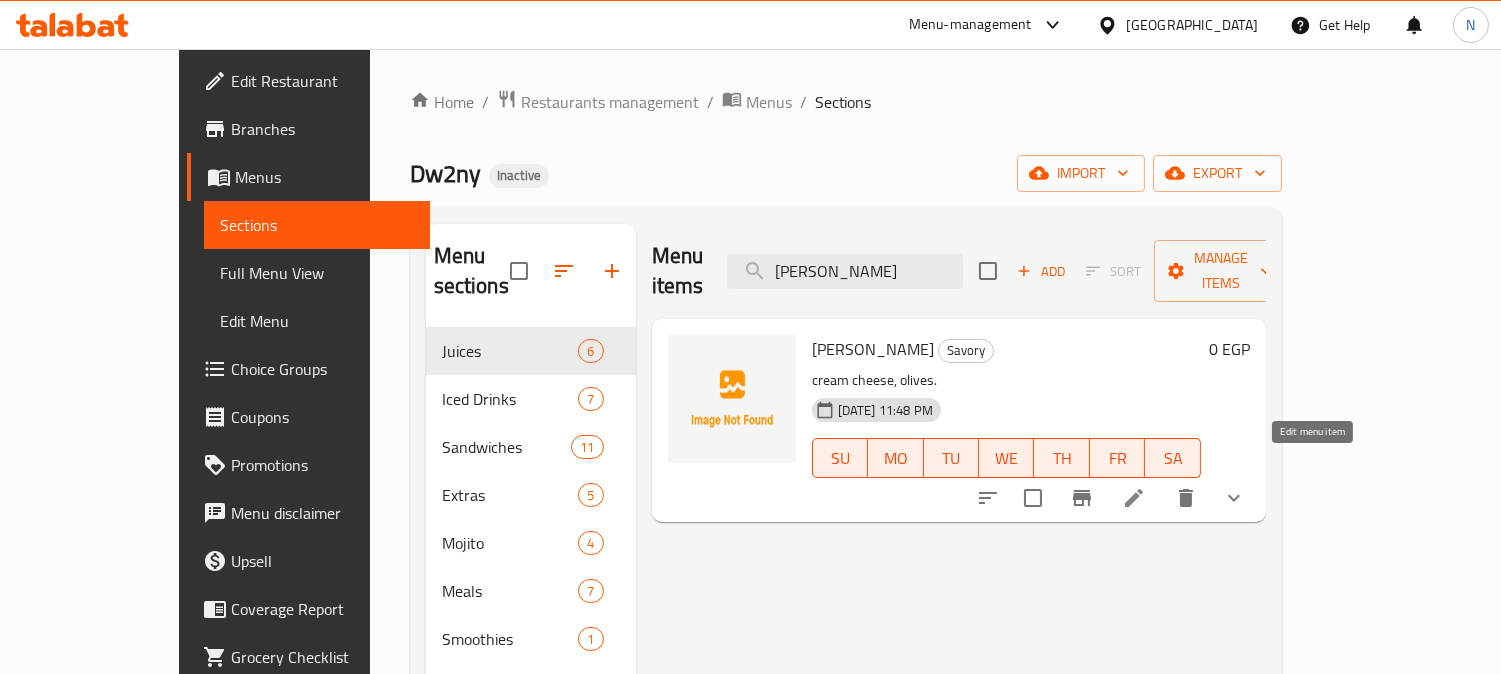 type on "Kerry Olive" 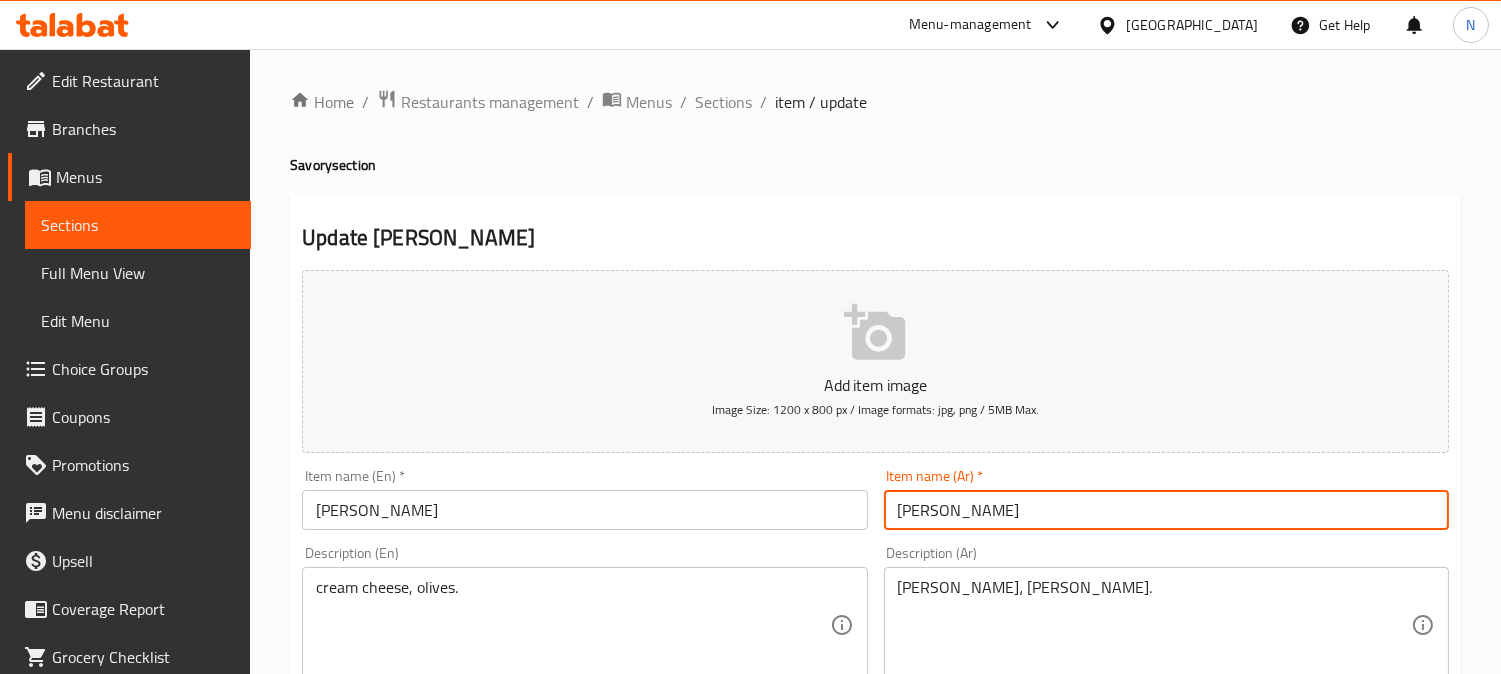 click on "[PERSON_NAME]" at bounding box center (1166, 510) 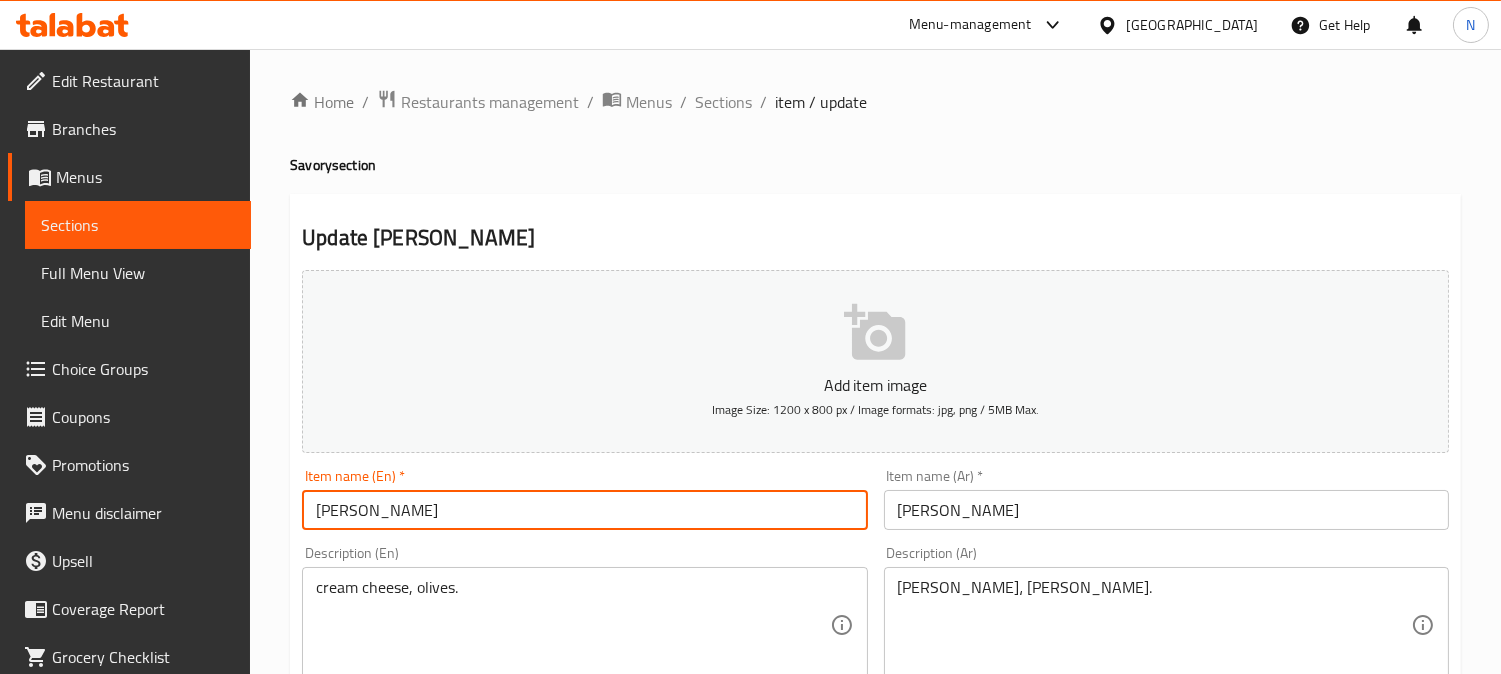 click on "Kerry Olive" at bounding box center (584, 510) 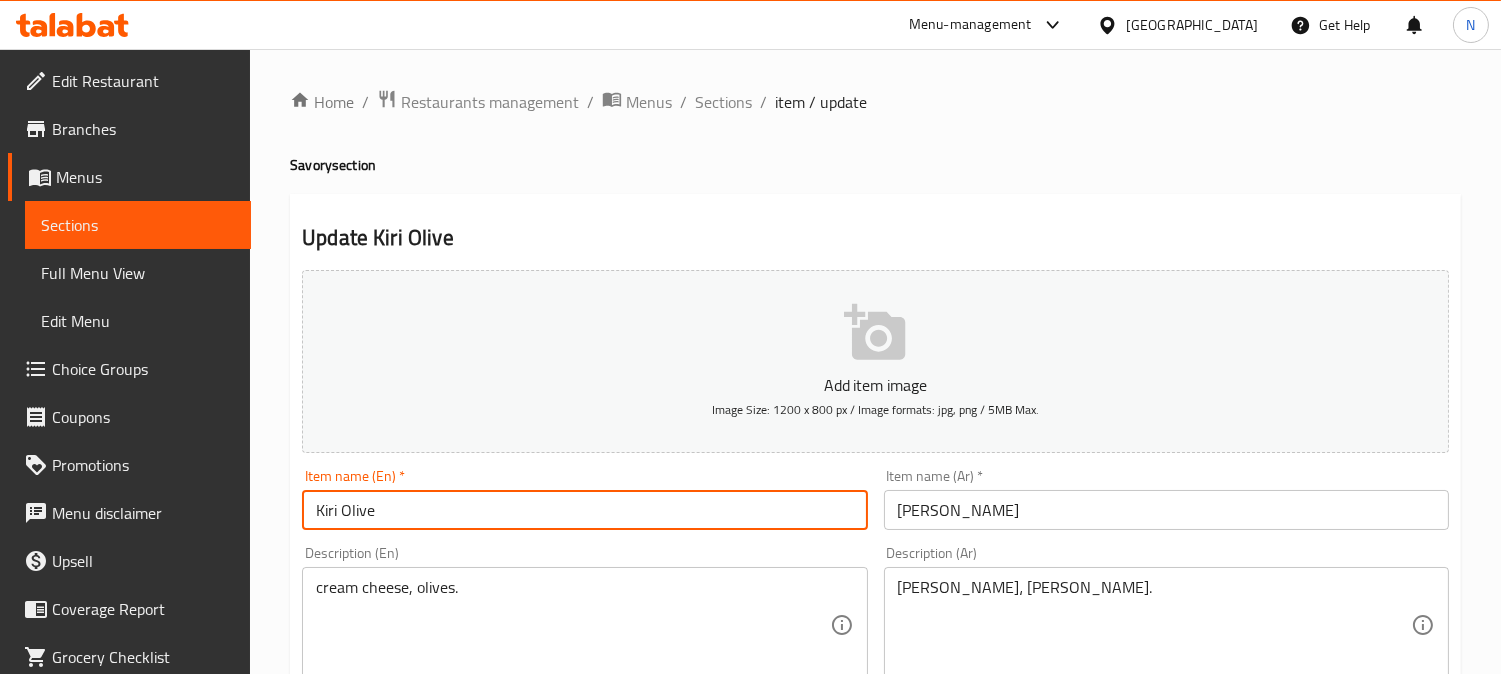 type on "Kiri Olive" 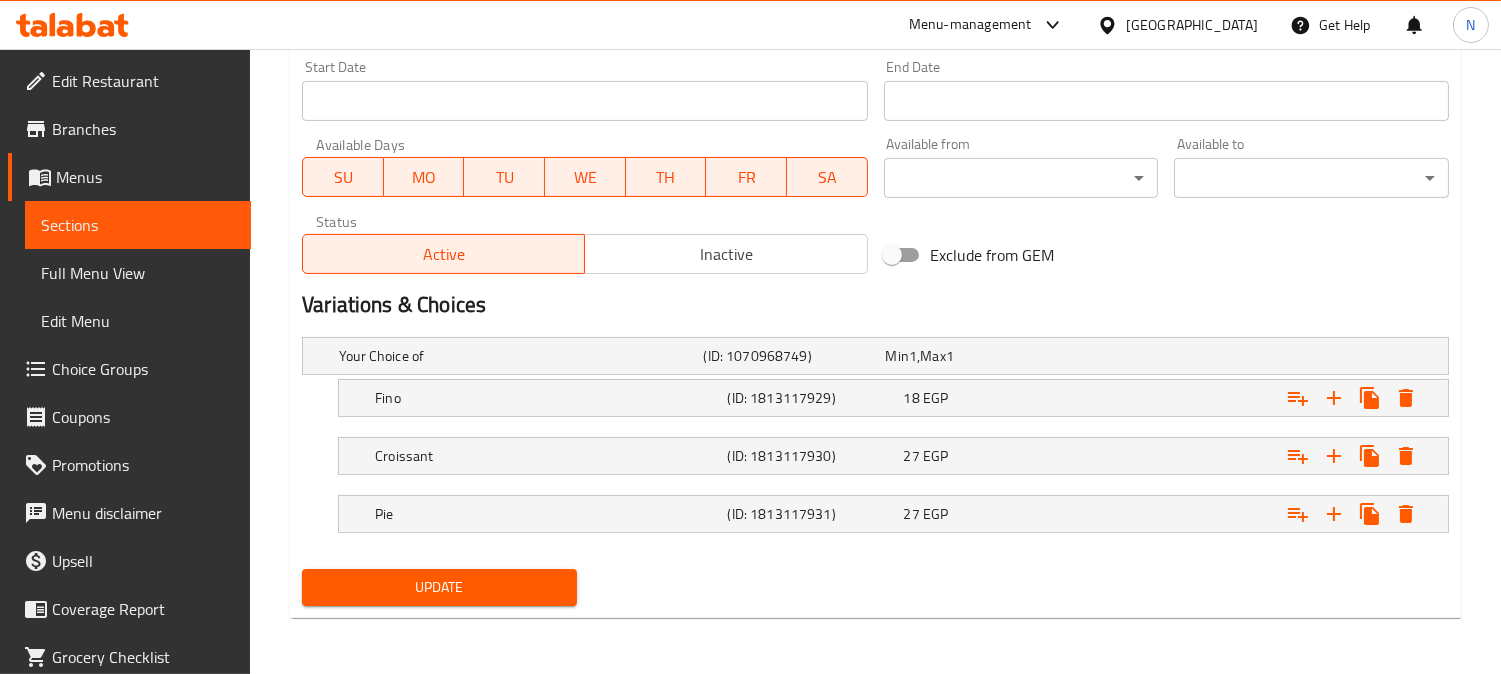 click on "Update" at bounding box center [439, 587] 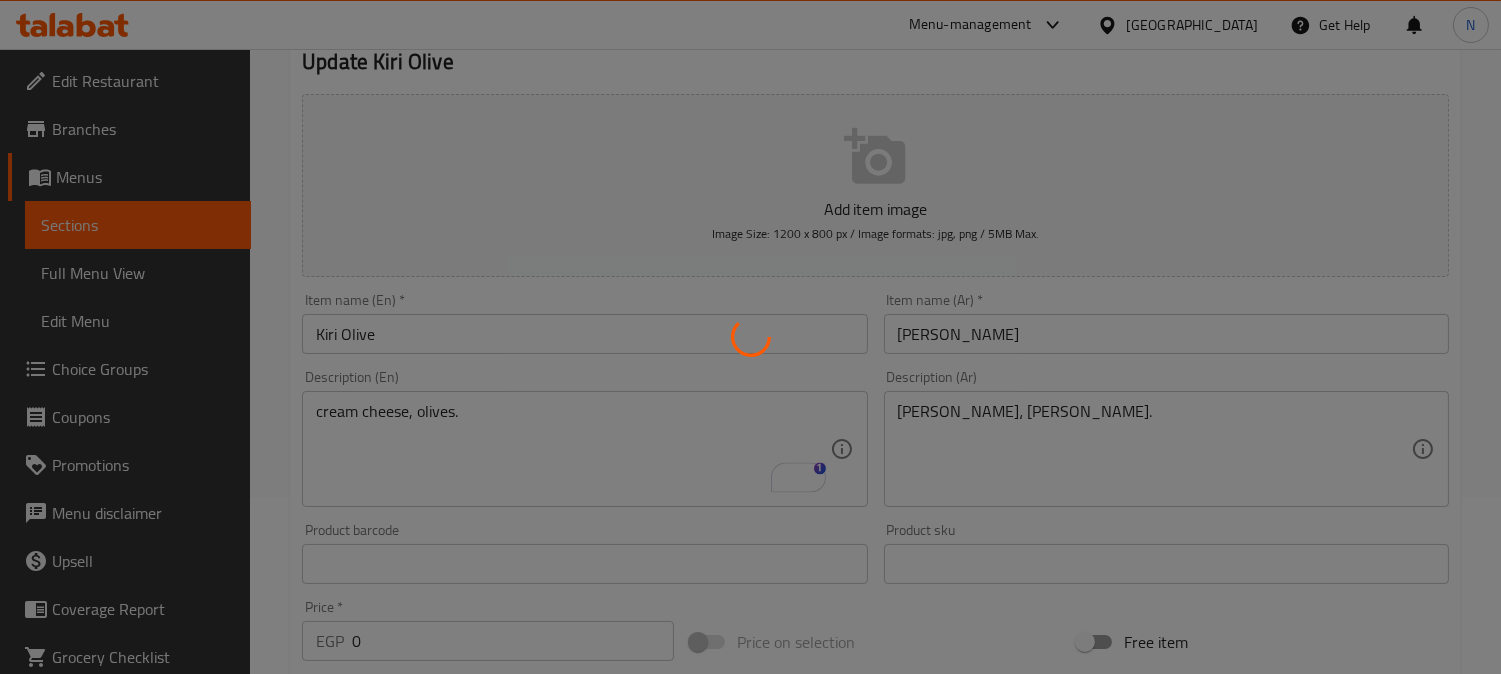 scroll, scrollTop: 175, scrollLeft: 0, axis: vertical 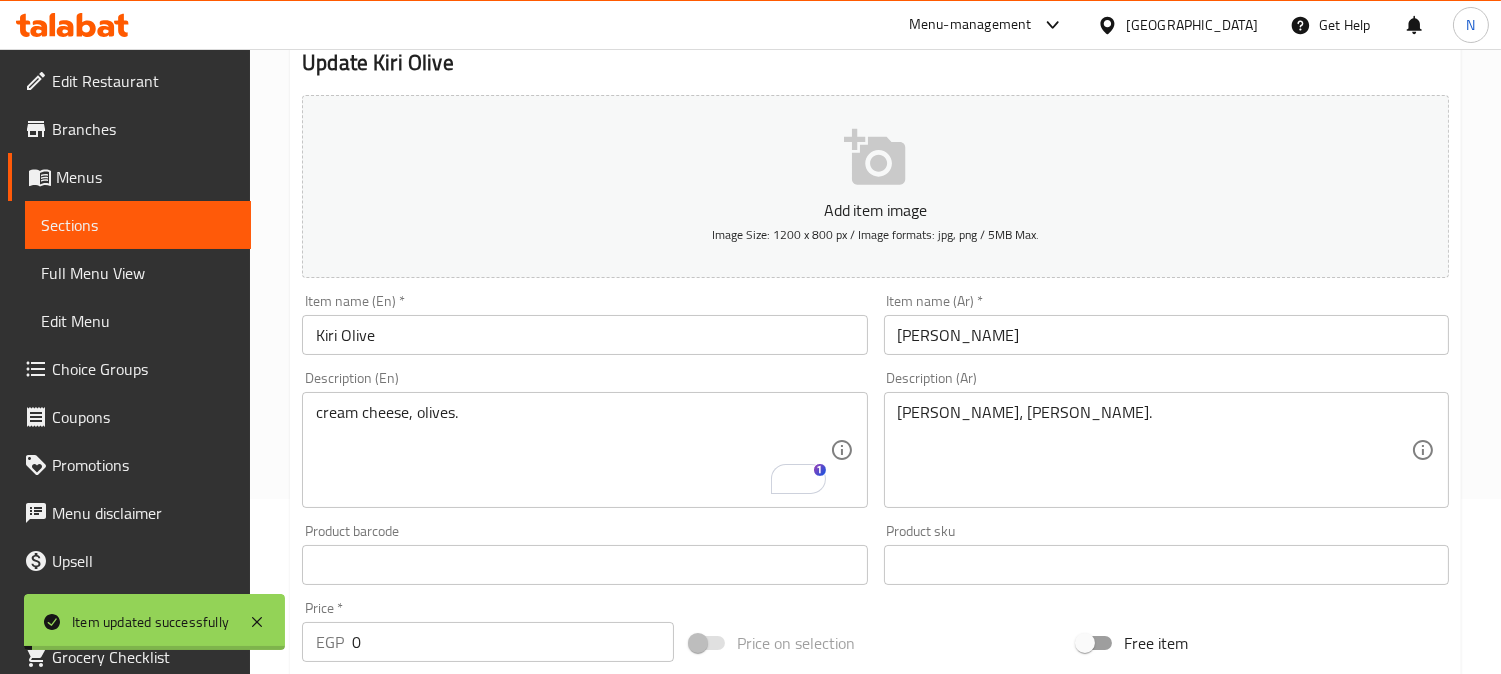 click on "Full Menu View" at bounding box center (138, 273) 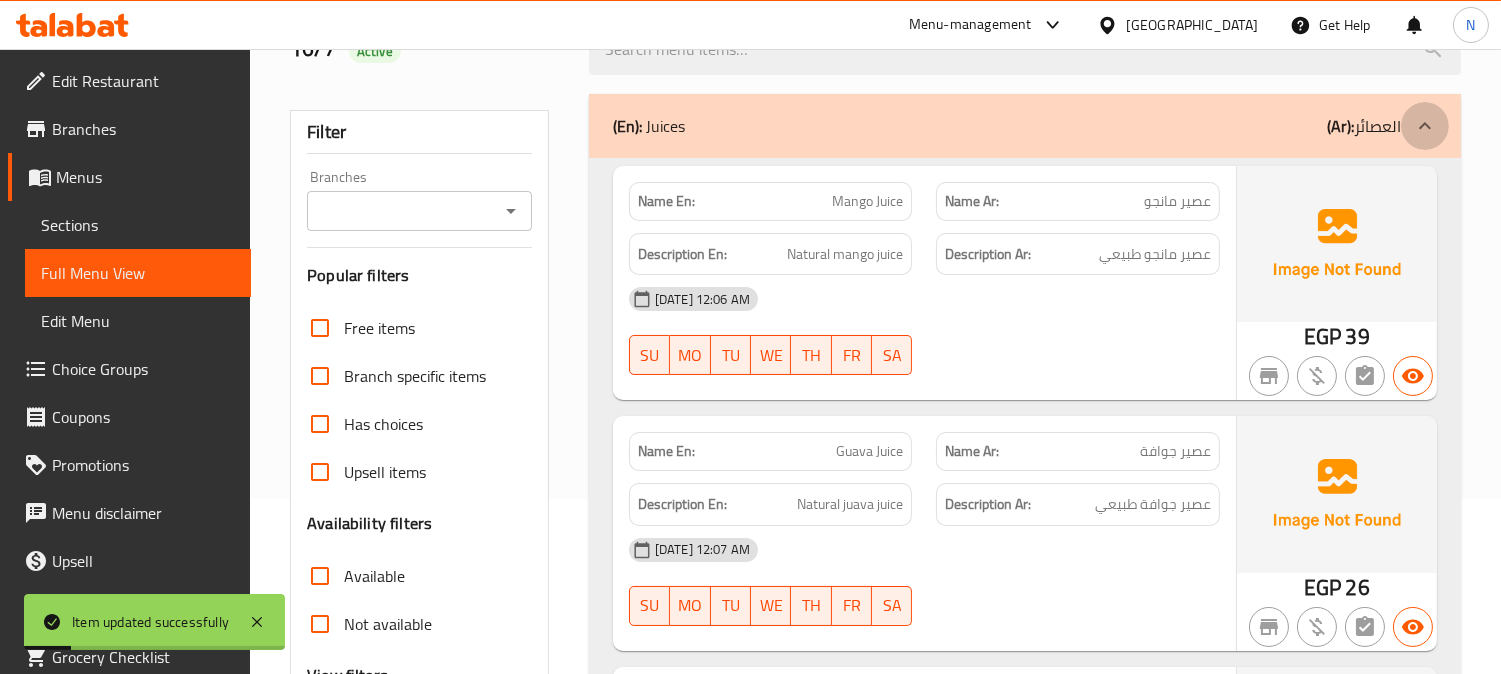 drag, startPoint x: 1430, startPoint y: 134, endPoint x: 360, endPoint y: 451, distance: 1115.97 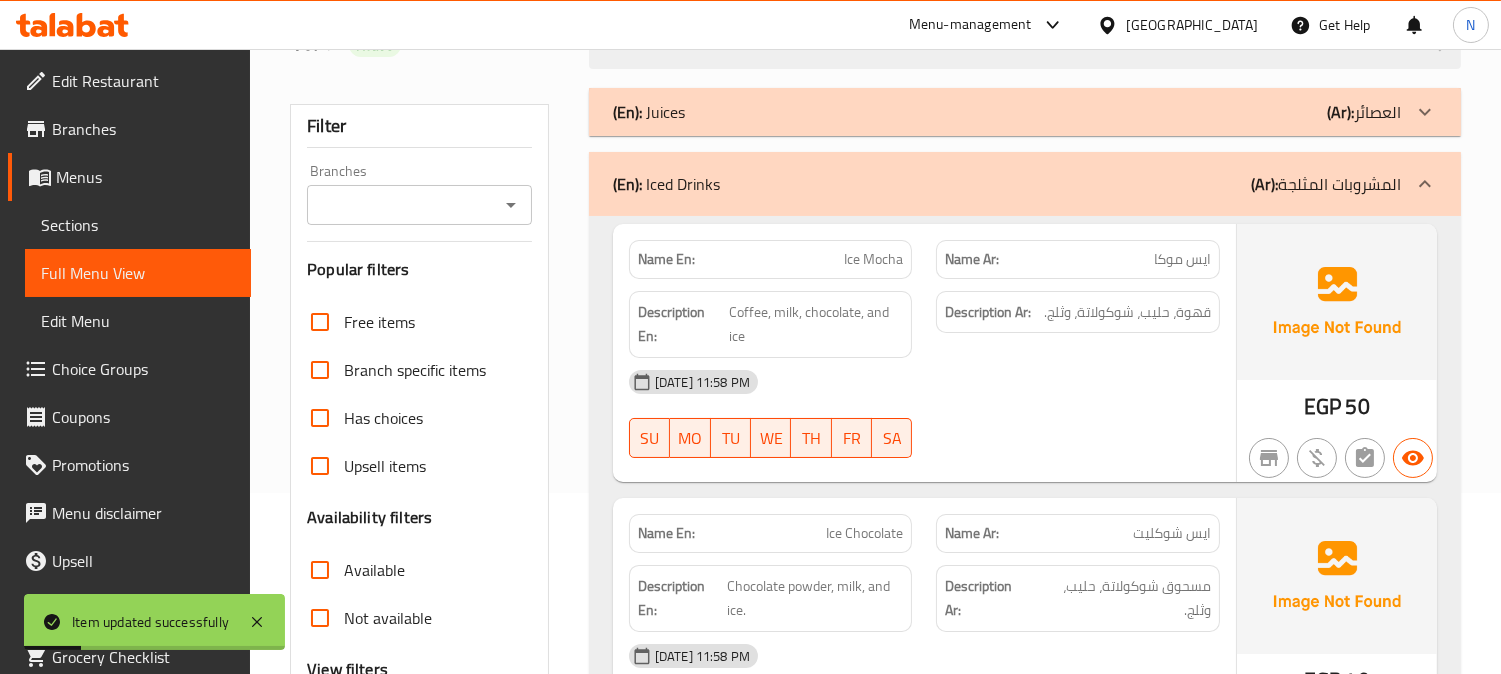 scroll, scrollTop: 397, scrollLeft: 0, axis: vertical 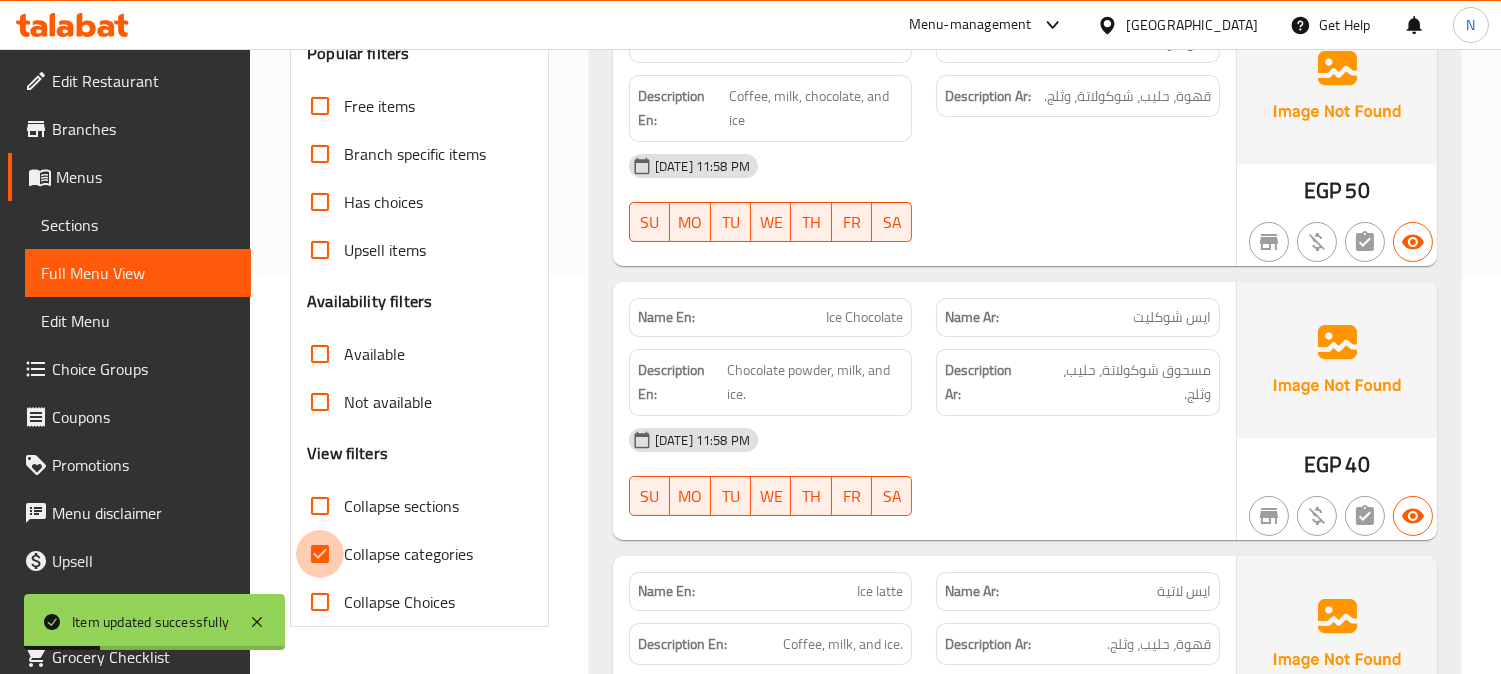 click on "Collapse categories" at bounding box center [320, 554] 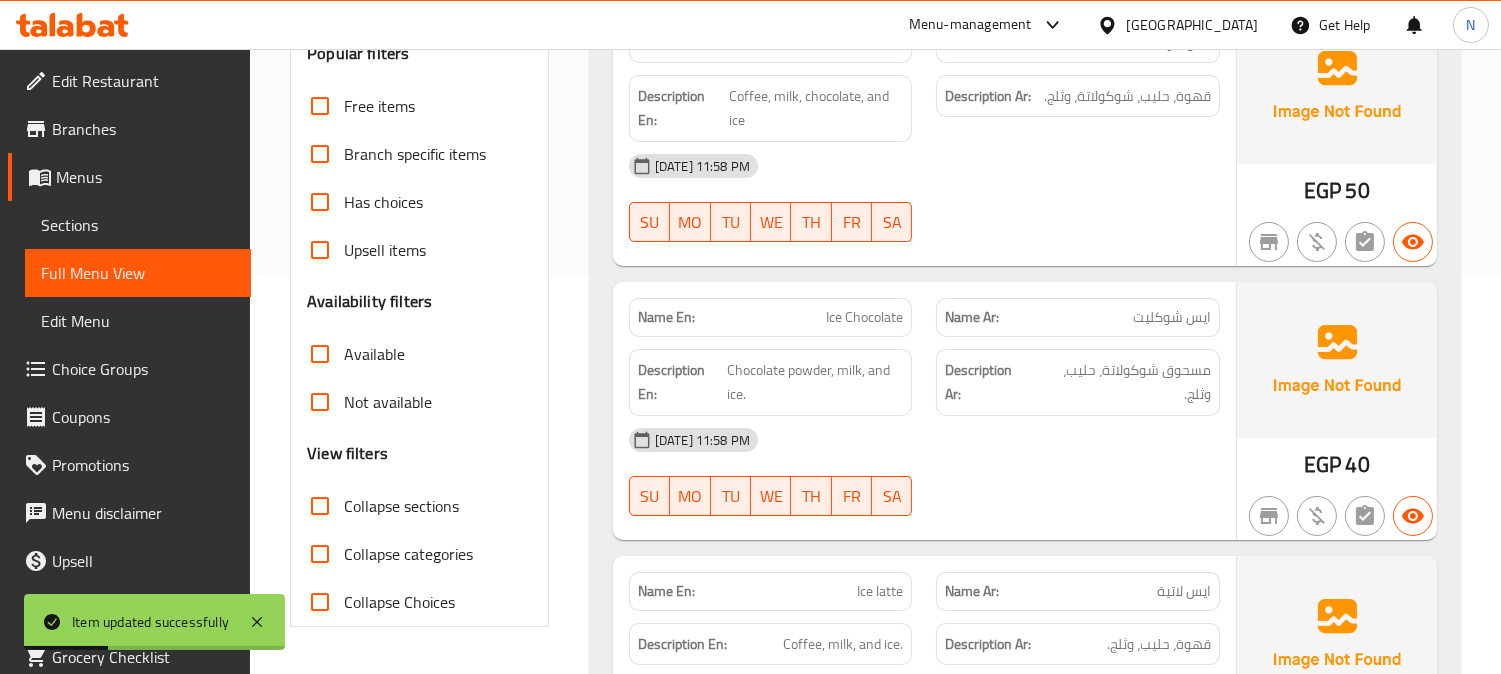 scroll, scrollTop: 64, scrollLeft: 0, axis: vertical 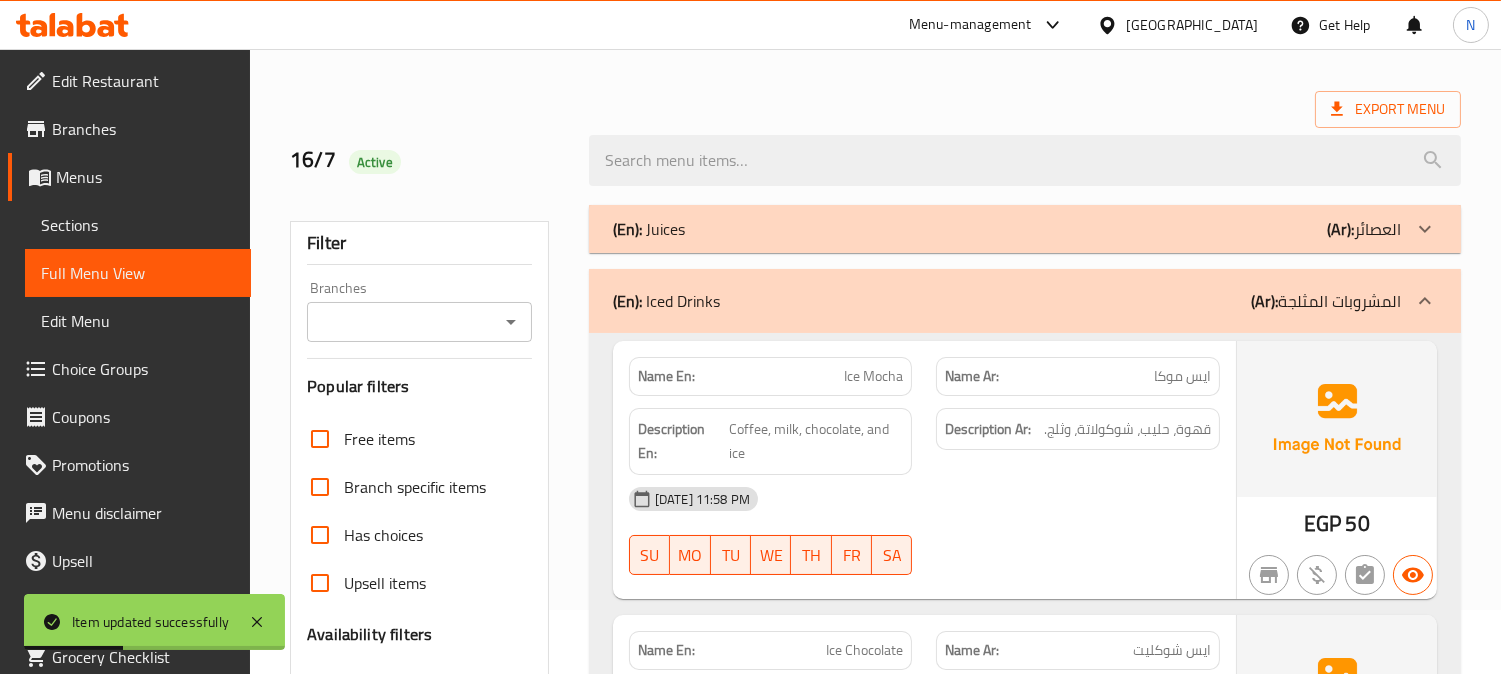 click 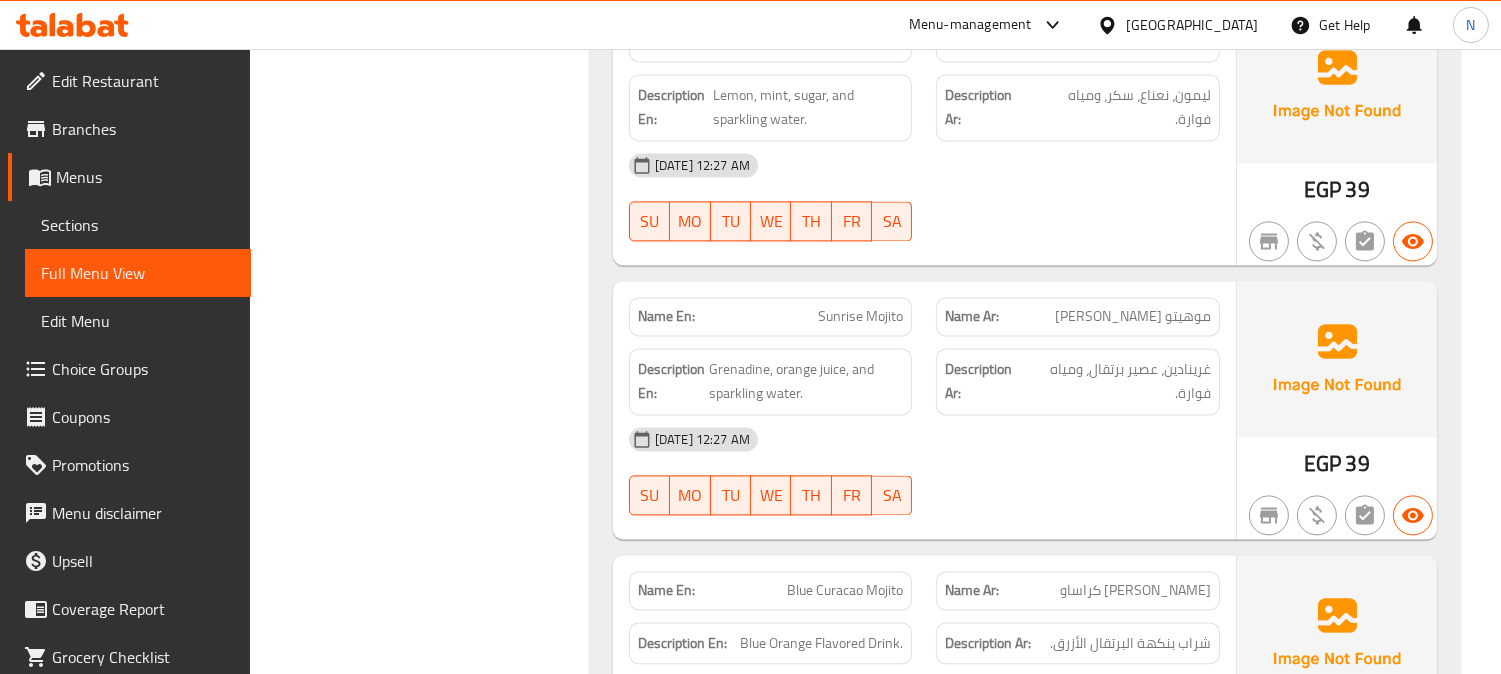 scroll, scrollTop: 7620, scrollLeft: 0, axis: vertical 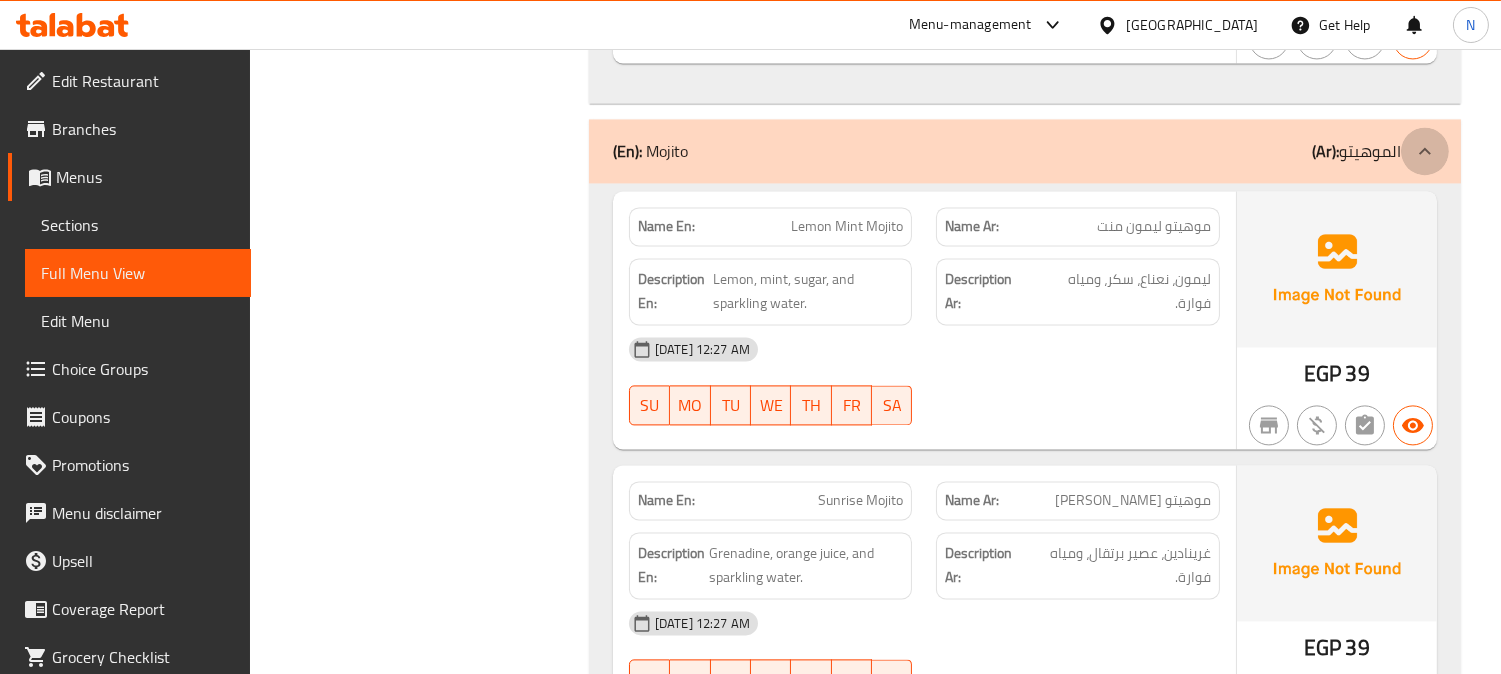 click at bounding box center (1425, -7207) 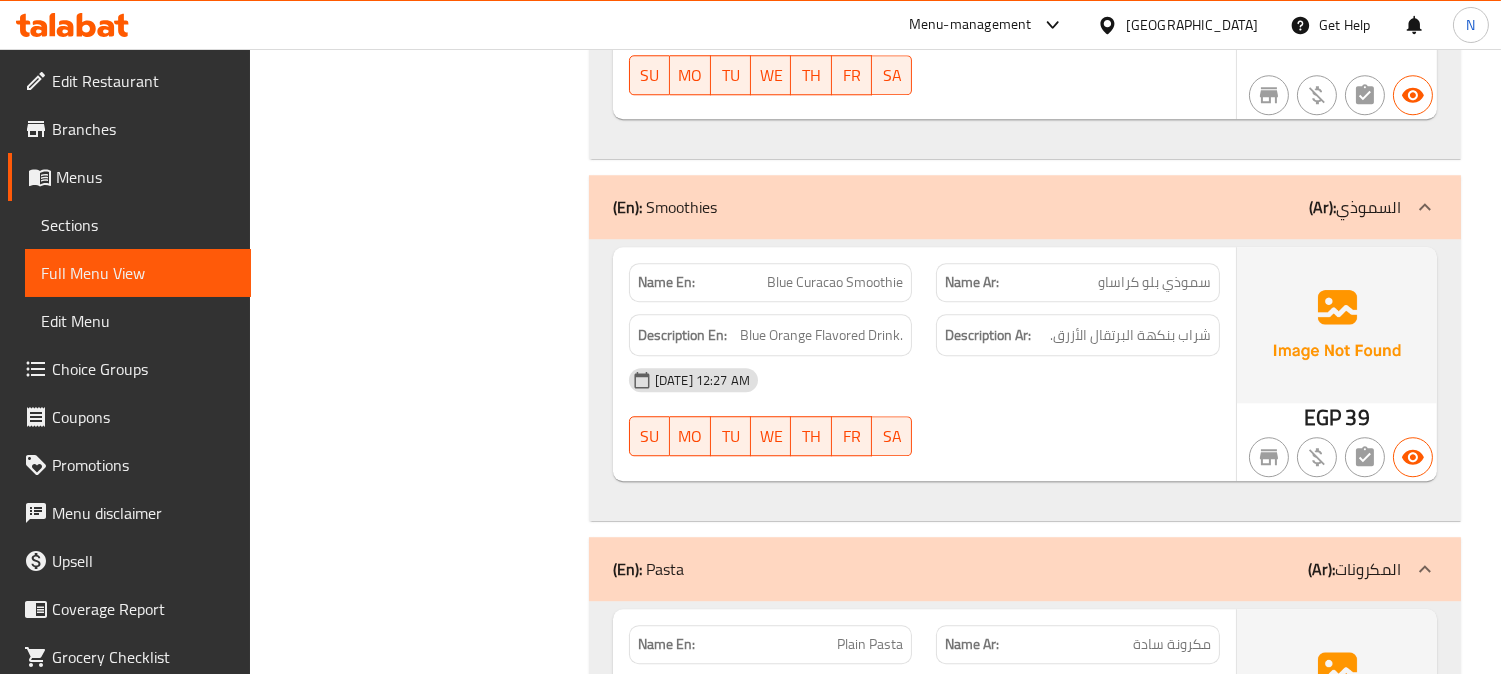 scroll, scrollTop: 9842, scrollLeft: 0, axis: vertical 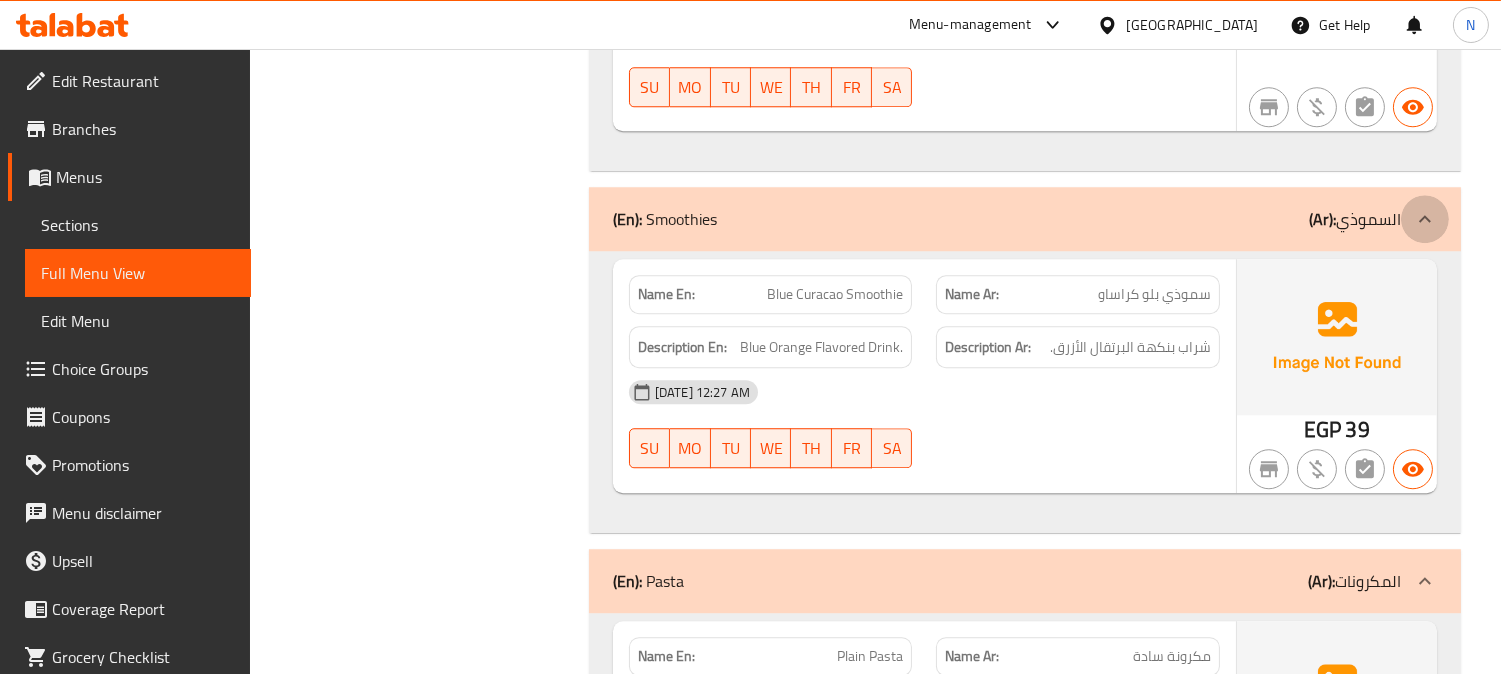 click 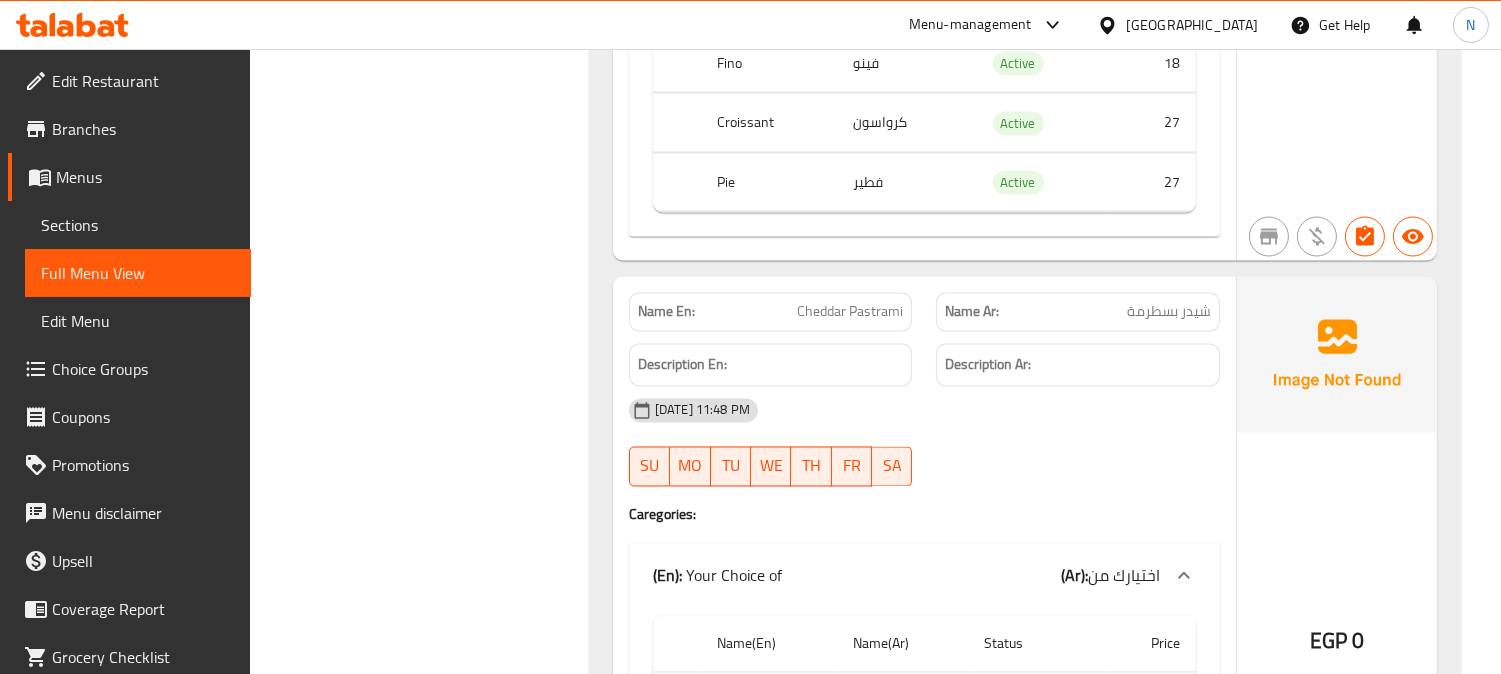 scroll, scrollTop: 20064, scrollLeft: 0, axis: vertical 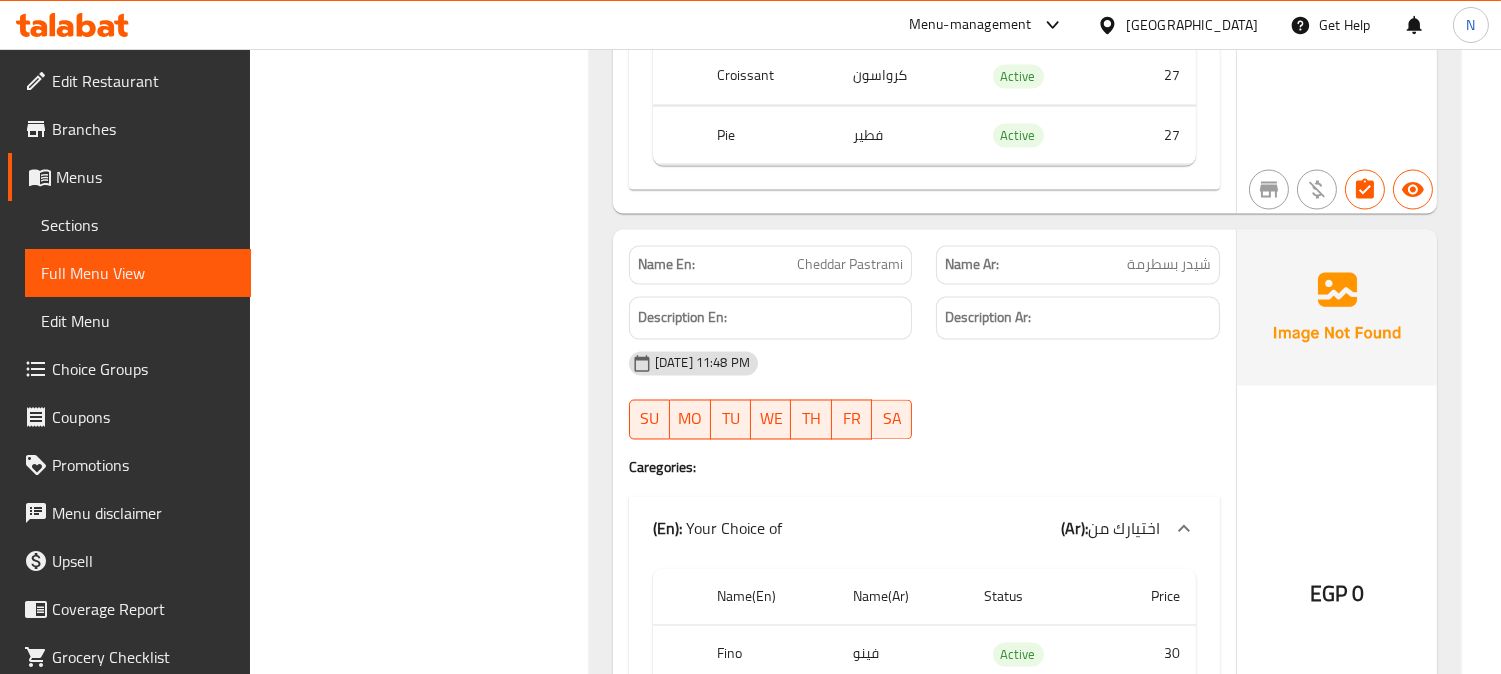 click on "Cheddar Pastrami" at bounding box center [831, -18084] 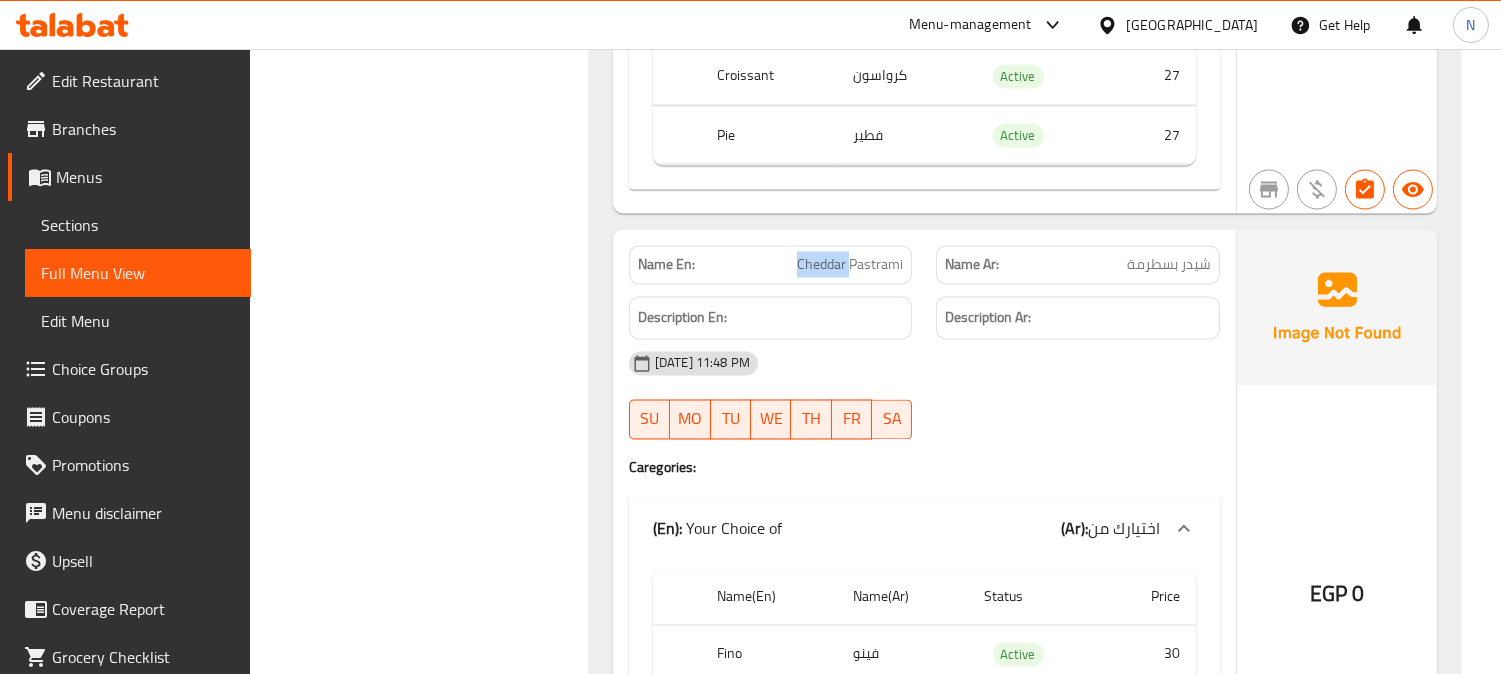 click on "Cheddar Pastrami" at bounding box center [831, -18084] 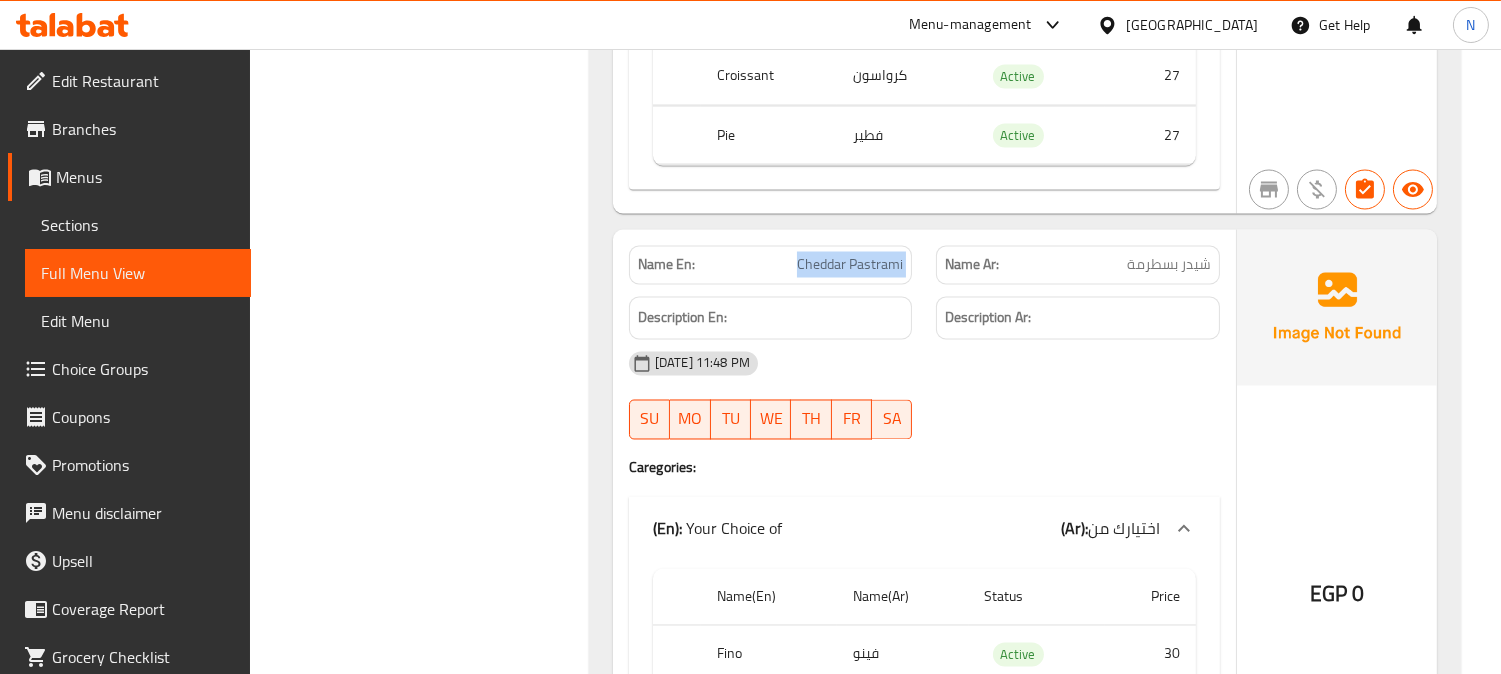 click on "Cheddar Pastrami" at bounding box center (831, -18084) 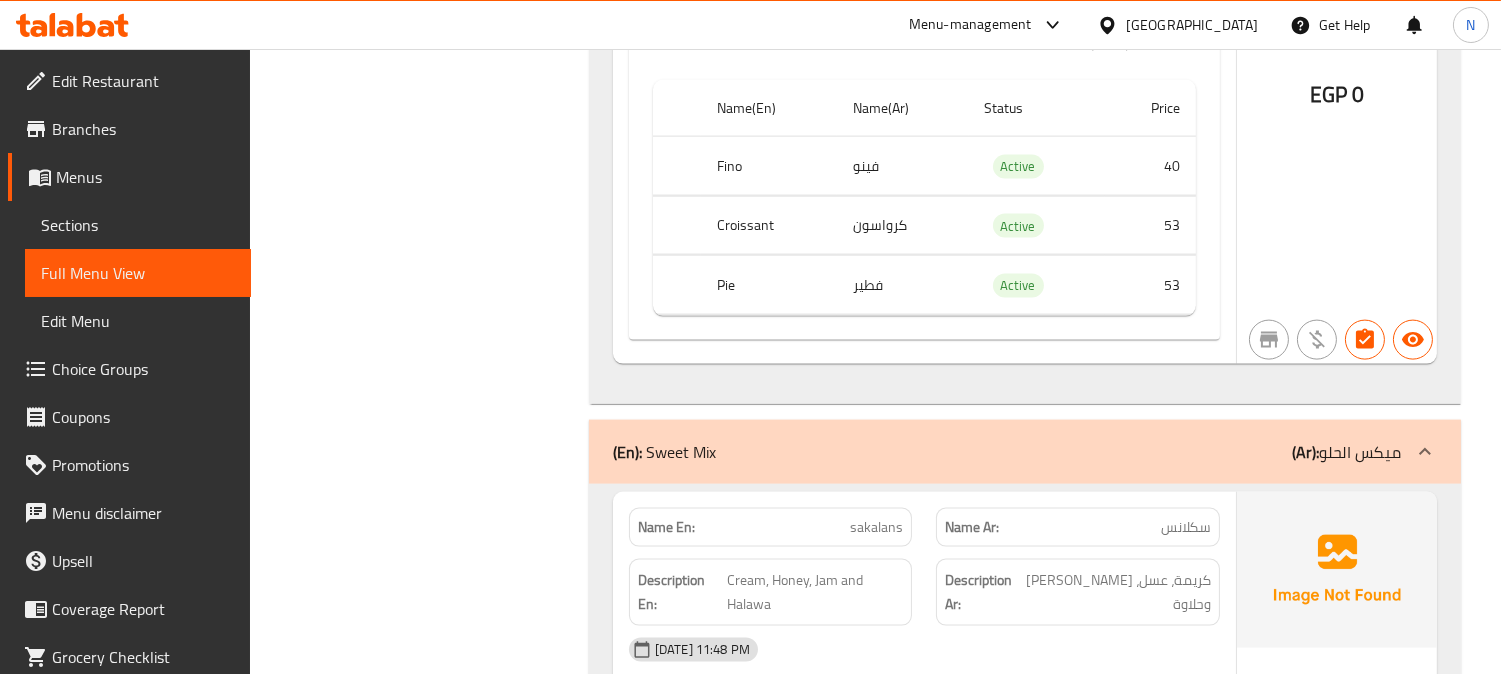 scroll, scrollTop: 32175, scrollLeft: 0, axis: vertical 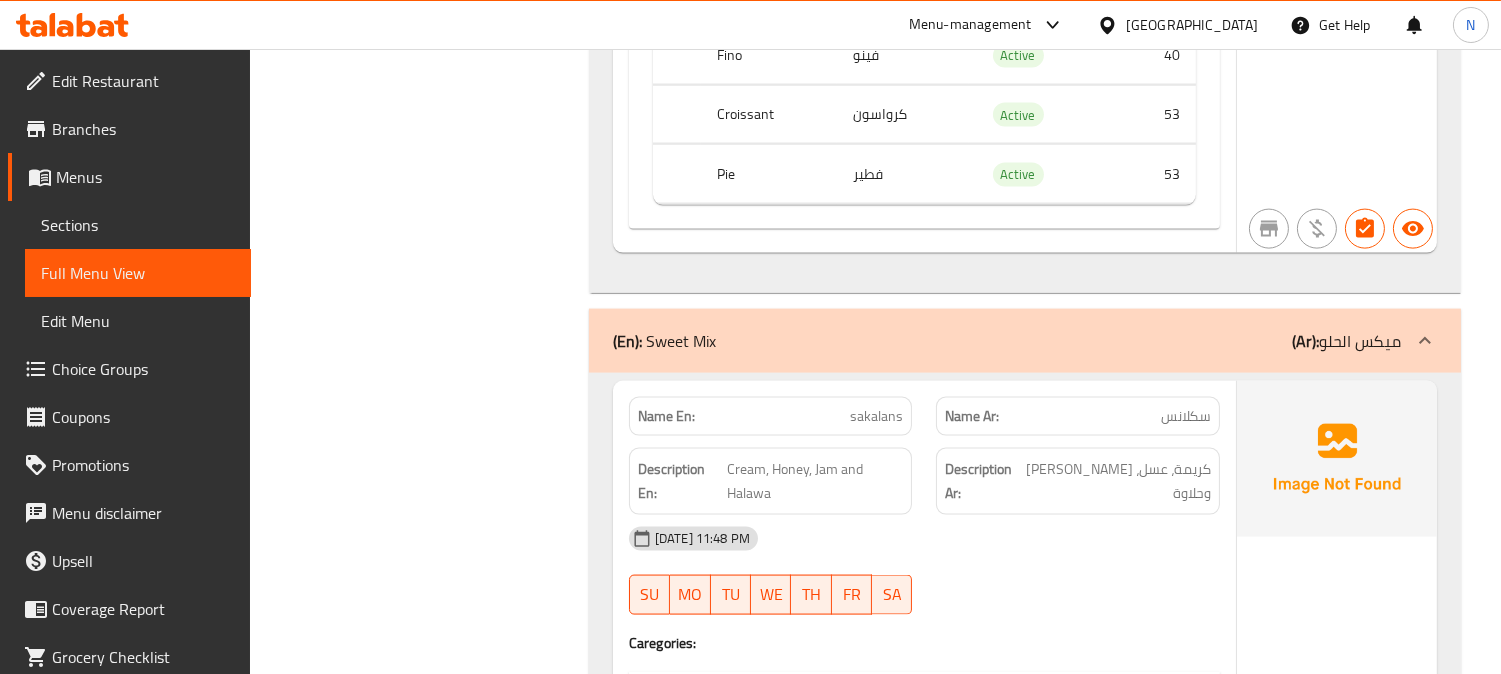 click on "Description En: Cream, Honey, Jam and Halawa" at bounding box center [771, -31634] 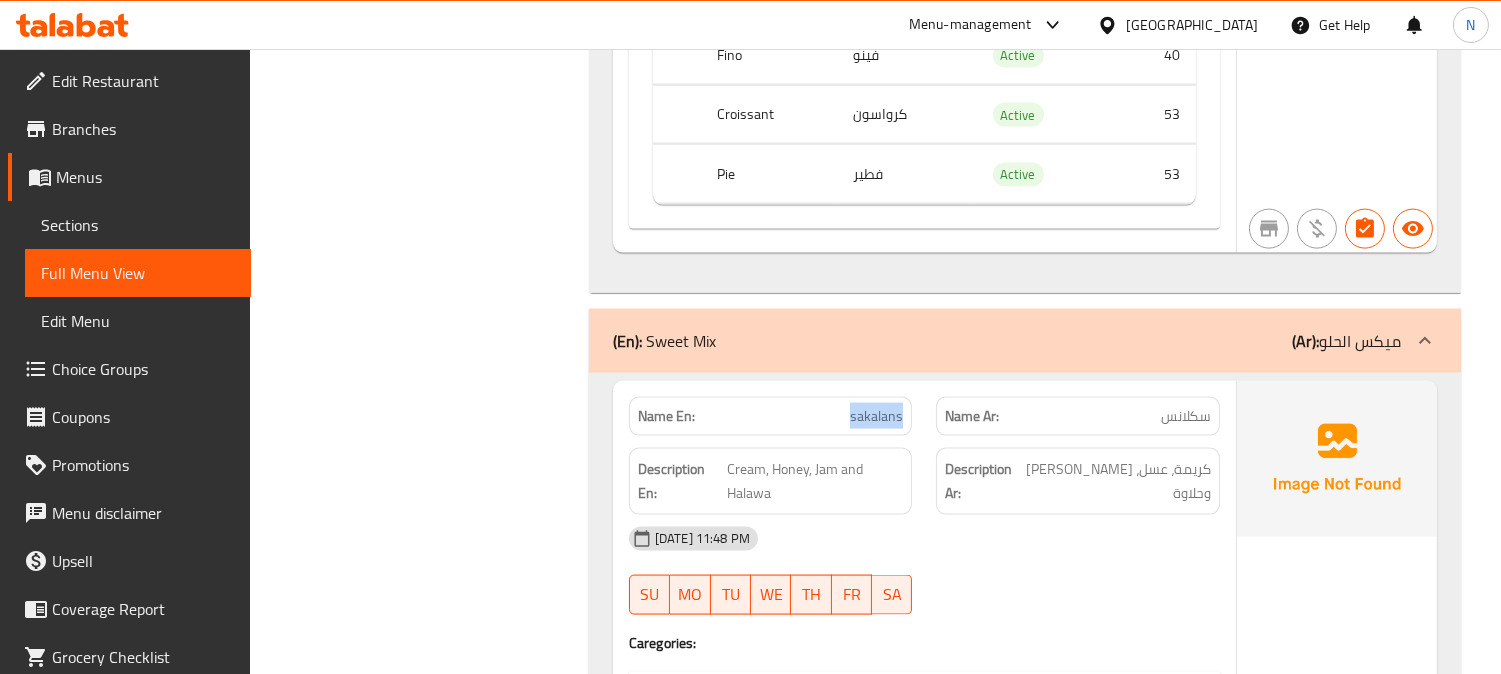 click on "sakalans" at bounding box center [825, -31687] 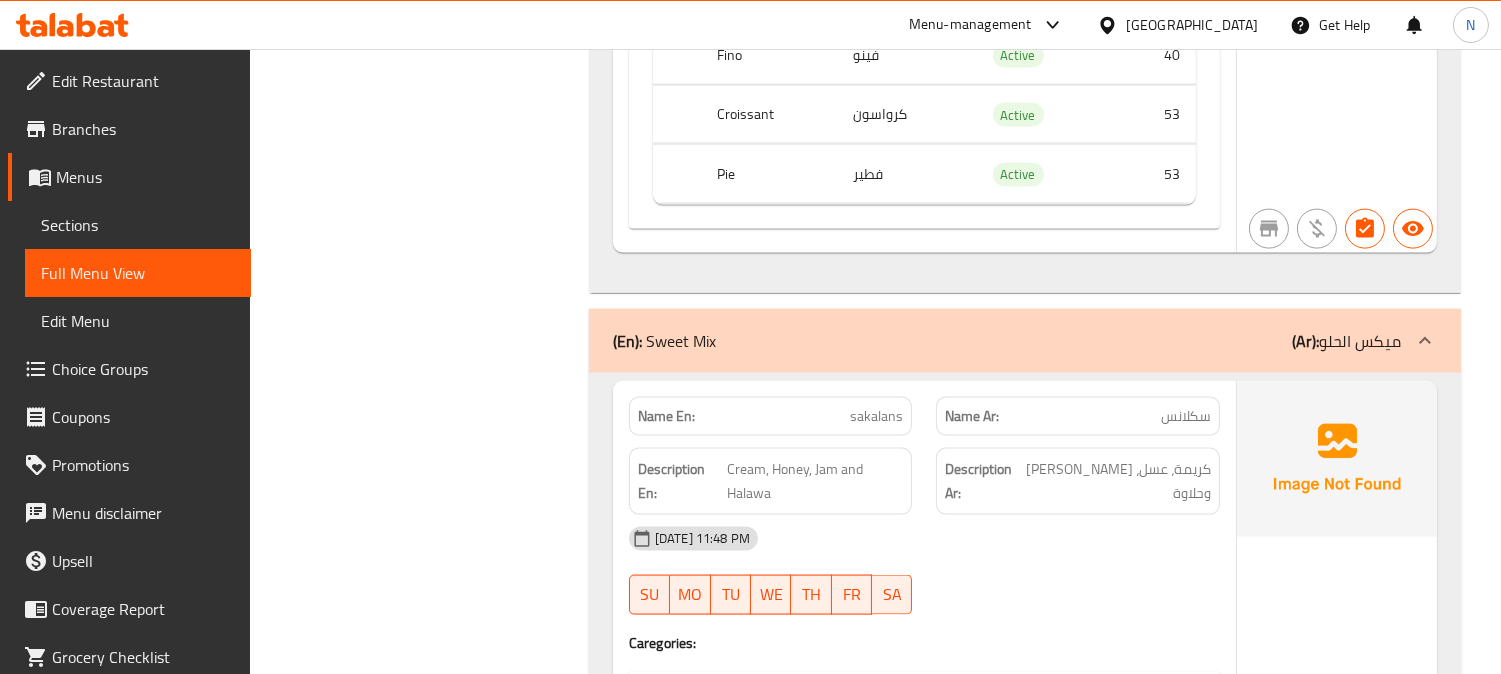 click on "Description Ar: كريمة، عسل، مربي وحلاوة" at bounding box center [1078, -31634] 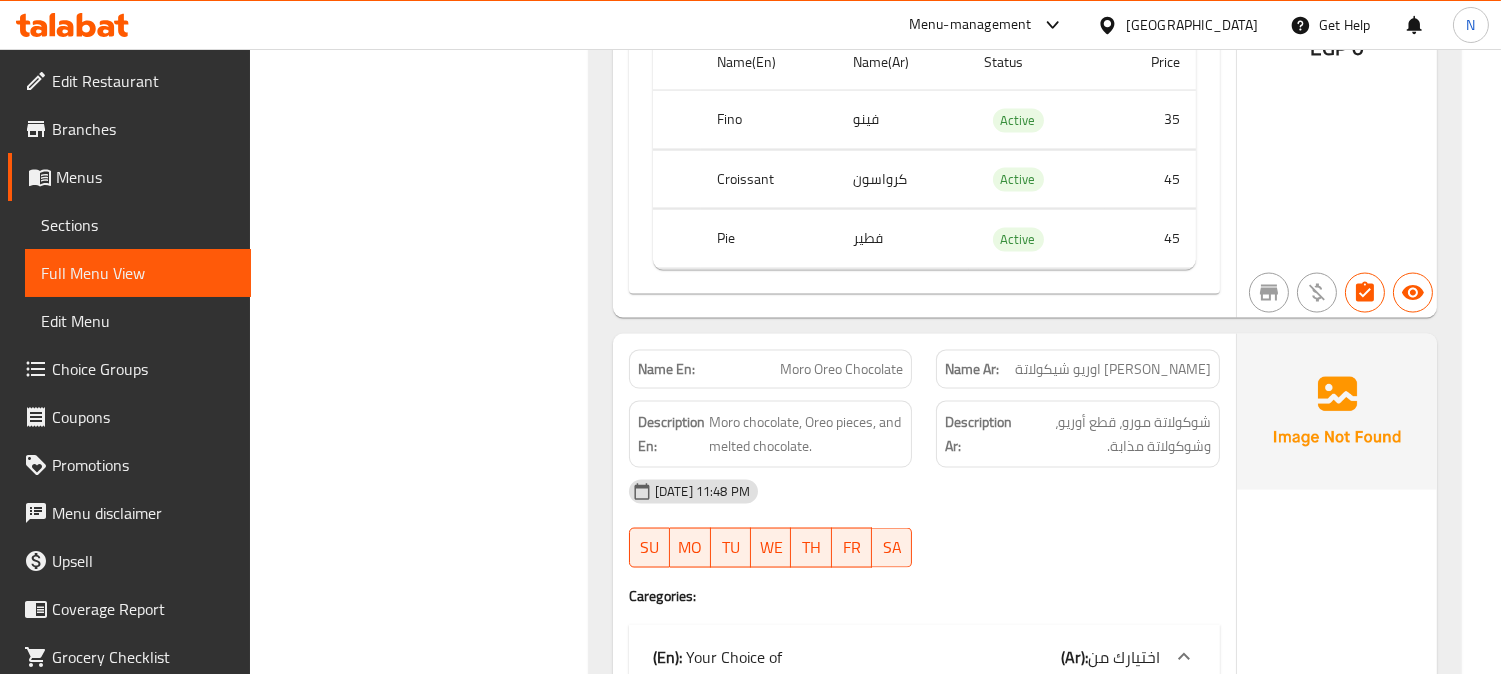 scroll, scrollTop: 32842, scrollLeft: 0, axis: vertical 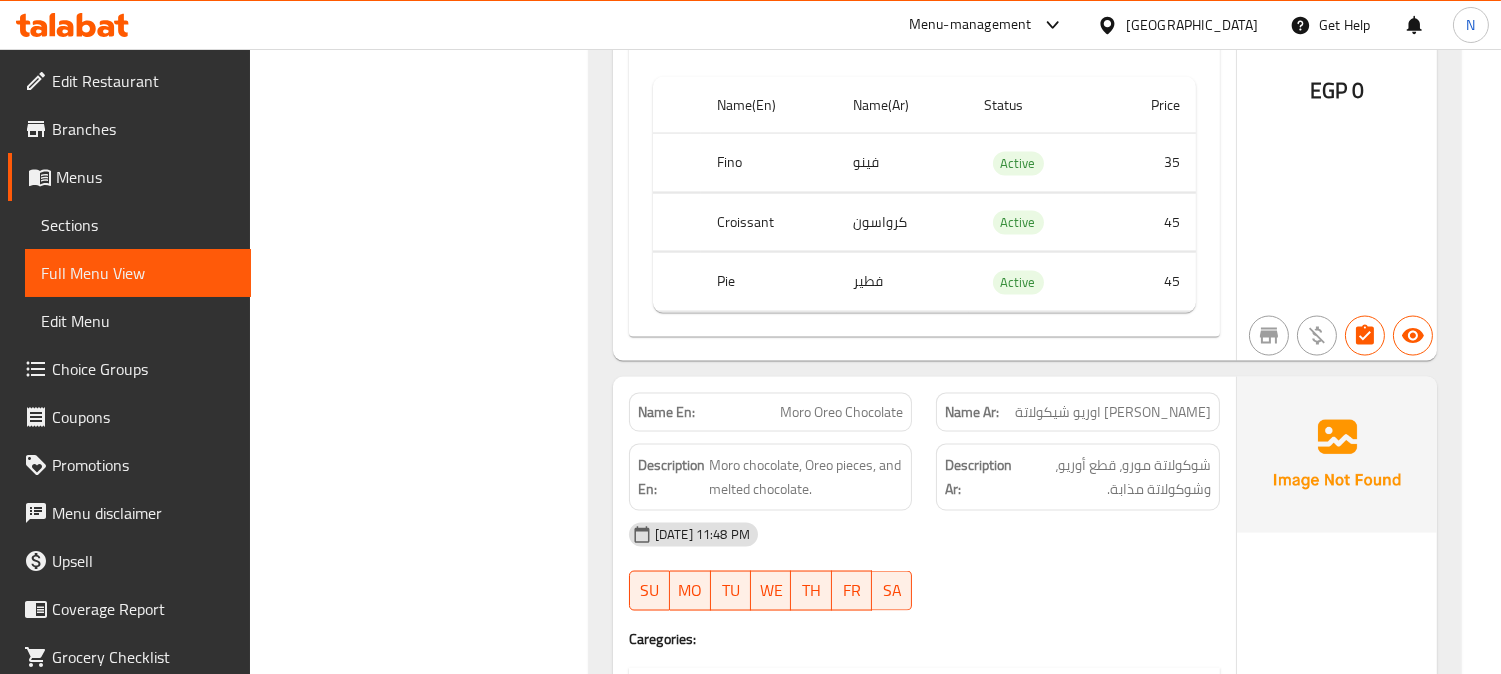 click on "مورو اوريو شيكولاتة" at bounding box center (1143, -32104) 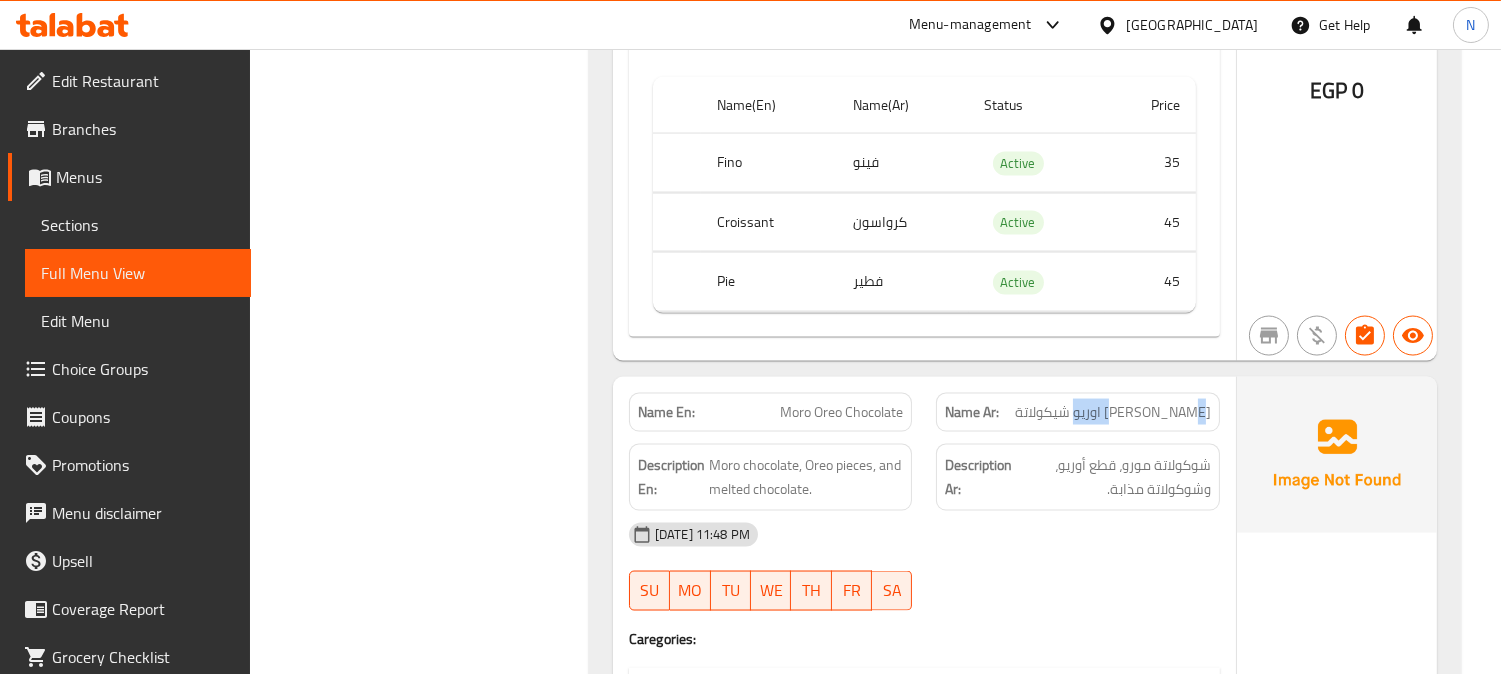click on "مورو اوريو شيكولاتة" at bounding box center (1143, -32104) 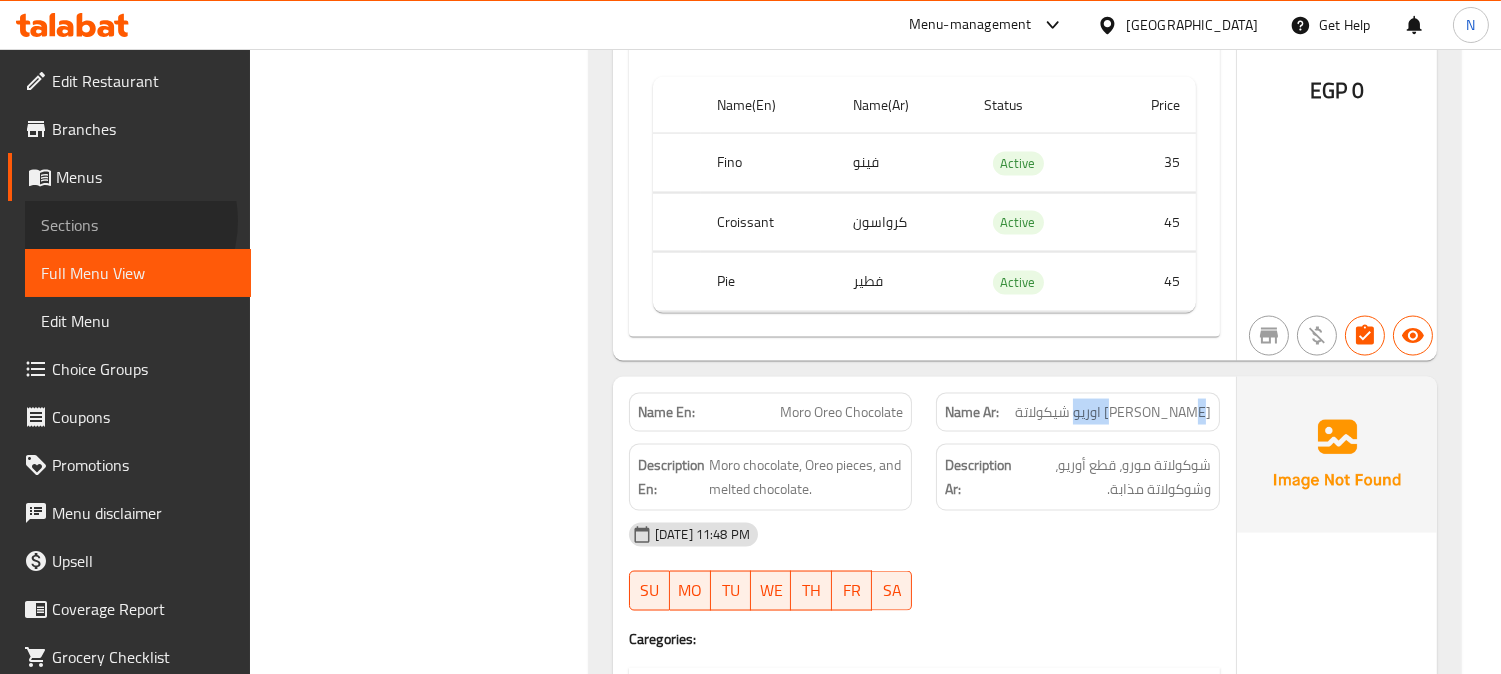 click on "Sections" at bounding box center (138, 225) 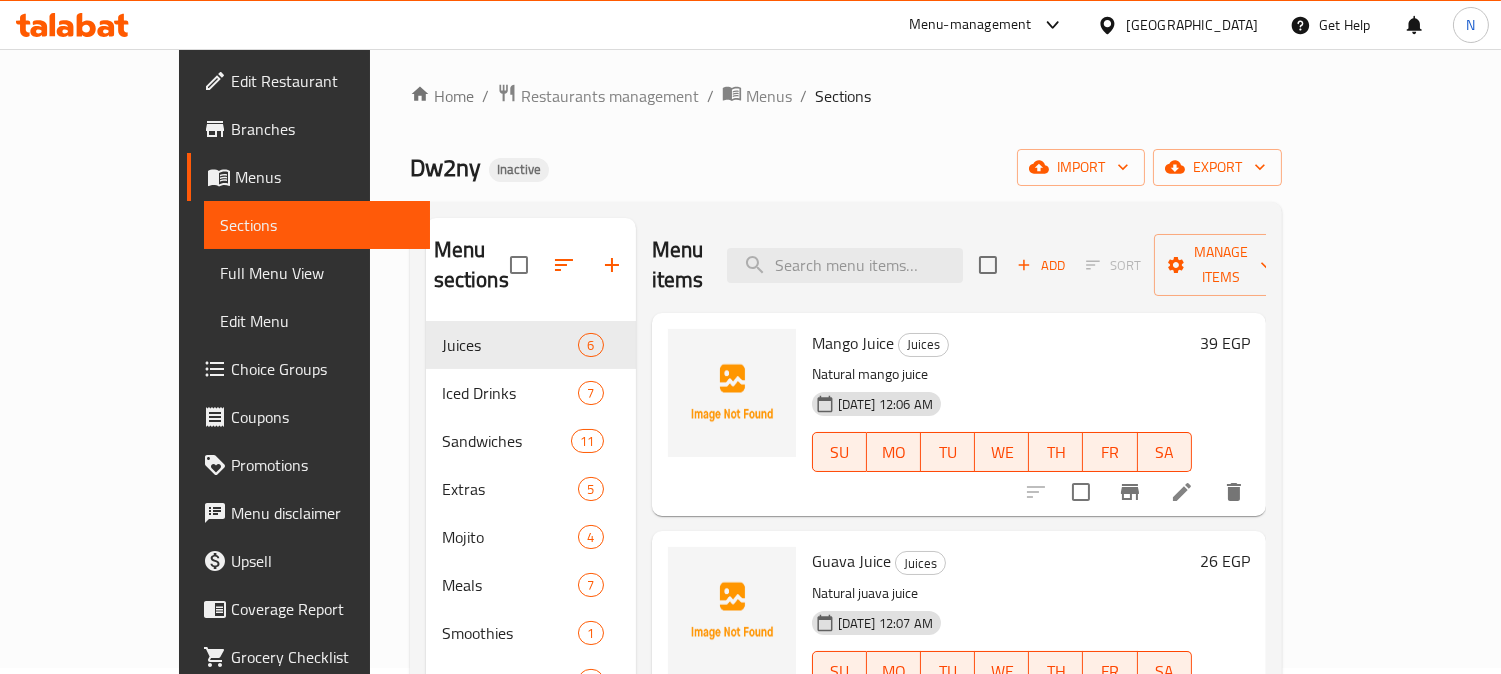scroll, scrollTop: 0, scrollLeft: 0, axis: both 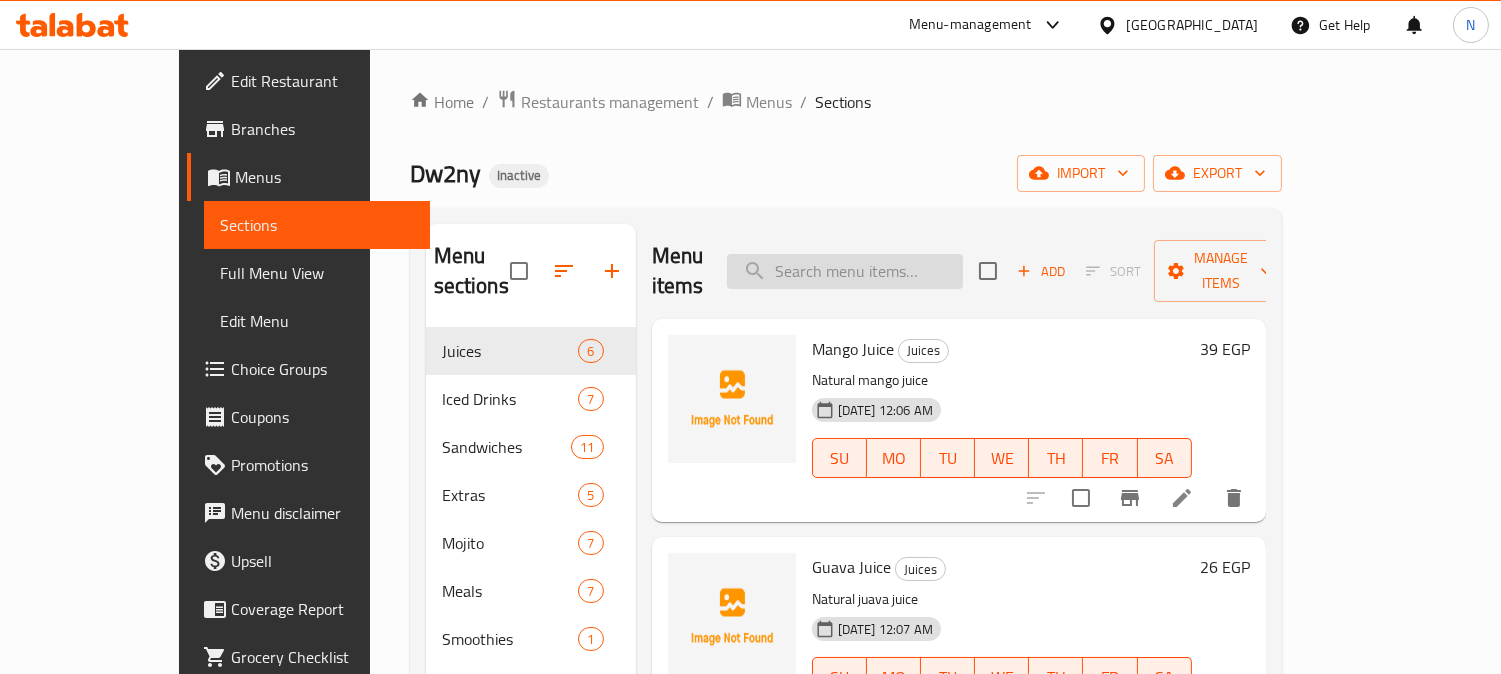 click at bounding box center [845, 271] 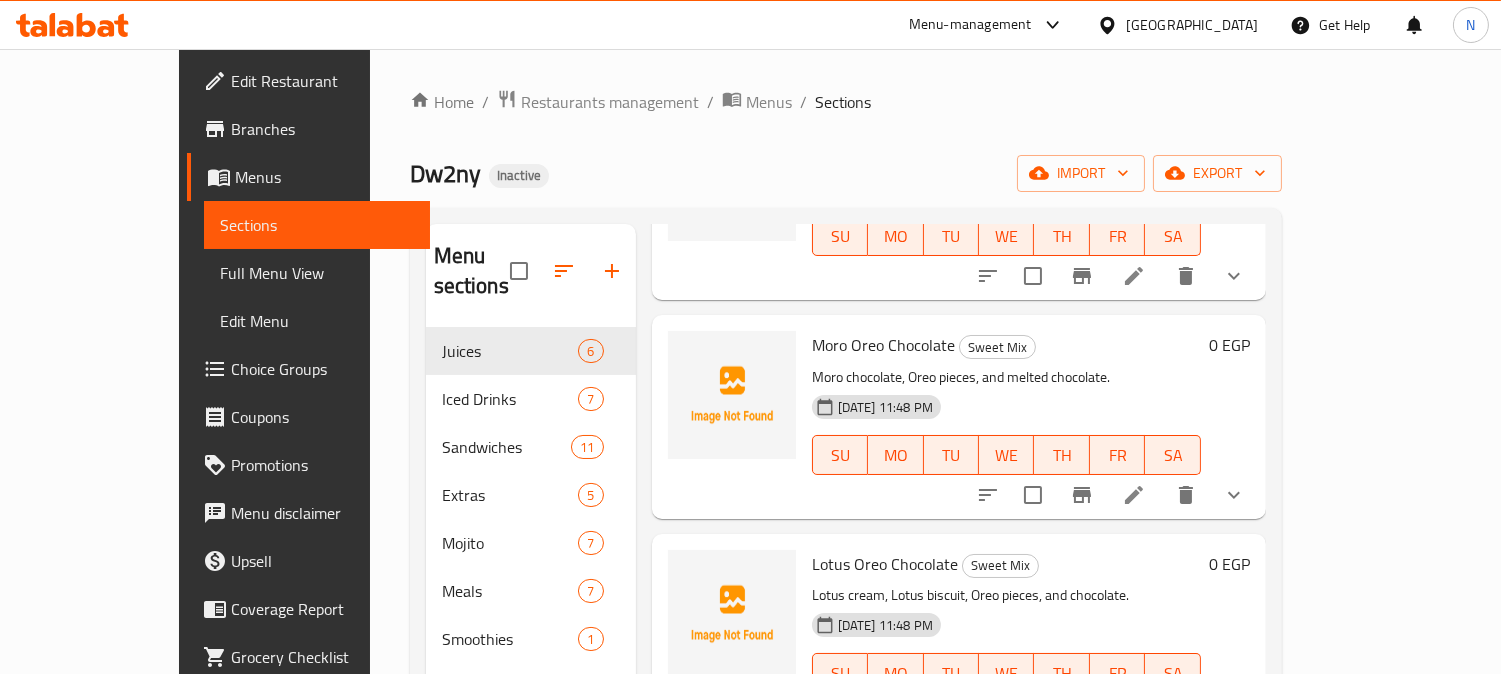 scroll, scrollTop: 360, scrollLeft: 0, axis: vertical 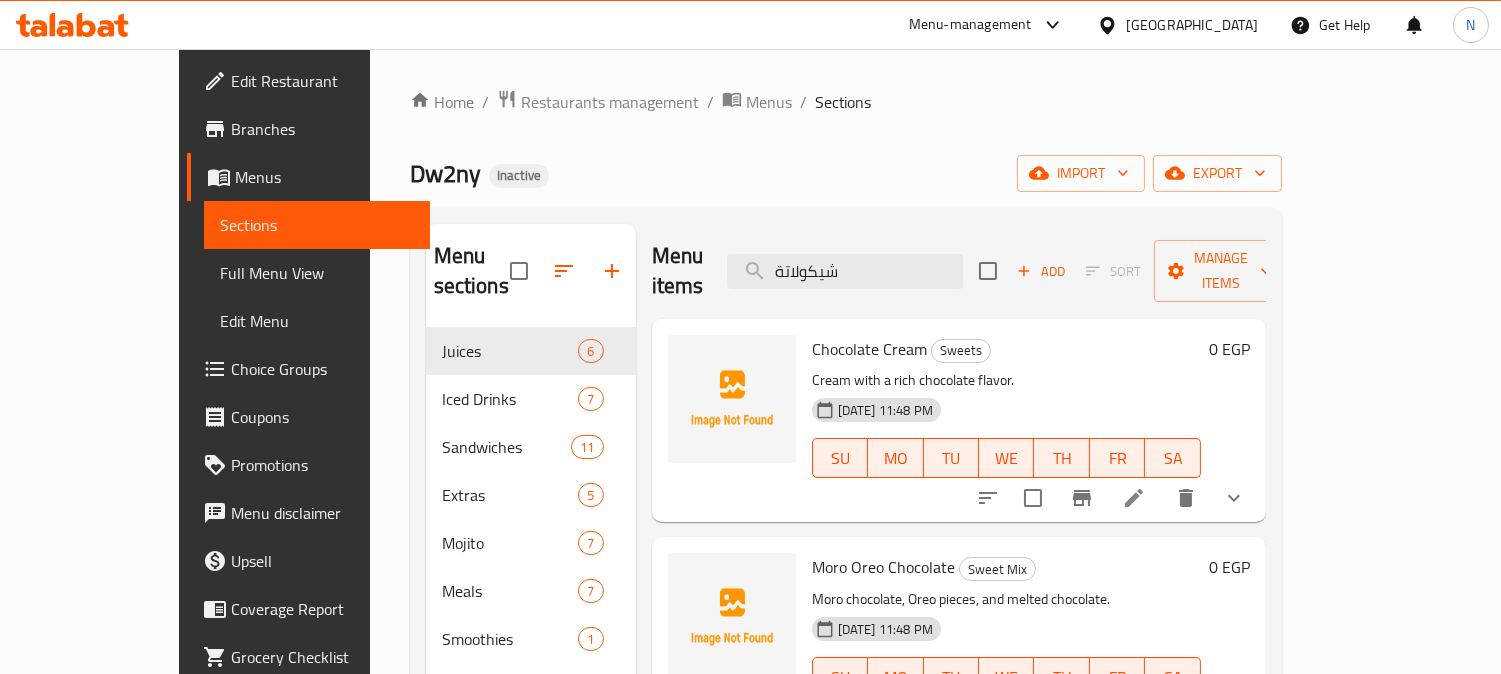 type on "شيكولاتة" 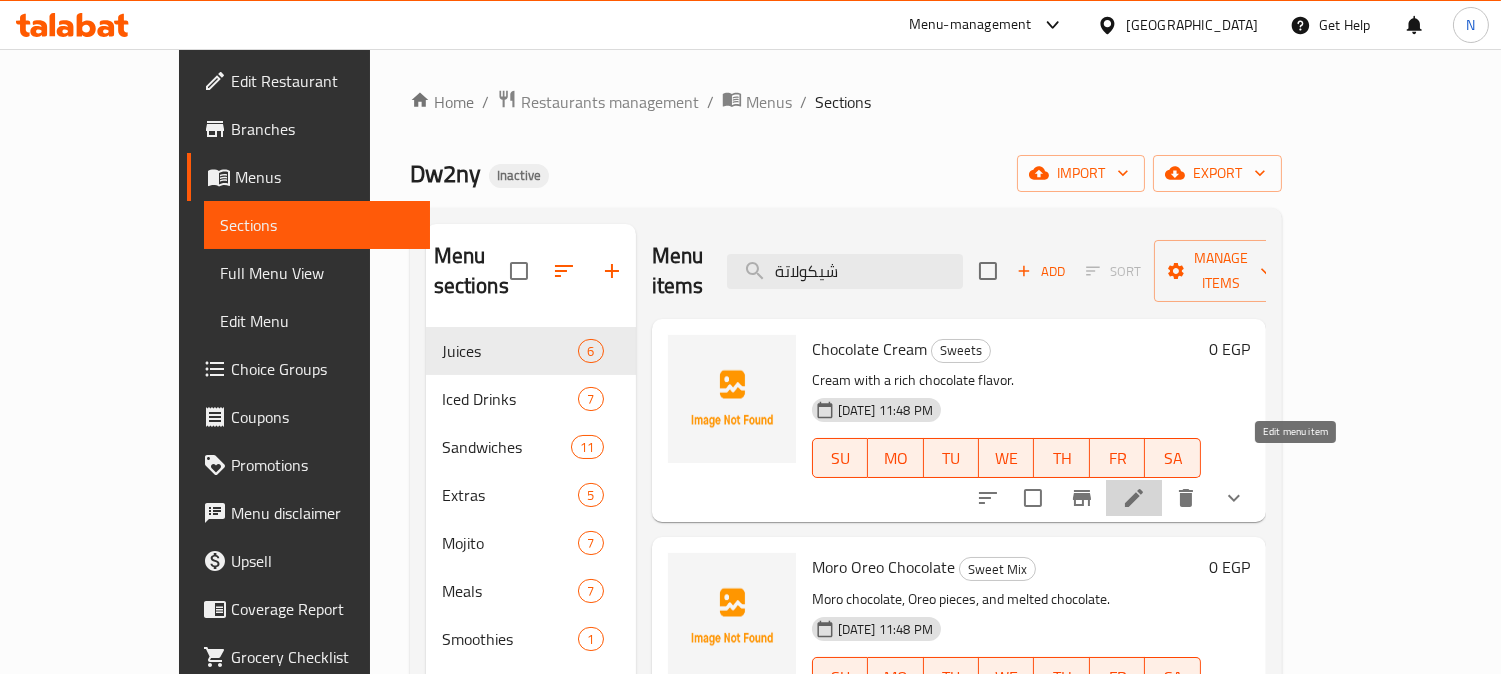 click 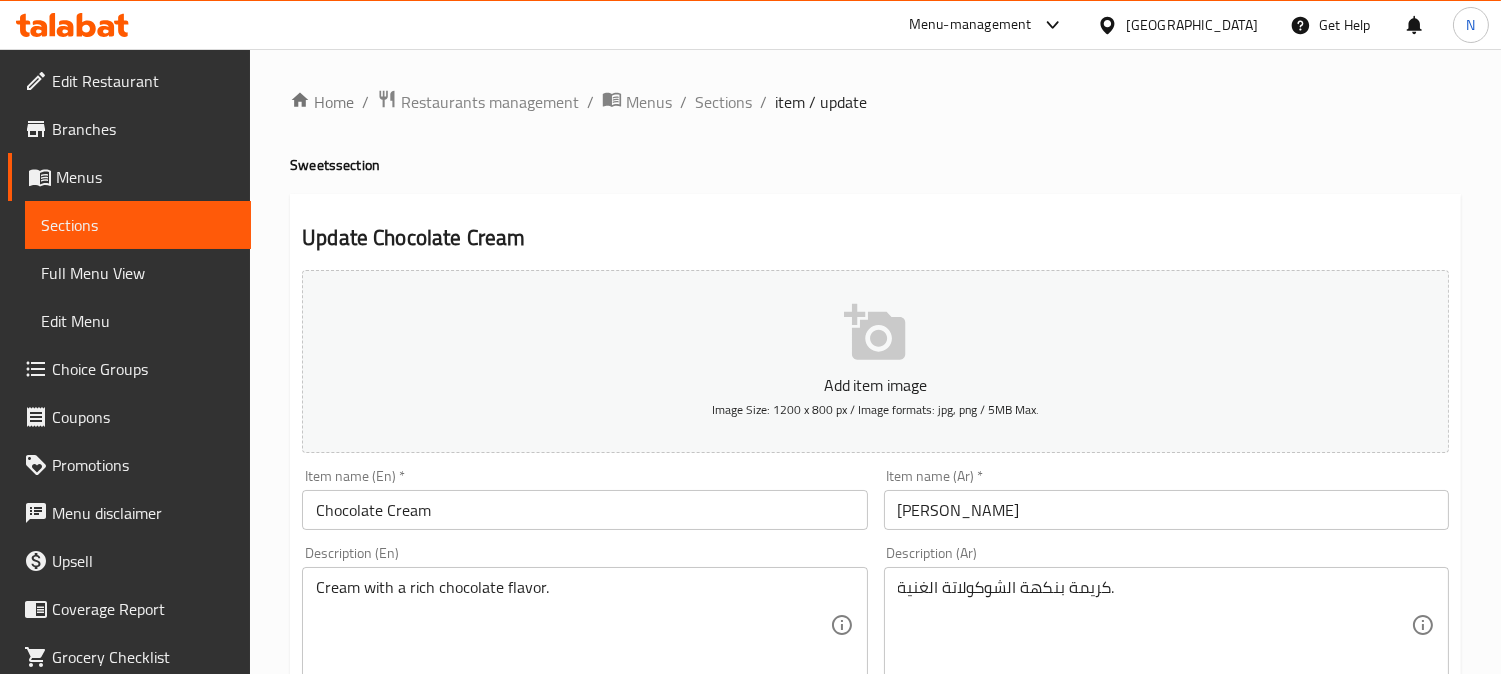 click on "Chocolate Cream" at bounding box center [584, 510] 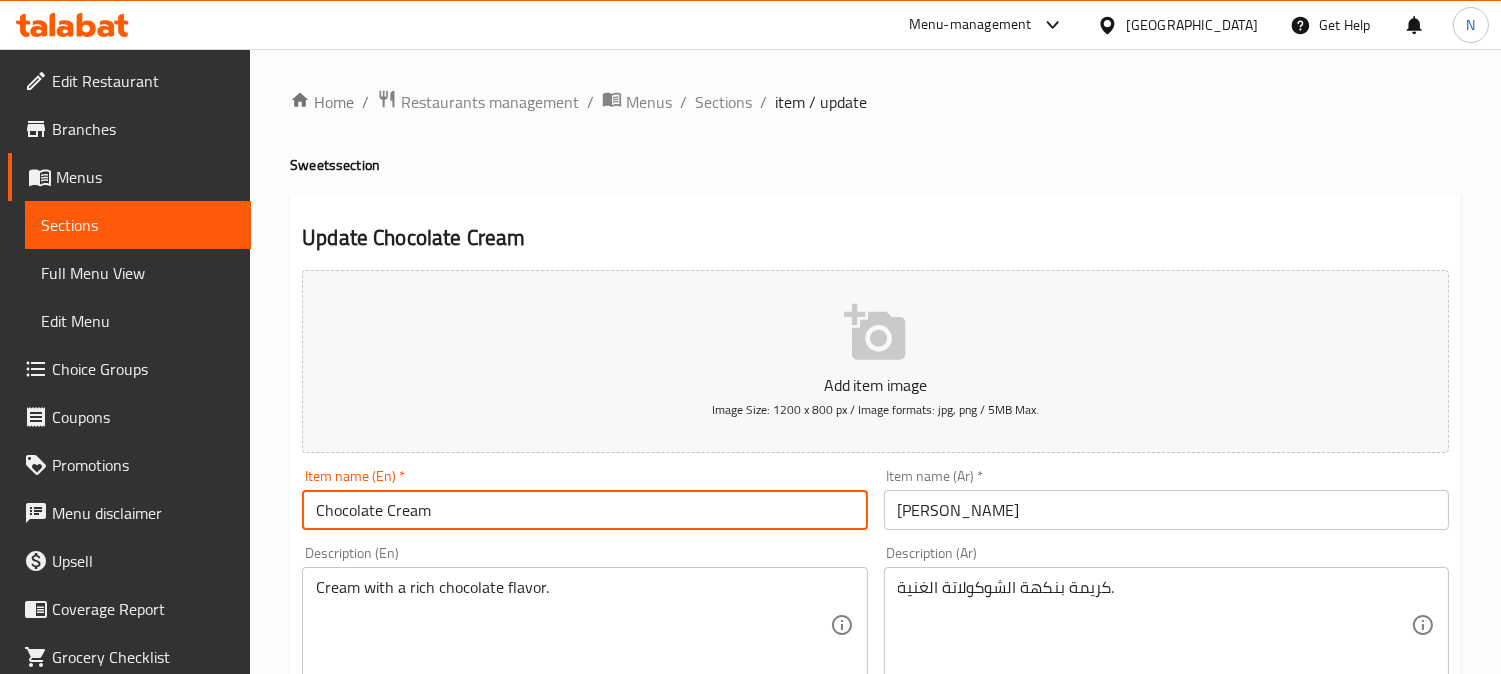 click on "Chocolate Cream" at bounding box center [584, 510] 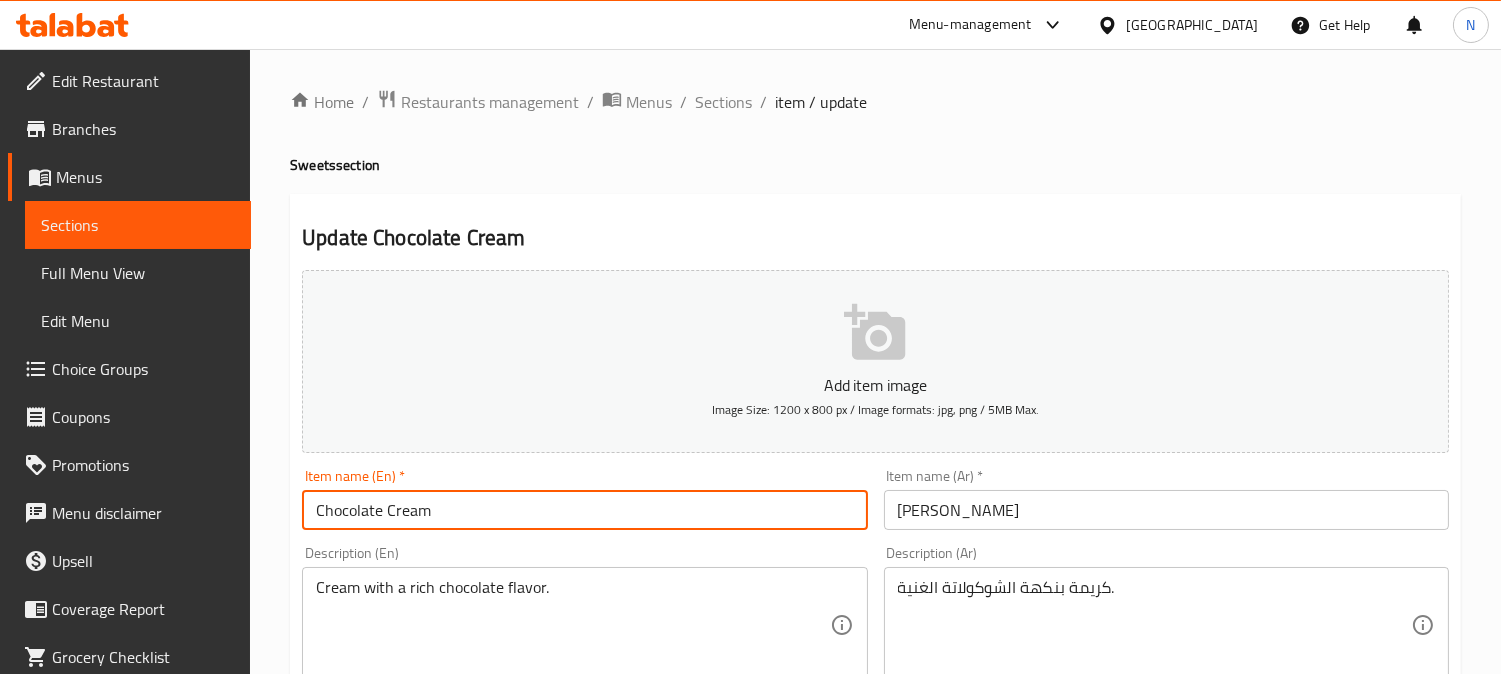 click on "Item name (Ar)   * كريمة شيكولاتة Item name (Ar)  *" at bounding box center [1166, 499] 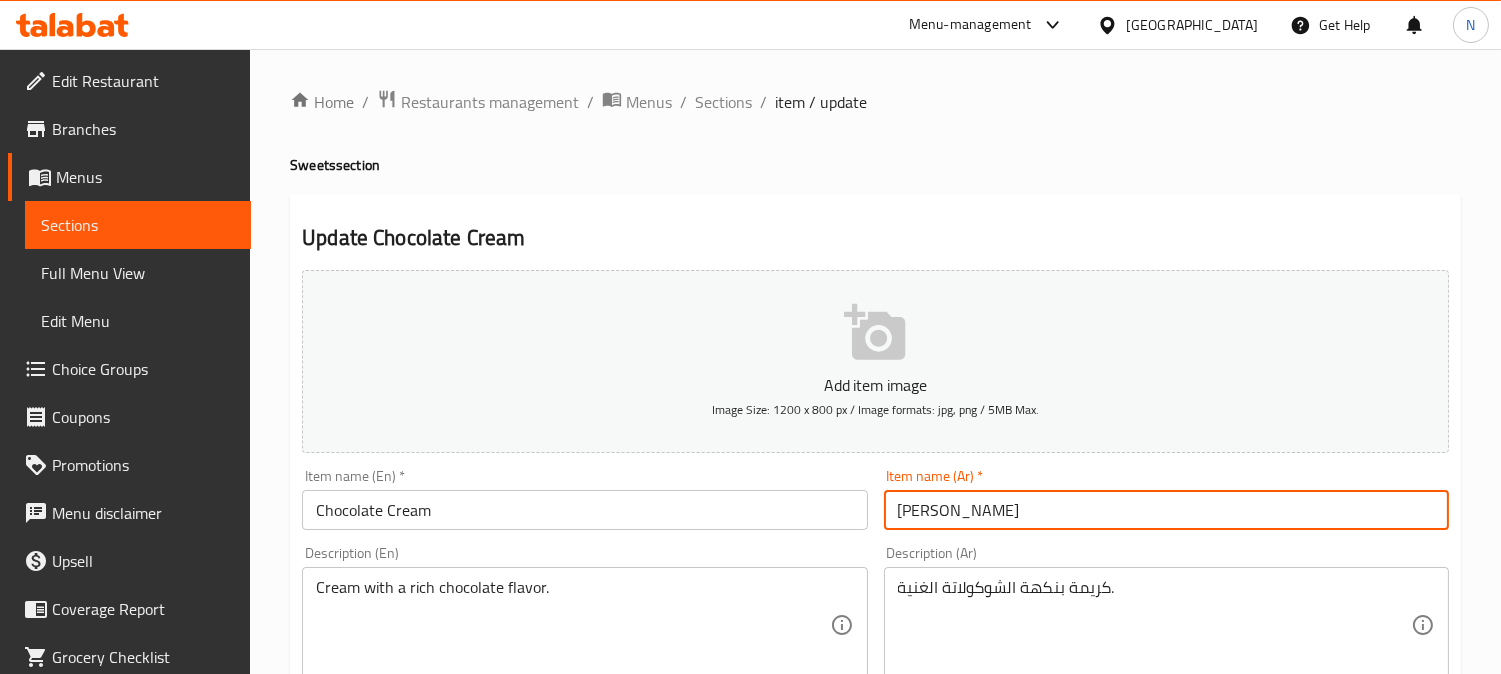 click on "كريمة شيكولاتة" at bounding box center [1166, 510] 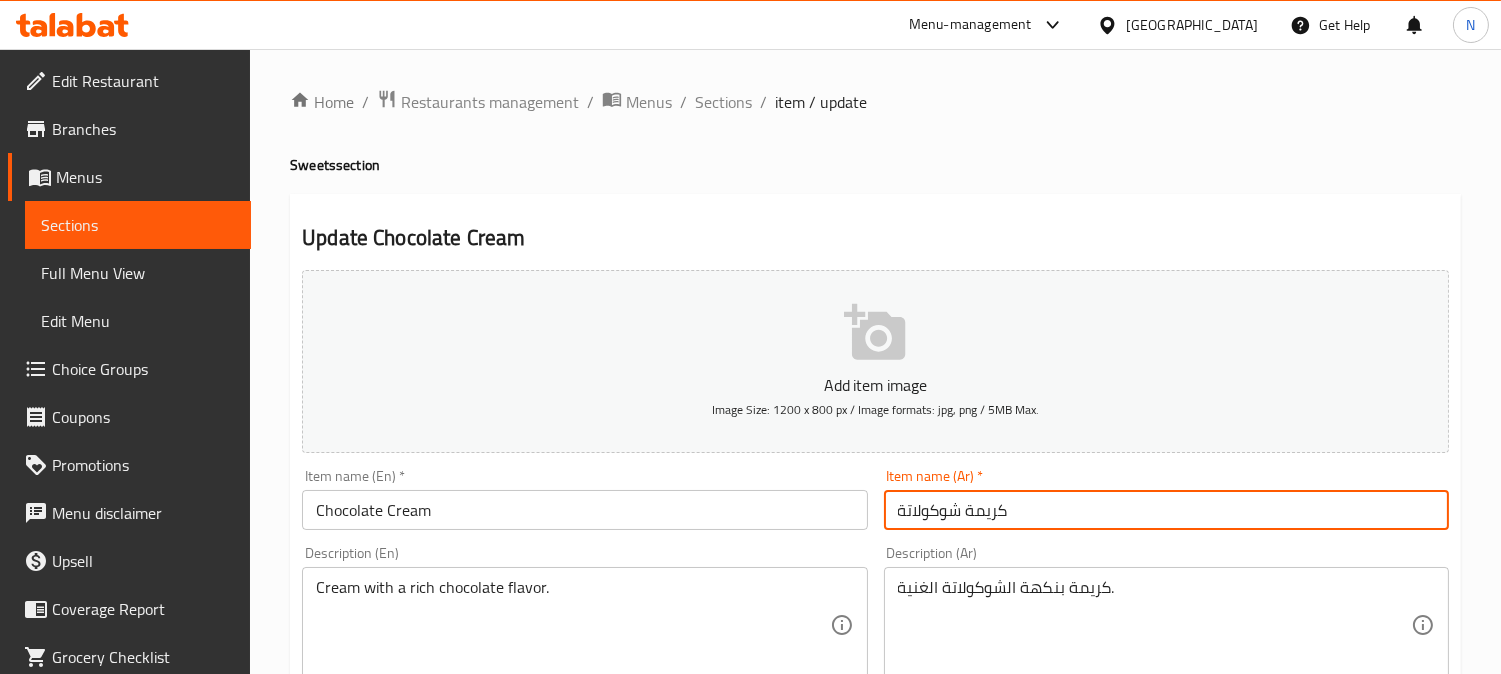 type on "كريمة شوكولاتة" 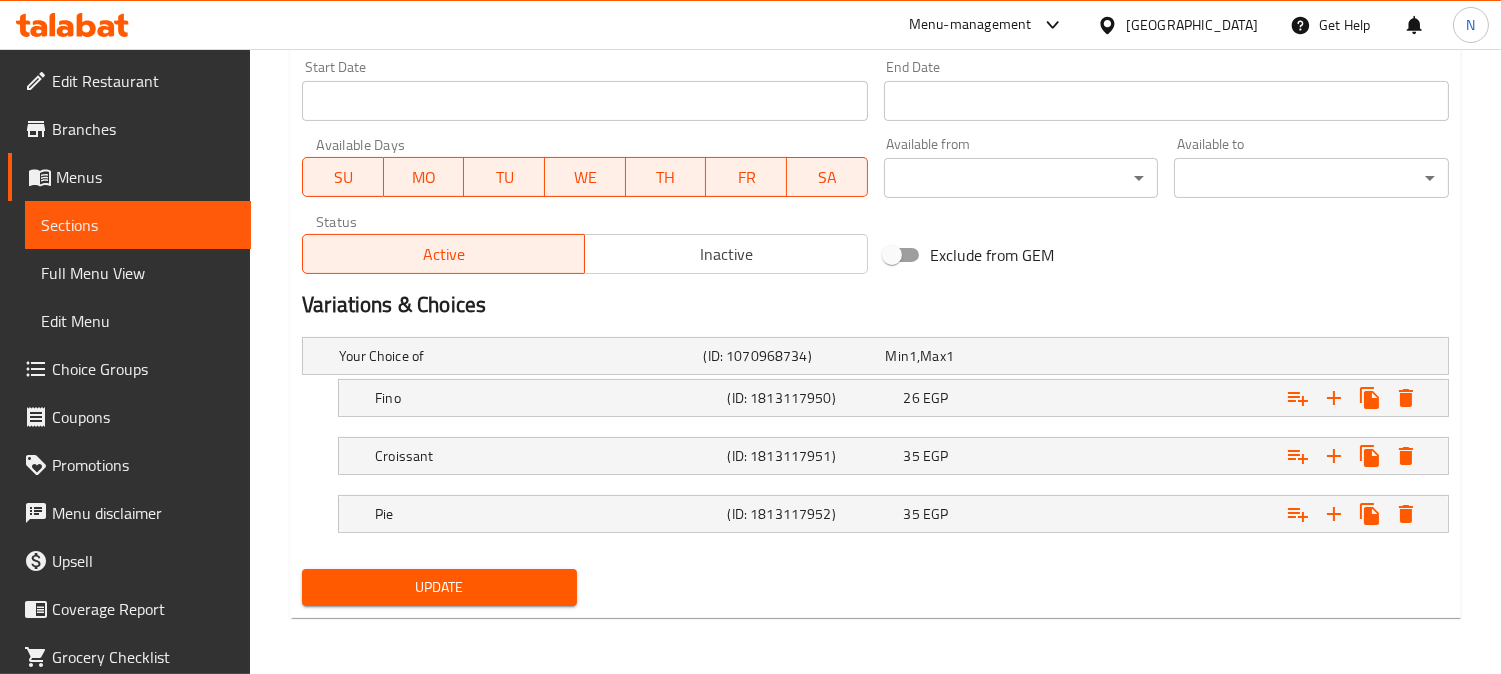 click on "Update" at bounding box center [439, 587] 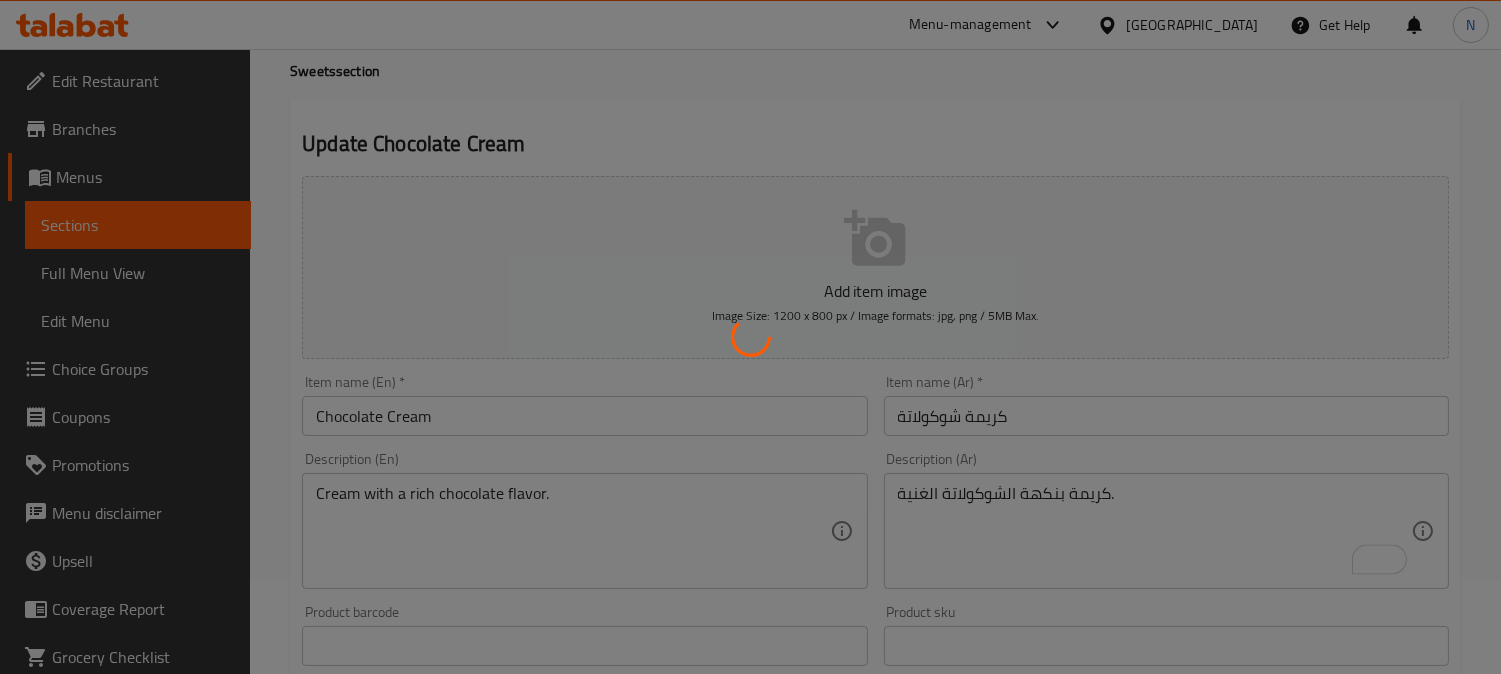 scroll, scrollTop: 0, scrollLeft: 0, axis: both 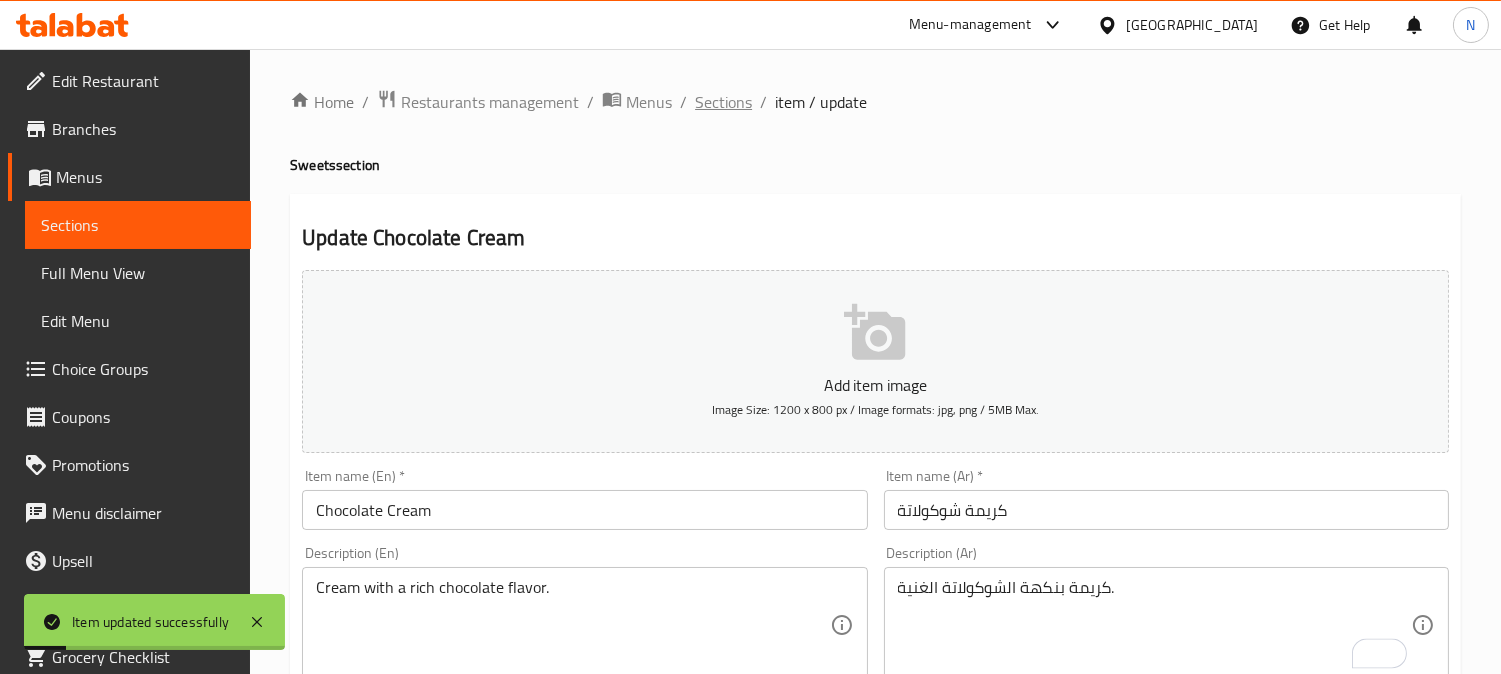 click on "Sections" at bounding box center [723, 102] 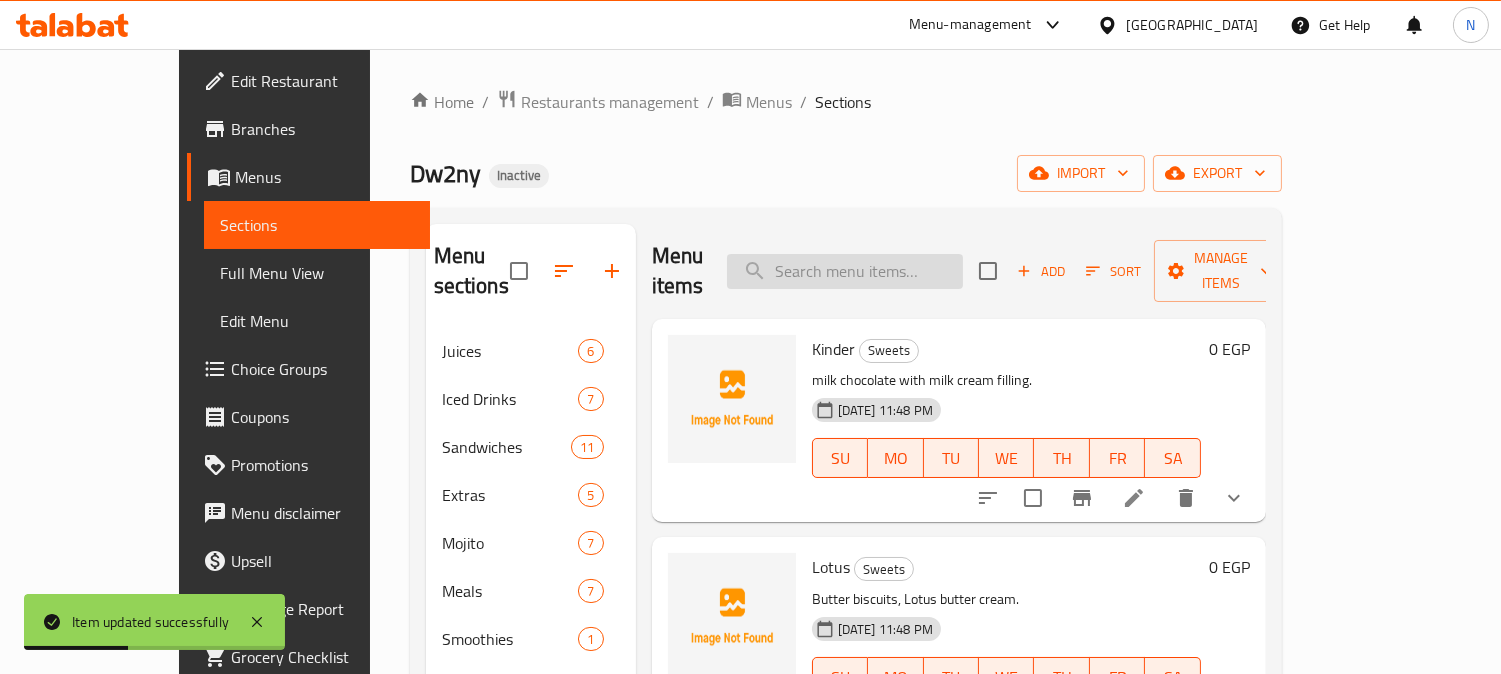 click at bounding box center (845, 271) 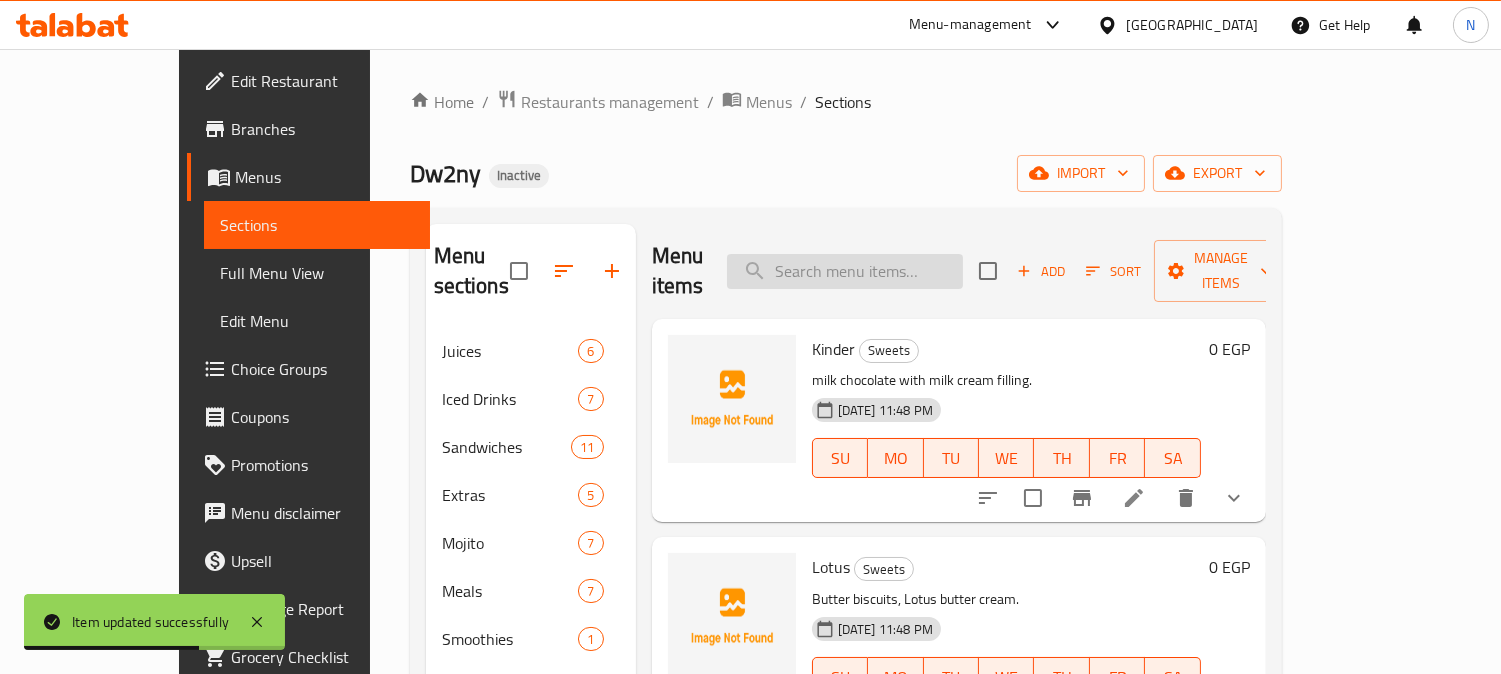 paste on "شوكولاتة" 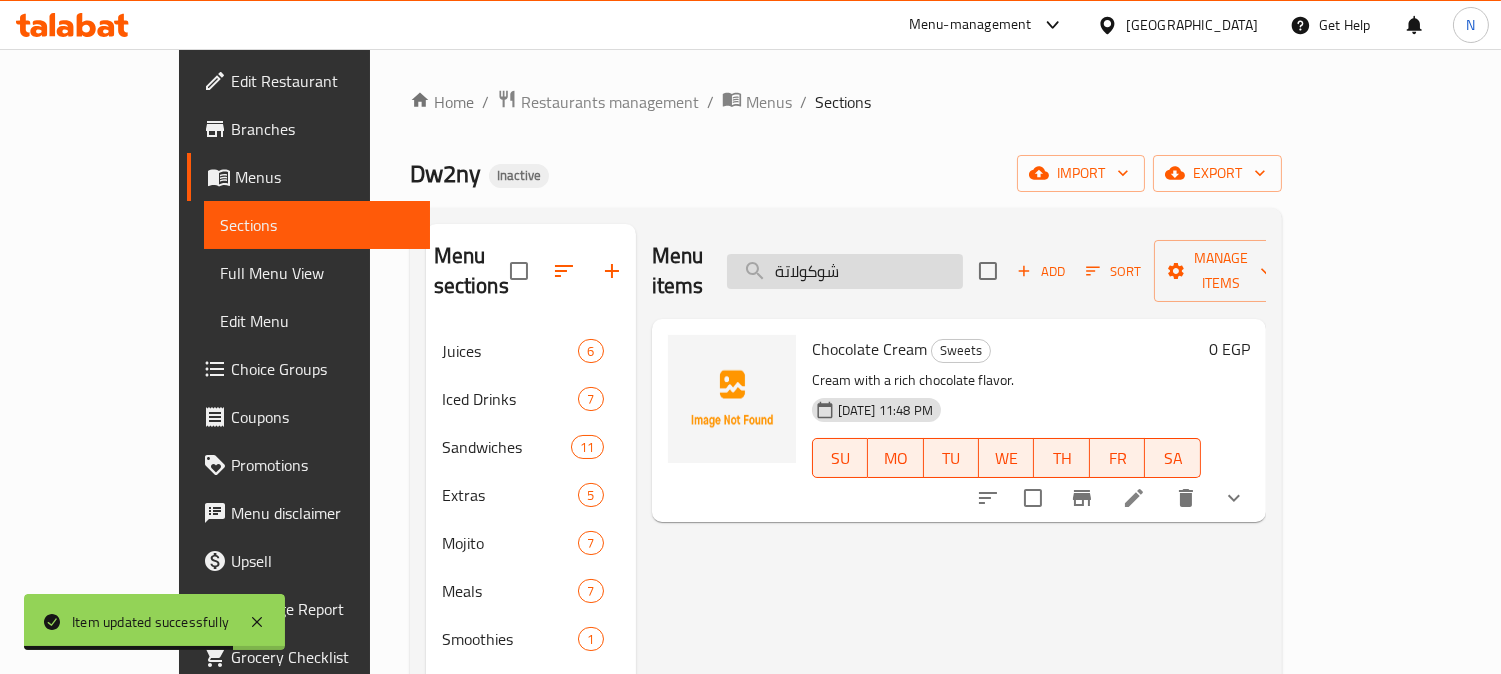 click on "شوكولاتة" at bounding box center [845, 271] 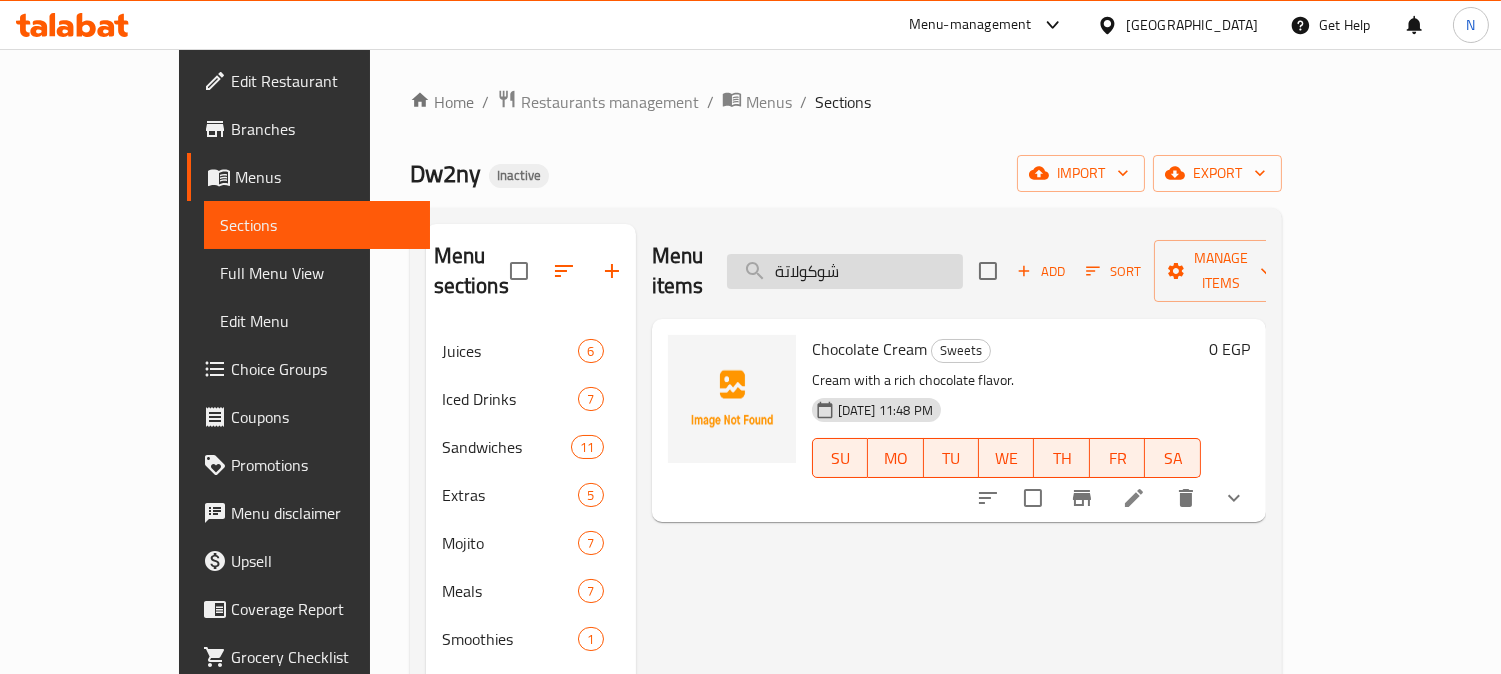 click on "شوكولاتة" at bounding box center [845, 271] 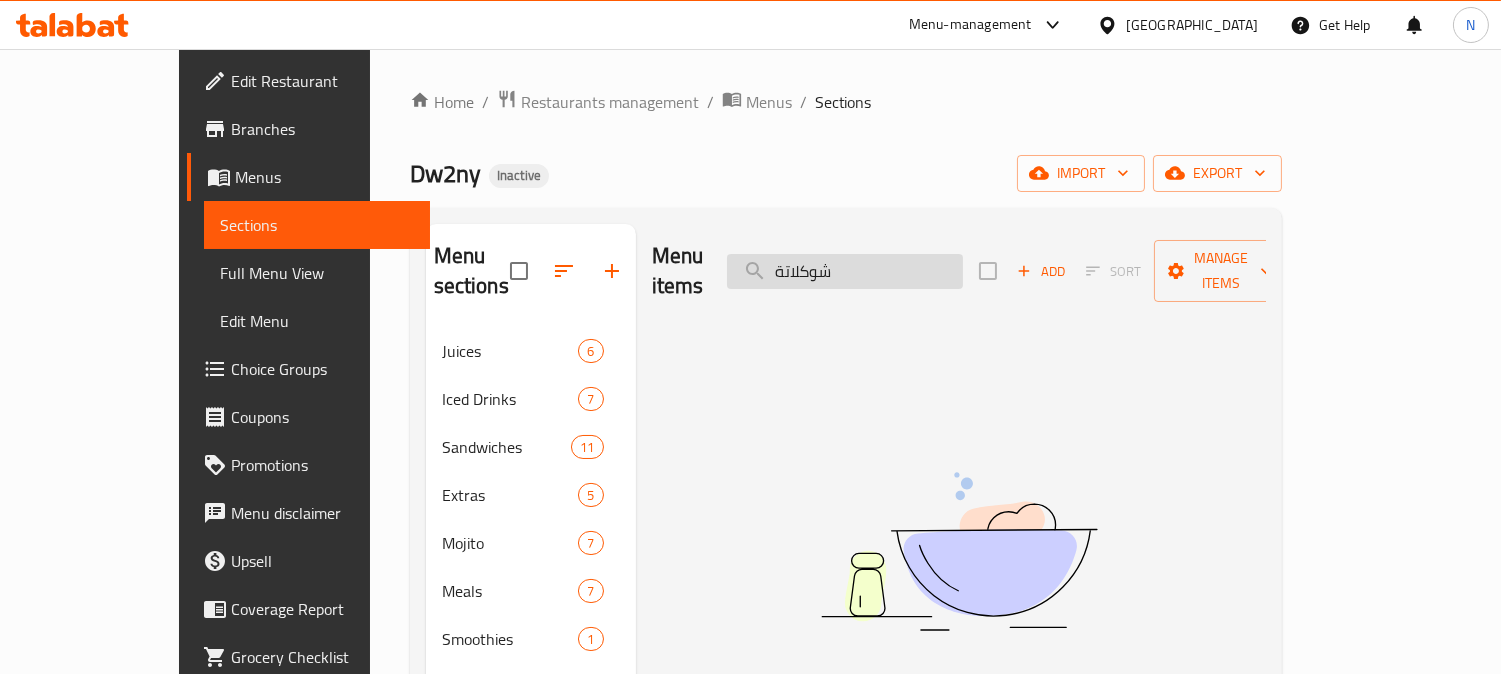 click on "شوكلاتة" at bounding box center [845, 271] 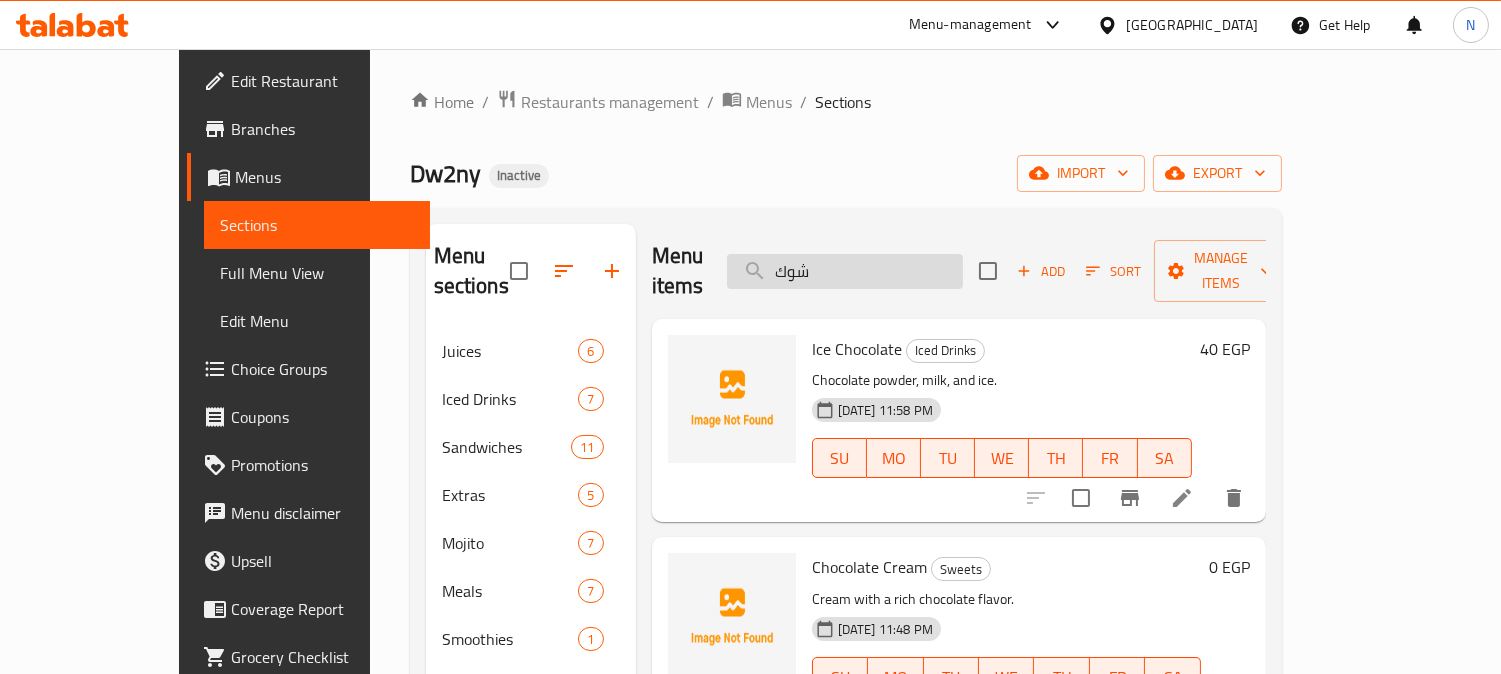 click on "شوك" at bounding box center [845, 271] 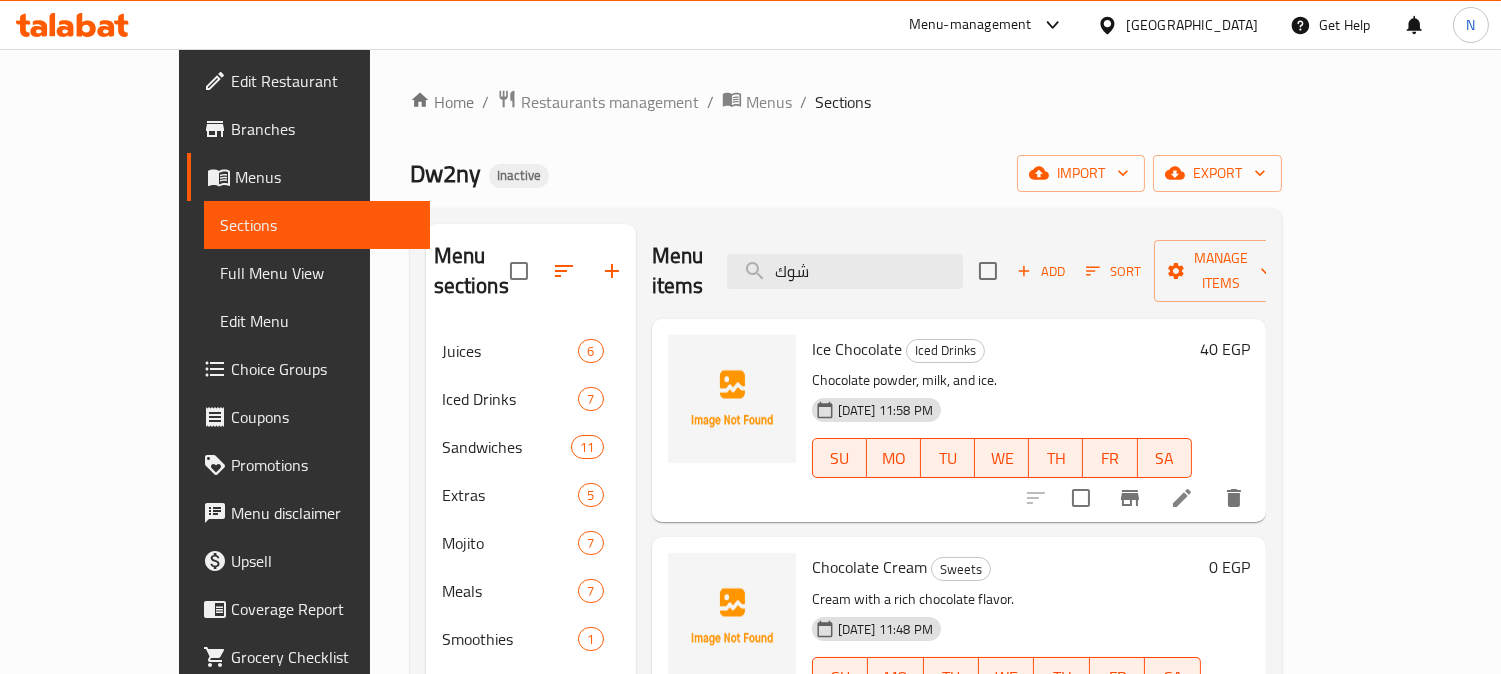 paste on "كولاتة" 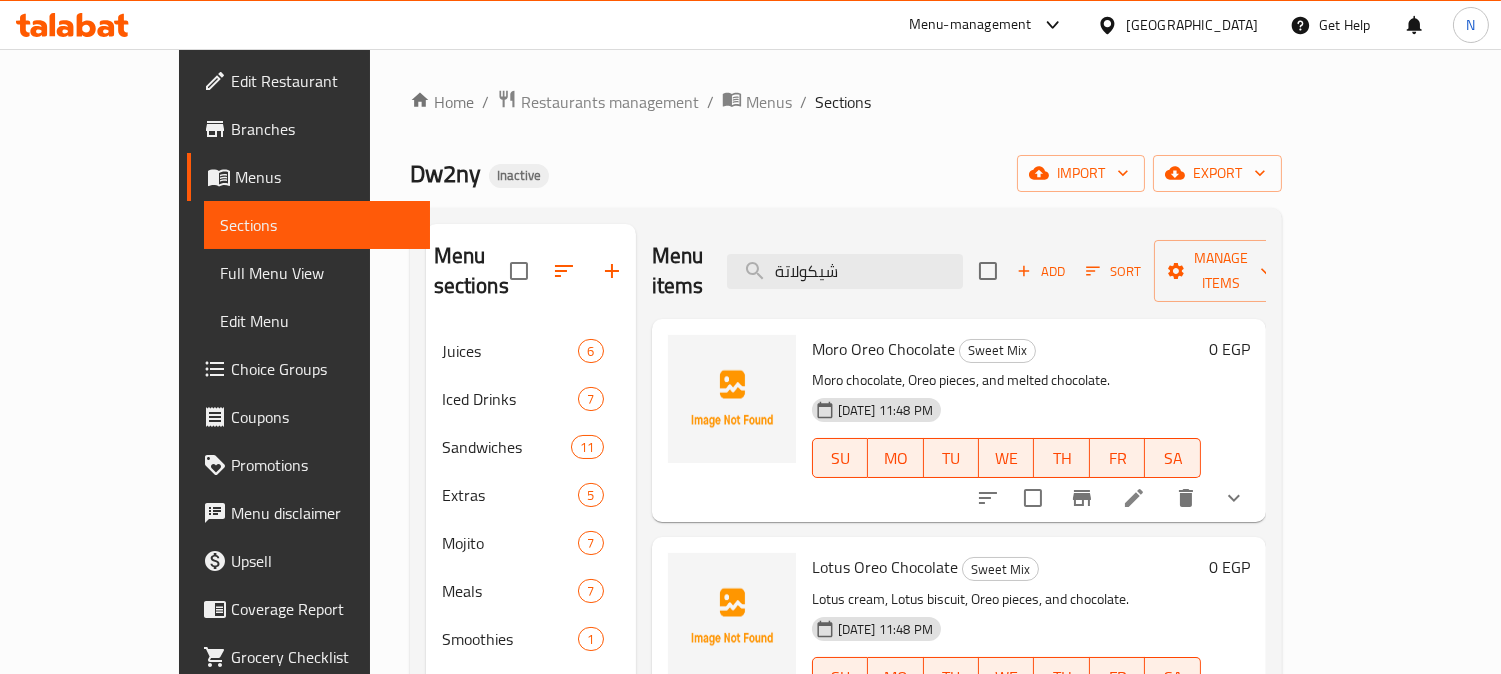 type on "شيكولاتة" 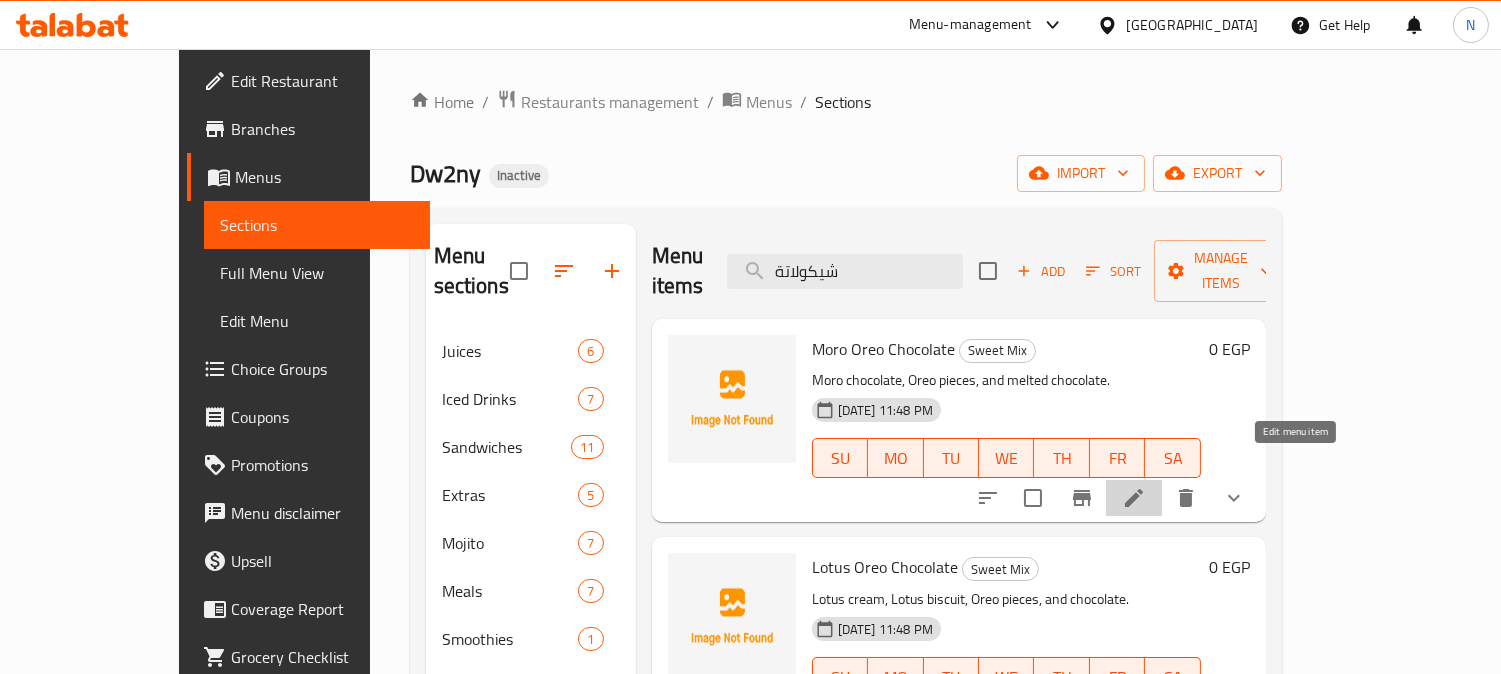click 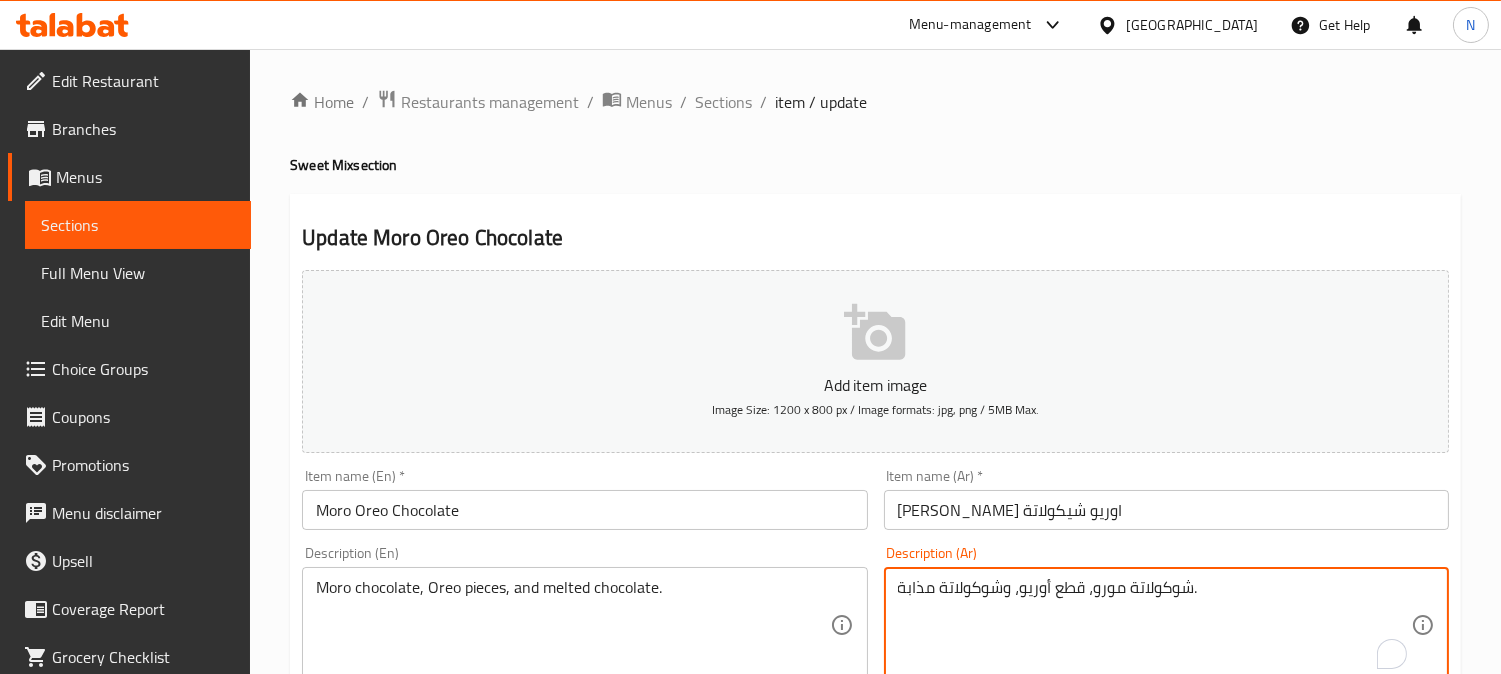 drag, startPoint x: 1006, startPoint y: 583, endPoint x: 936, endPoint y: 580, distance: 70.064255 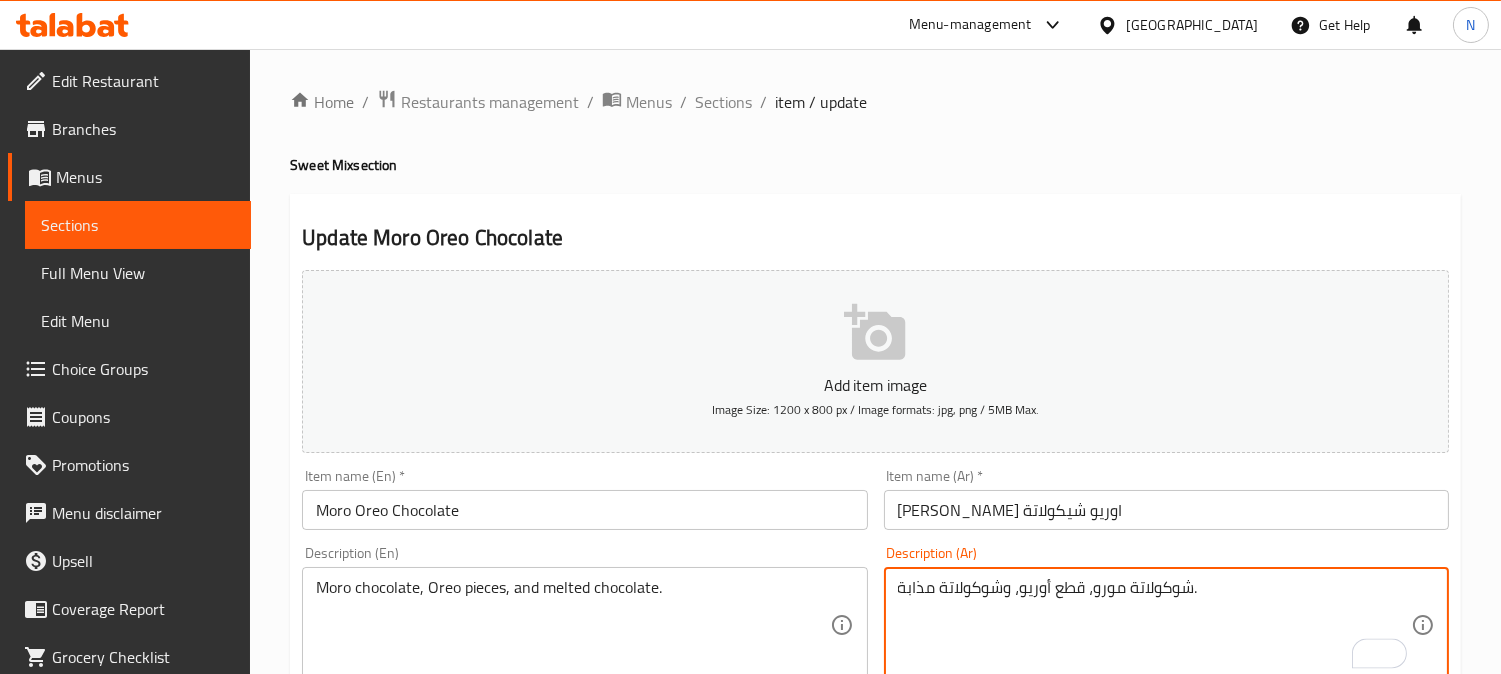 click on "مورو اوريو شيكولاتة" at bounding box center (1166, 510) 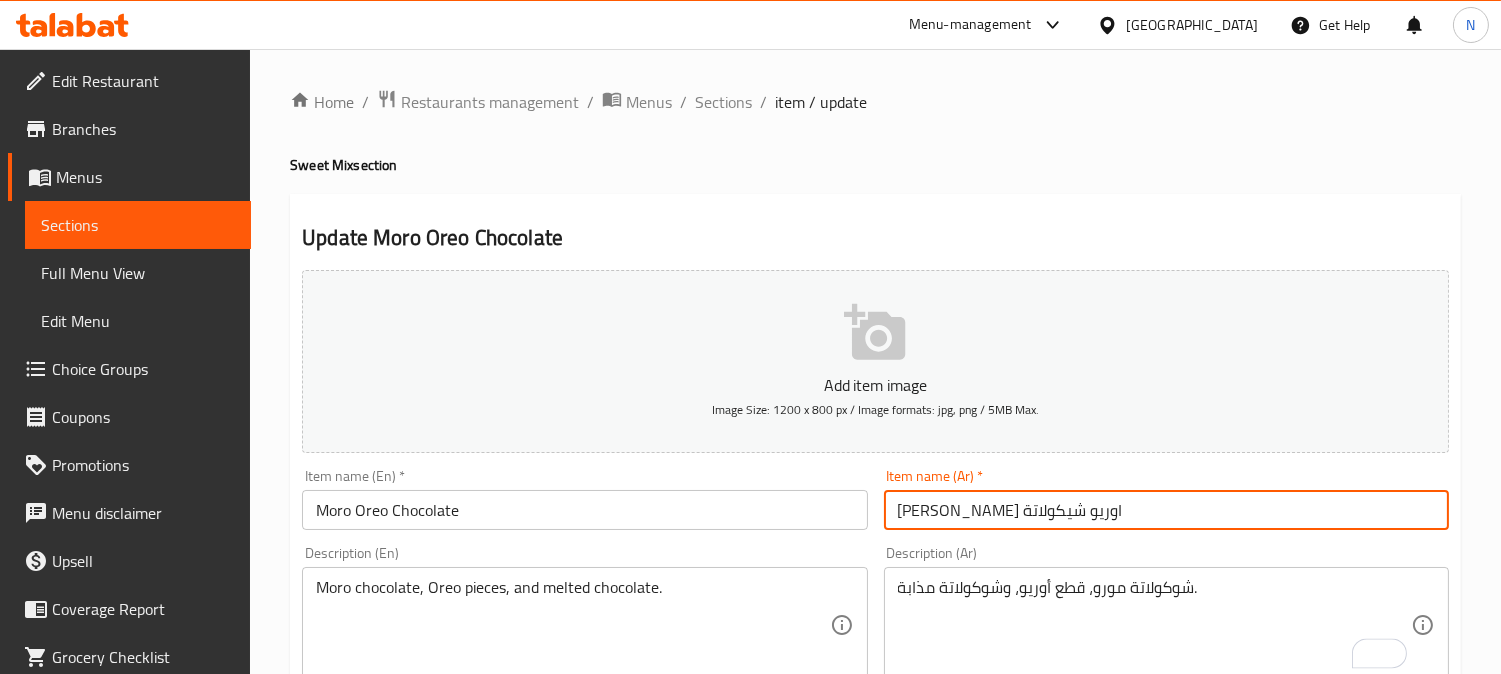 click on "مورو اوريو شيكولاتة" at bounding box center (1166, 510) 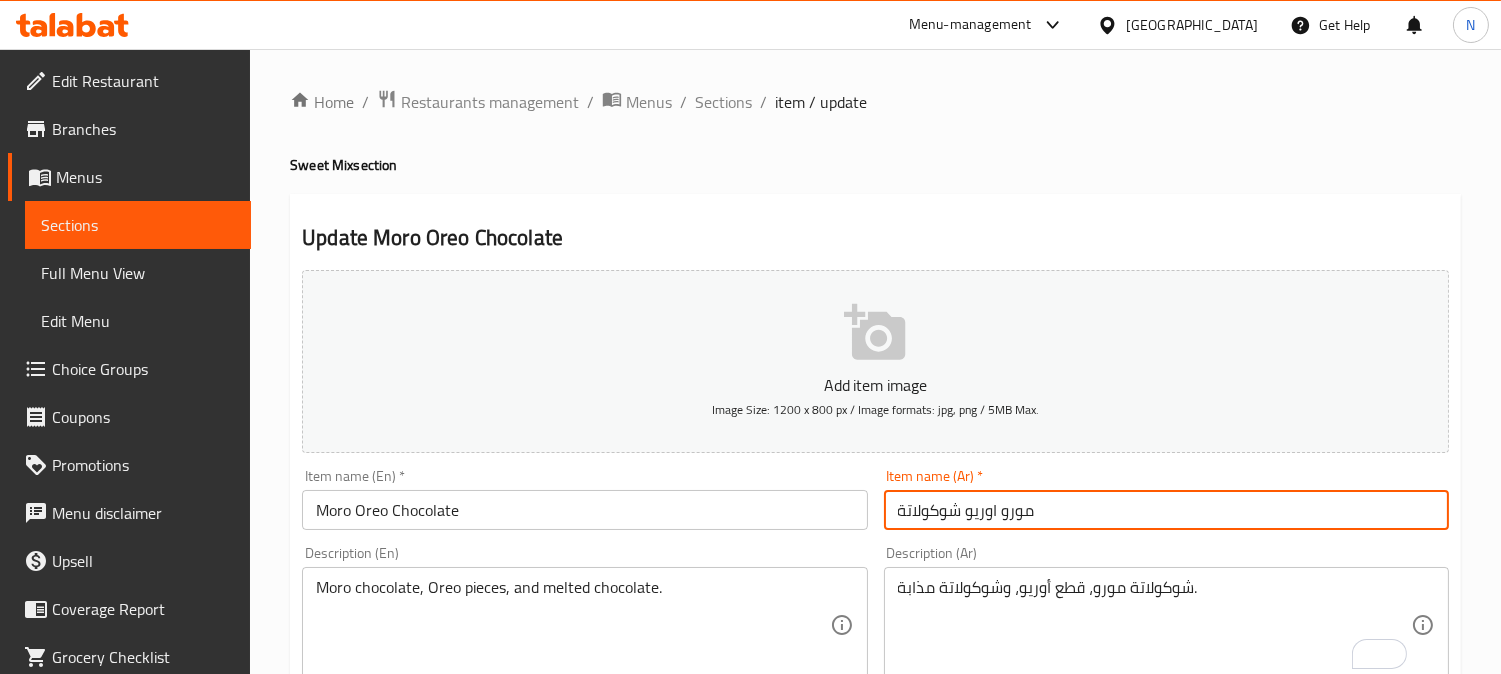 type on "مورو اوريو شوكولاتة" 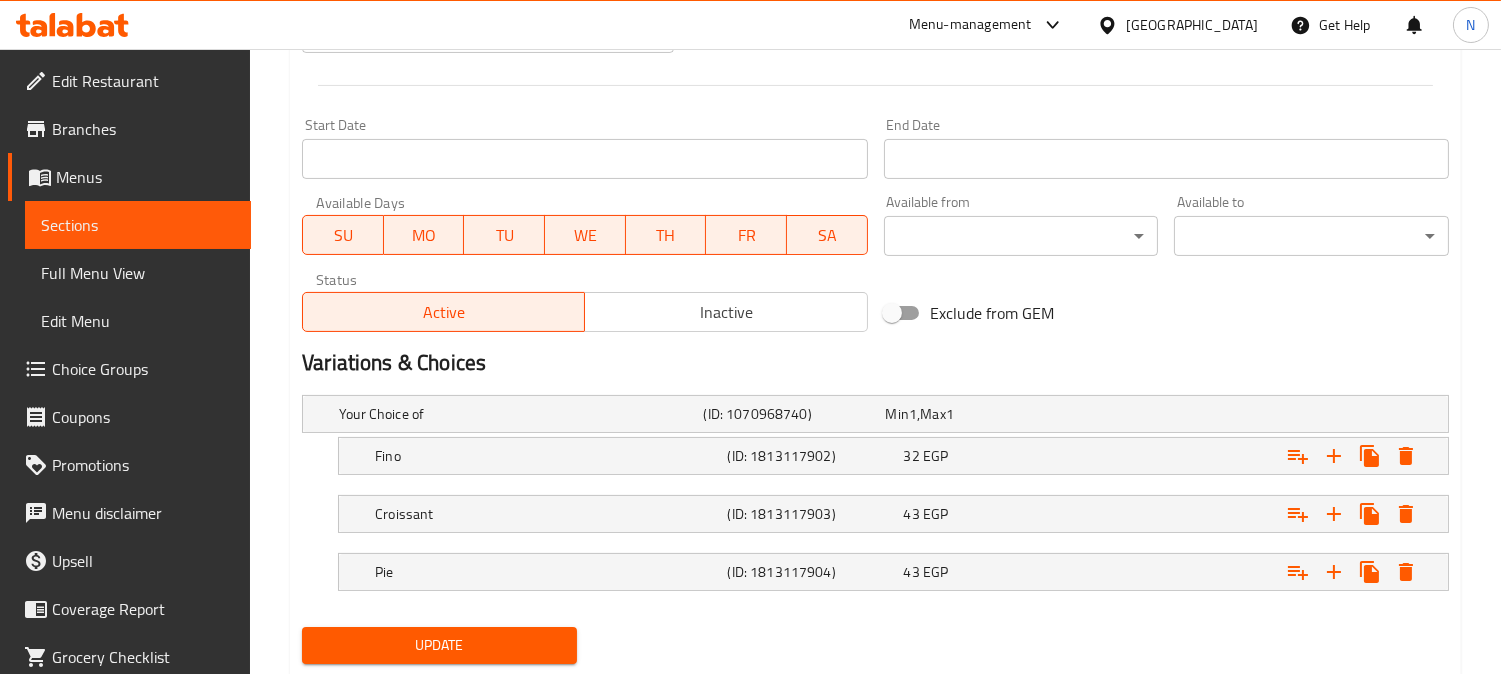scroll, scrollTop: 842, scrollLeft: 0, axis: vertical 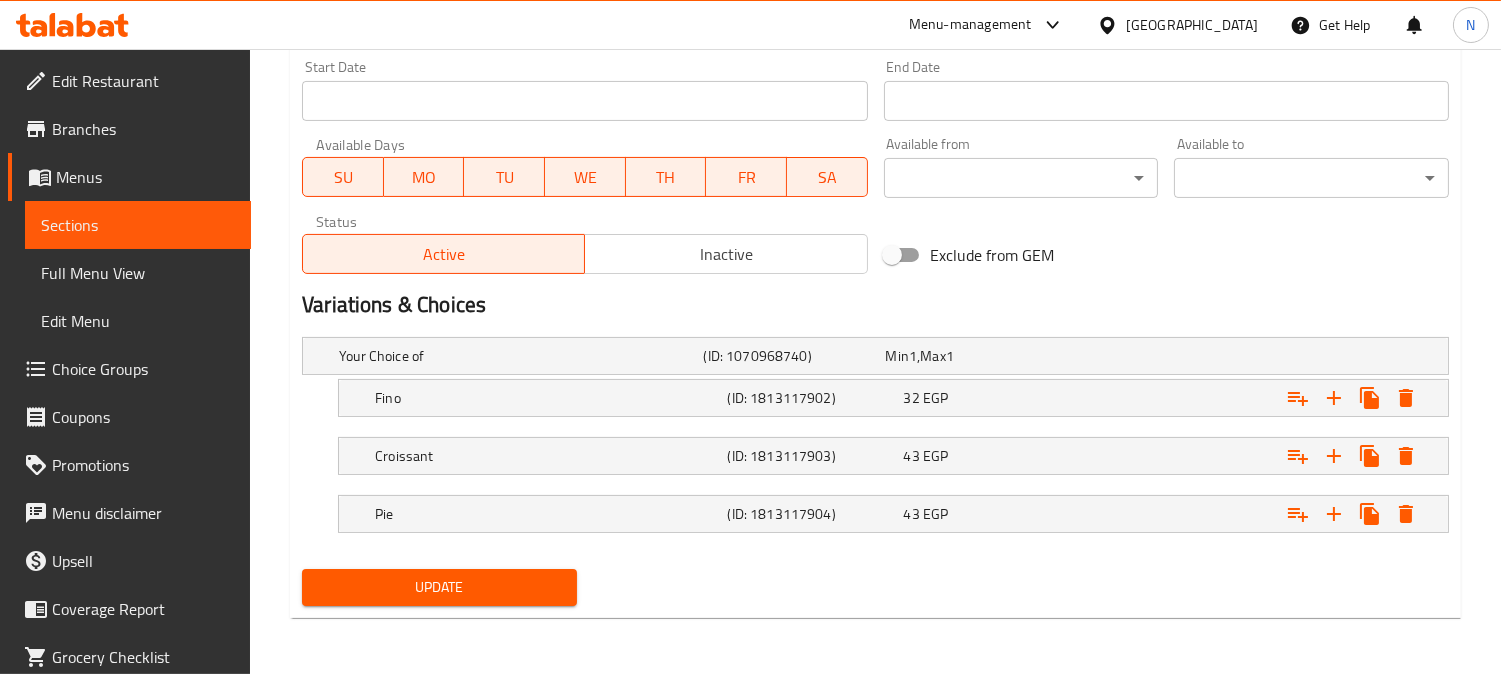 click on "Update" at bounding box center [439, 587] 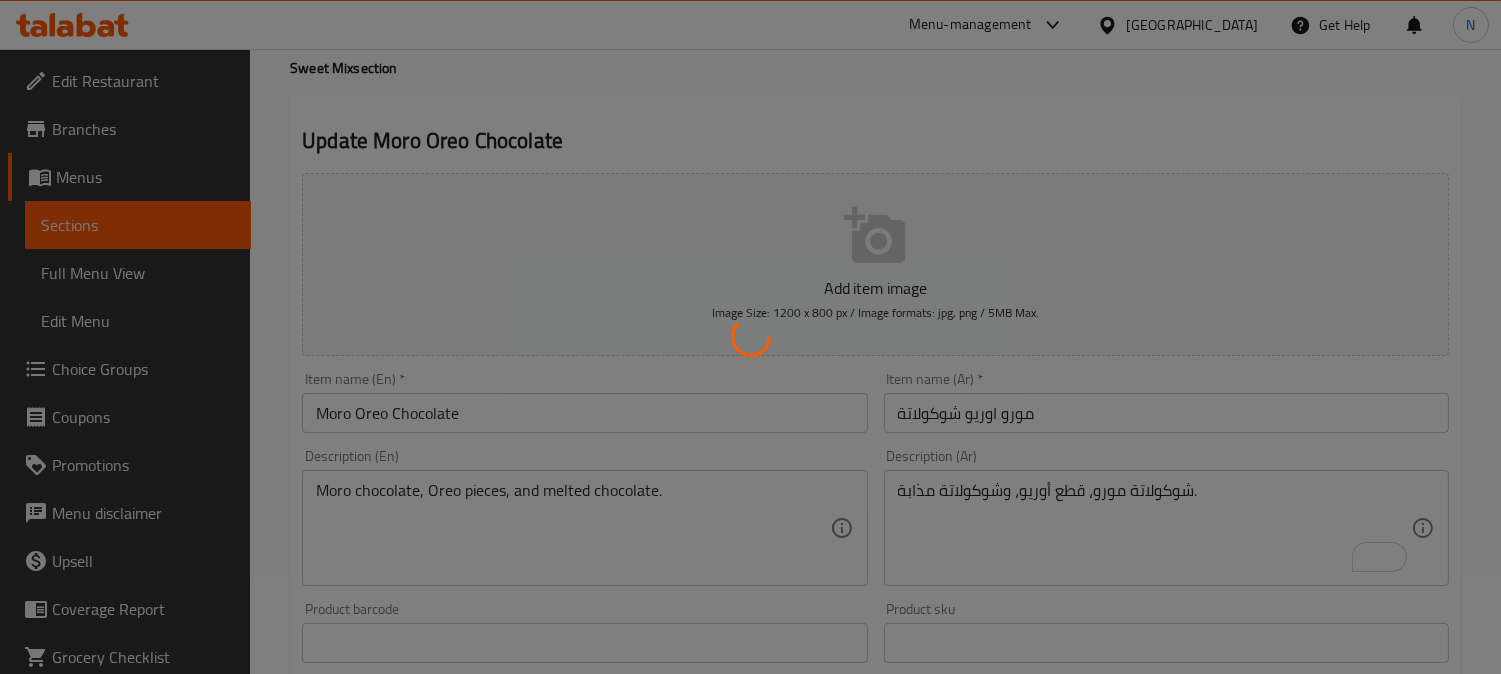 scroll, scrollTop: 0, scrollLeft: 0, axis: both 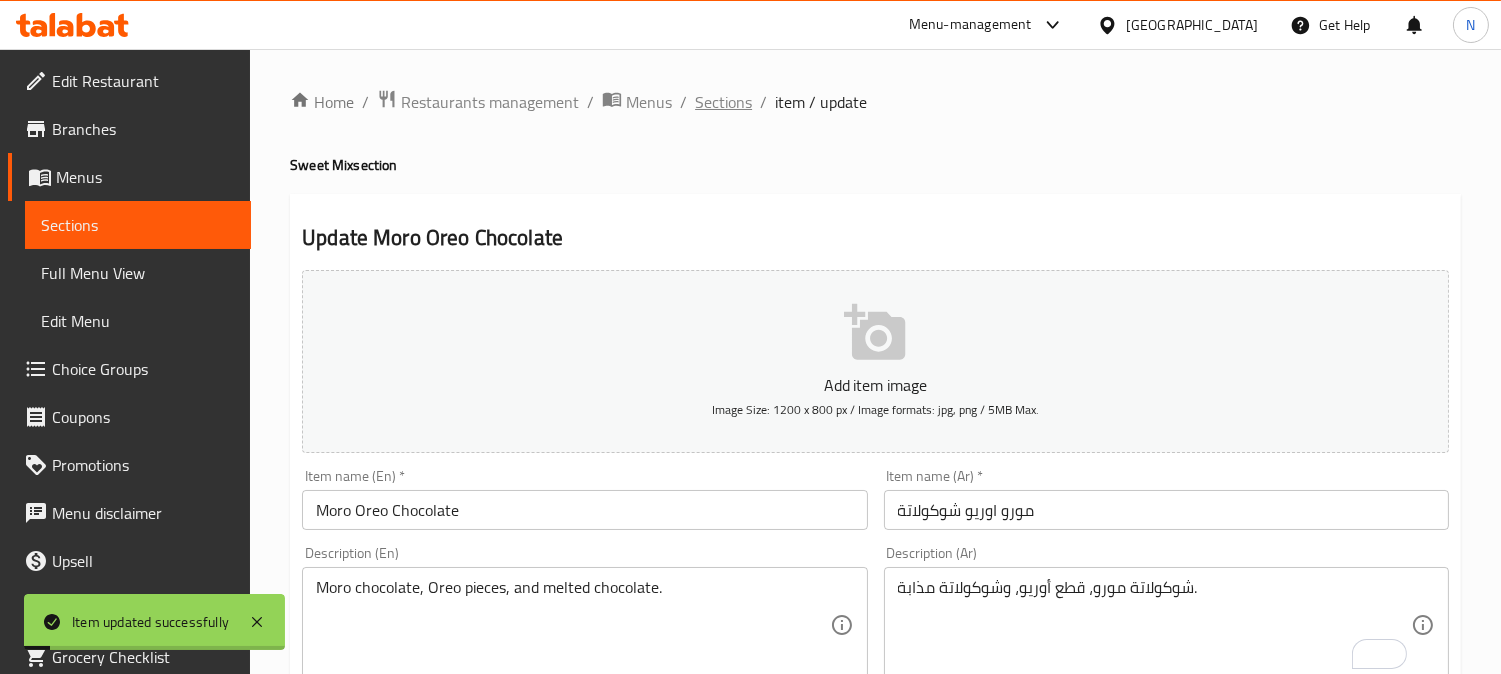 click on "Sections" at bounding box center [723, 102] 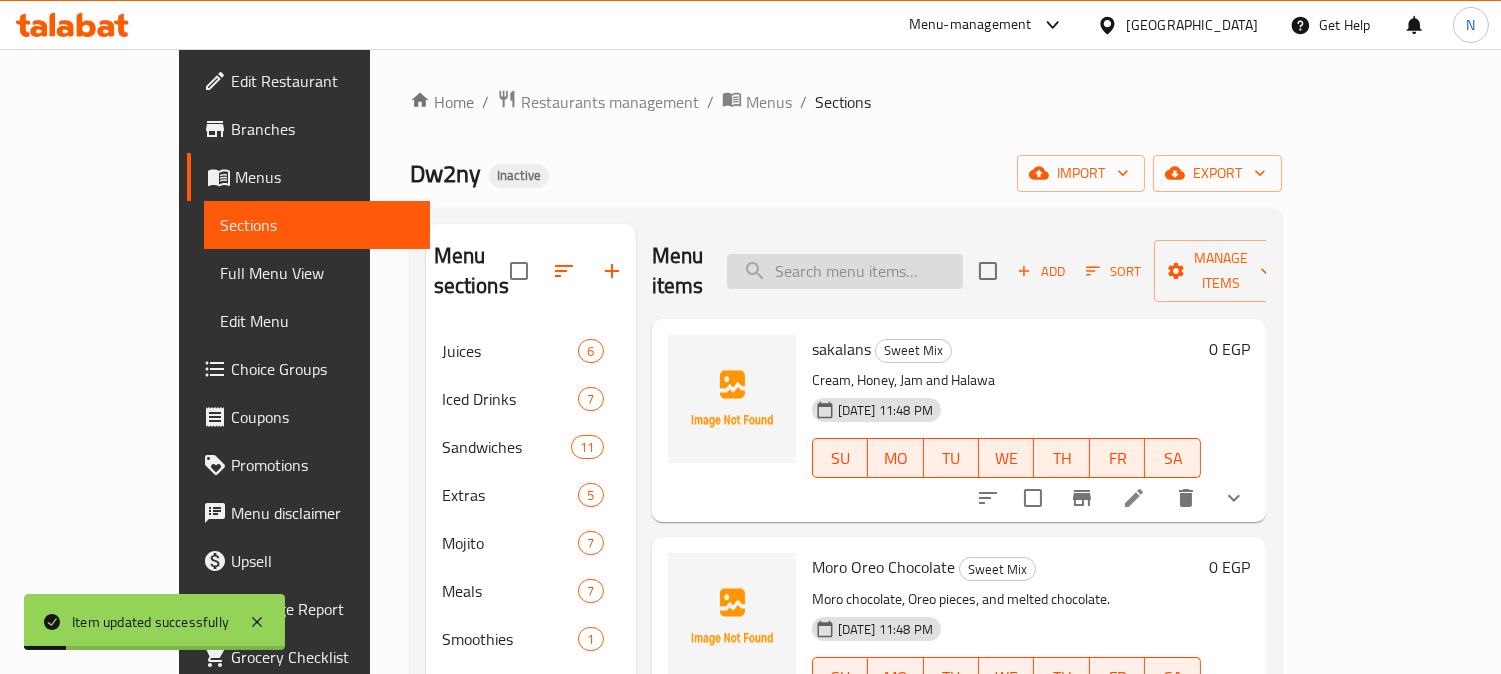 click at bounding box center (845, 271) 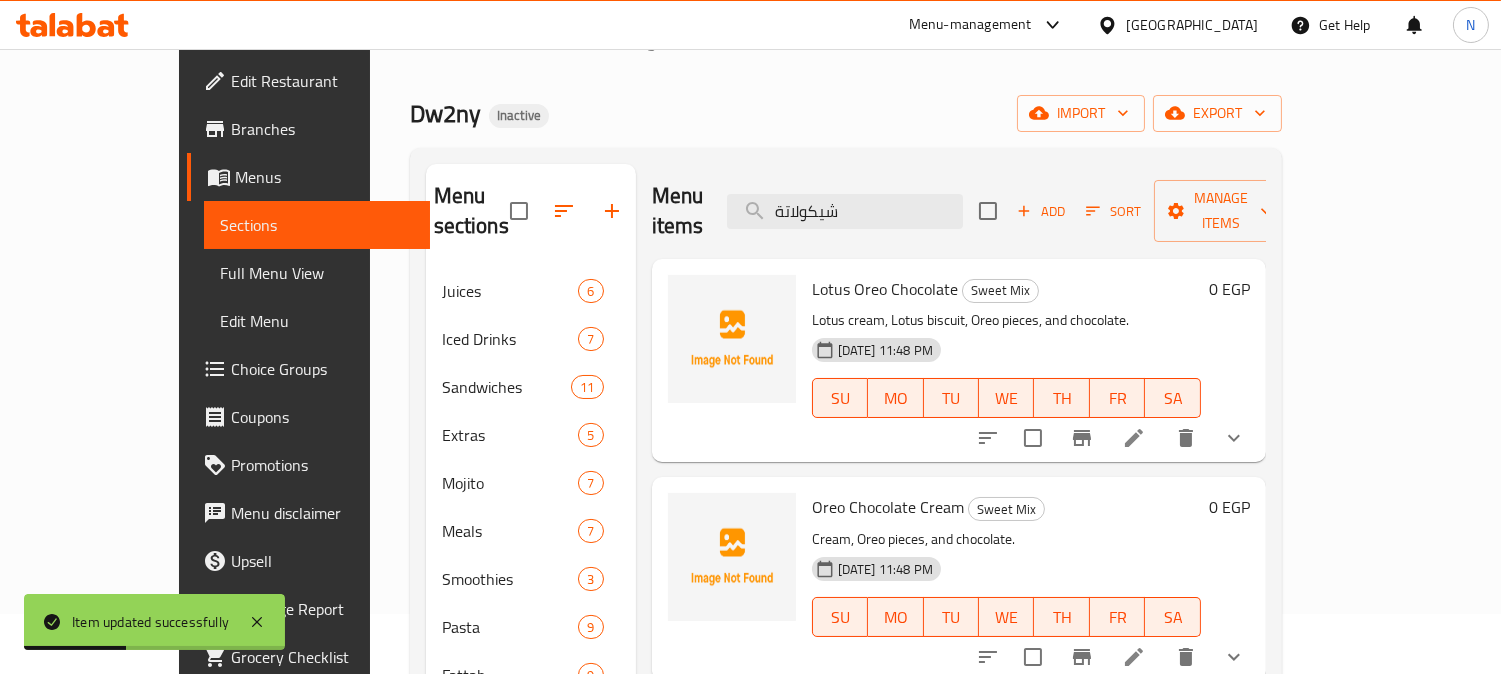 scroll, scrollTop: 0, scrollLeft: 0, axis: both 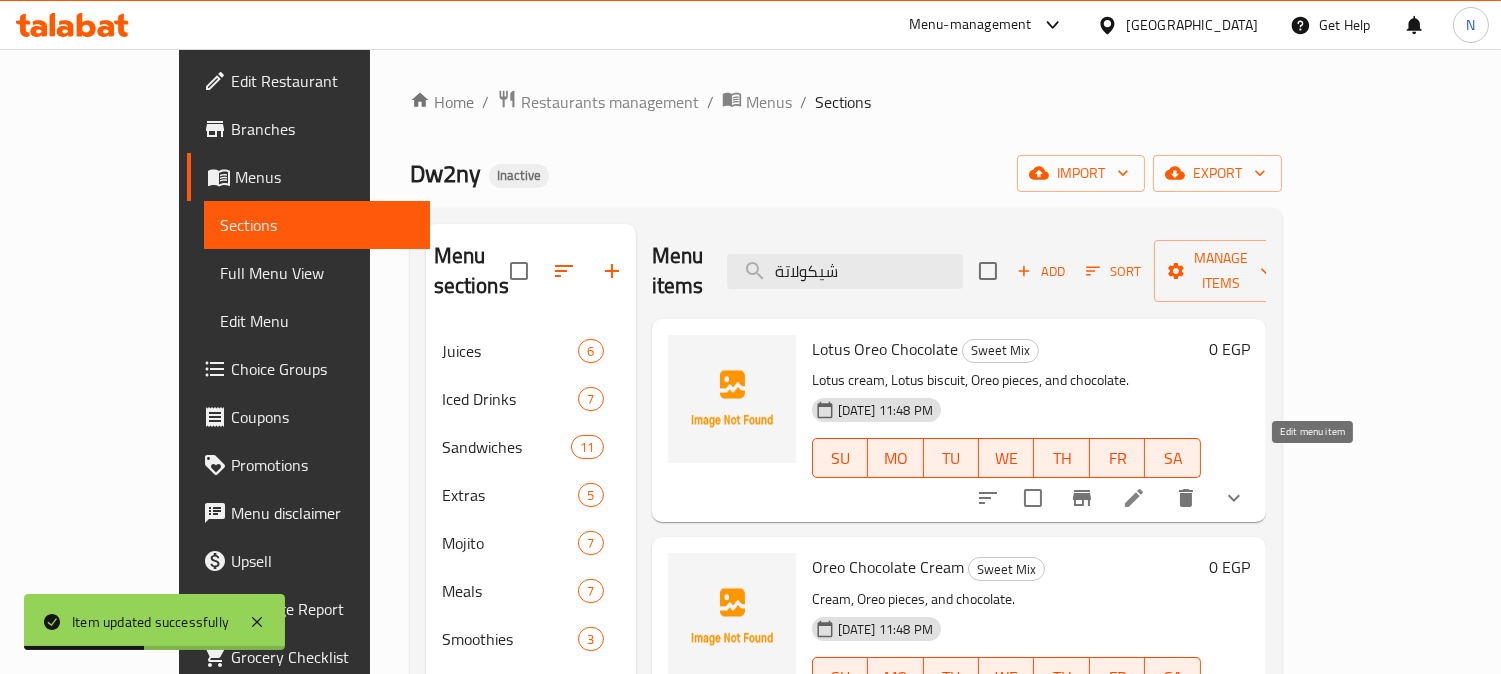 type on "شيكولاتة" 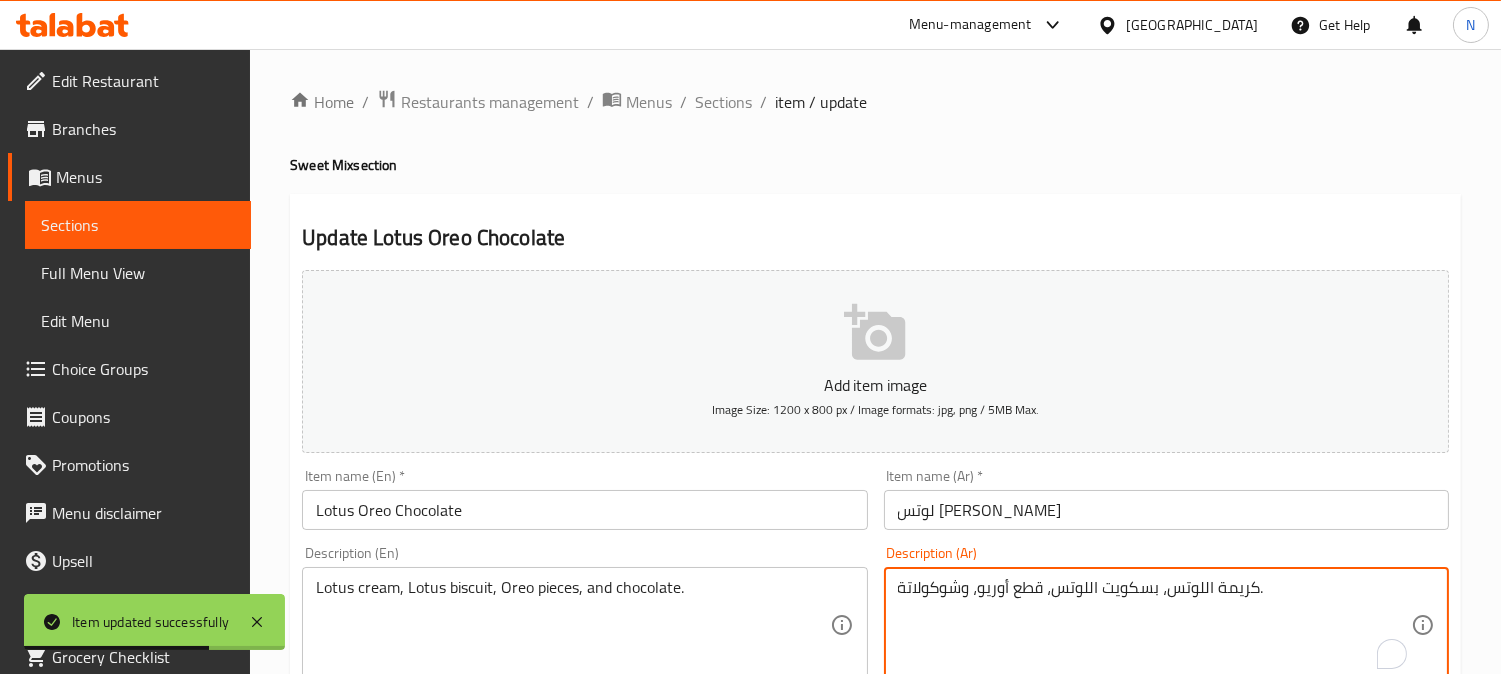 drag, startPoint x: 958, startPoint y: 588, endPoint x: 917, endPoint y: 538, distance: 64.66065 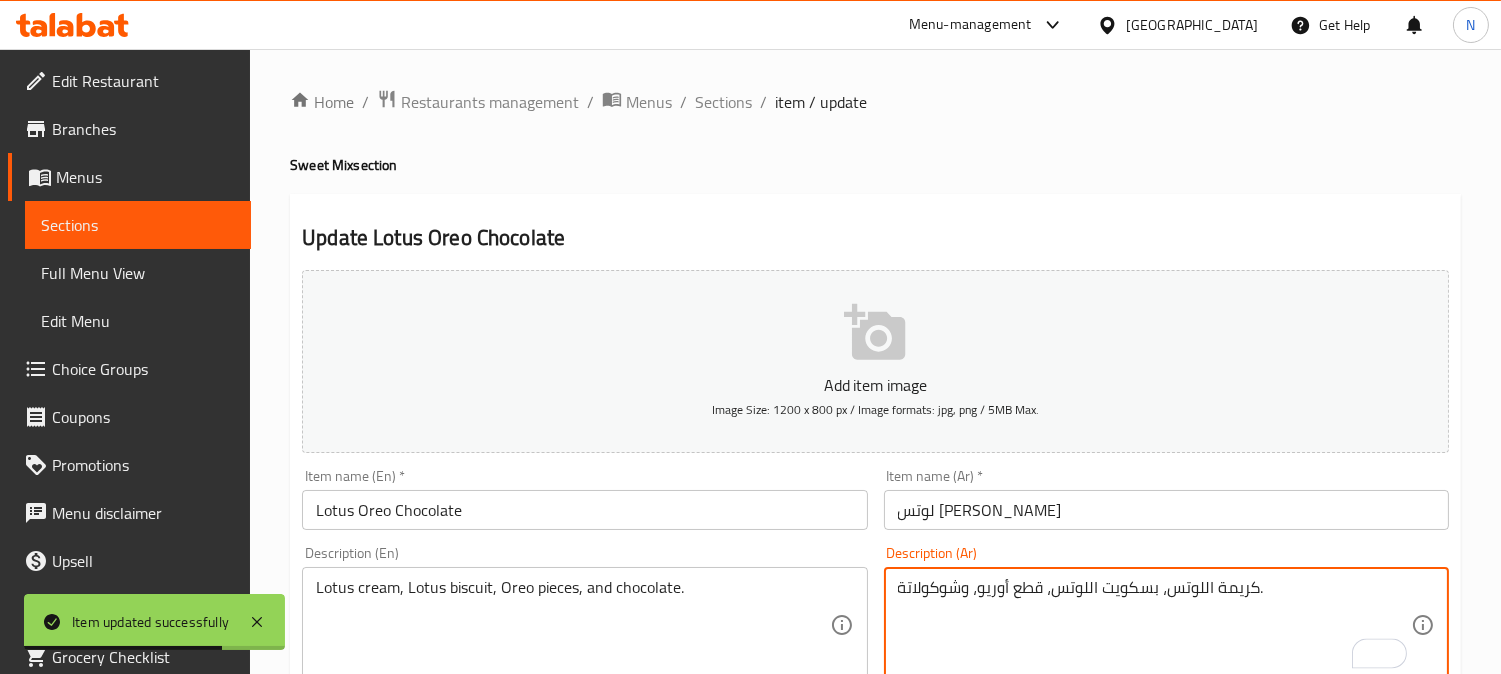 click on "لوتس اوريو شيكولاتة" at bounding box center [1166, 510] 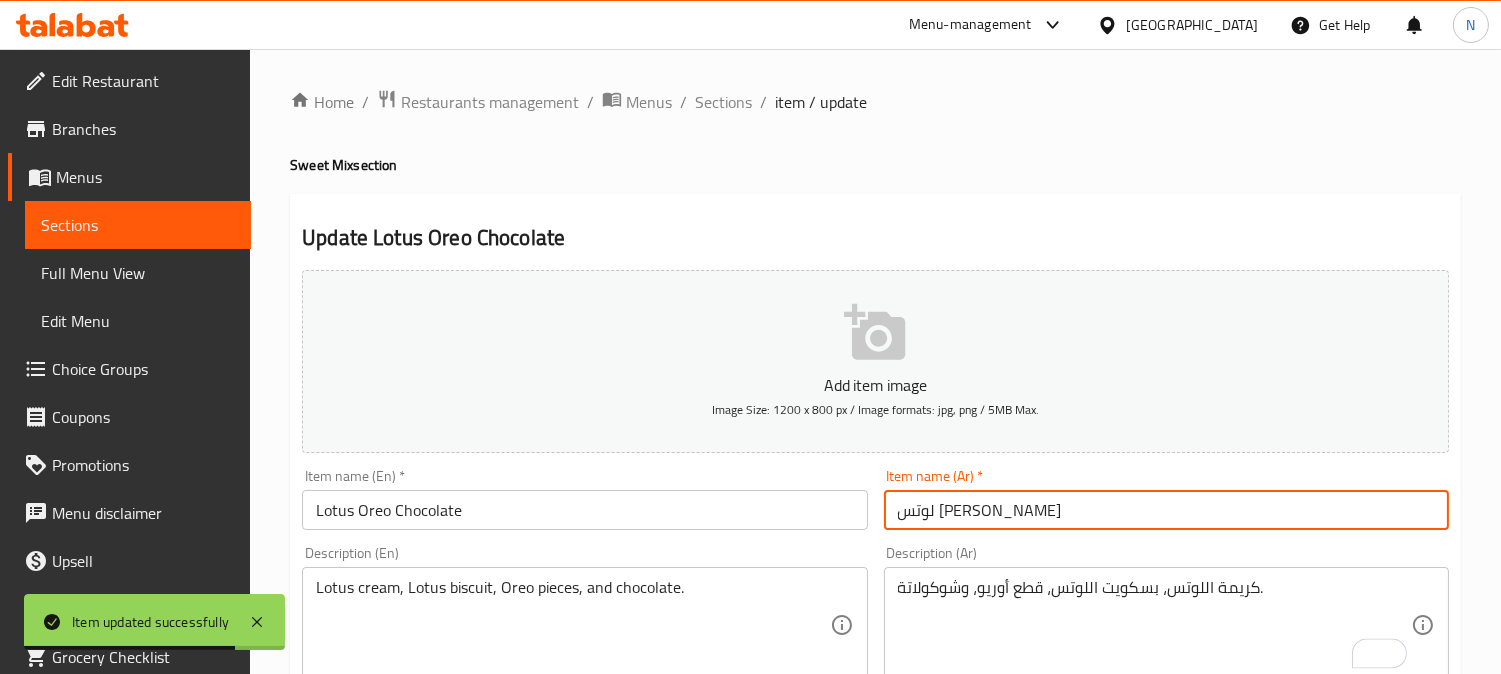 click on "لوتس اوريو شيكولاتة" at bounding box center (1166, 510) 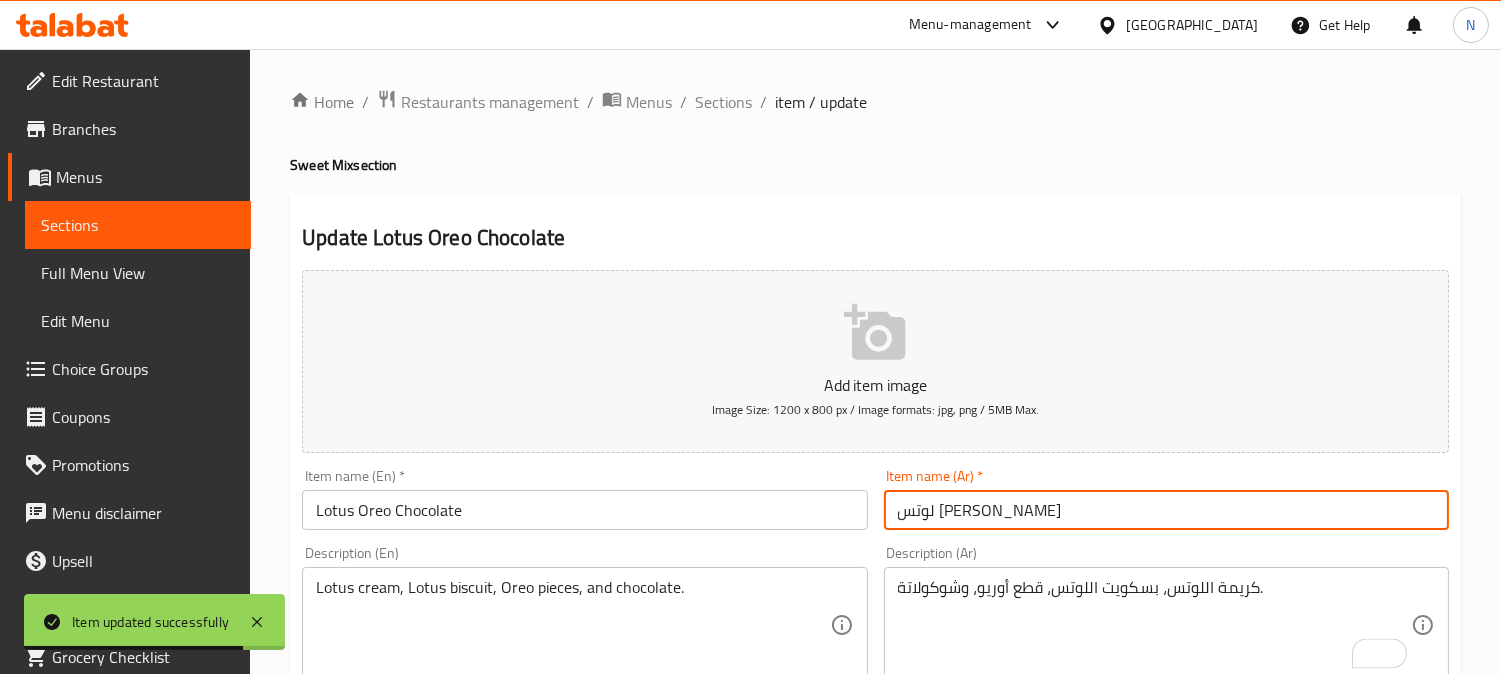 click on "لوتس اوريو شيكولاتة" at bounding box center (1166, 510) 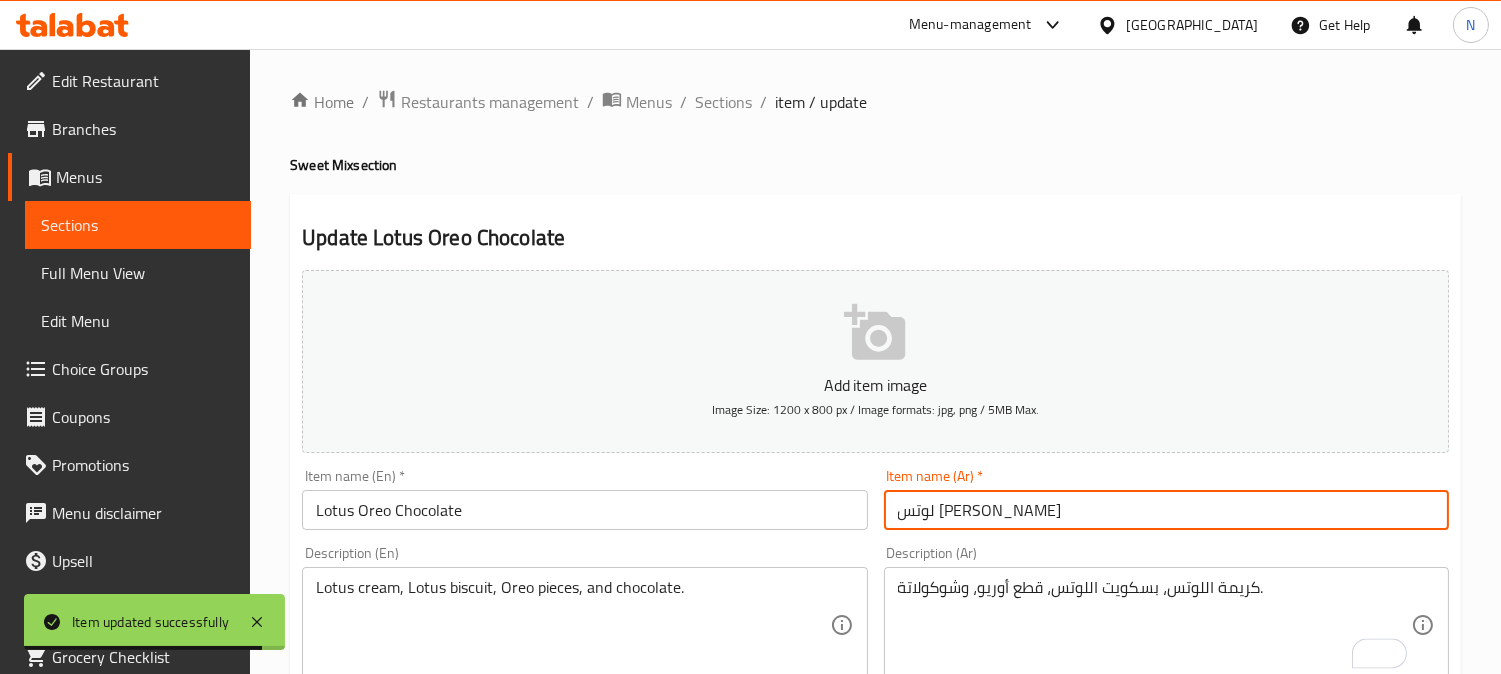 type on "لوتس [PERSON_NAME]" 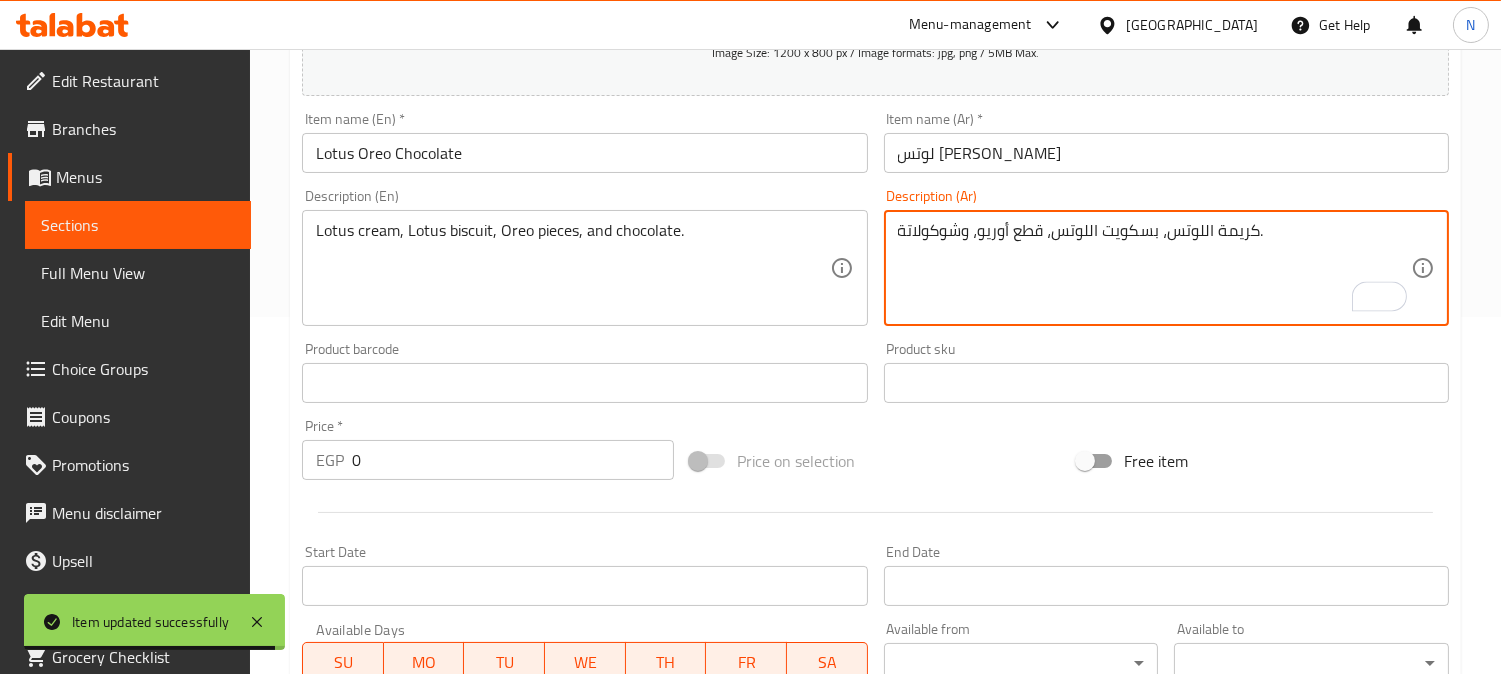 scroll, scrollTop: 842, scrollLeft: 0, axis: vertical 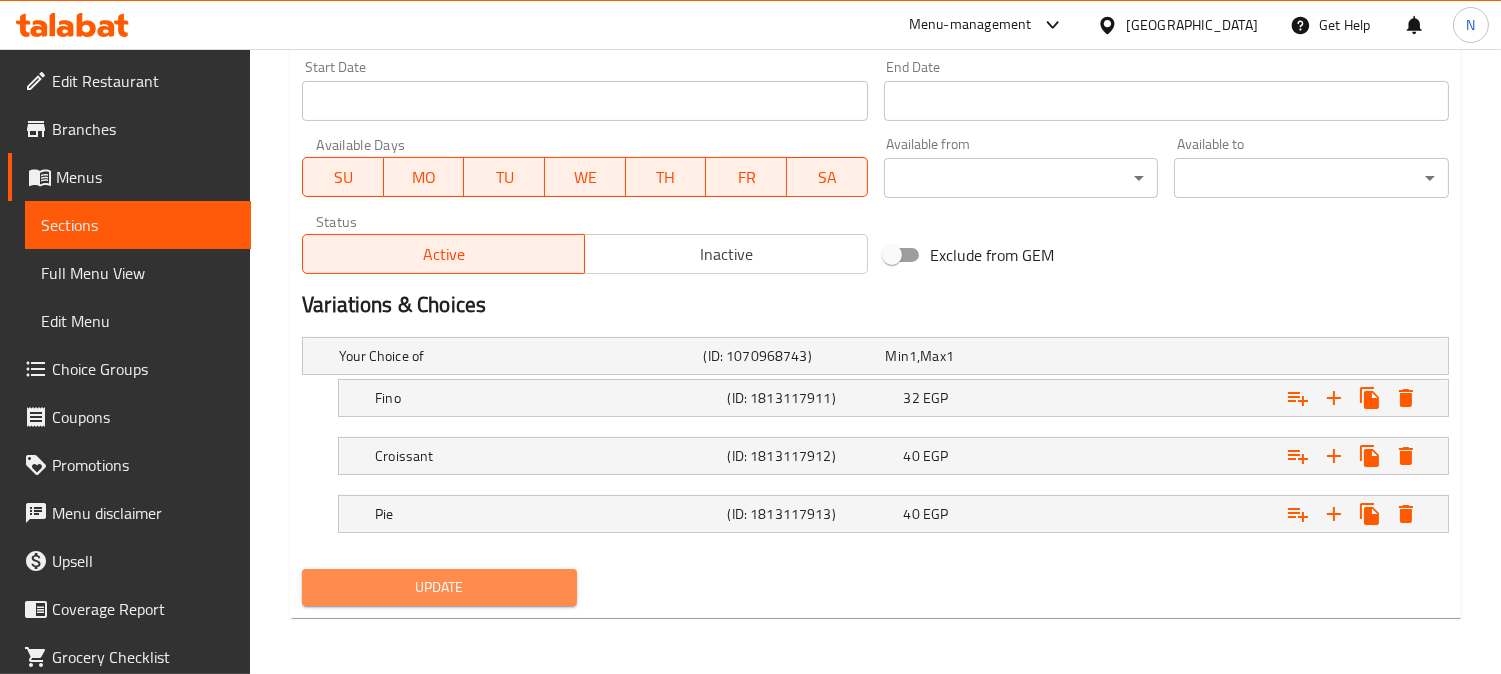 click on "Update" at bounding box center (439, 587) 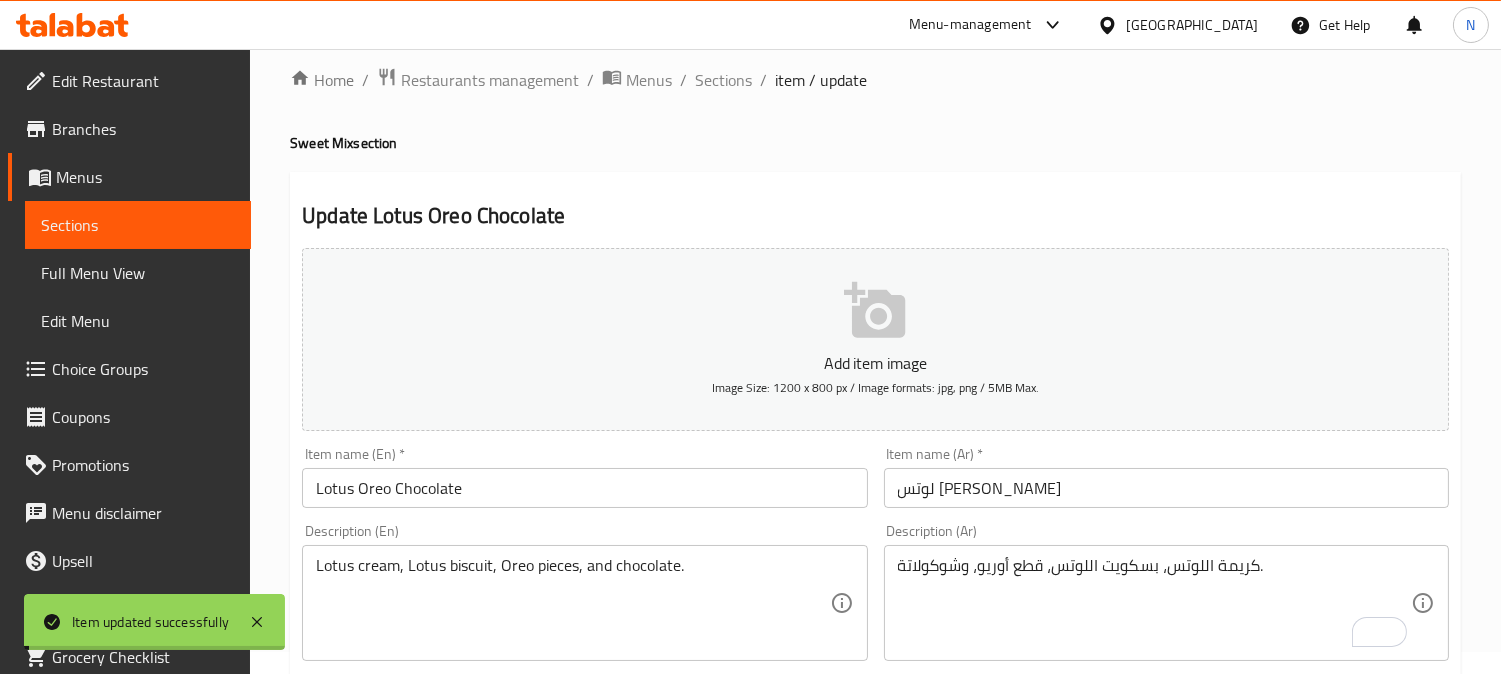 scroll, scrollTop: 0, scrollLeft: 0, axis: both 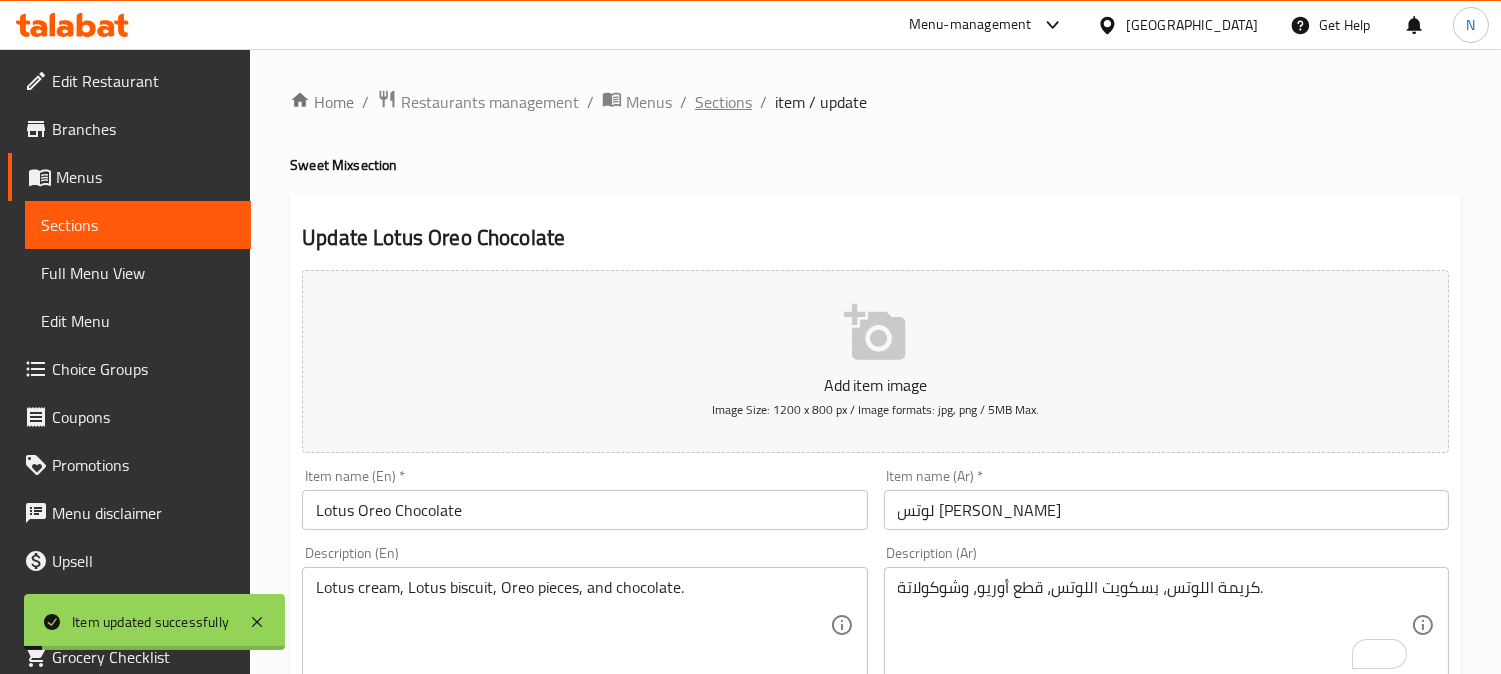 click on "Sections" at bounding box center (723, 102) 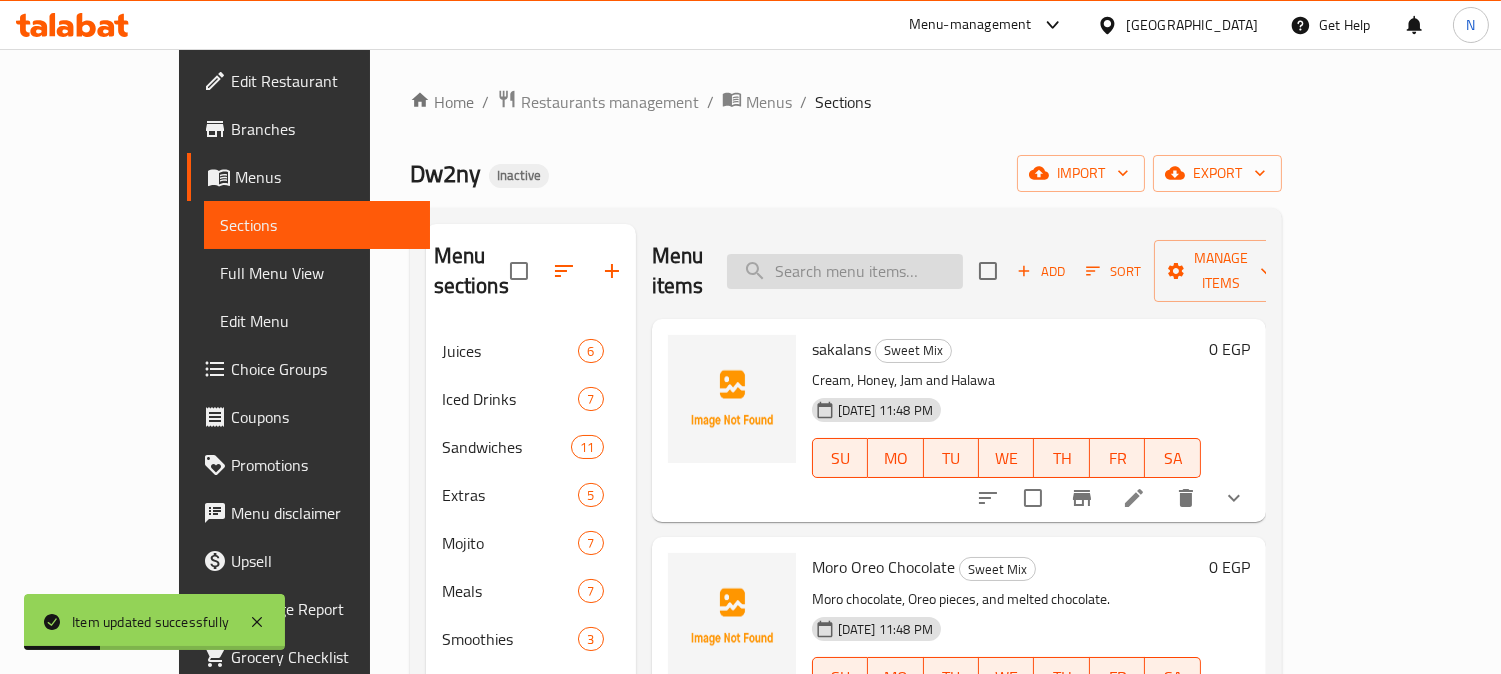 click at bounding box center [845, 271] 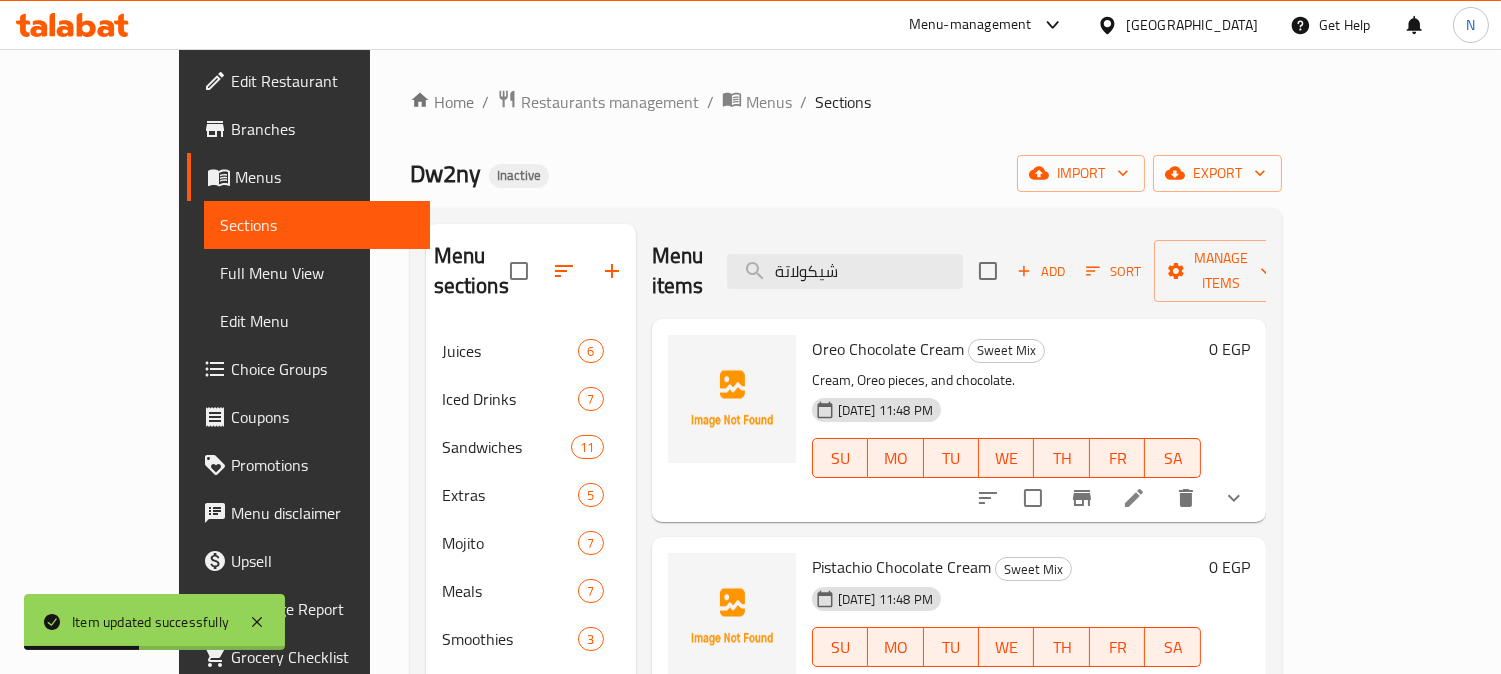 type on "شيكولاتة" 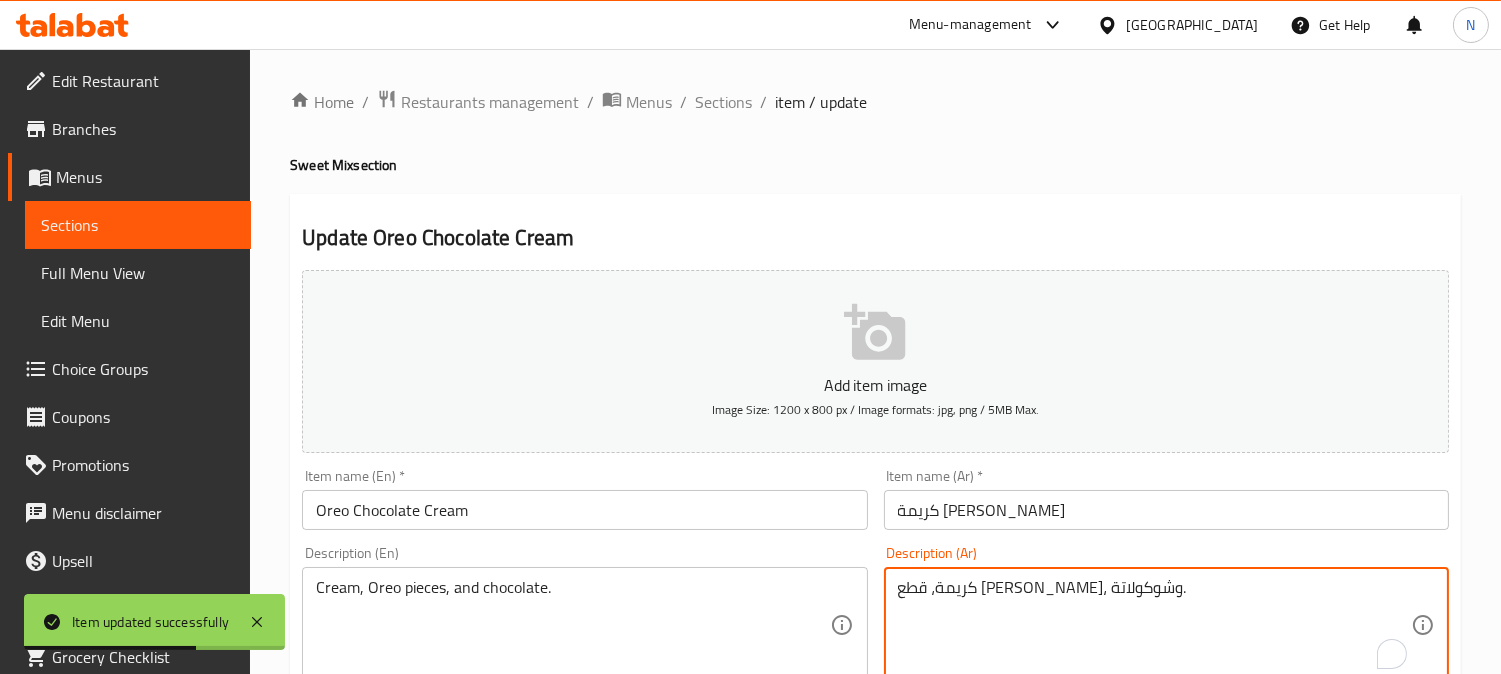 drag, startPoint x: 960, startPoint y: 587, endPoint x: 900, endPoint y: 585, distance: 60.033325 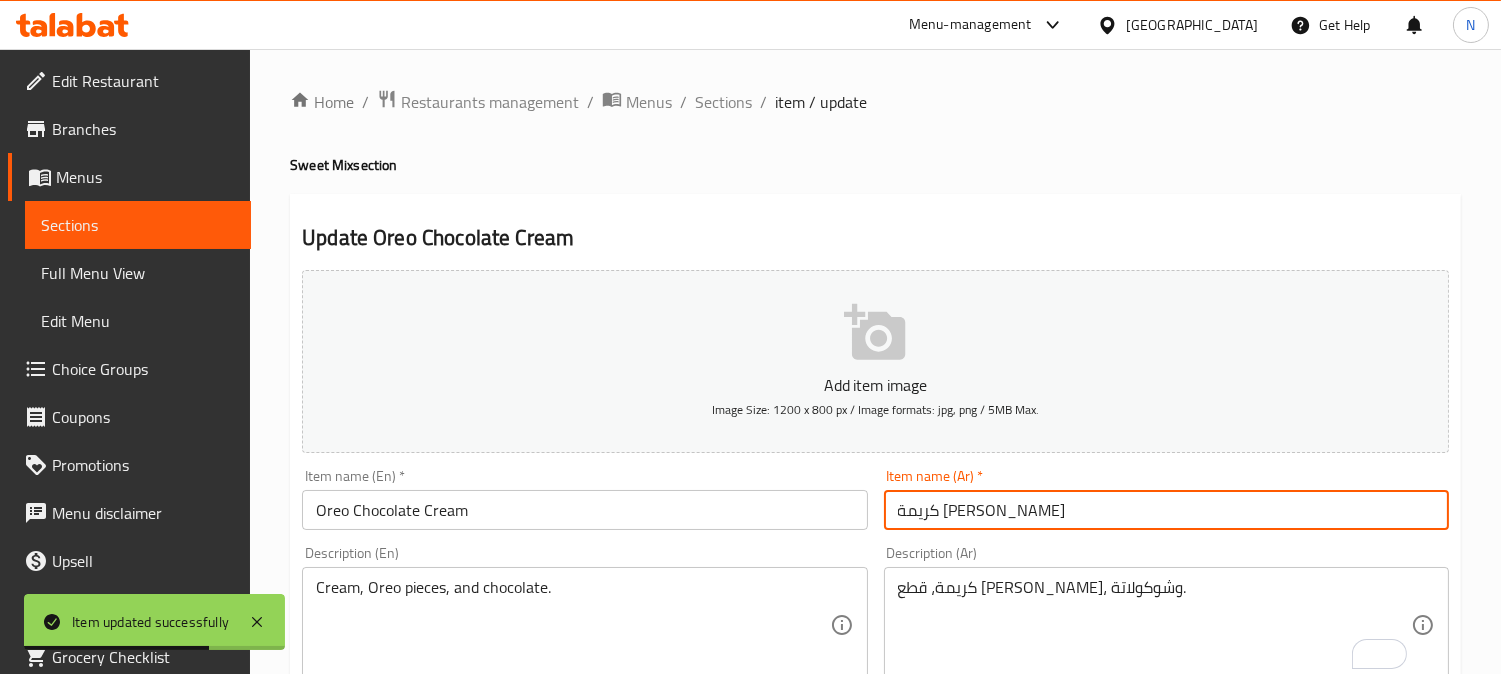 click on "كريمة اوريو شيكولاتة" at bounding box center [1166, 510] 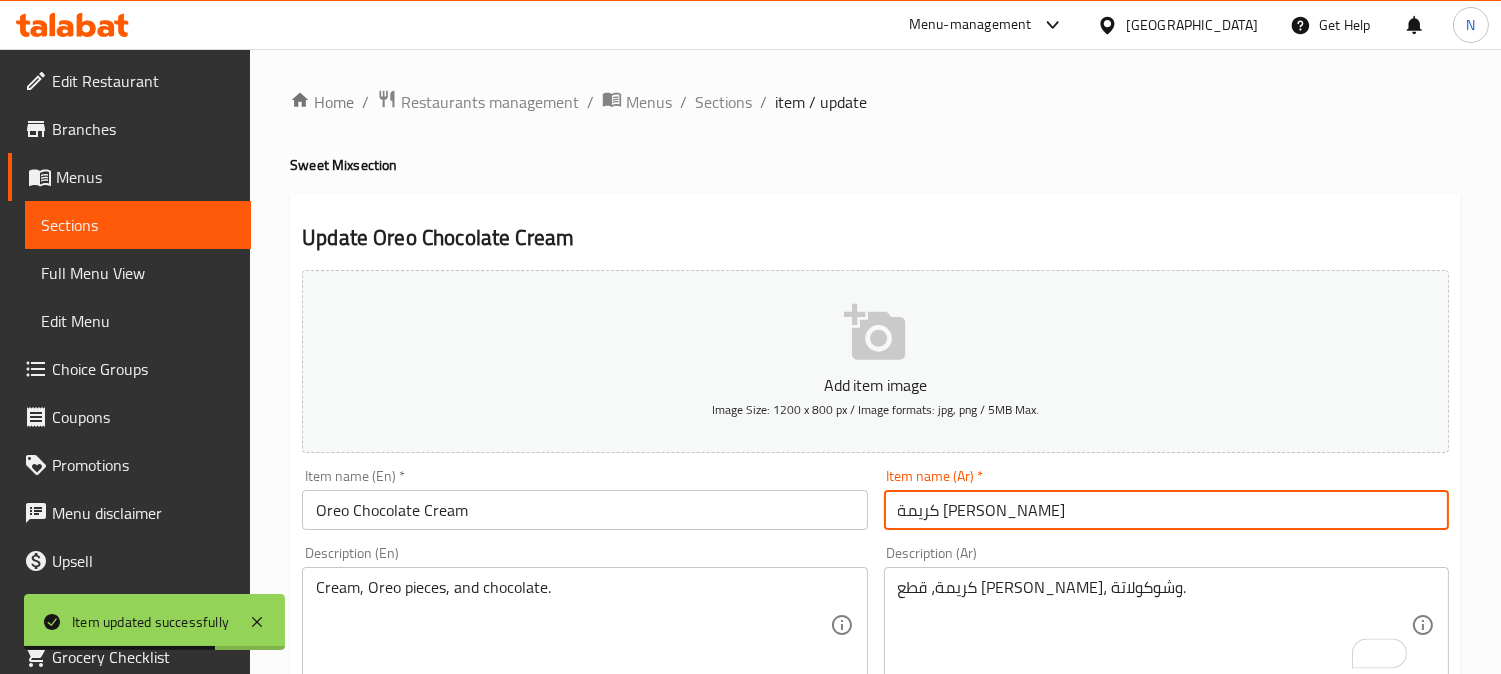 click on "كريمة اوريو شيكولاتة" at bounding box center [1166, 510] 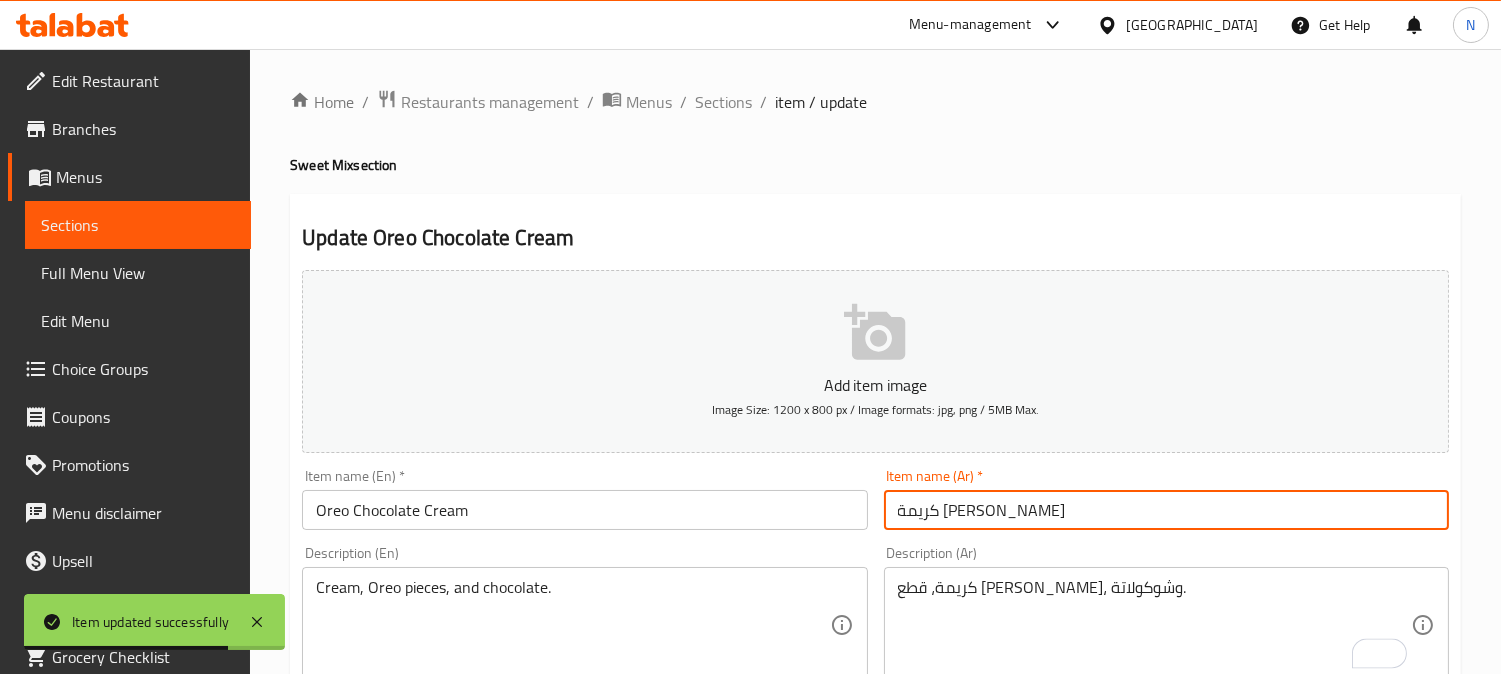 type on "كريمة [PERSON_NAME]" 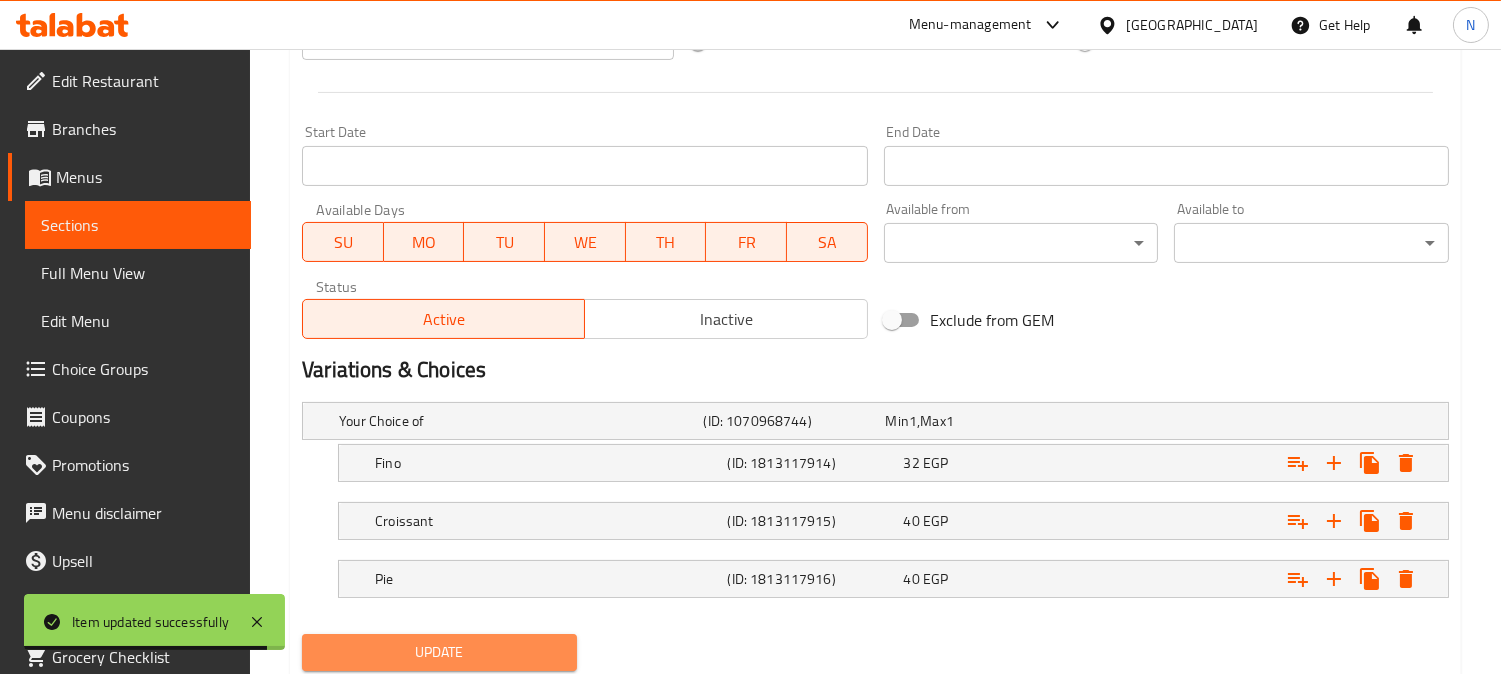 click on "Update" at bounding box center (439, 652) 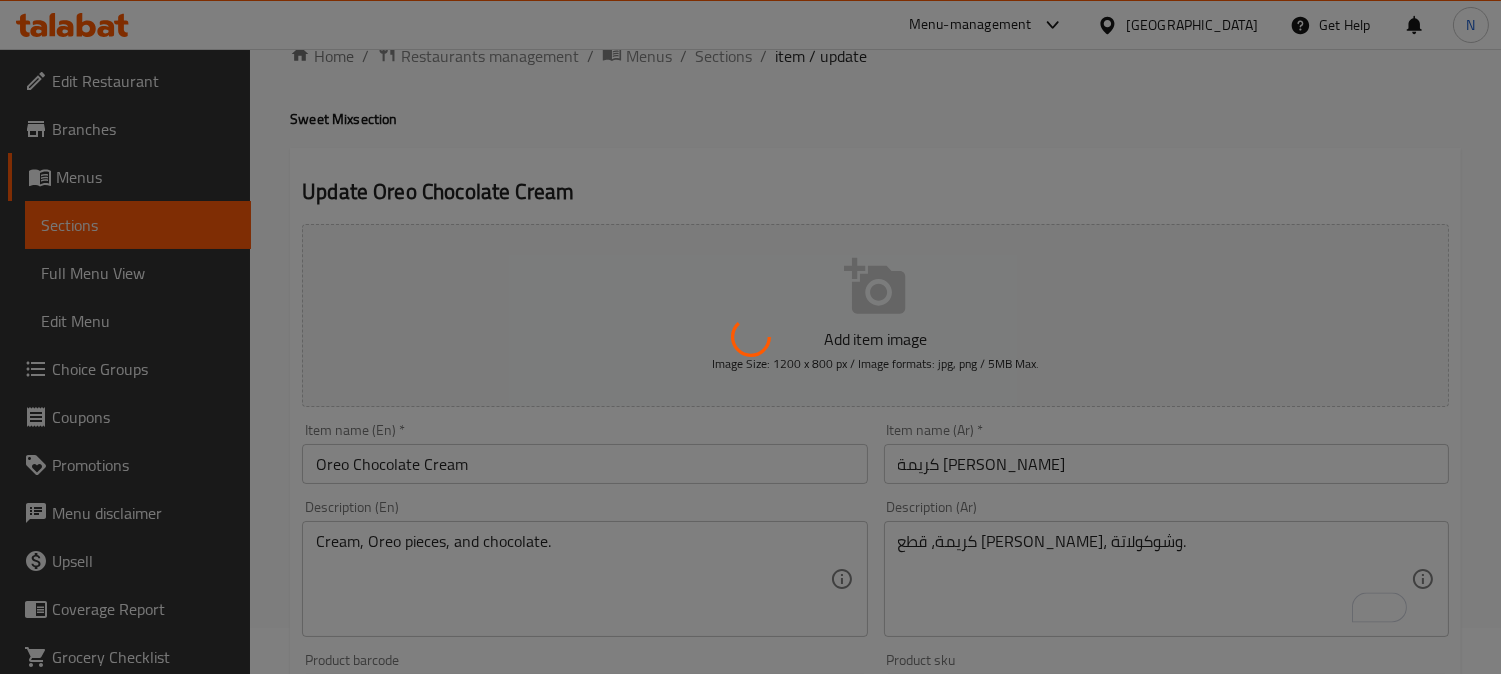 scroll, scrollTop: 0, scrollLeft: 0, axis: both 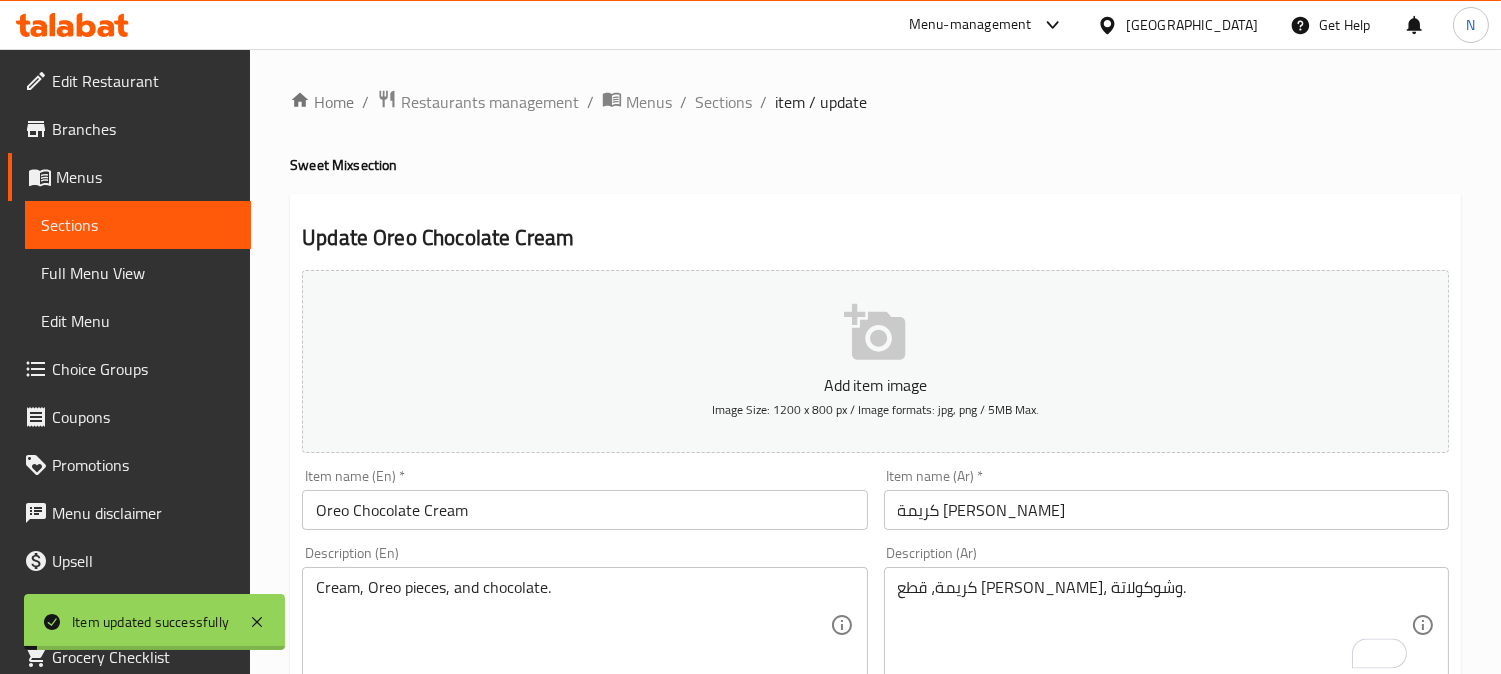 click on "Home / Restaurants management / Menus / Sections / item / update Sweet Mix  section Update Oreo Chocolate Cream Add item image Image Size: 1200 x 800 px / Image formats: jpg, png / 5MB Max. Item name (En)   * Oreo Chocolate Cream Item name (En)  * Item name (Ar)   * كريمة اوريو شوكولاتة Item name (Ar)  * Description (En) Cream, Oreo pieces, and chocolate. Description (En) Description (Ar) كريمة، قطع أوريو، وشوكولاتة. Description (Ar) Product barcode Product barcode Product sku Product sku Price   * EGP 0 Price  * Price on selection Free item Start Date Start Date End Date End Date Available Days SU MO TU WE TH FR SA Available from ​ ​ Available to ​ ​ Status Active Inactive Exclude from GEM Variations & Choices Your Choice of  (ID: 1070968744) Min 1  ,  Max 1 Name (En) Your Choice of Name (En) Name (Ar) اختيارك من Name (Ar) Min 1 Min Max 1 Max Fino (ID: 1813117914) 32   EGP Name (En) Fino Name (En) Name (Ar) فينو Name (Ar) Price EGP 32 40" at bounding box center (875, 782) 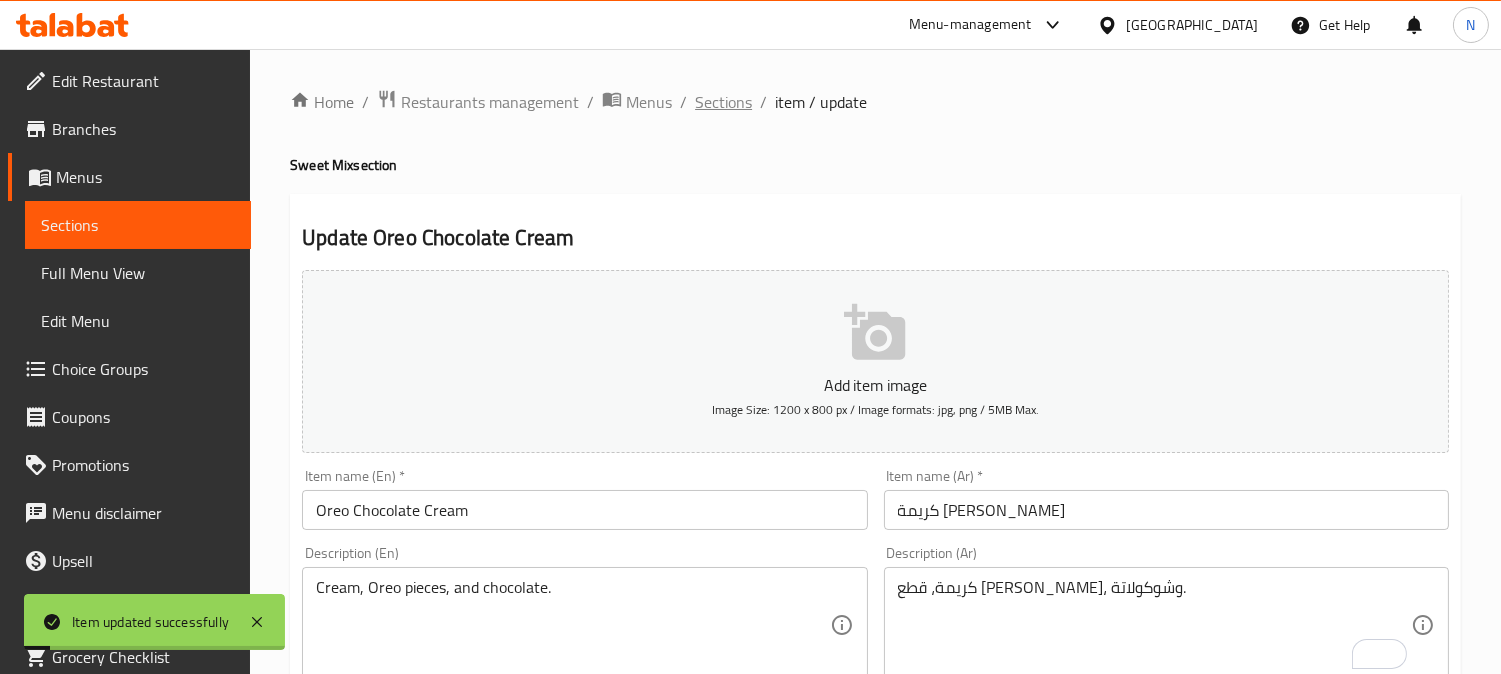 click on "Sections" at bounding box center (723, 102) 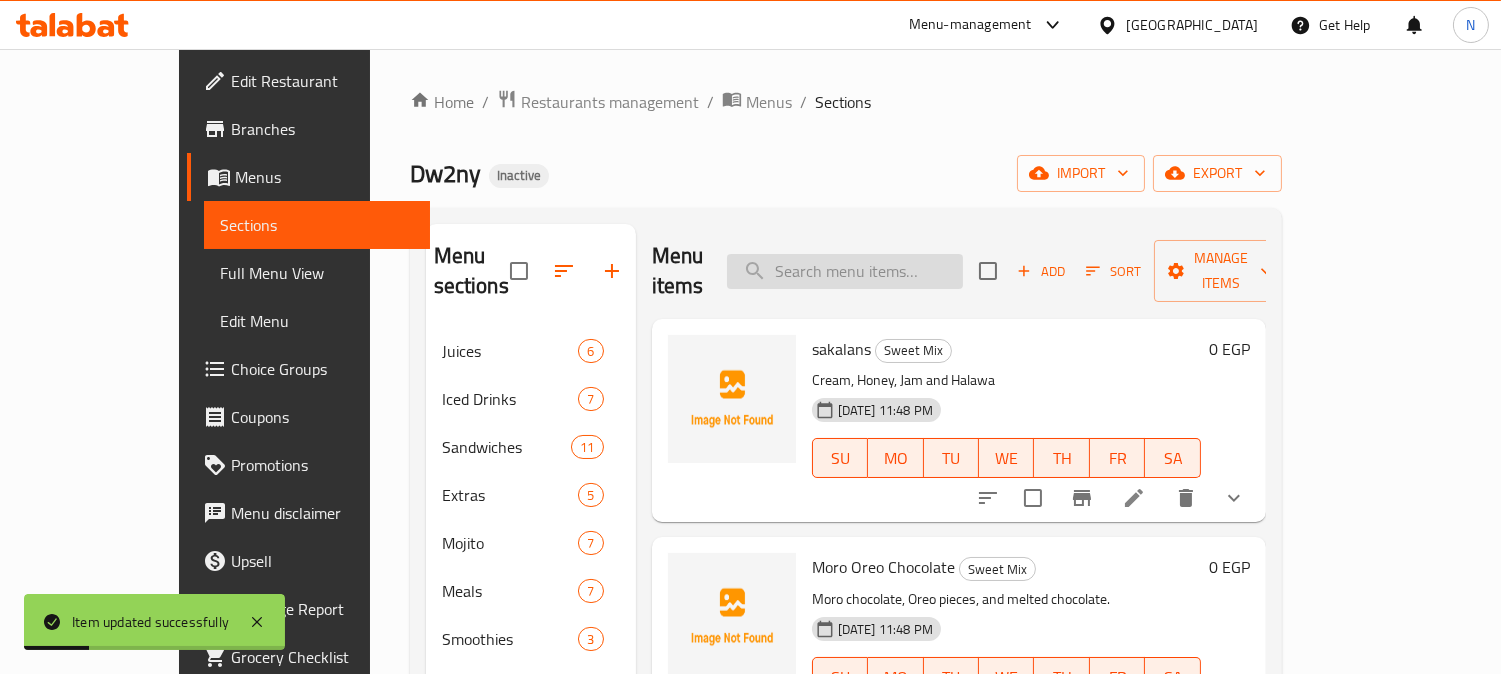 click at bounding box center (845, 271) 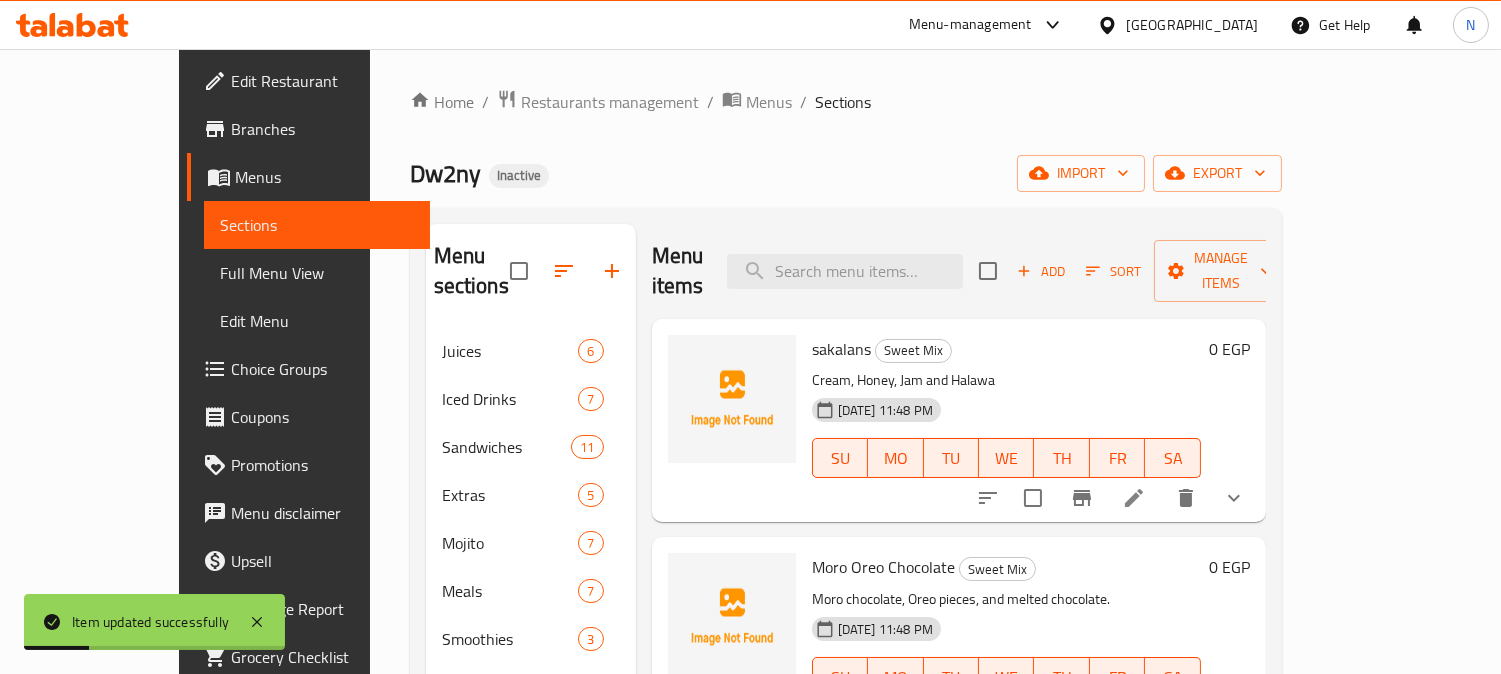 paste on "شيكولاتة" 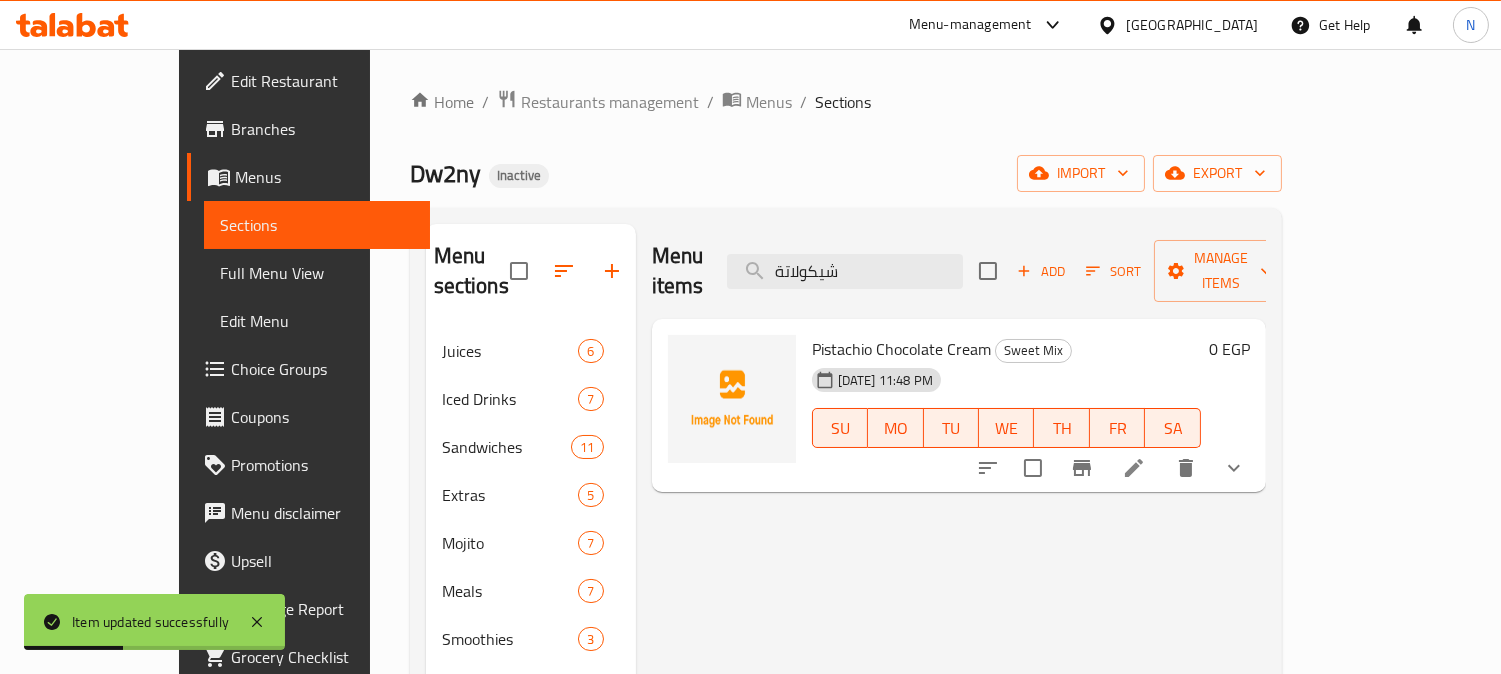 type on "شيكولاتة" 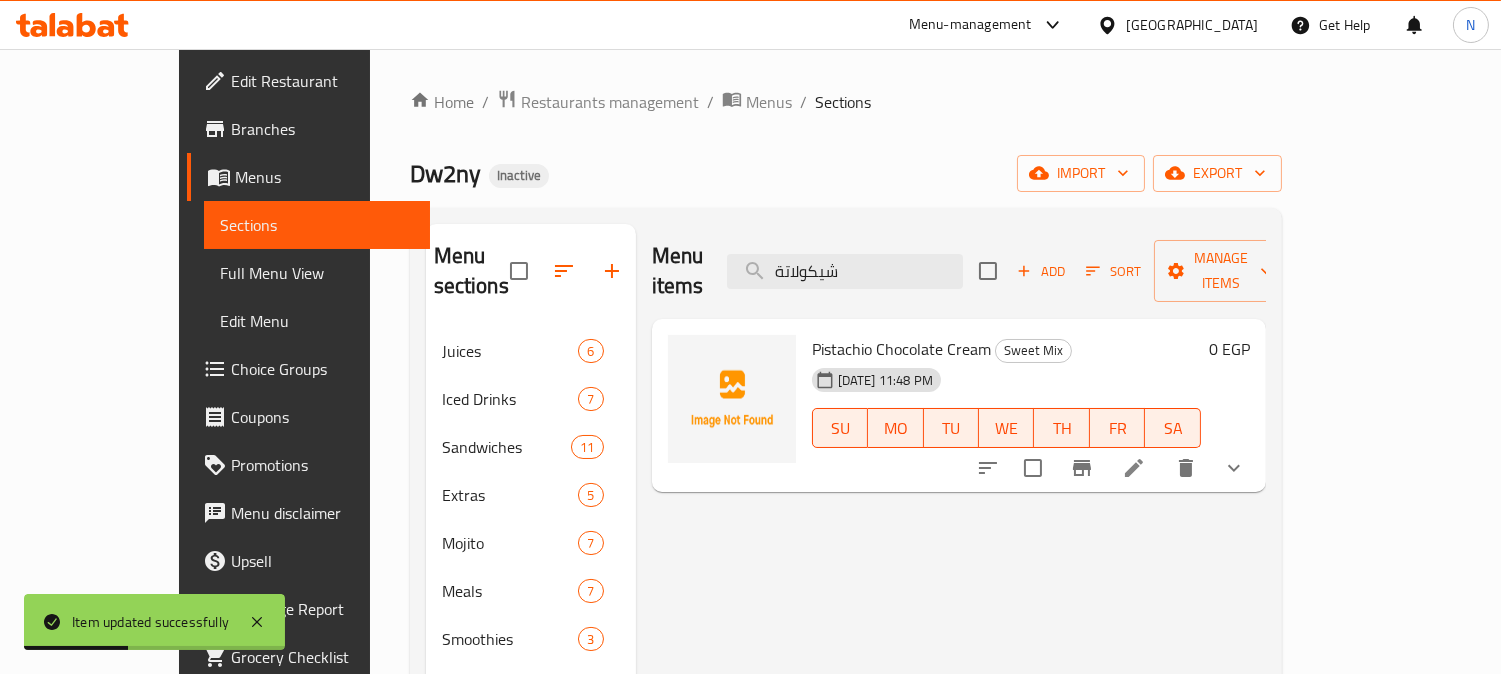 click at bounding box center [1111, 468] 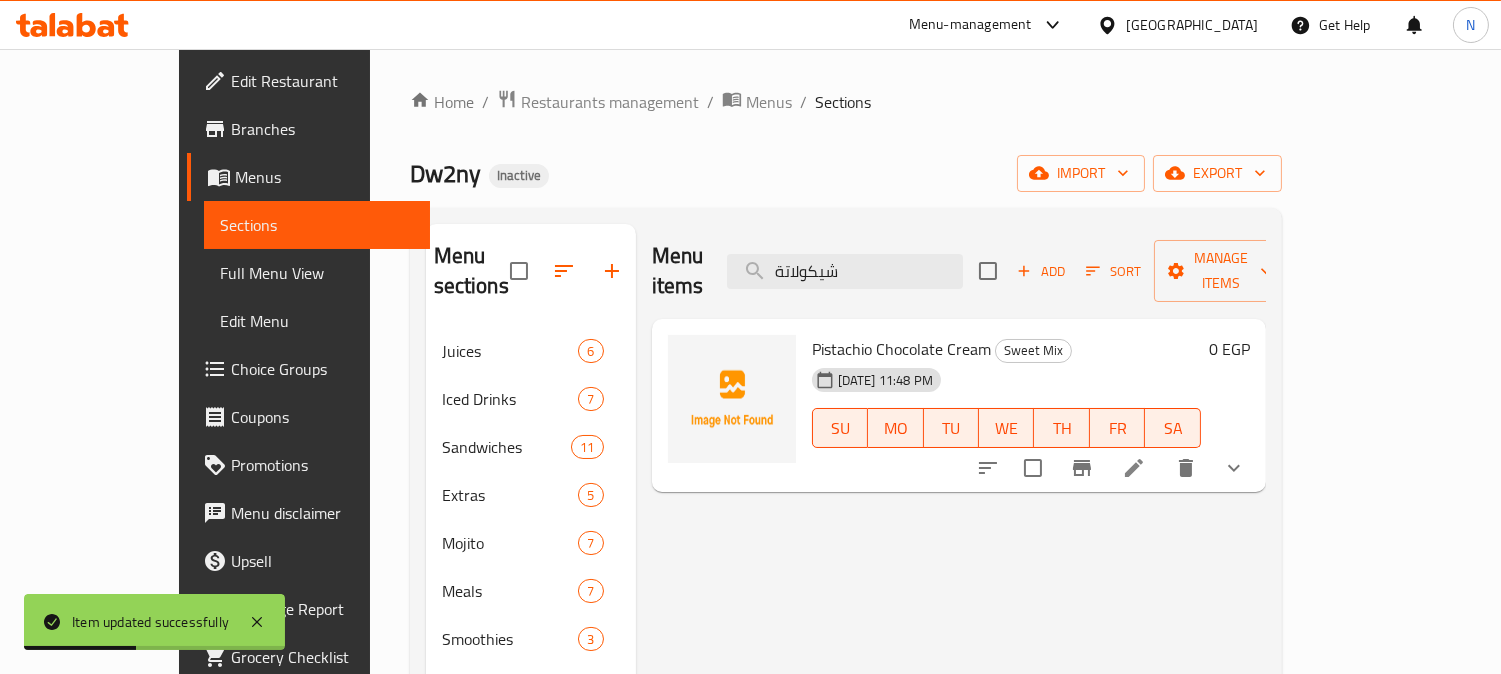 click 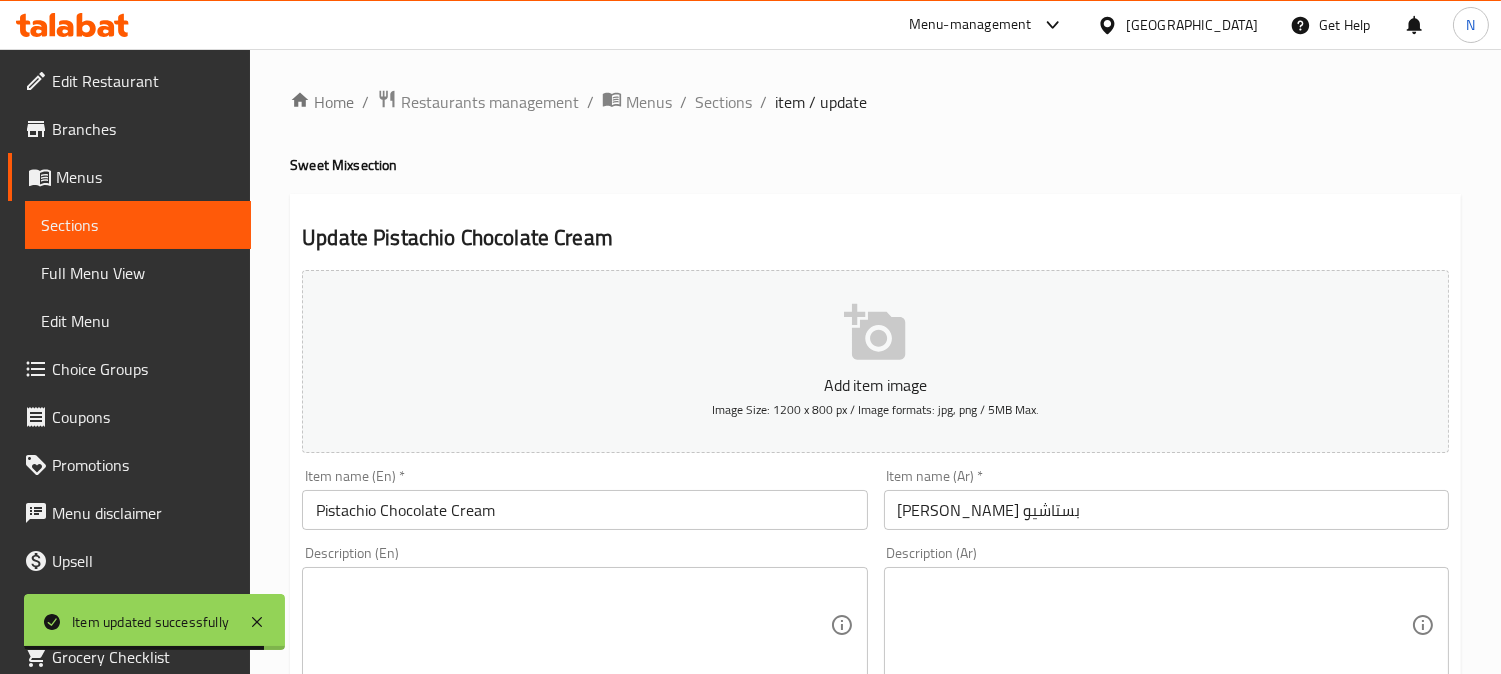 click on "كريمة شيكولاتة بستاشيو" at bounding box center [1166, 510] 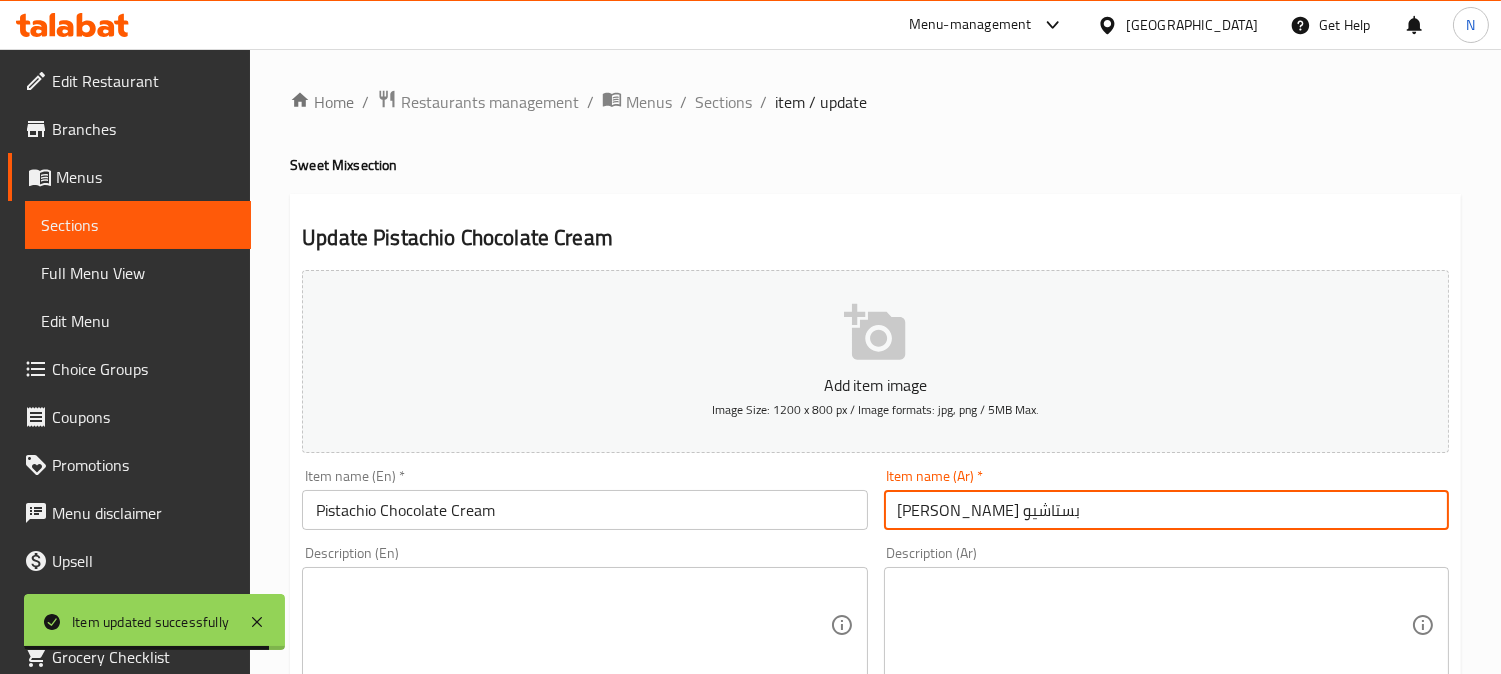click on "كريمة شيكولاتة بستاشيو" at bounding box center (1166, 510) 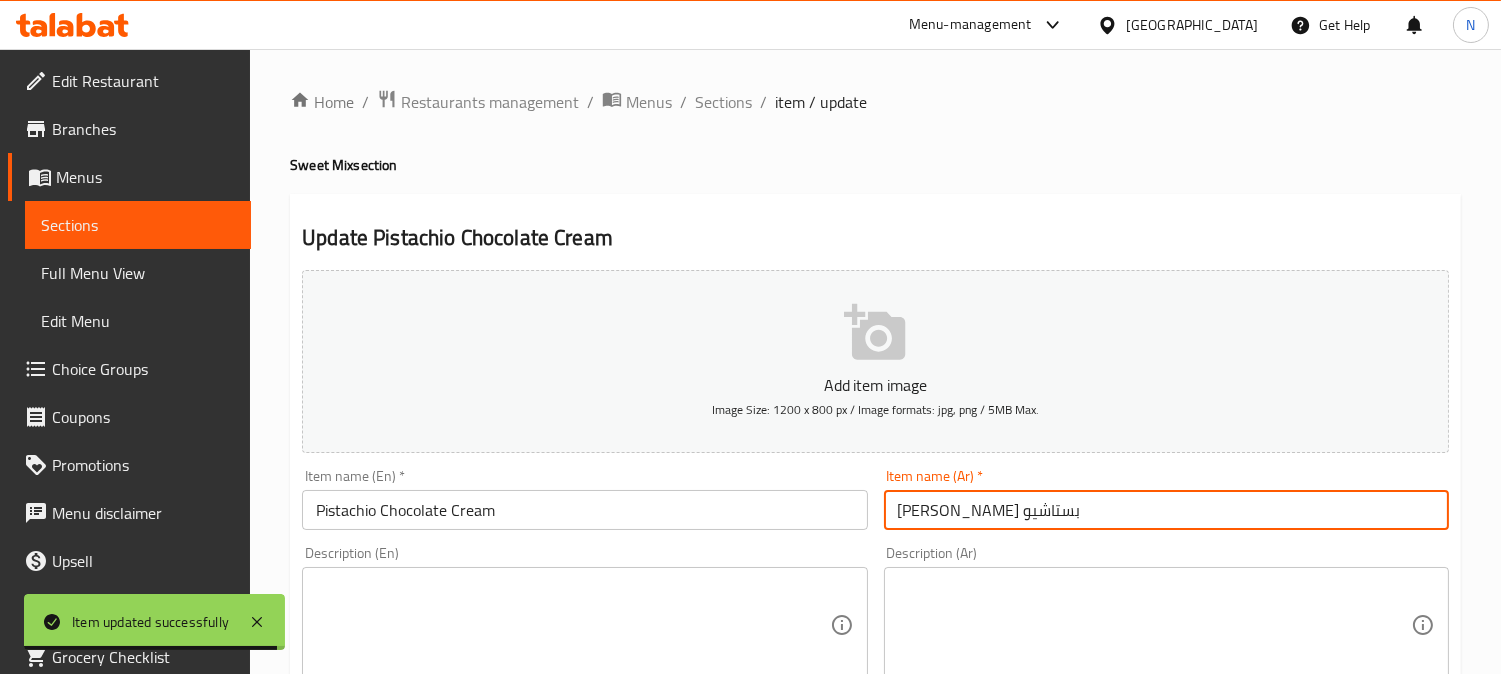 paste on "كولاتة" 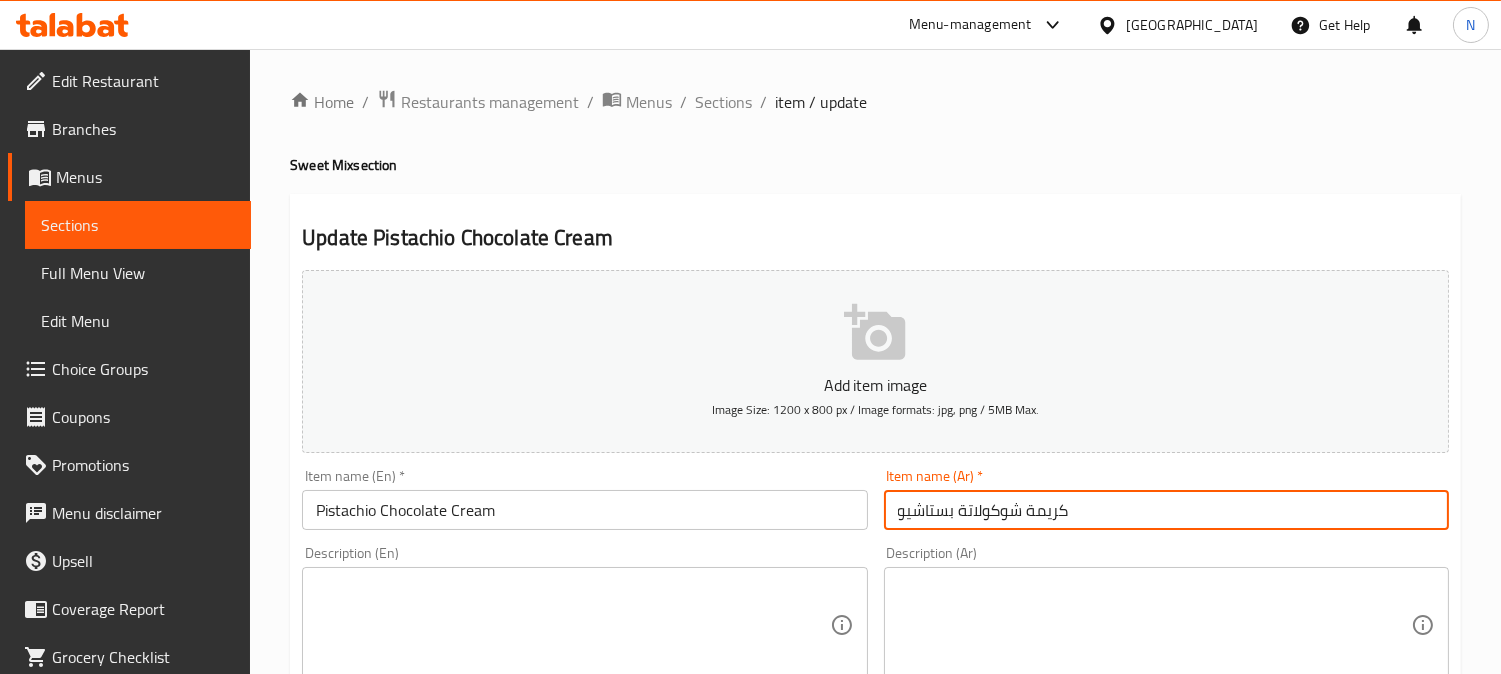 type on "كريمة شوكولاتة بستاشيو" 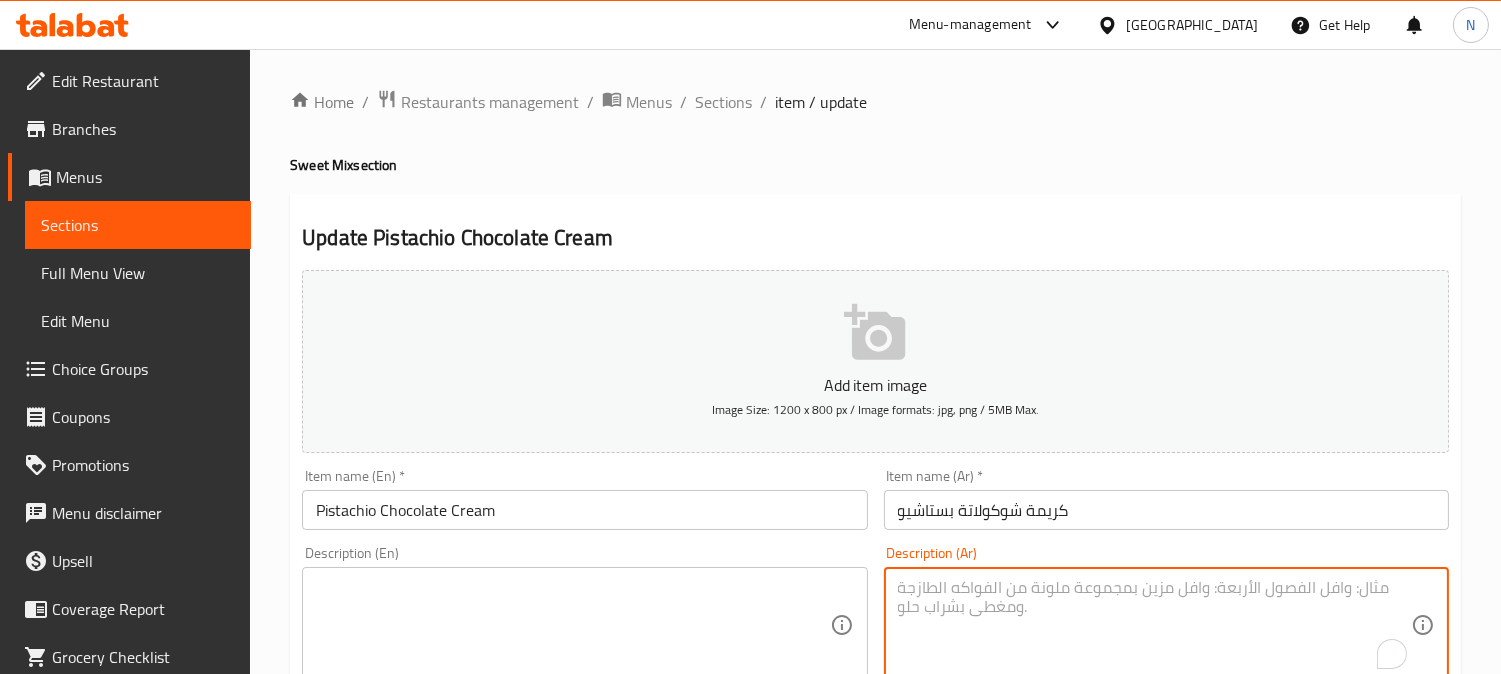 click at bounding box center (1154, 625) 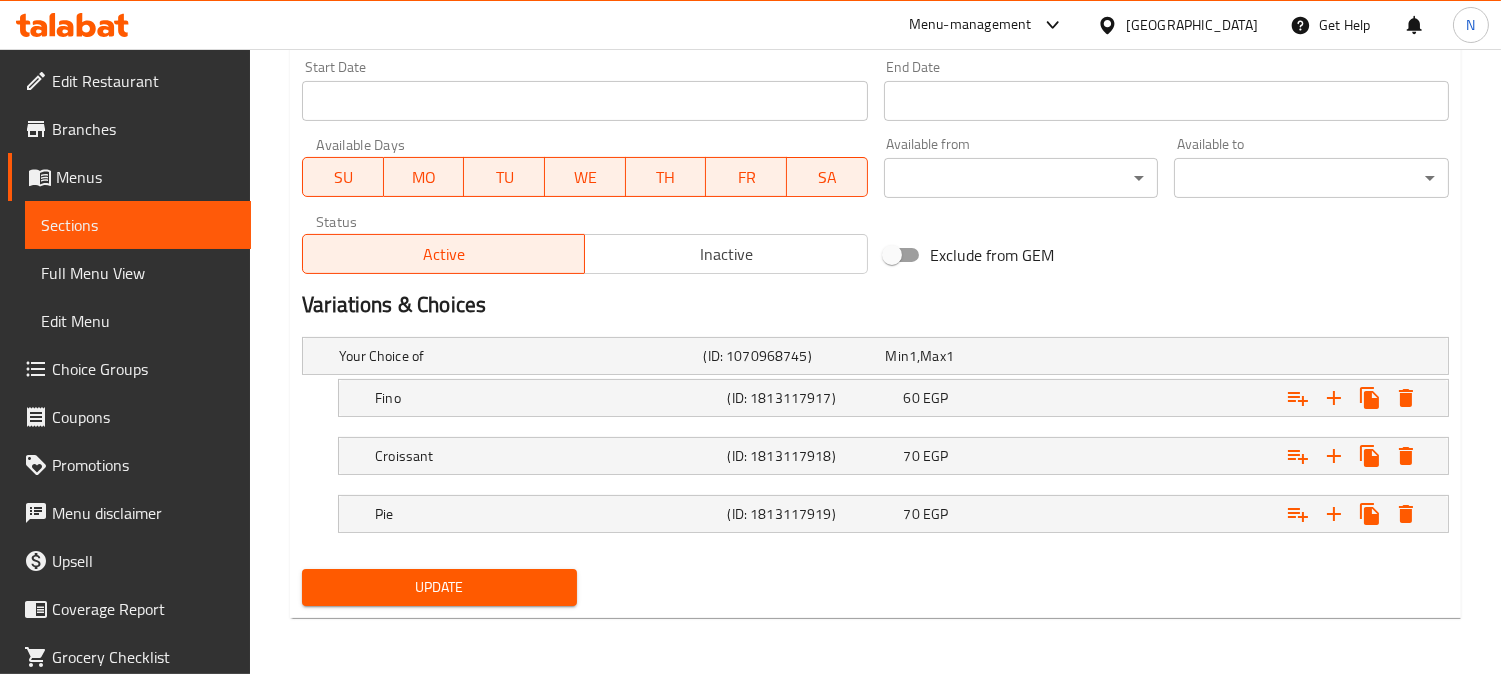 click on "Update" at bounding box center [439, 587] 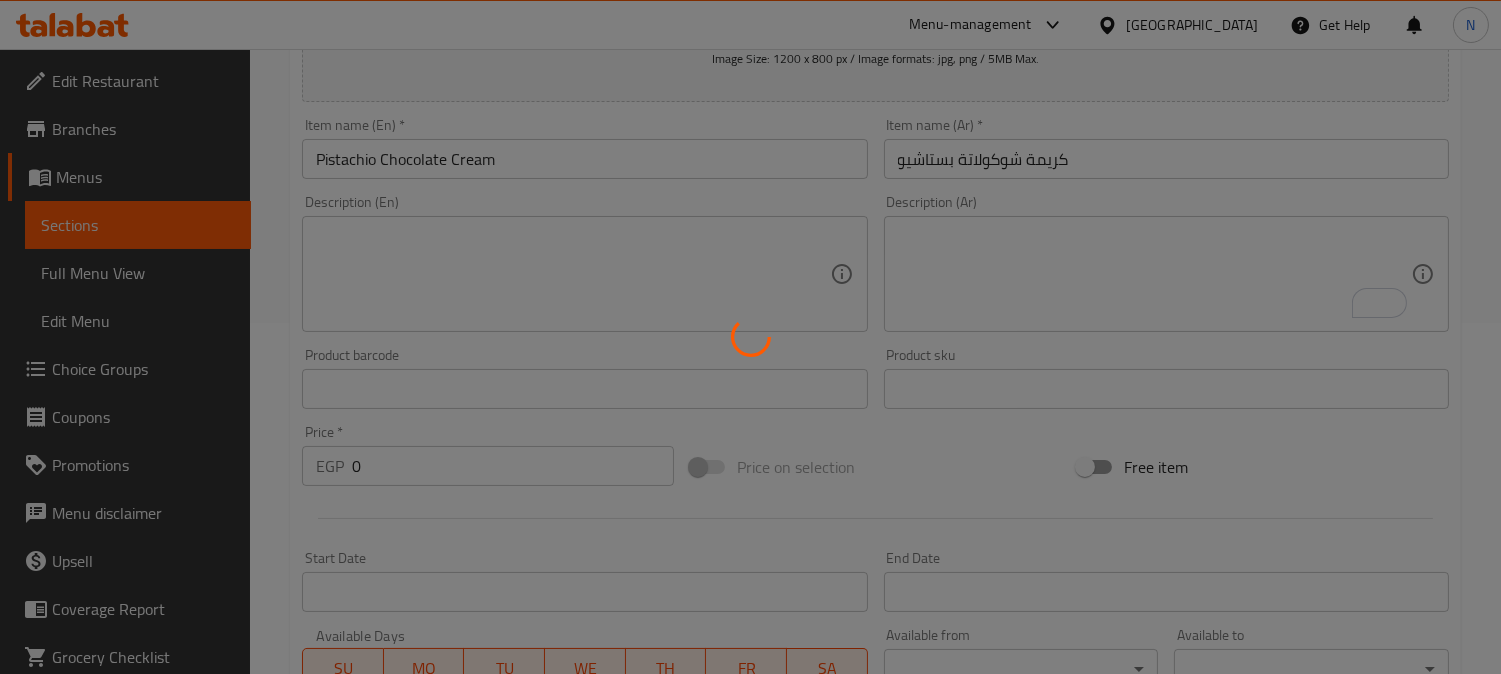 scroll, scrollTop: 286, scrollLeft: 0, axis: vertical 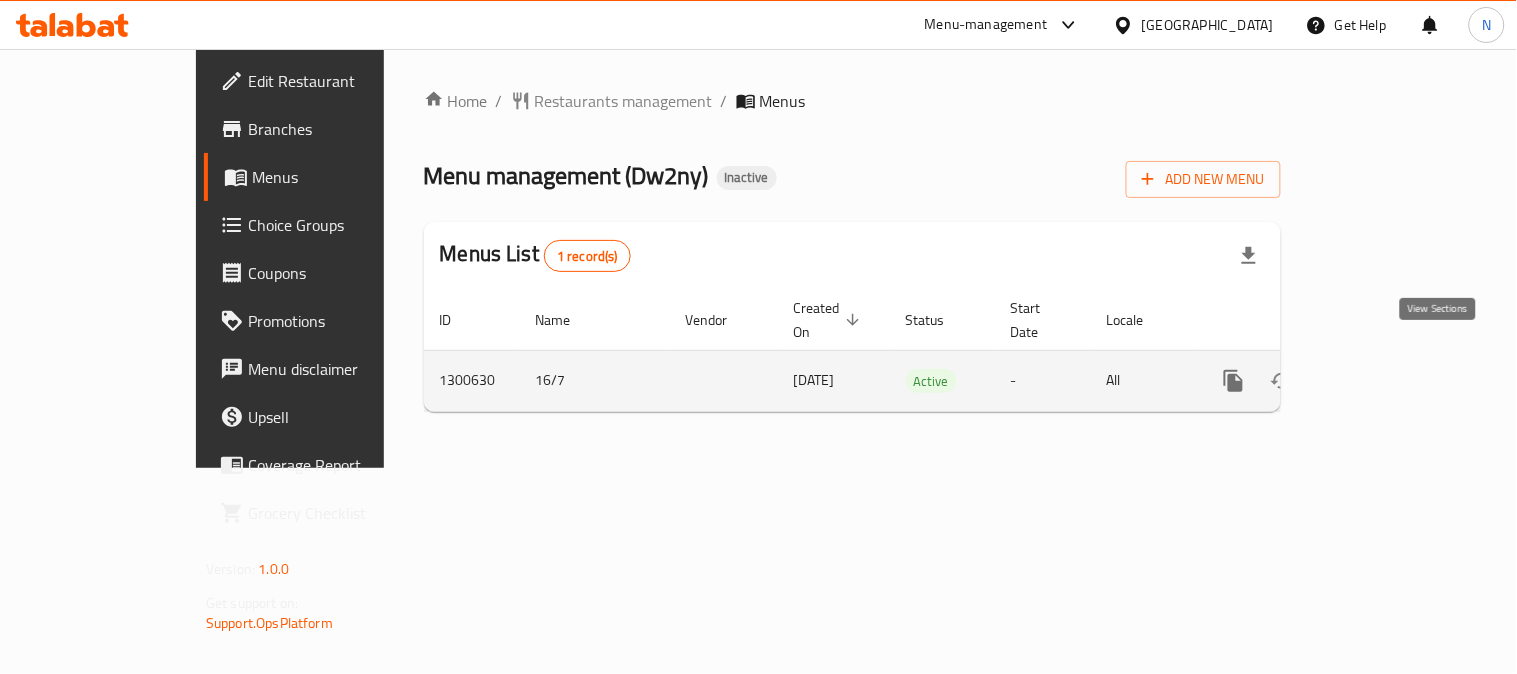 click at bounding box center [1378, 381] 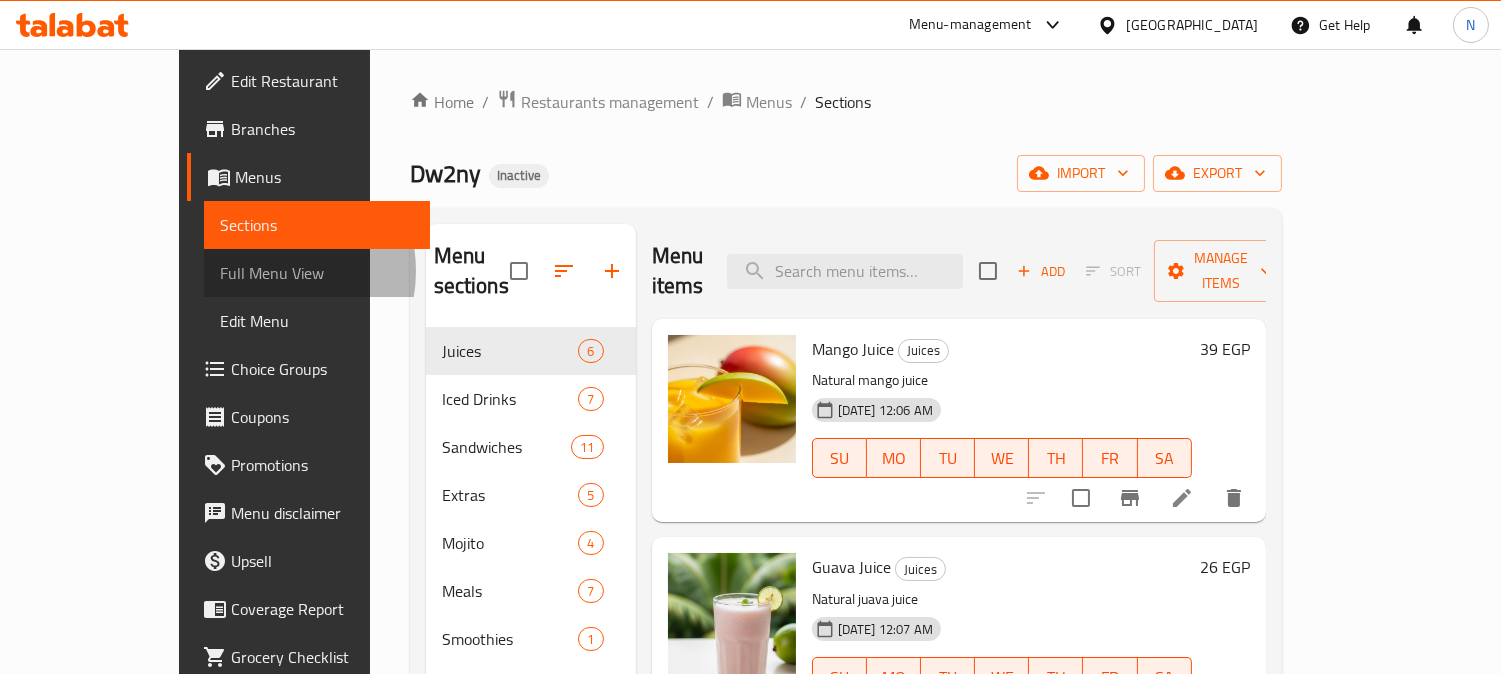 click on "Full Menu View" at bounding box center (317, 273) 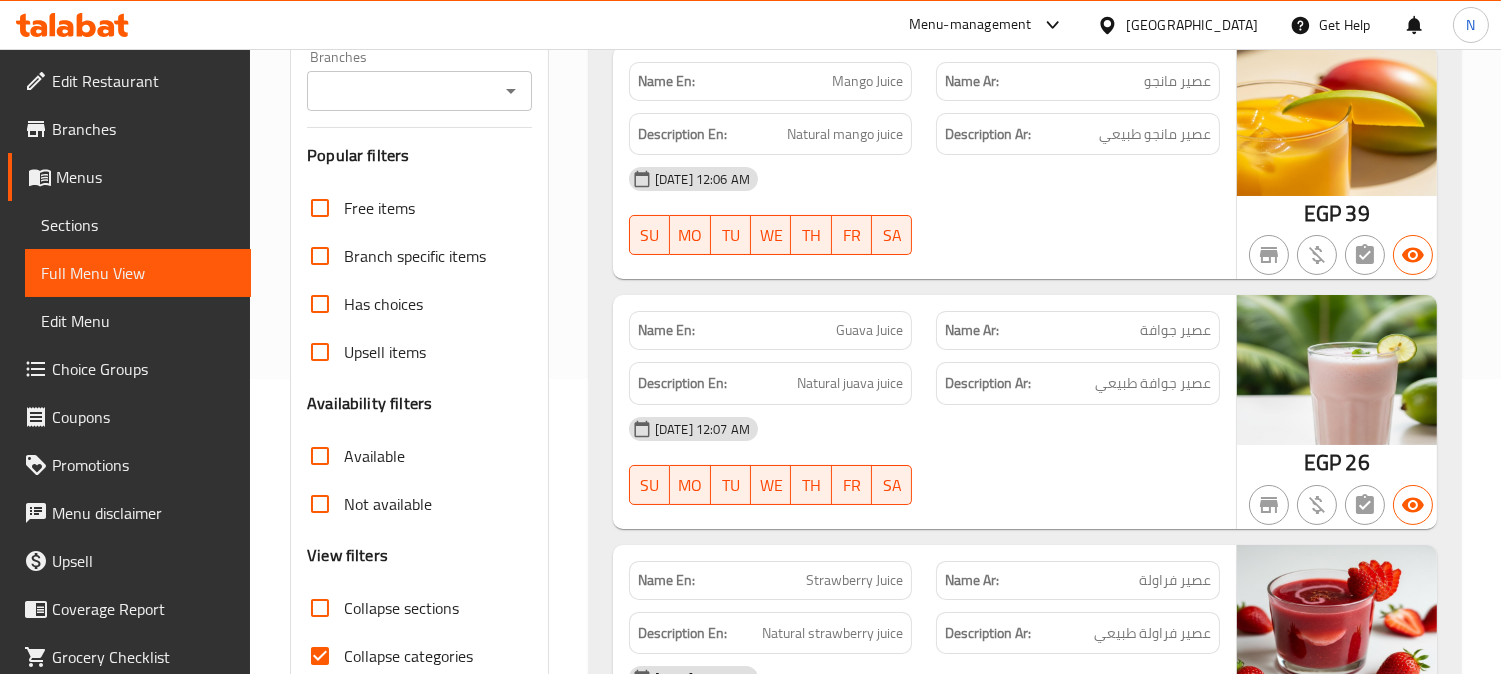 scroll, scrollTop: 333, scrollLeft: 0, axis: vertical 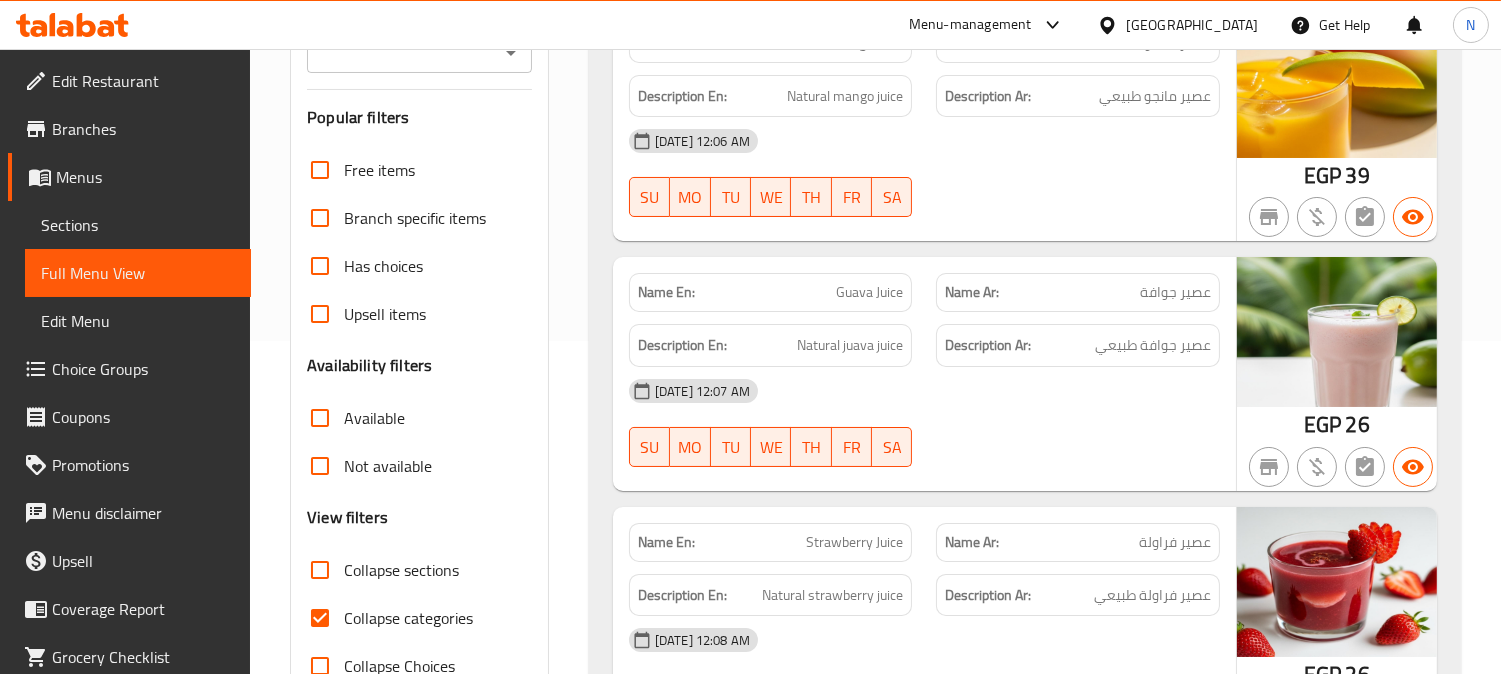 click on "Collapse categories" at bounding box center (320, 618) 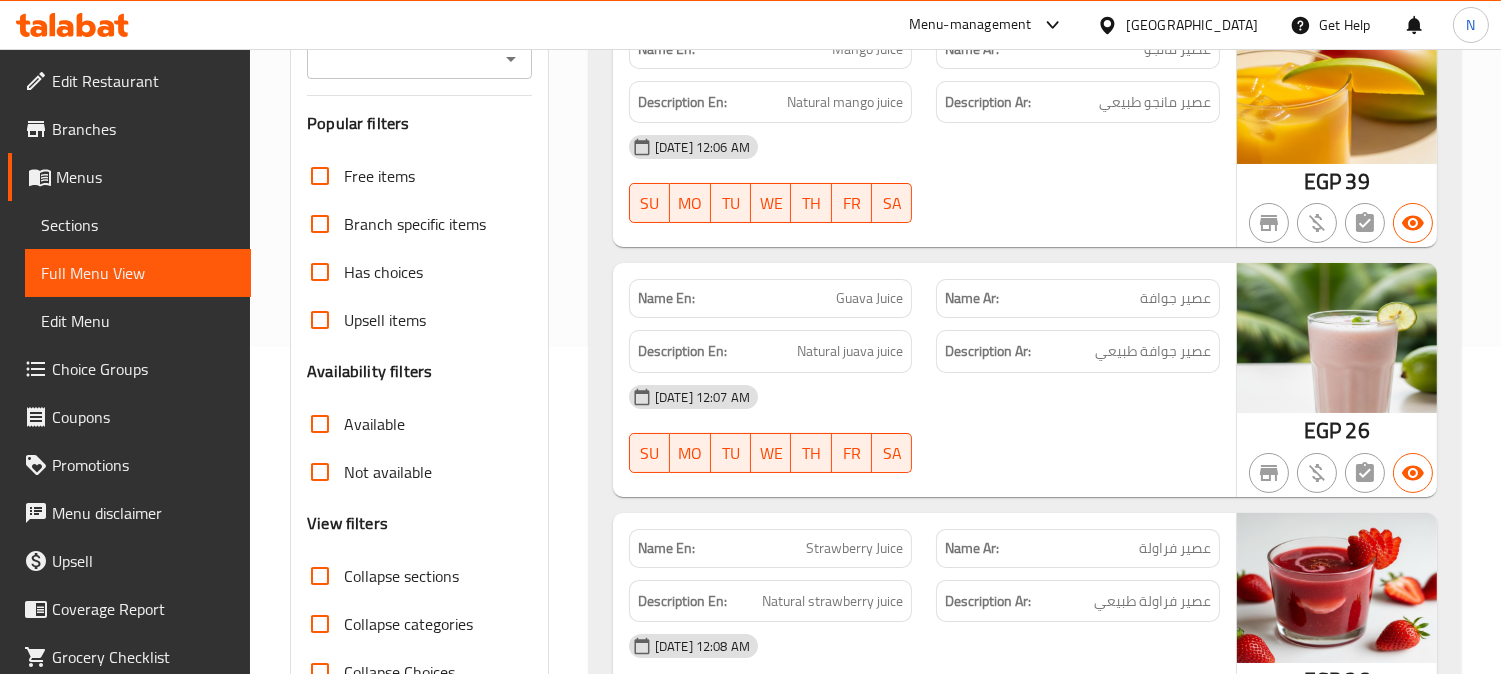 scroll, scrollTop: 0, scrollLeft: 0, axis: both 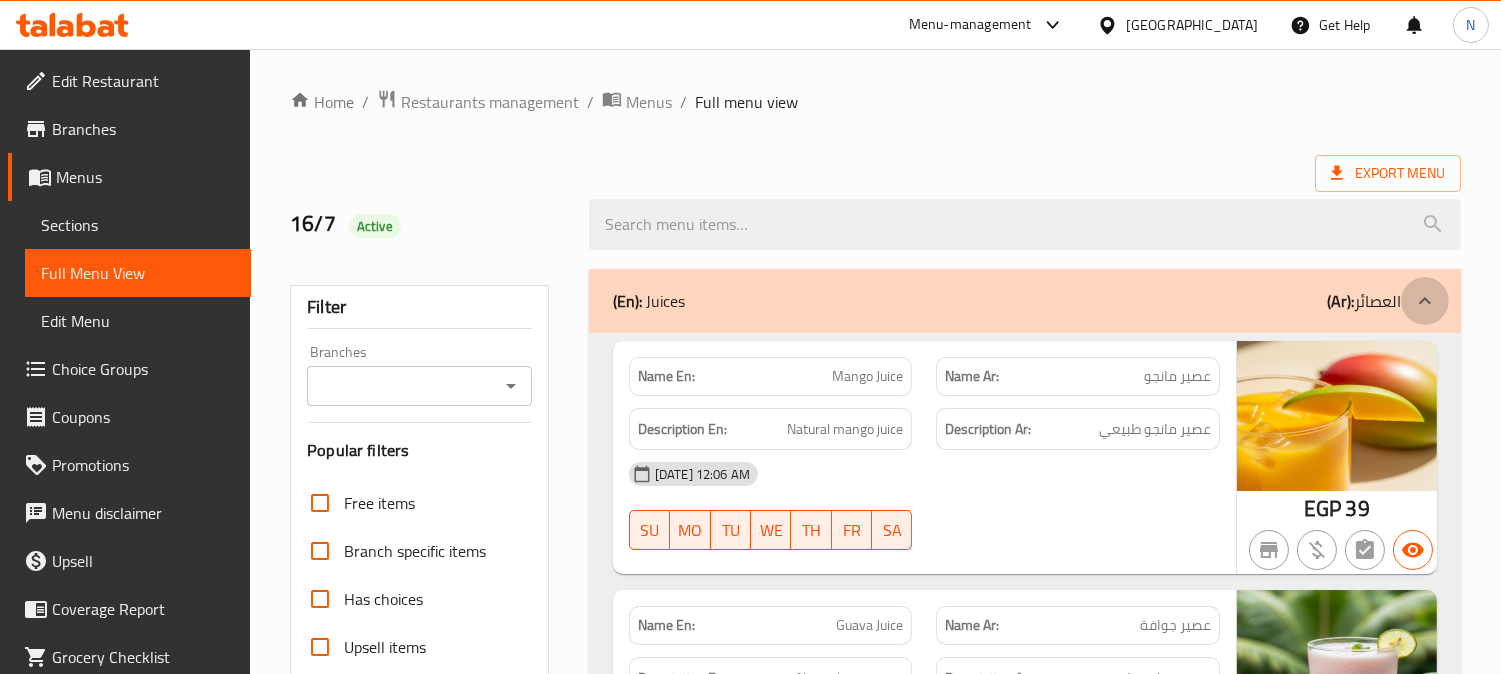 click 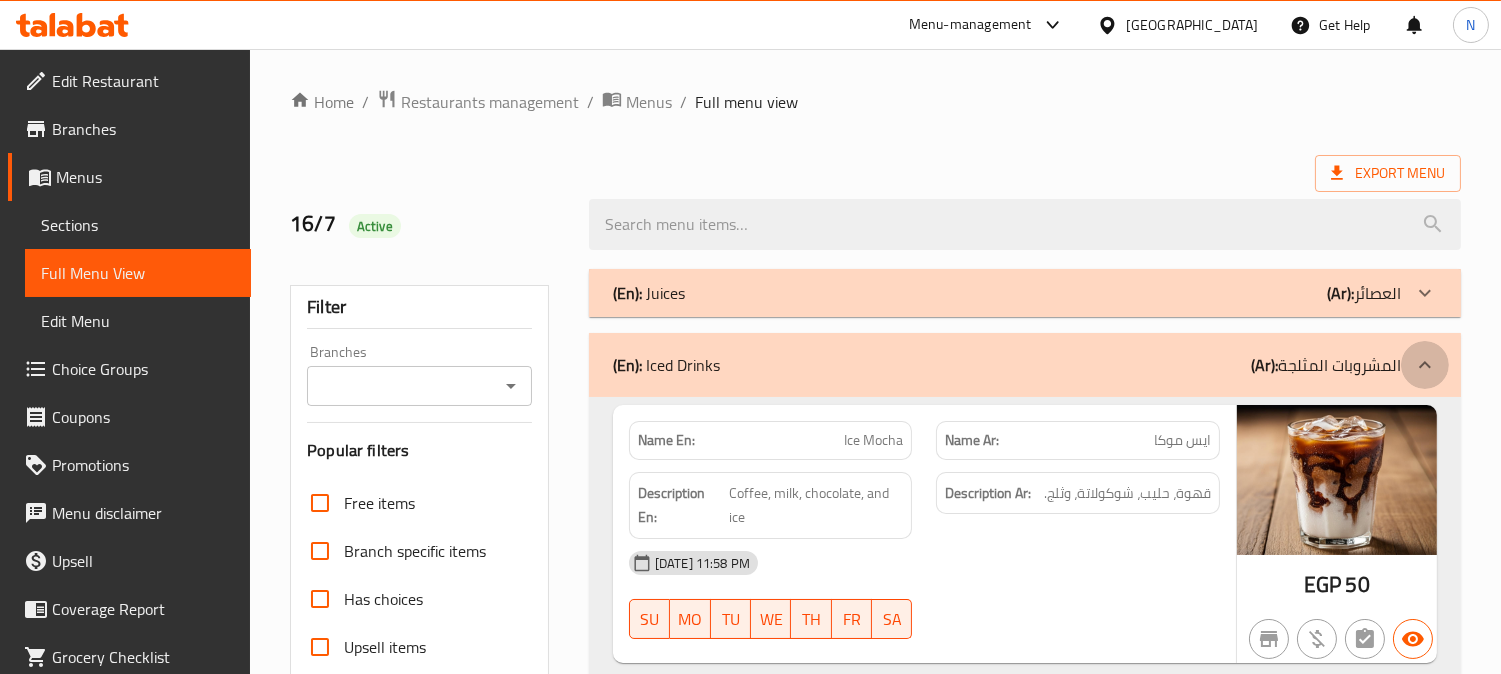 click 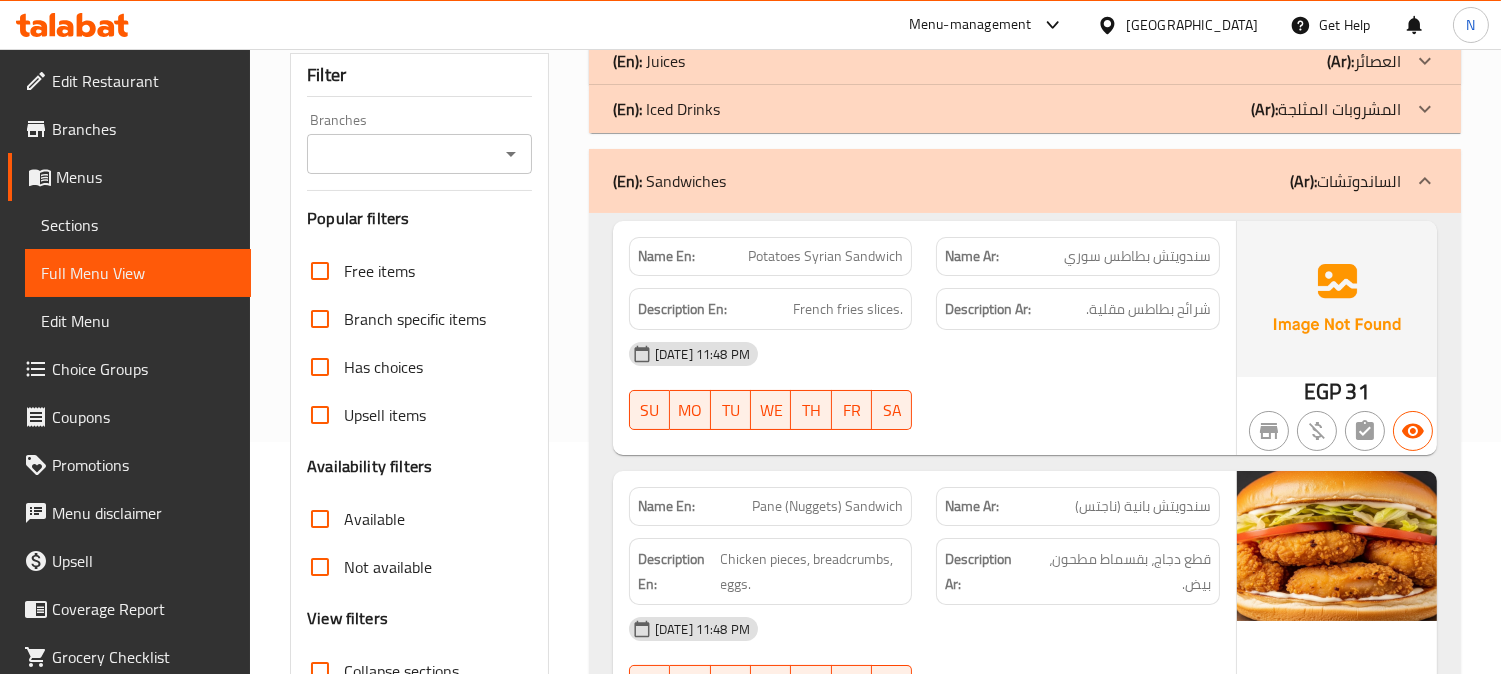 scroll, scrollTop: 222, scrollLeft: 0, axis: vertical 